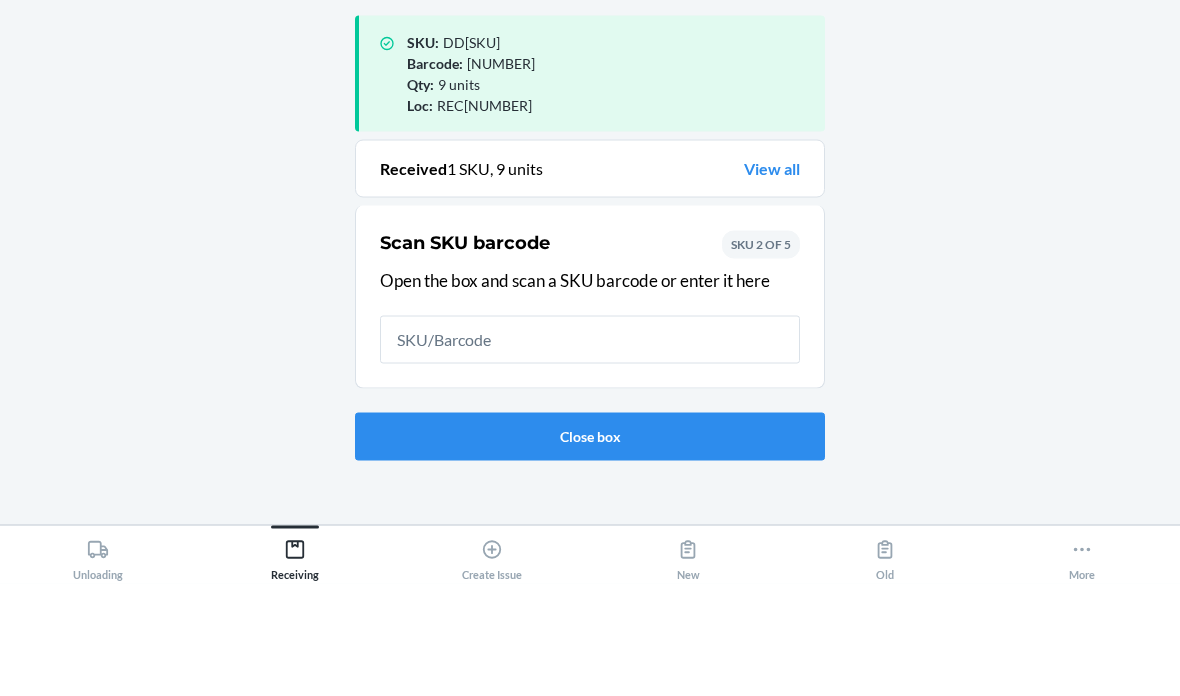 scroll, scrollTop: 80, scrollLeft: 0, axis: vertical 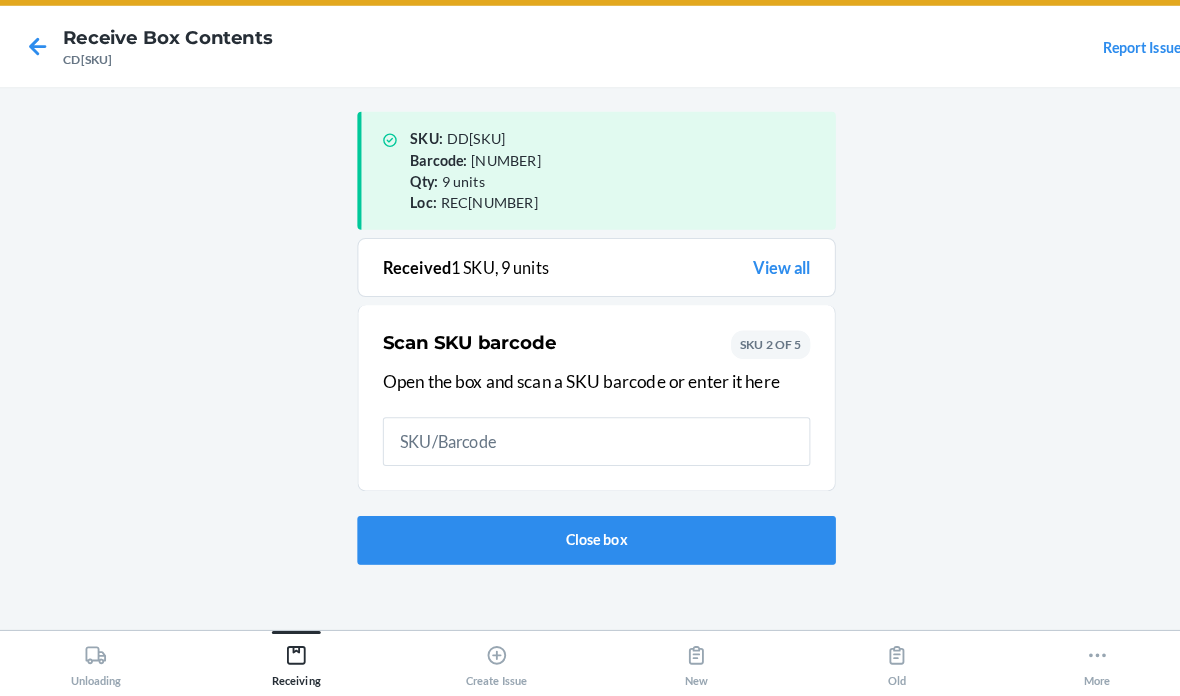 click on "SKU 2 OF 5" at bounding box center [761, 357] 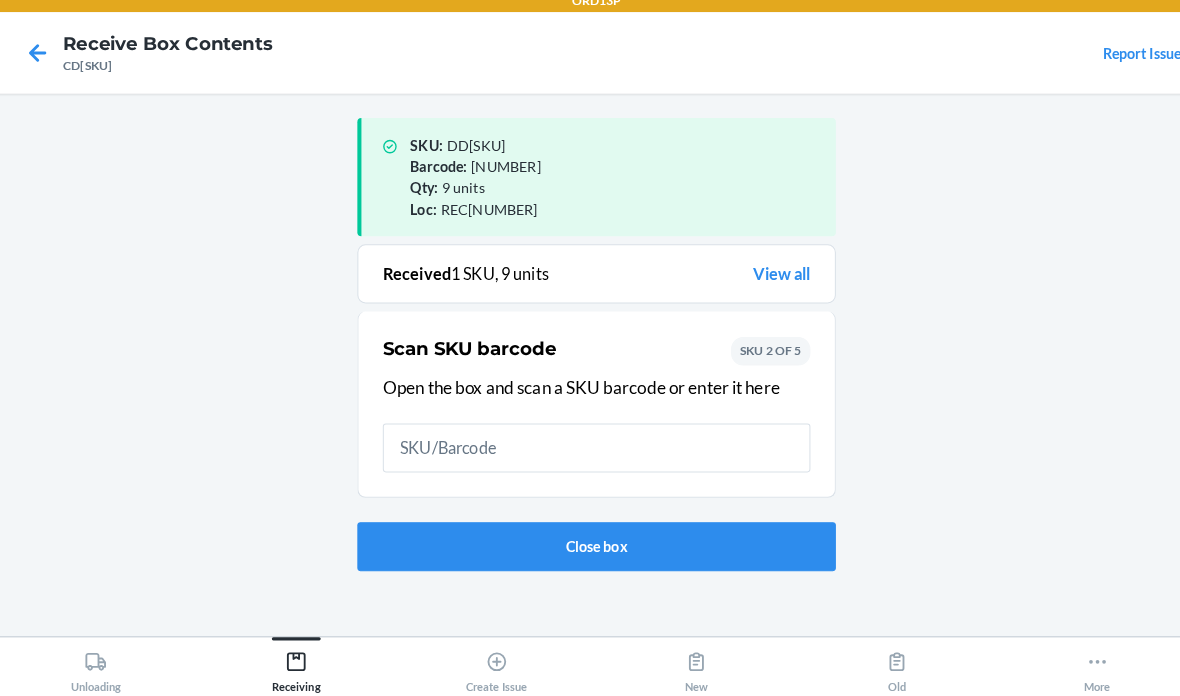 click on "SKU 2 OF 5" at bounding box center (761, 357) 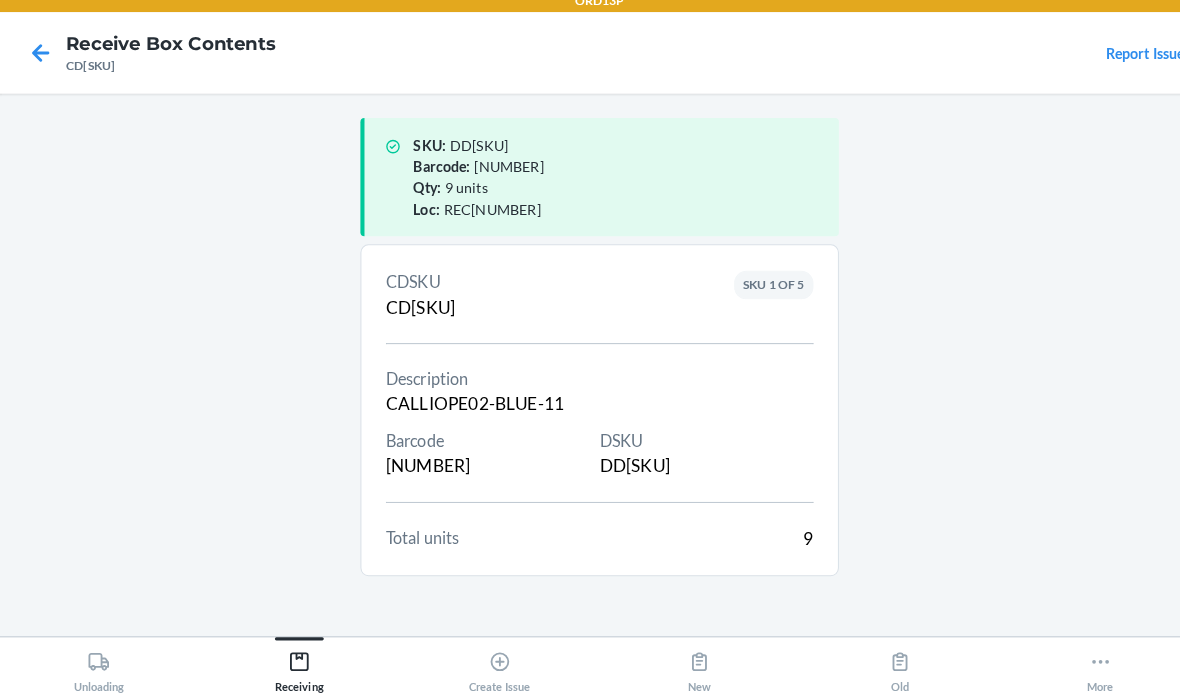 click on "CD[SKU] CD[SKU] Description CALLIOPE02-BLUE-11 Barcode [NUMBER] DSKU DW[SKU] Total units 9 SKU 1 OF 5" at bounding box center [590, 415] 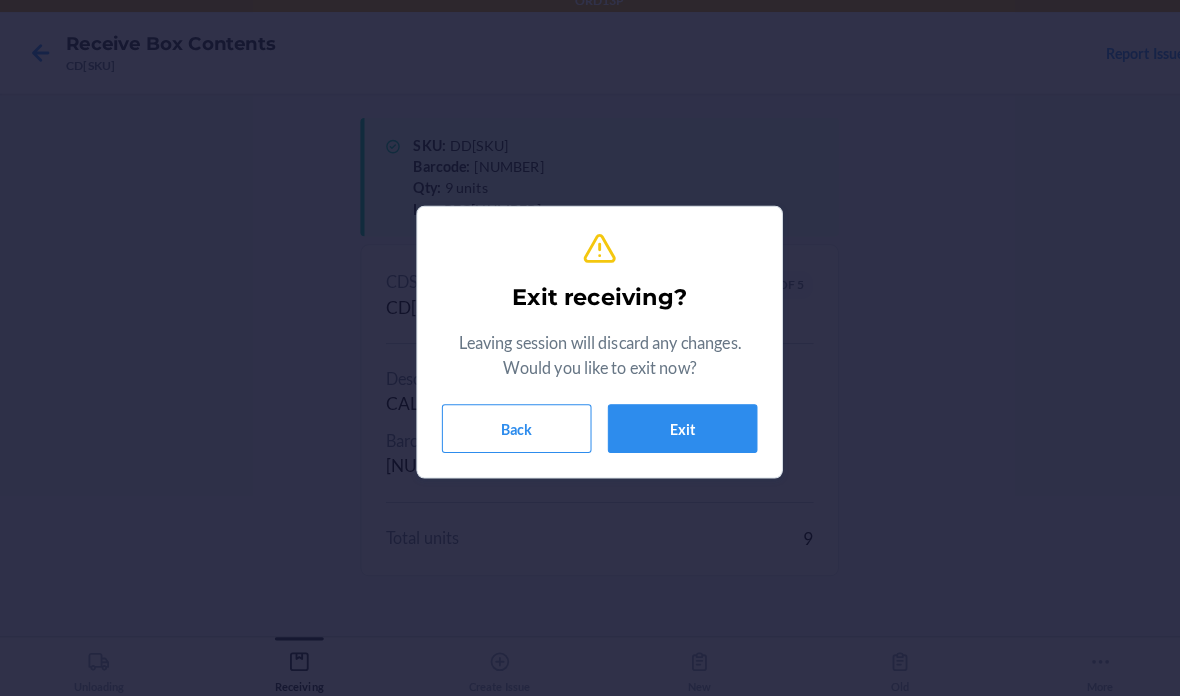 click on "Back" at bounding box center [508, 433] 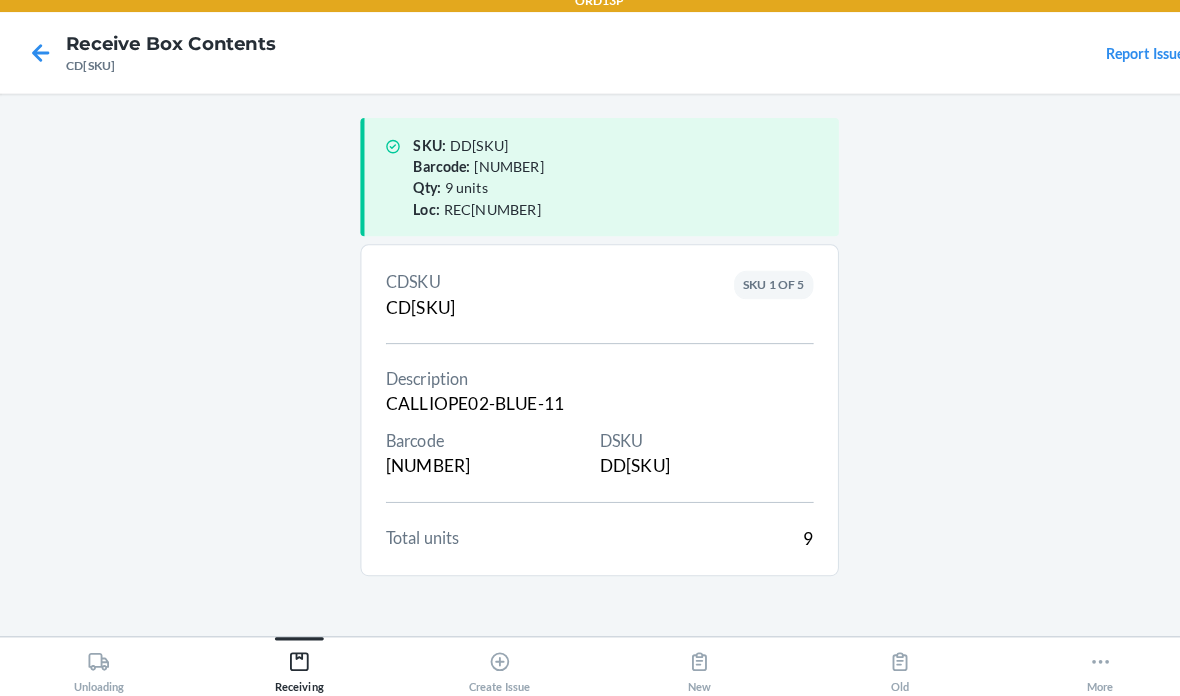 click on "CDSKU CD8GQ3BWYWF Description CALLIOPE02-BLUE-11 Barcode 197312254426 DSKU DDE9NS6V5PJ Total units 9 SKU 1 OF 5" at bounding box center [590, 415] 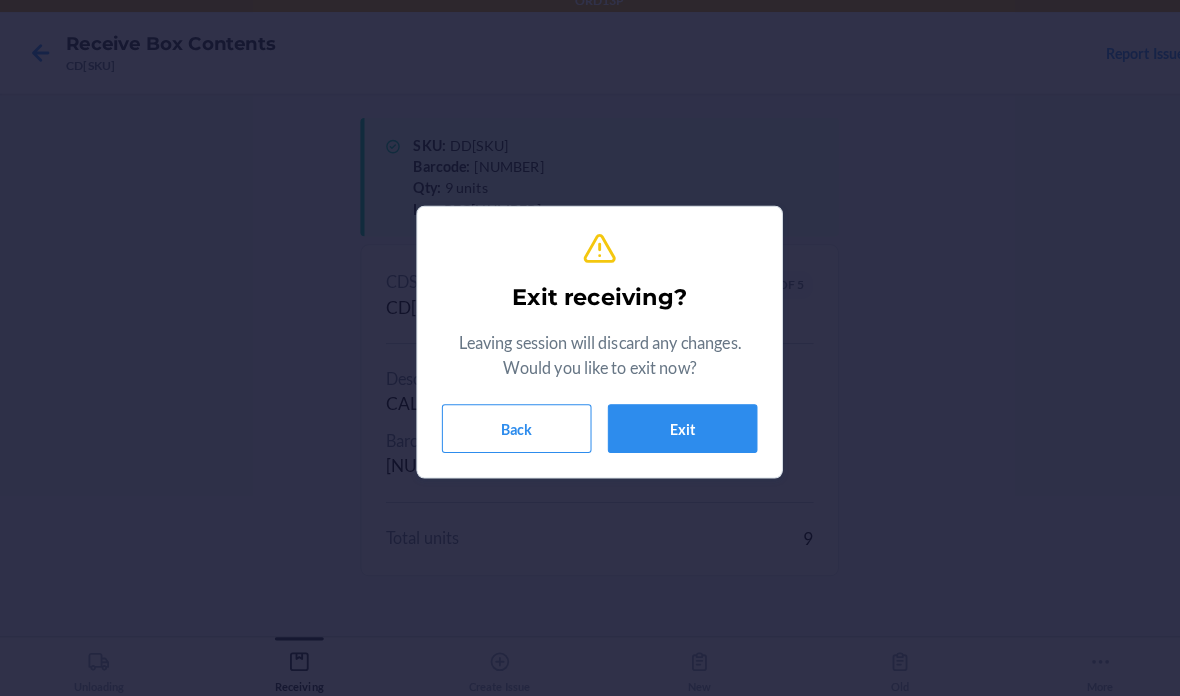 click on "Back" at bounding box center [508, 433] 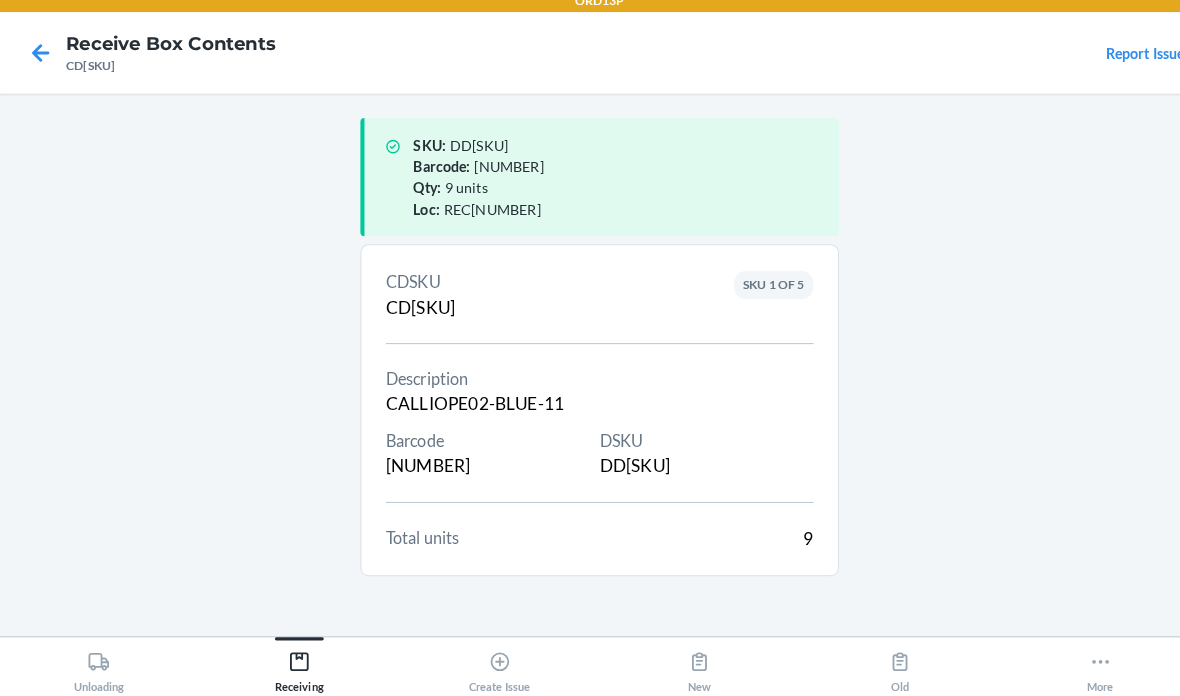 click on "Barcode" at bounding box center (485, 445) 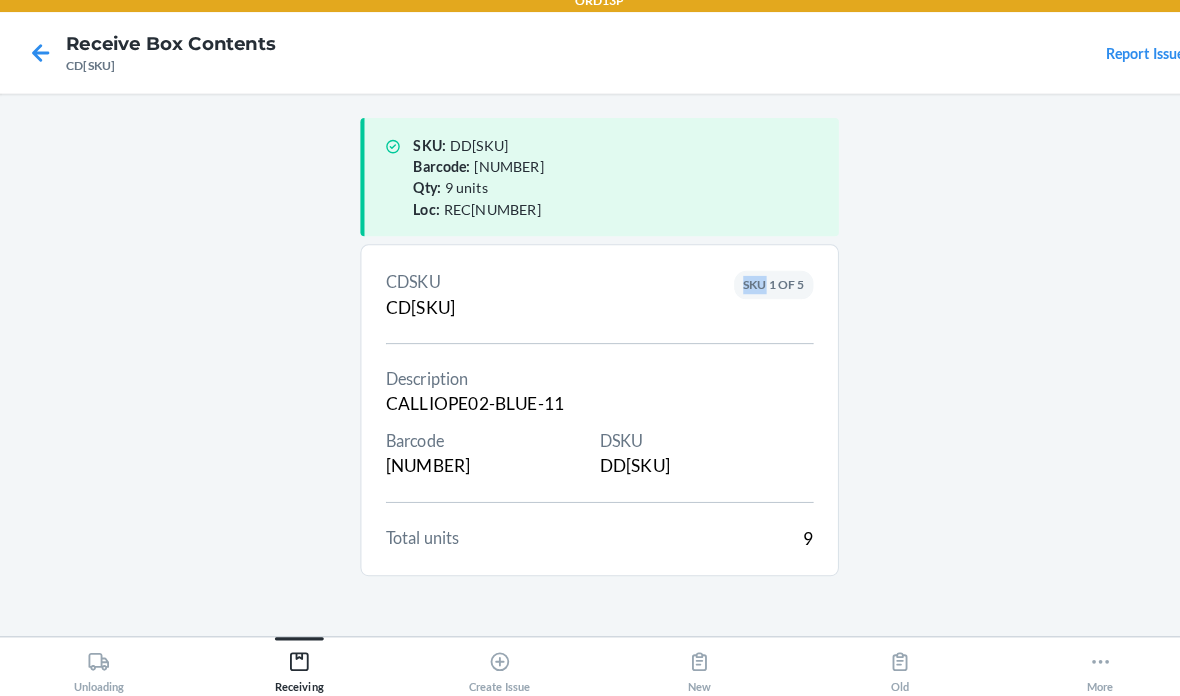 click on "CDSKU CD8GQ3BWYWF" at bounding box center [590, 302] 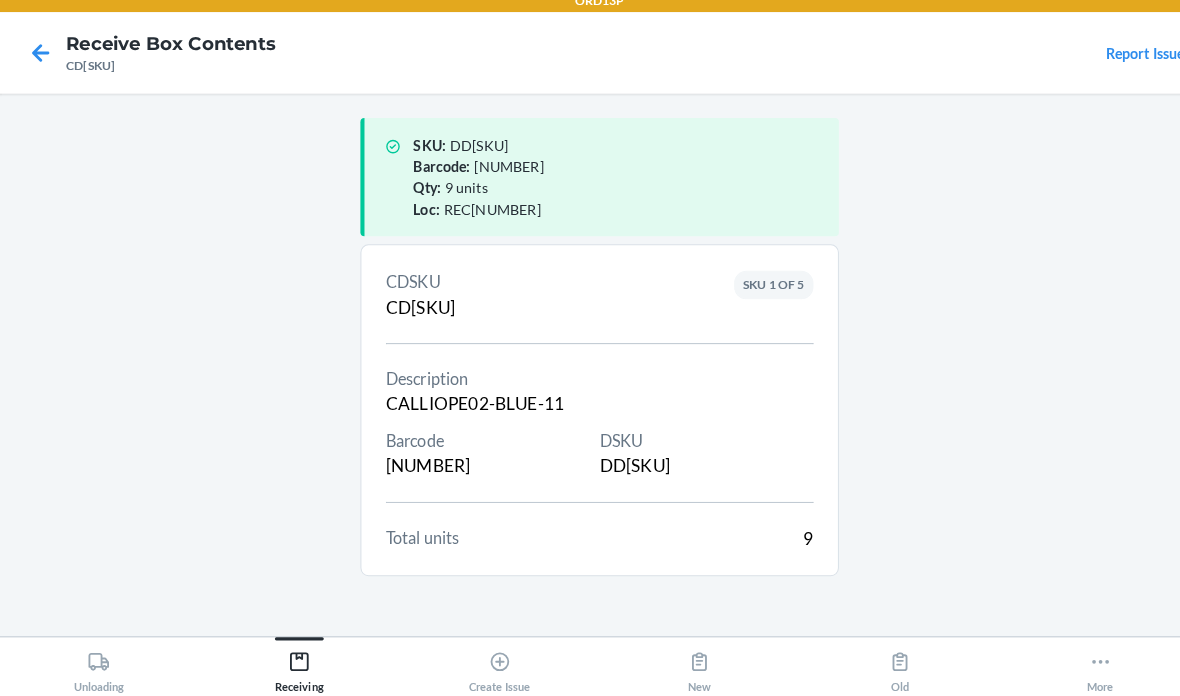click on "DSKU DDE9NS6V5PJ" at bounding box center (695, 458) 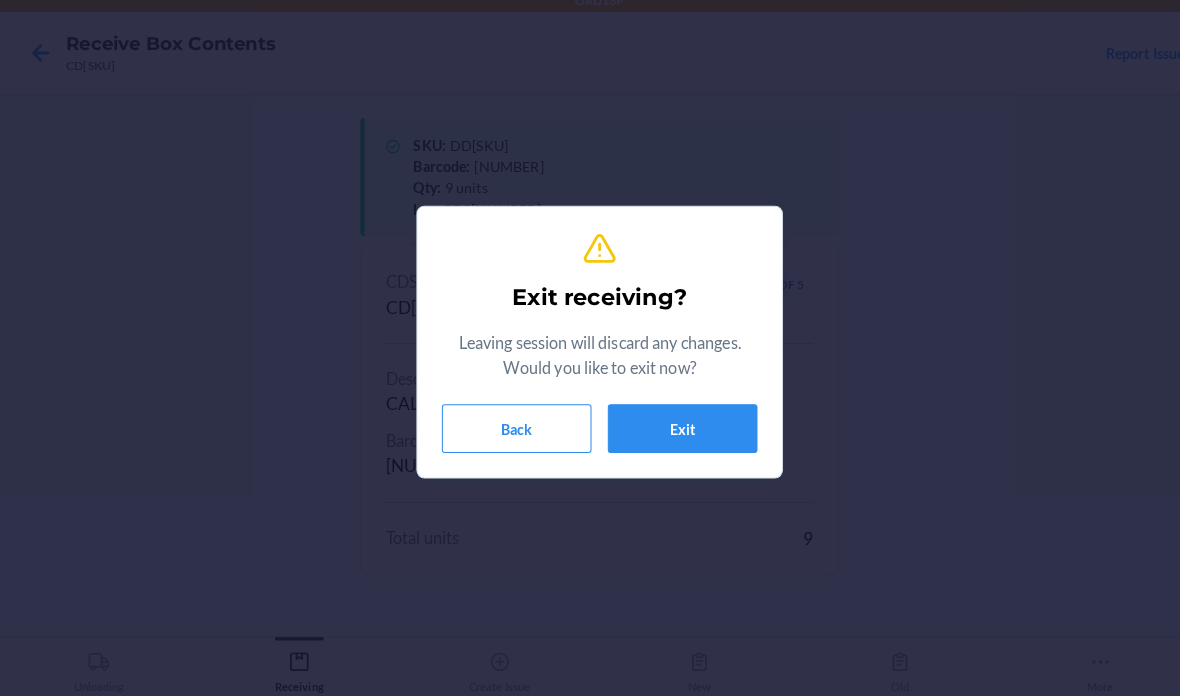 click on "Back" at bounding box center (508, 433) 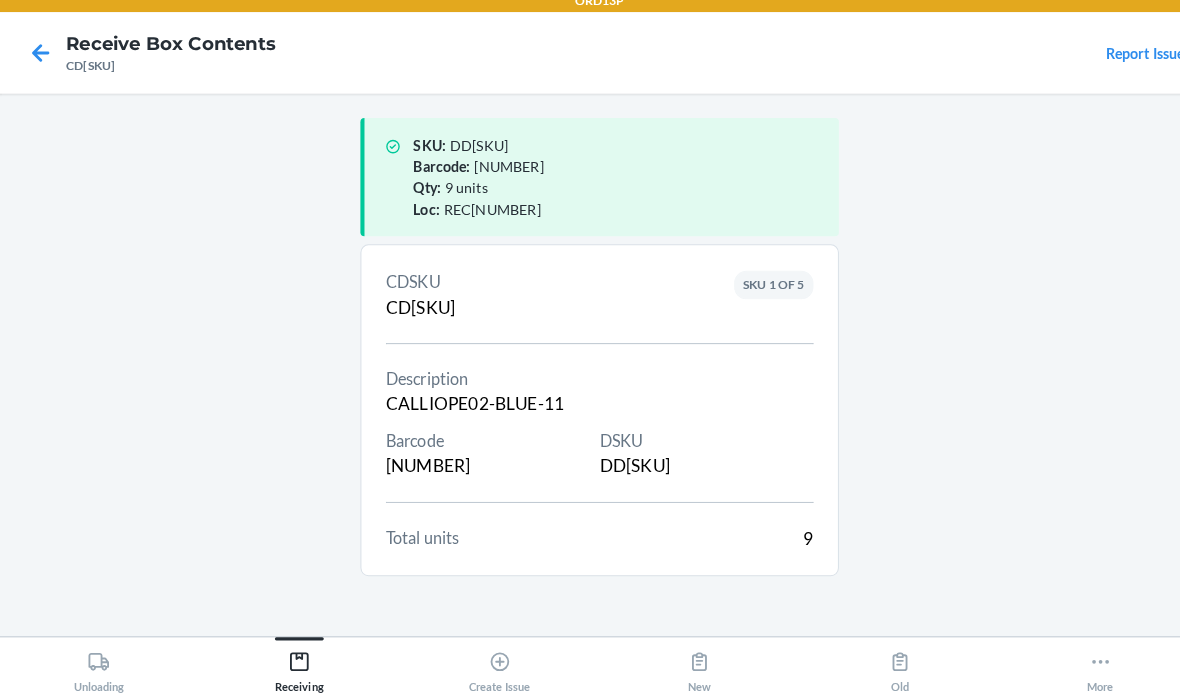click on "CDSKU CD8GQ3BWYWF Description CALLIOPE02-BLUE-11 Barcode 197312254426 DSKU DDE9NS6V5PJ Total units 9 SKU 1 OF 5" at bounding box center [590, 415] 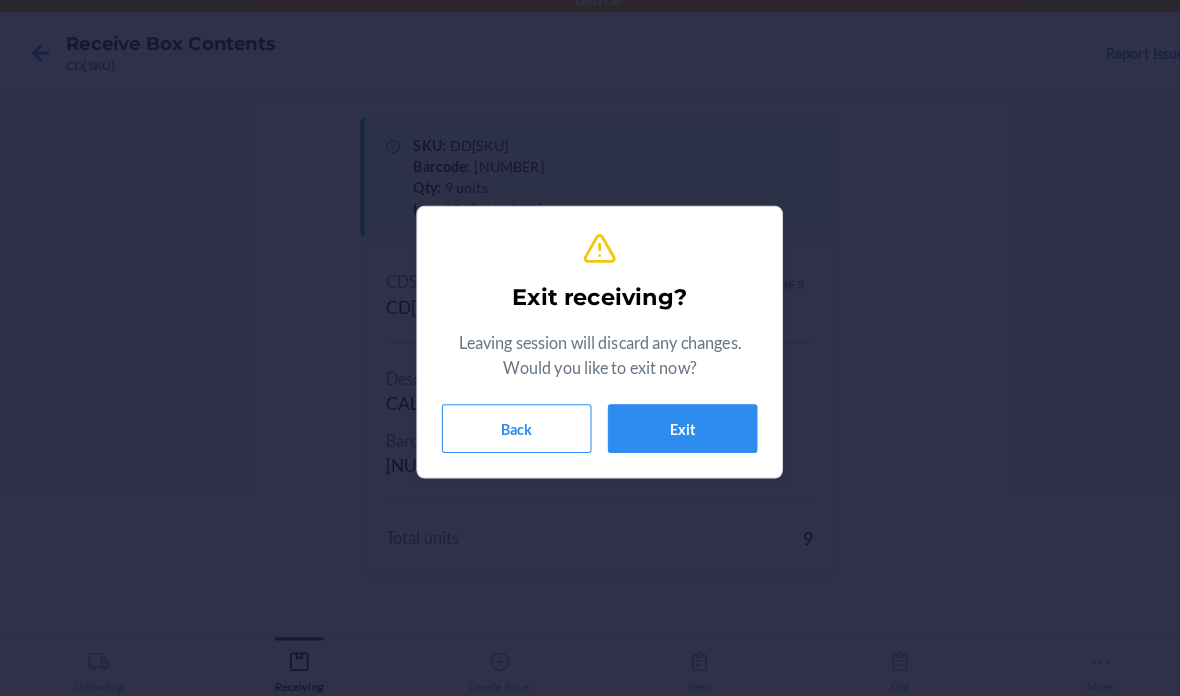 click on "Back" at bounding box center (508, 433) 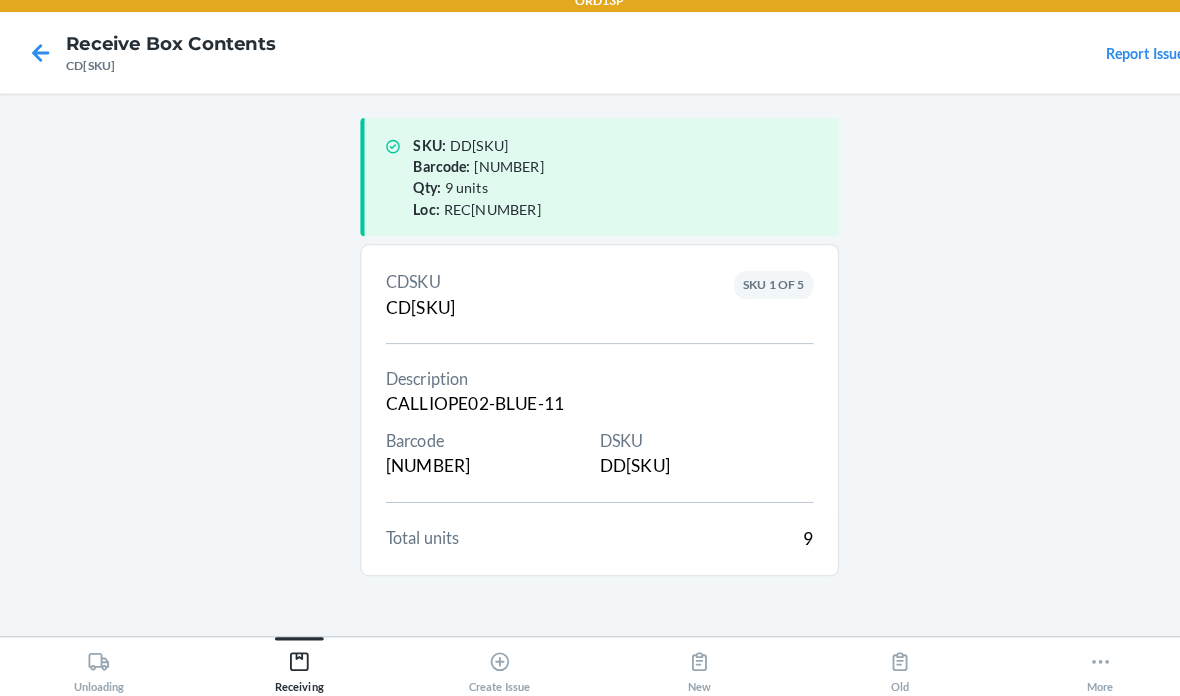 click on "Loc : RECART007" at bounding box center (608, 217) 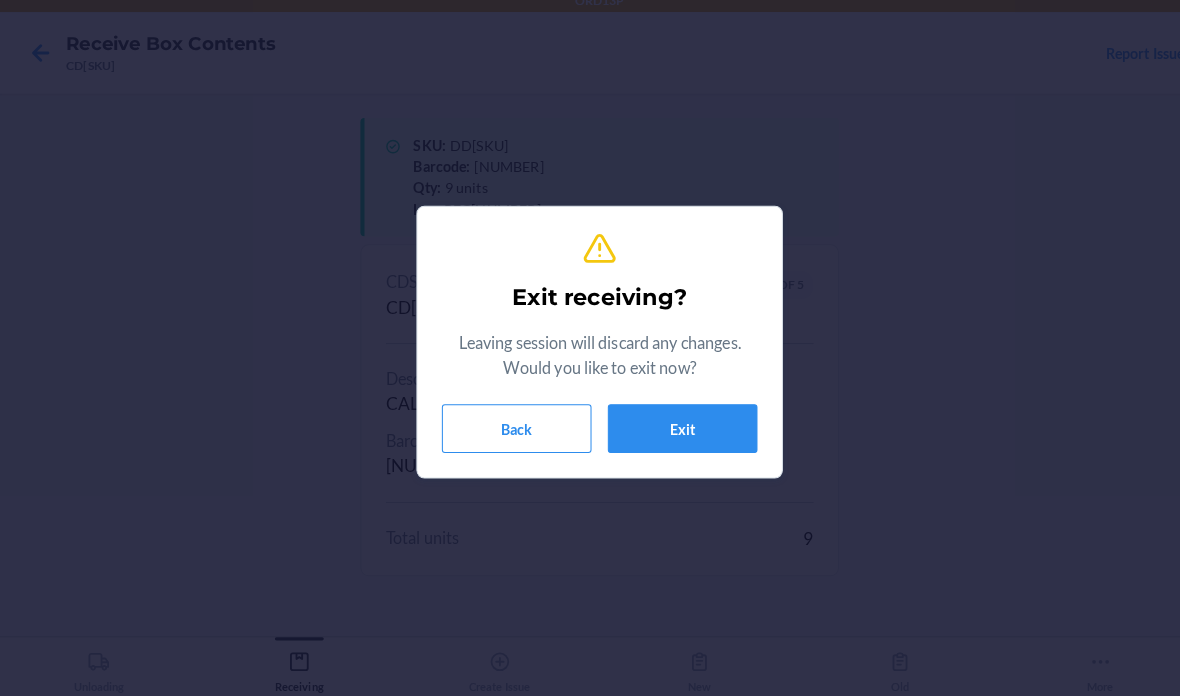 click on "Exit" at bounding box center [671, 433] 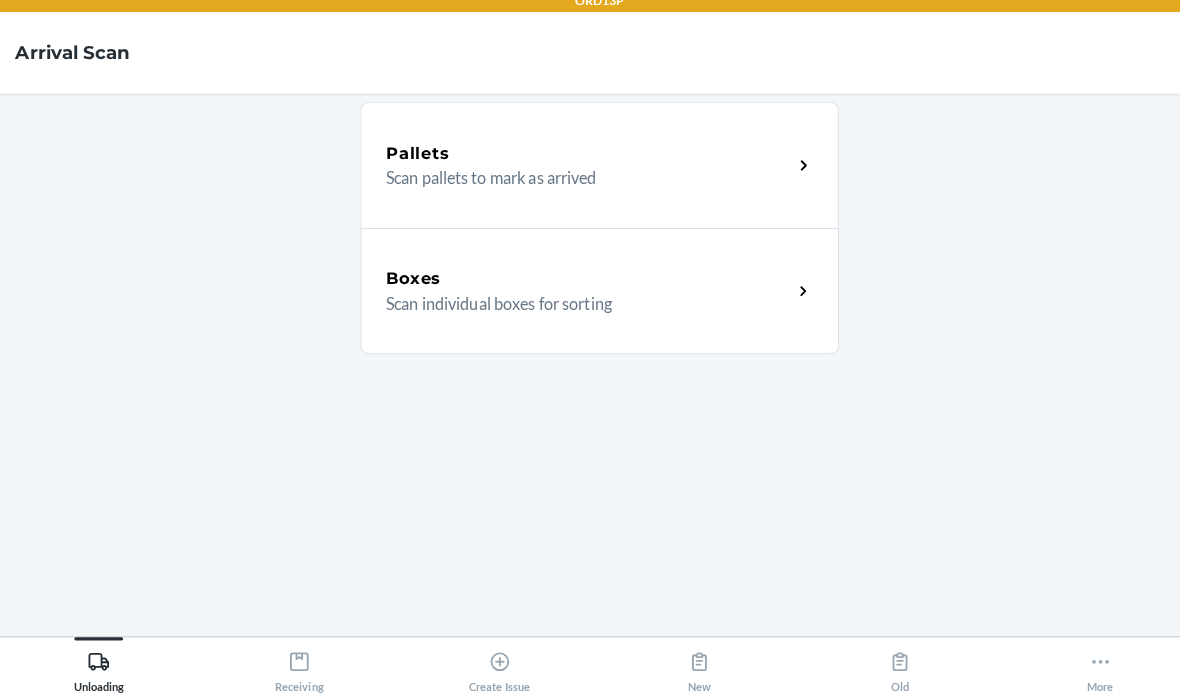 click on "Scan individual boxes for sorting" at bounding box center (571, 310) 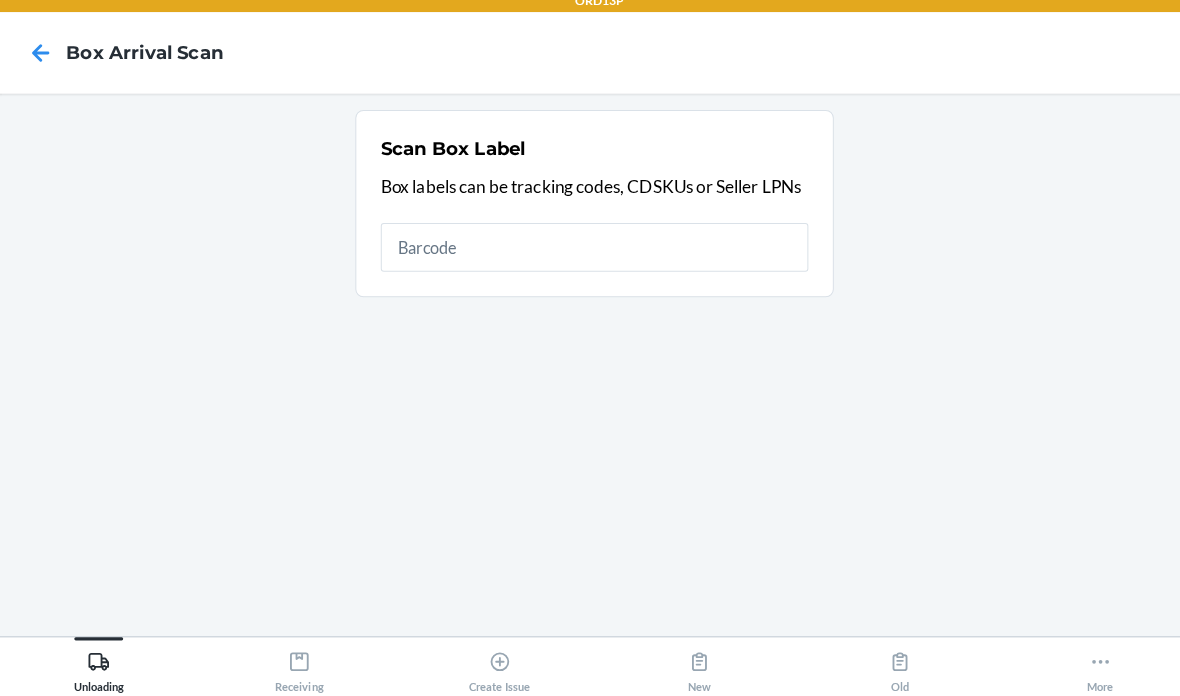 click on "Receiving" at bounding box center (295, 668) 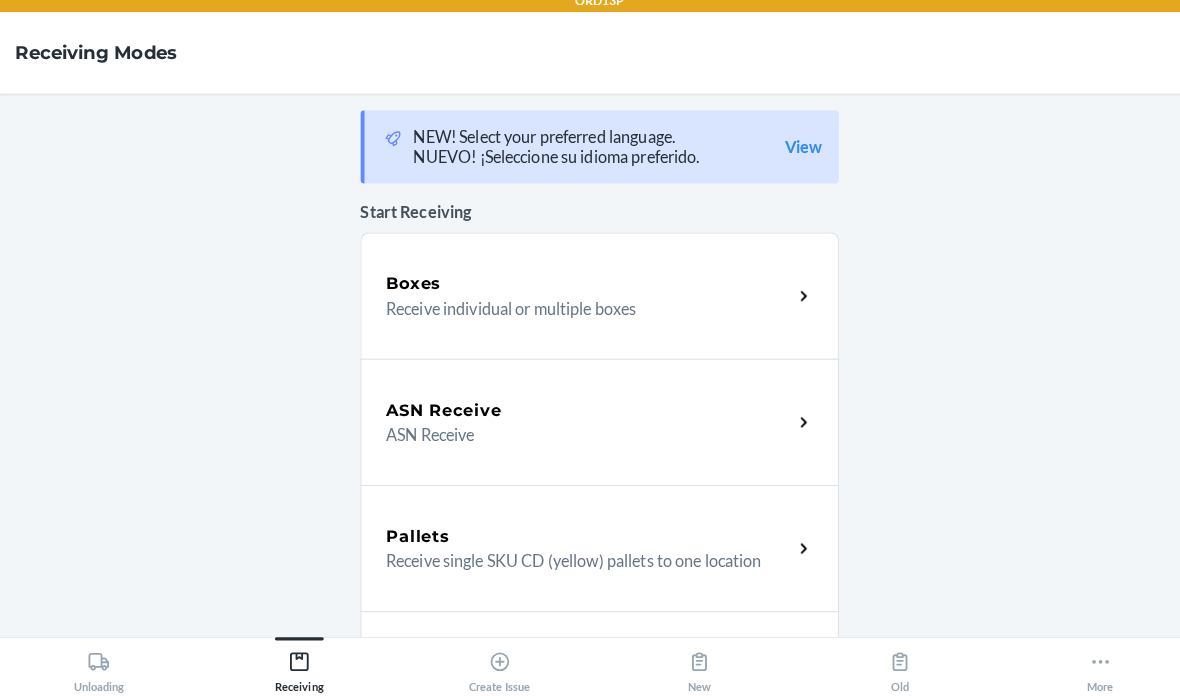 click on "Boxes" at bounding box center [579, 291] 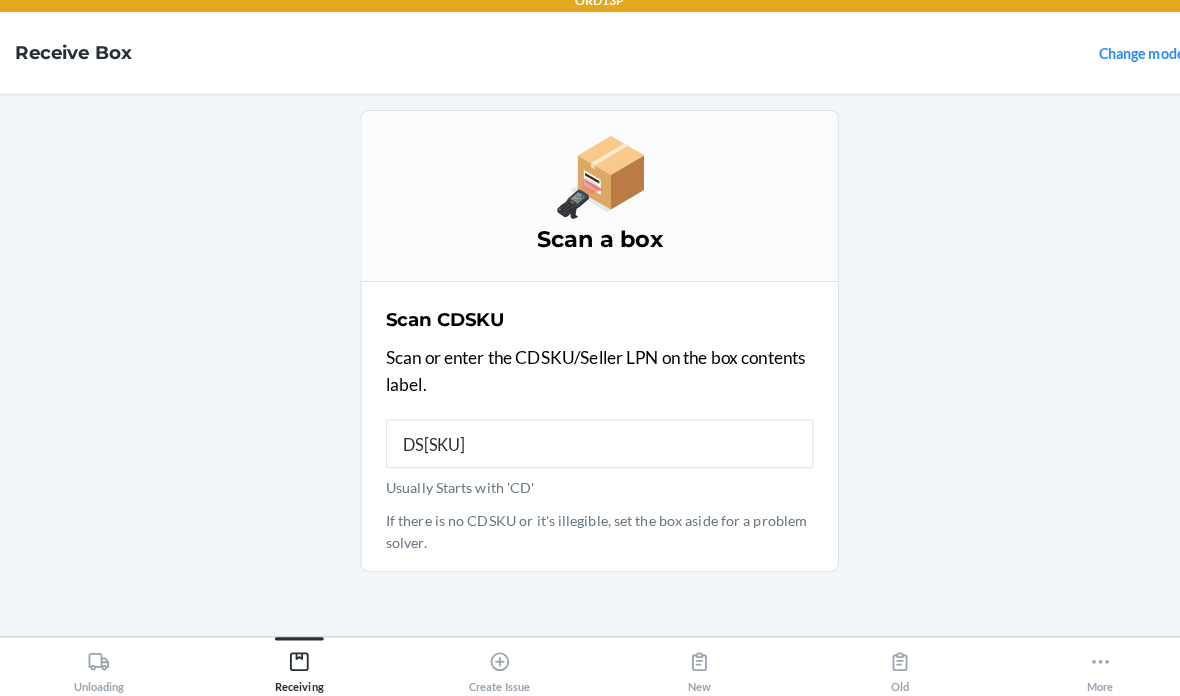 type on "DSPB5AW5X" 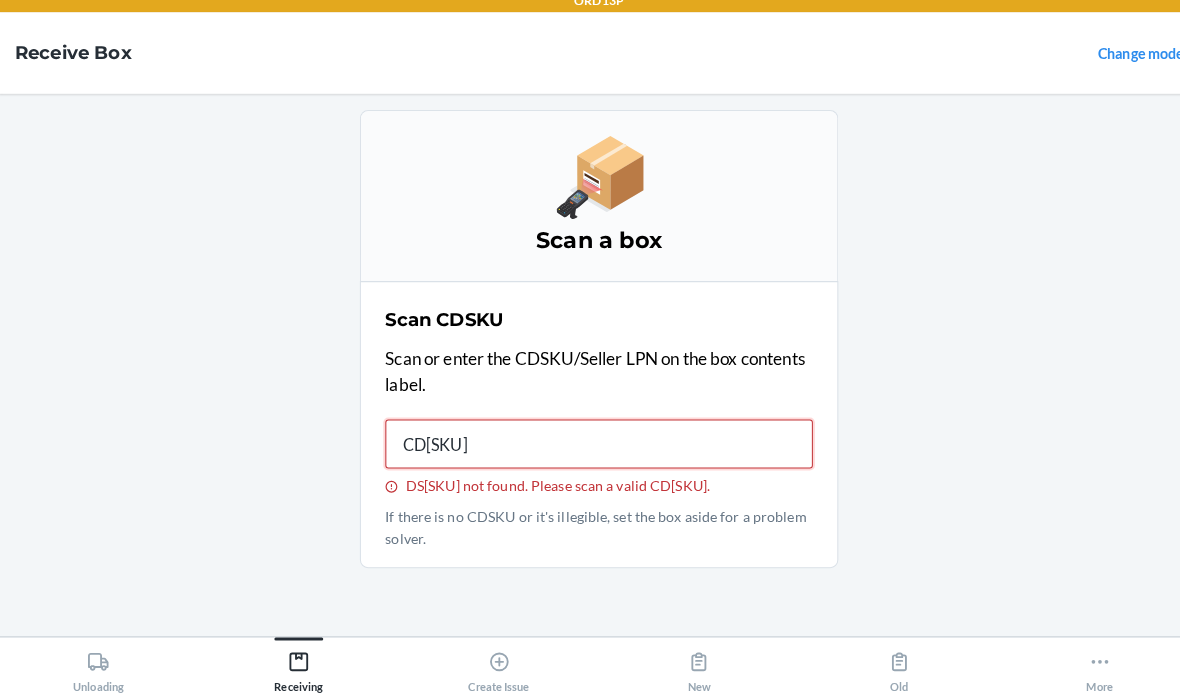 type on "CD2V95GL97" 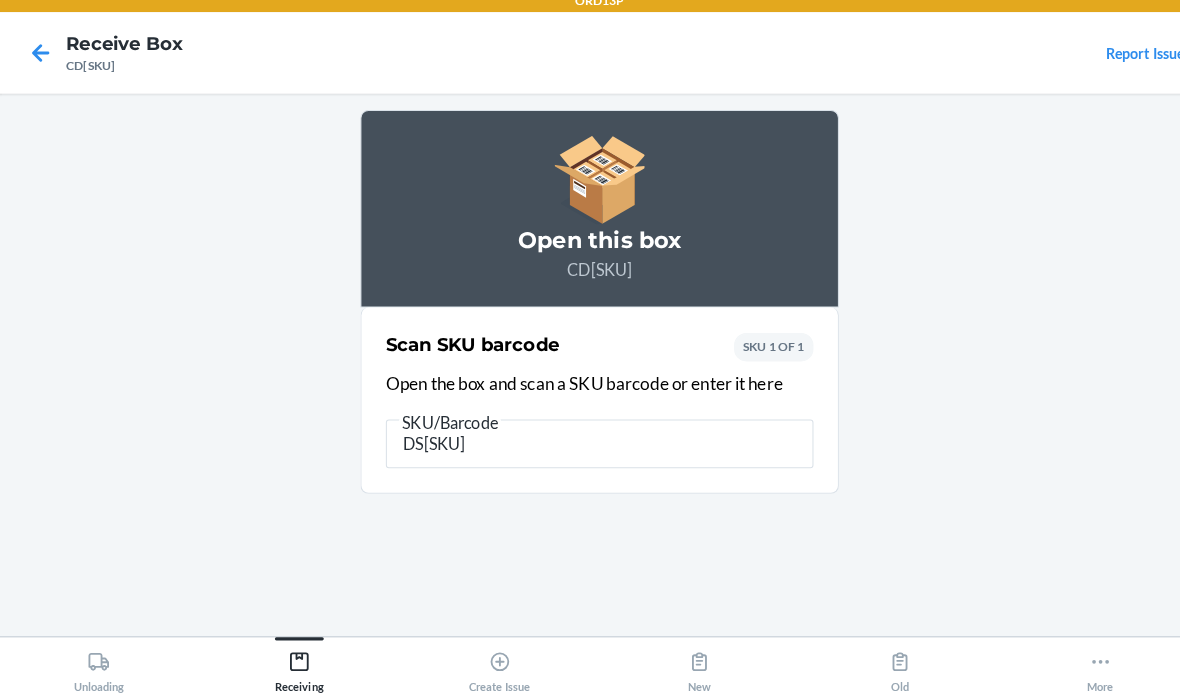type on "DSPB5AW5XJ4" 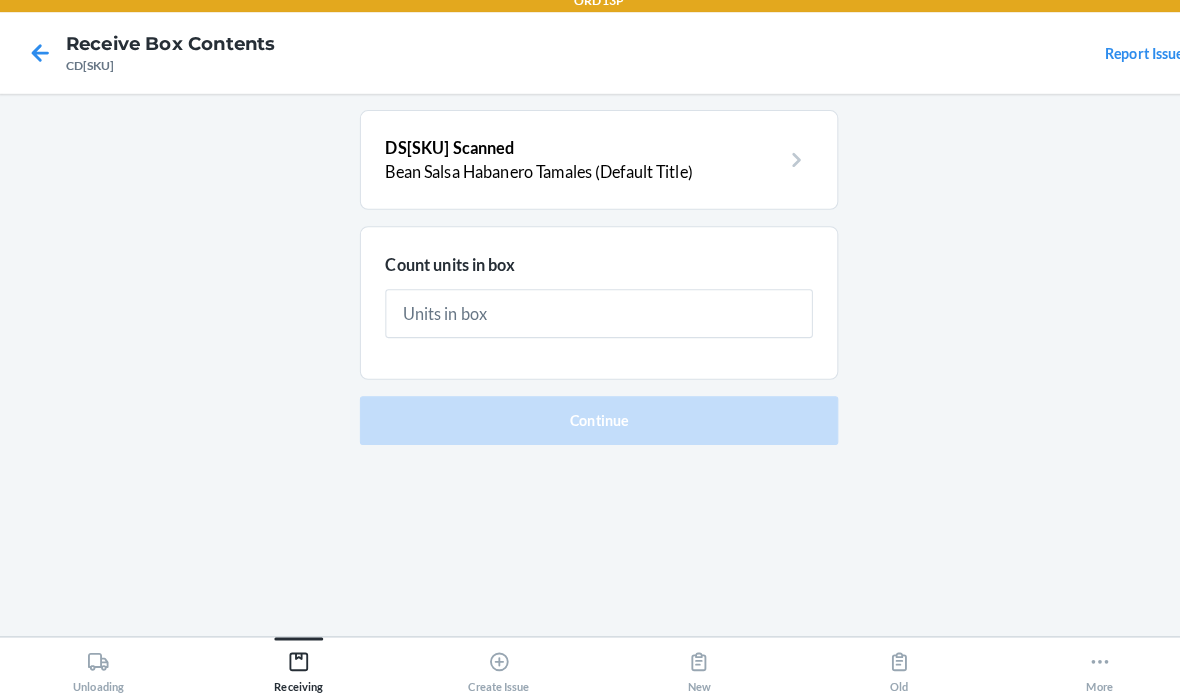 click at bounding box center [590, 320] 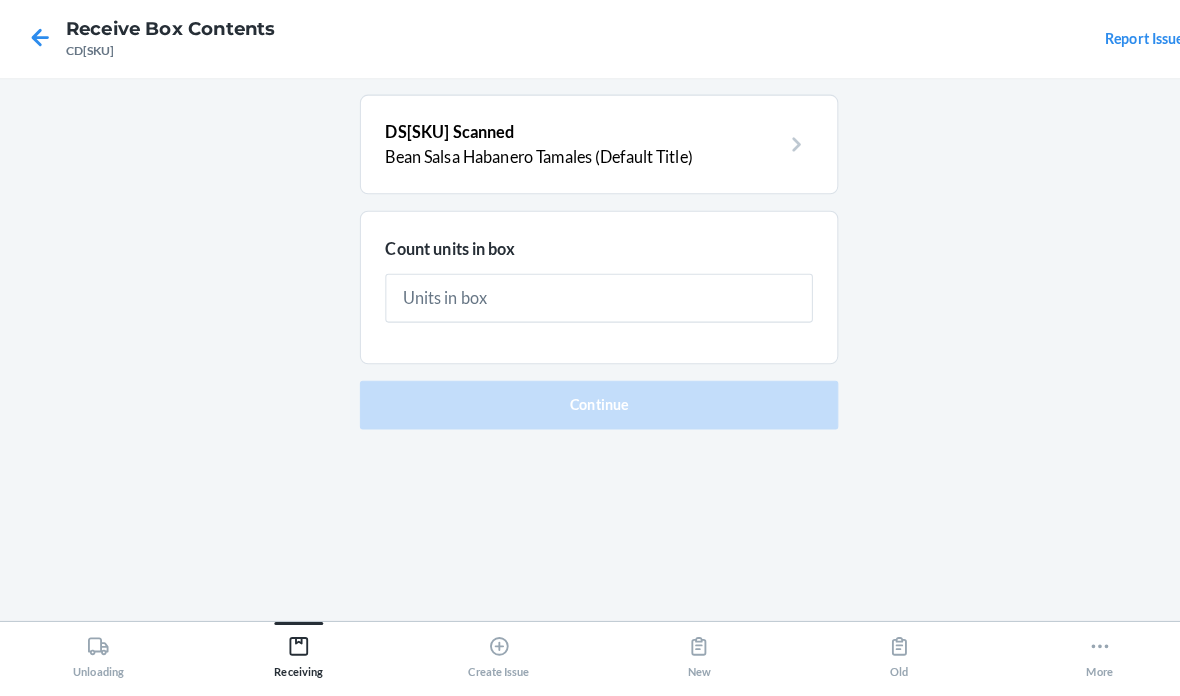 type on "1" 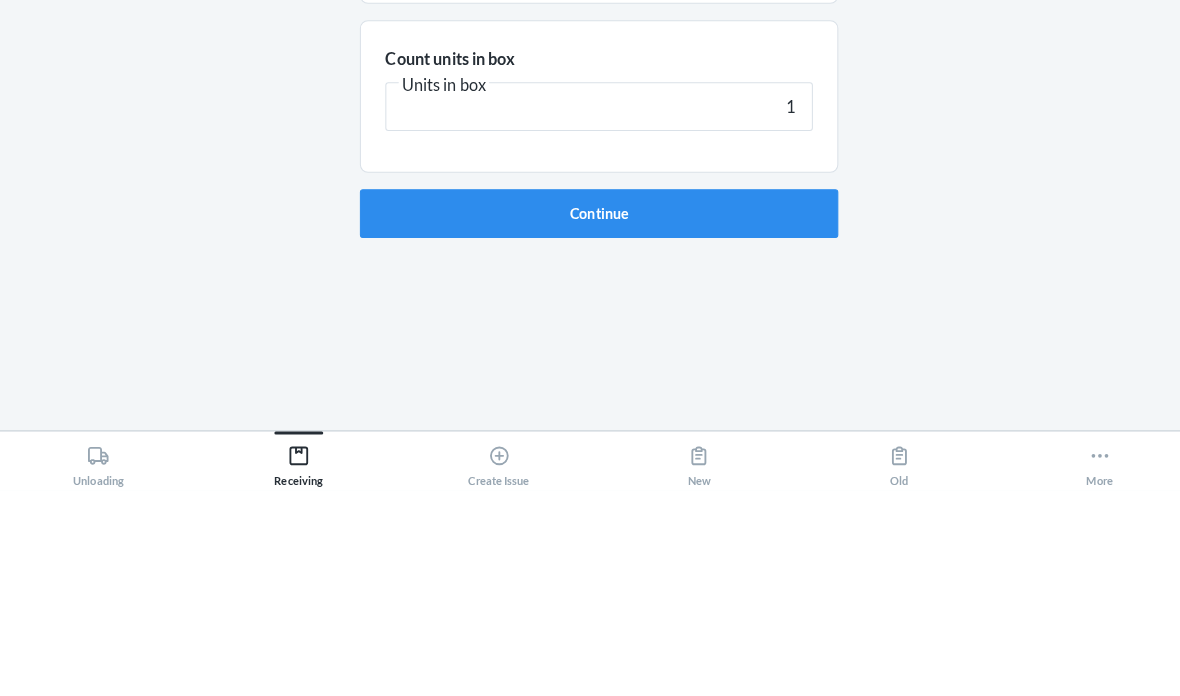 click on "Continue" at bounding box center (590, 424) 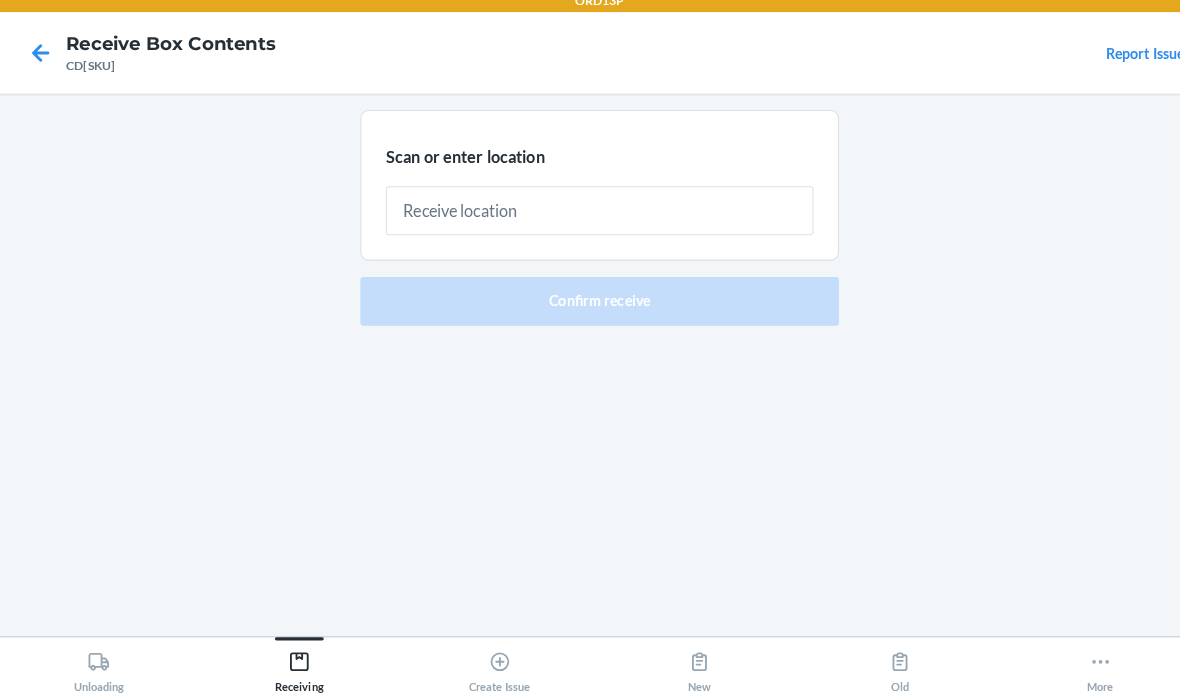click at bounding box center [590, 219] 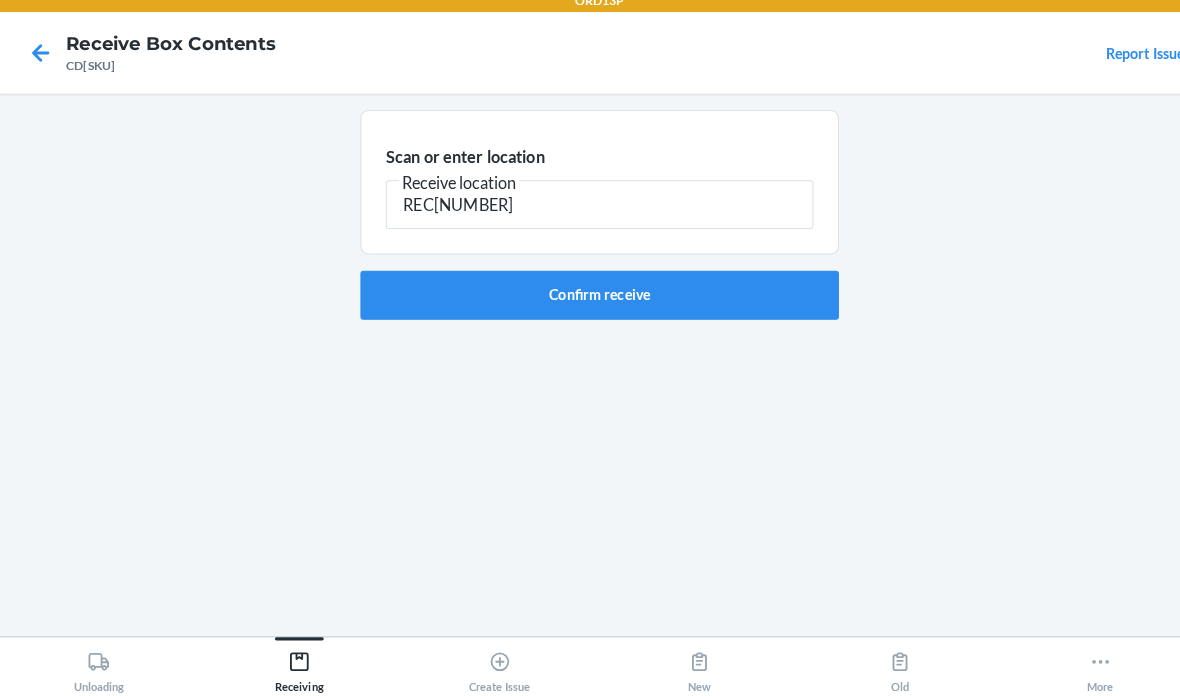 type on "RECART007" 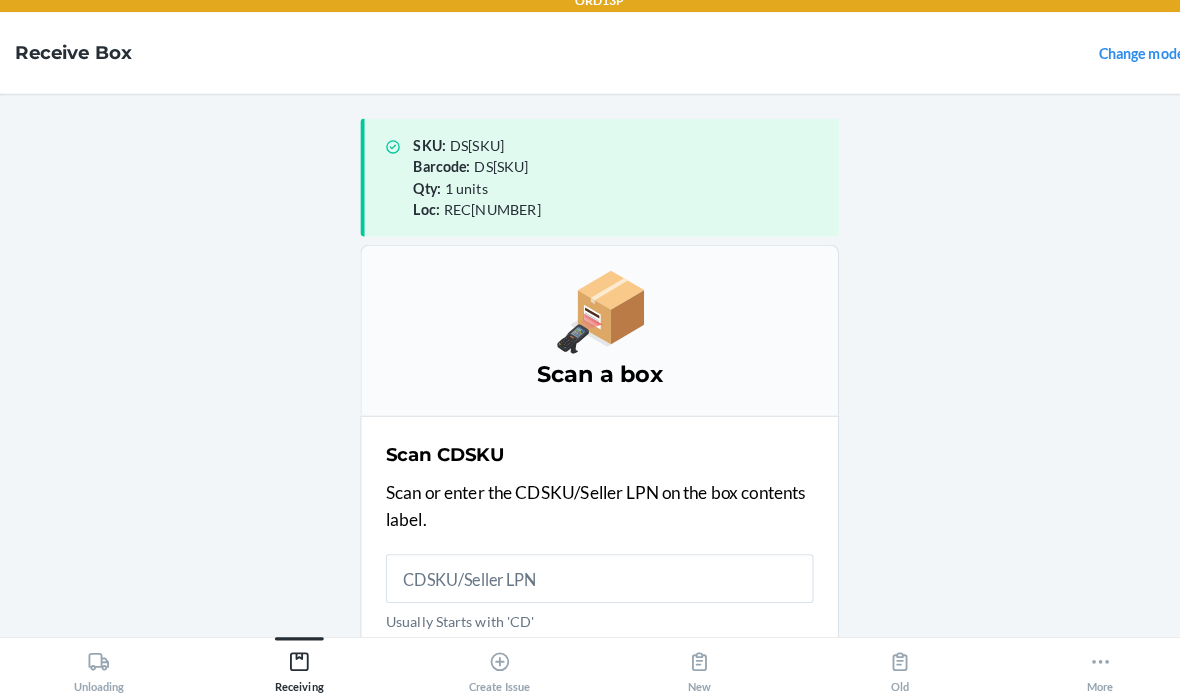 click on "RECART007" at bounding box center (484, 217) 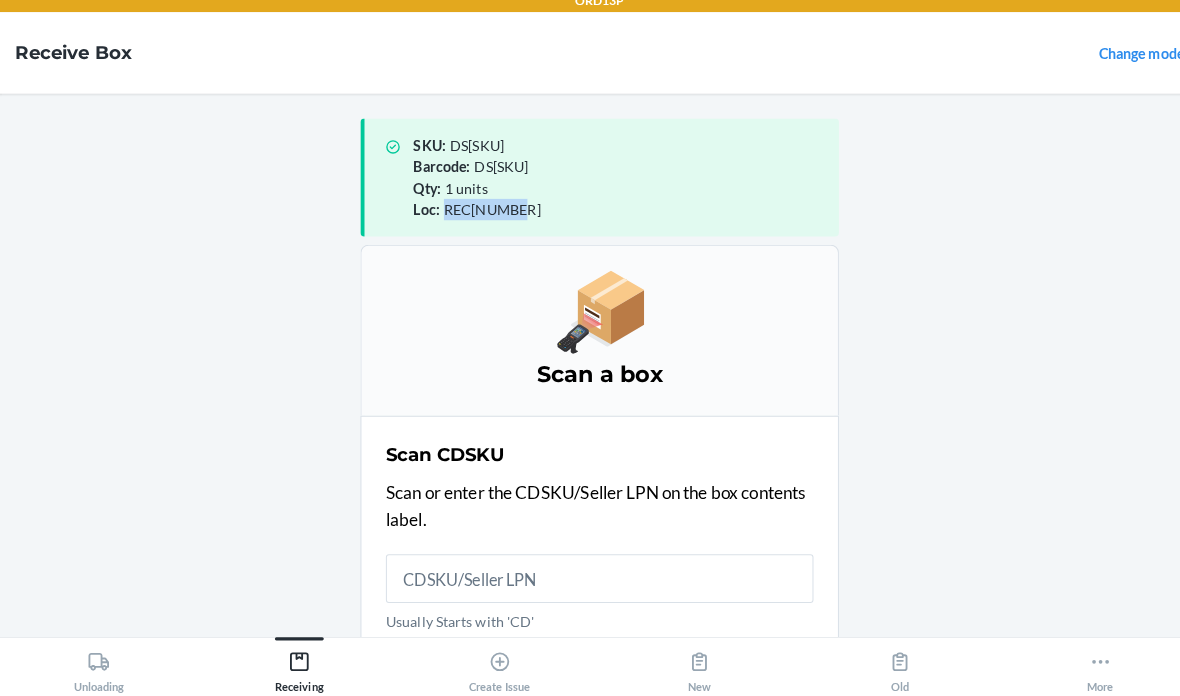 copy on "RECART007" 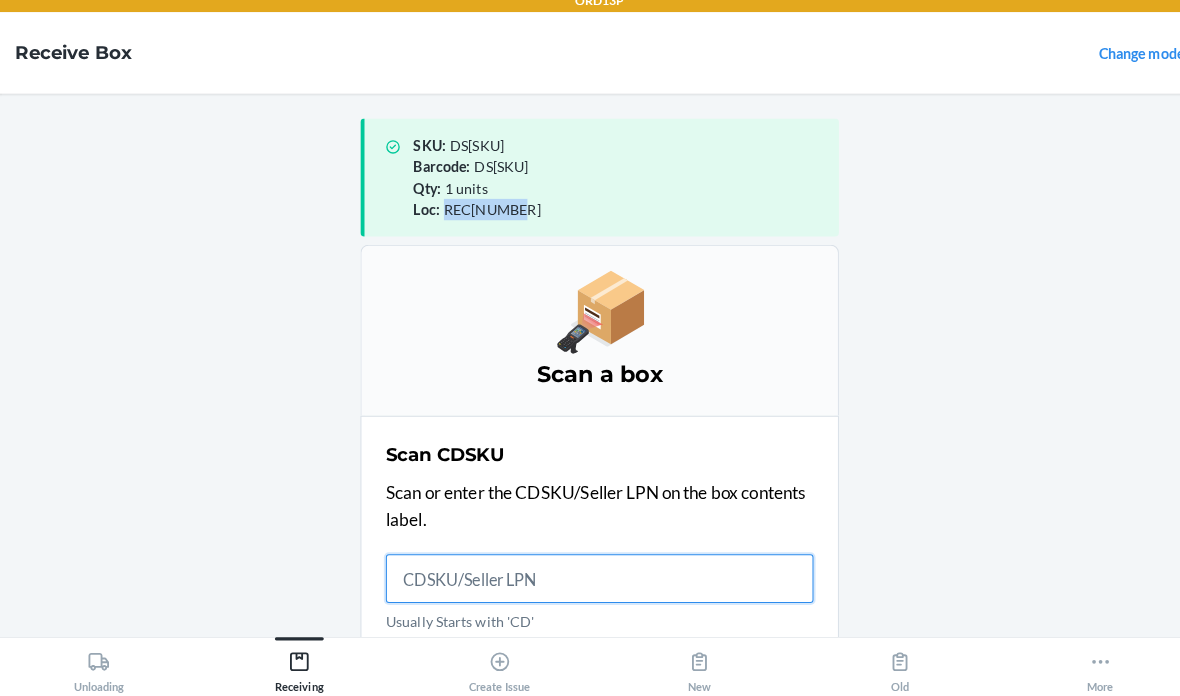 click on "Usually Starts with 'CD'" at bounding box center [590, 580] 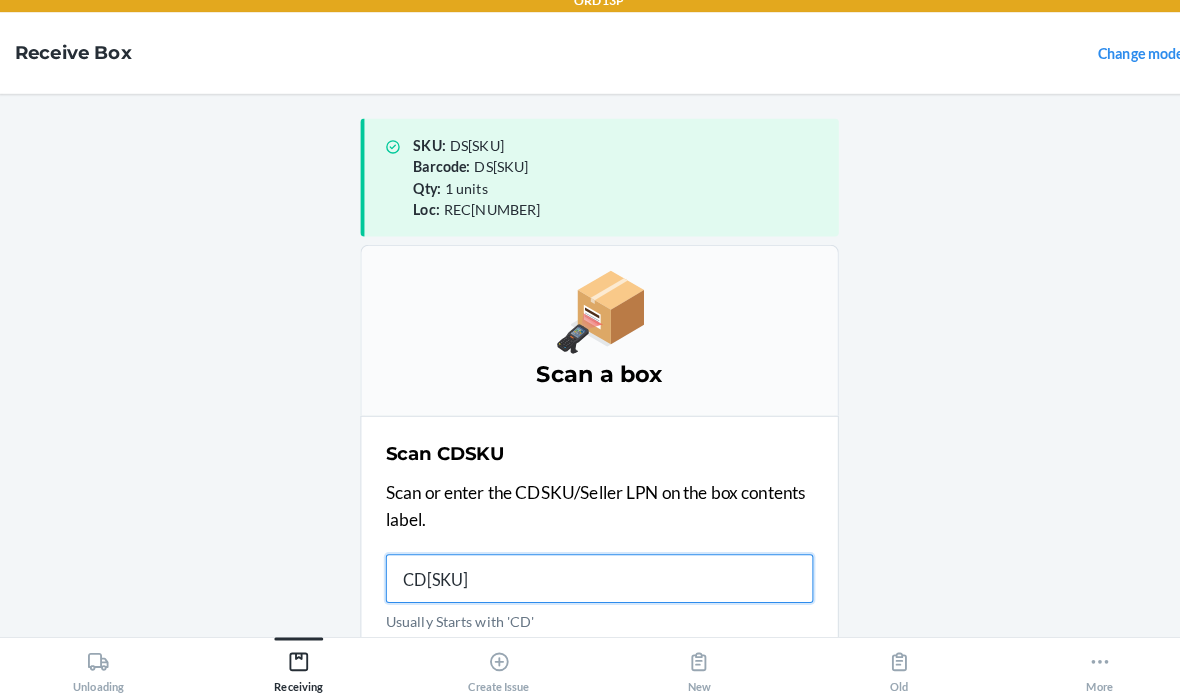 type on "CD7B2UN4" 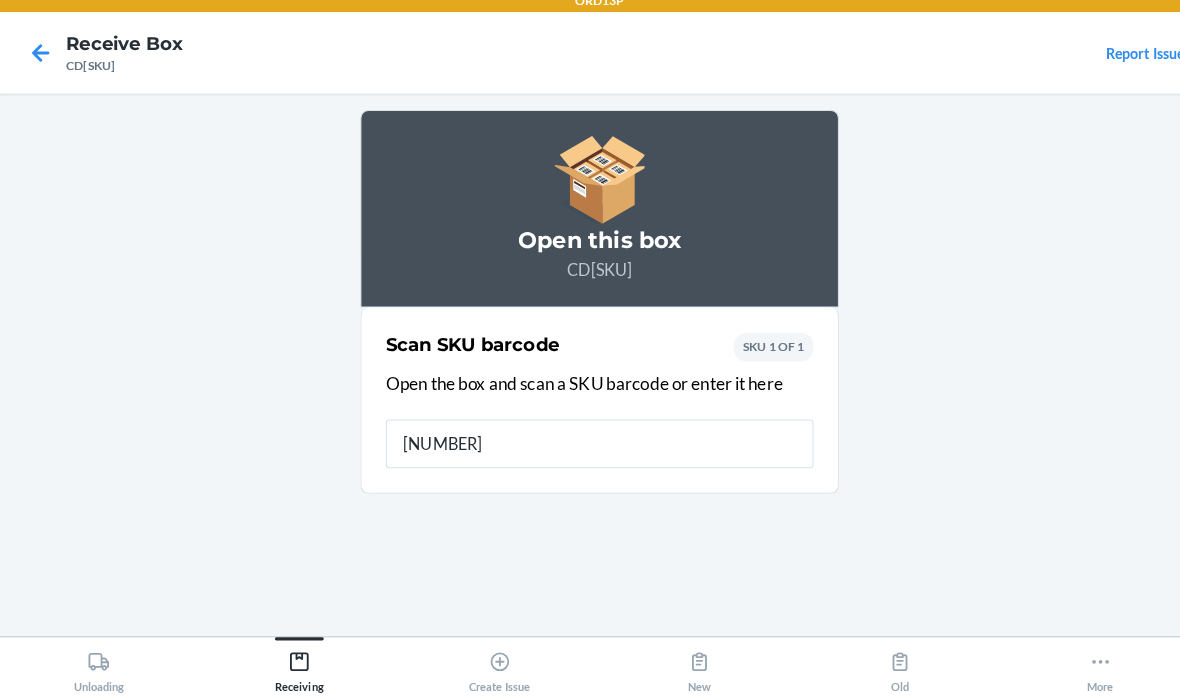 type on "8500404983" 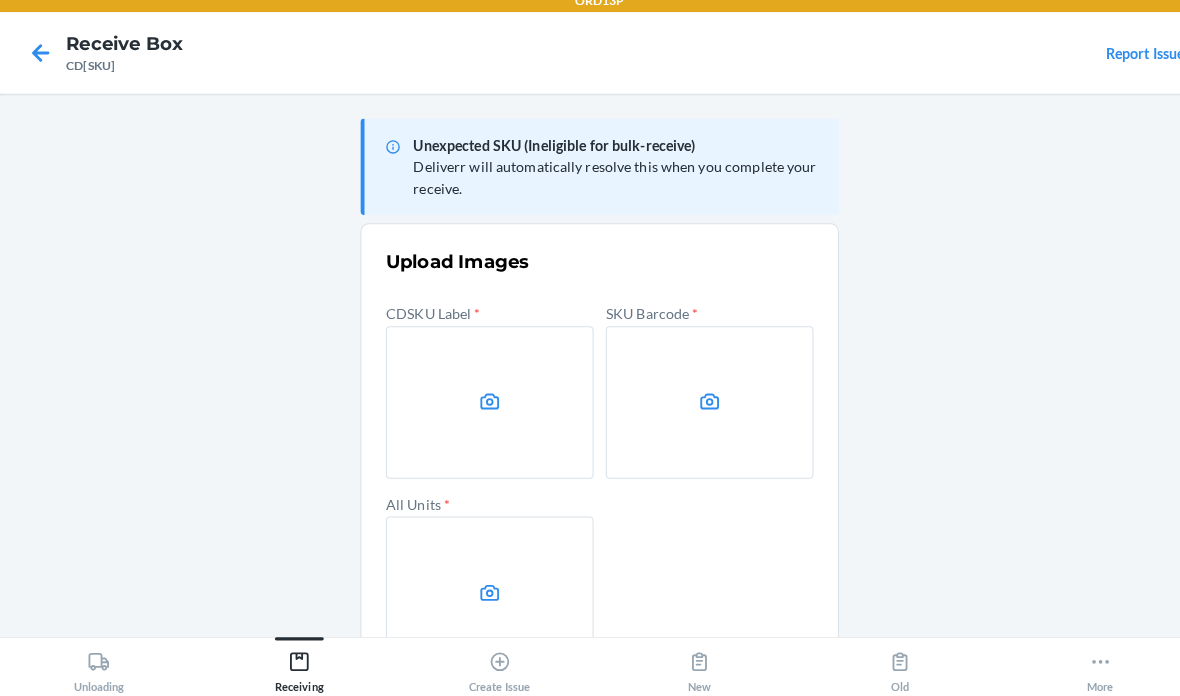 click at bounding box center [482, 407] 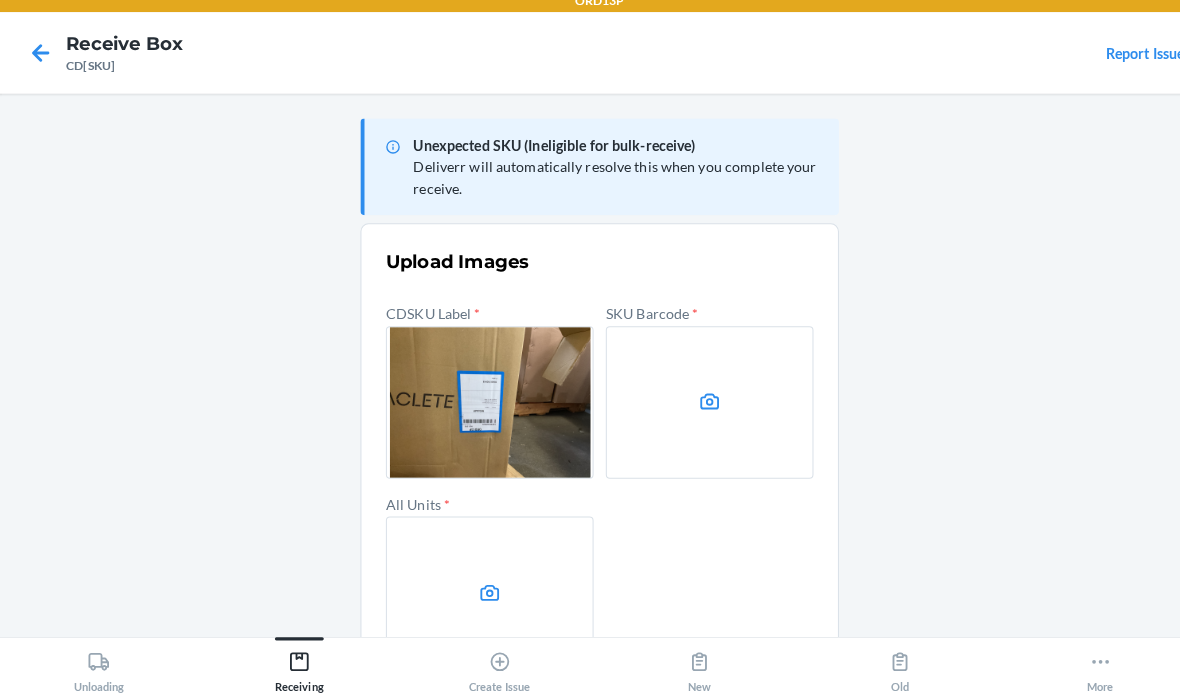 click 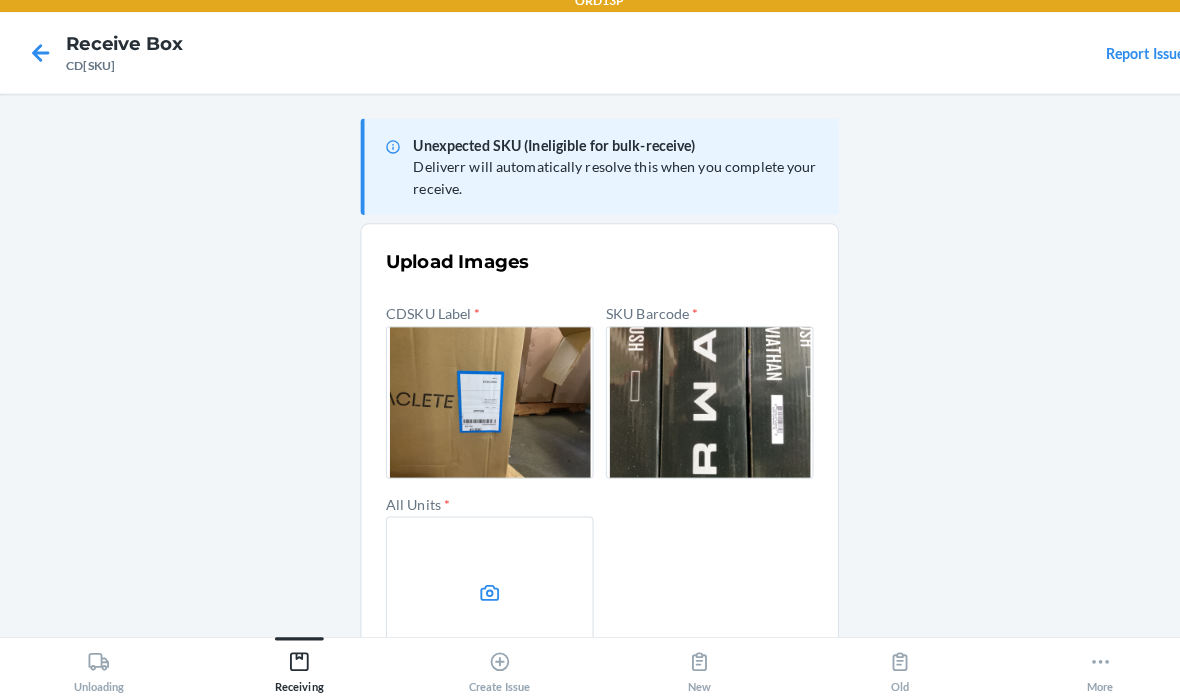 click at bounding box center [482, 594] 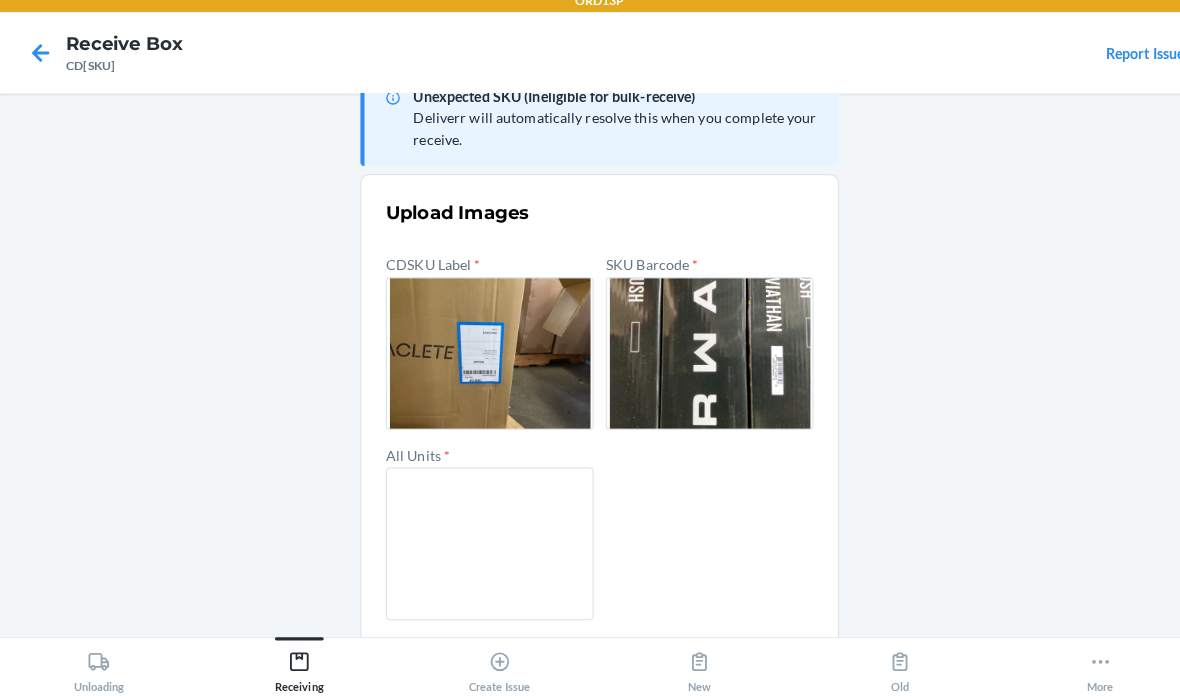 scroll, scrollTop: 48, scrollLeft: 0, axis: vertical 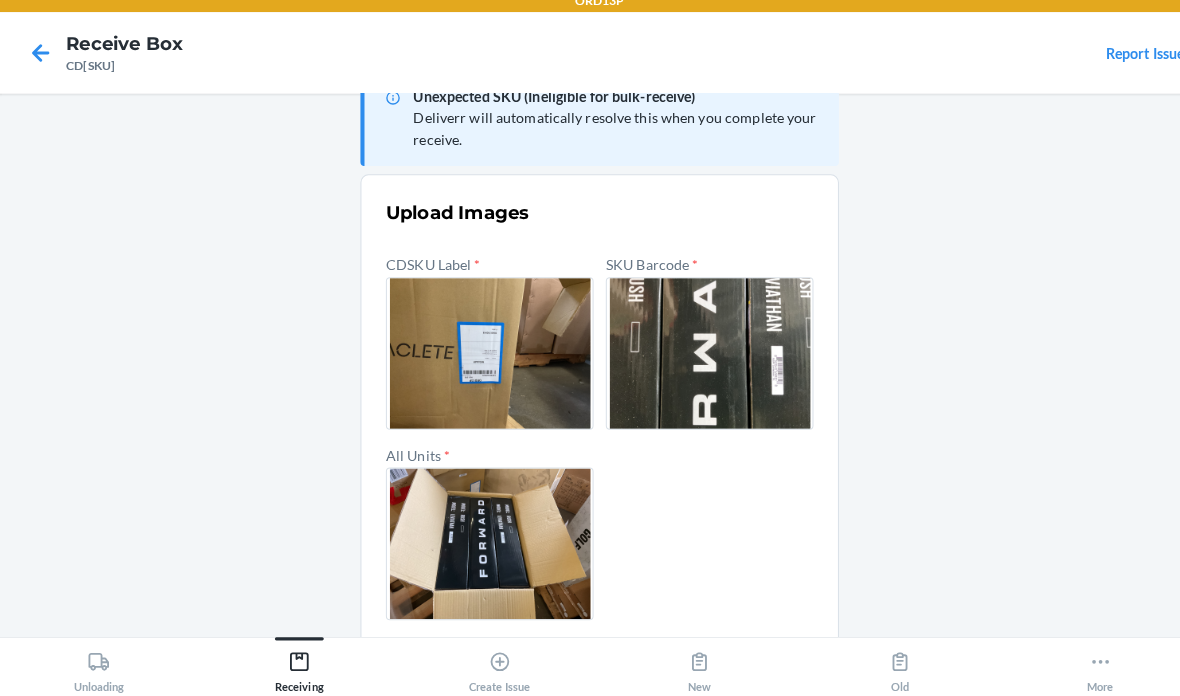 click on "Confirm" at bounding box center [590, 669] 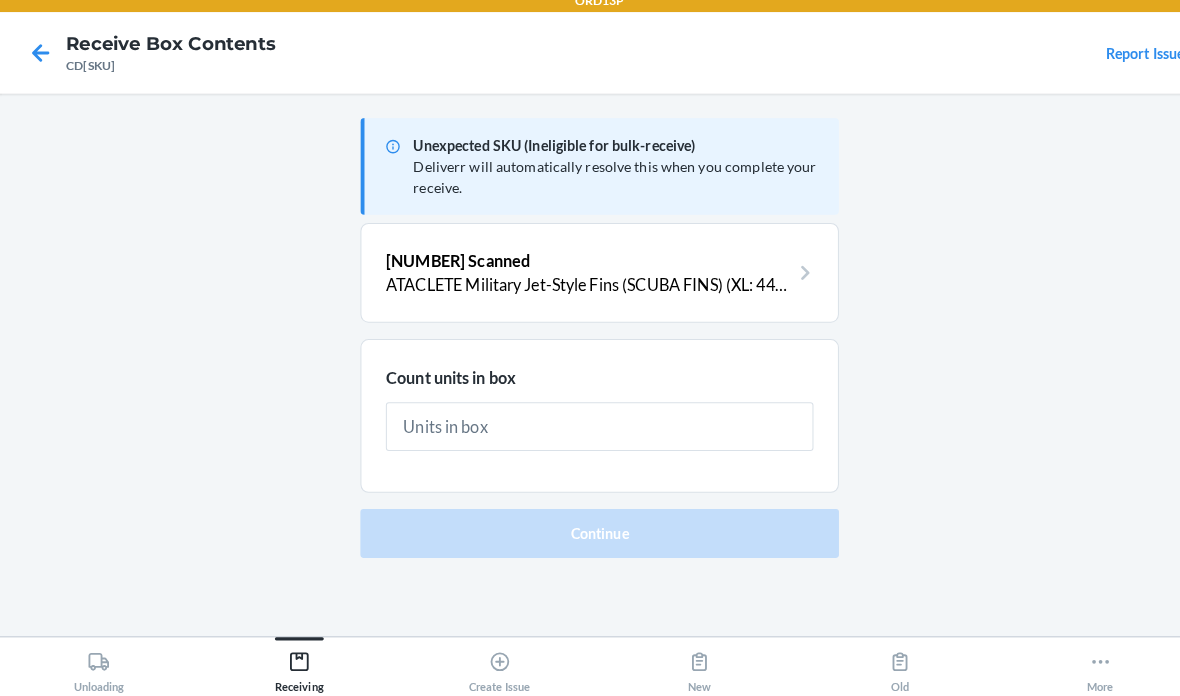 scroll, scrollTop: 0, scrollLeft: 0, axis: both 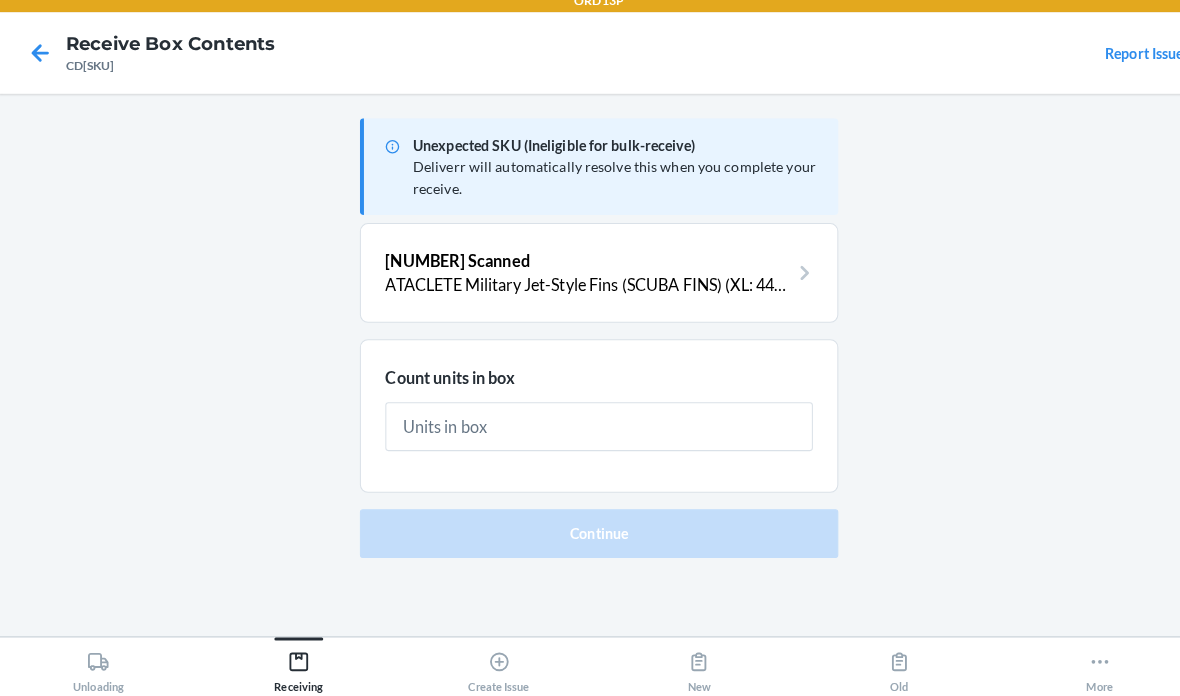 click at bounding box center (590, 431) 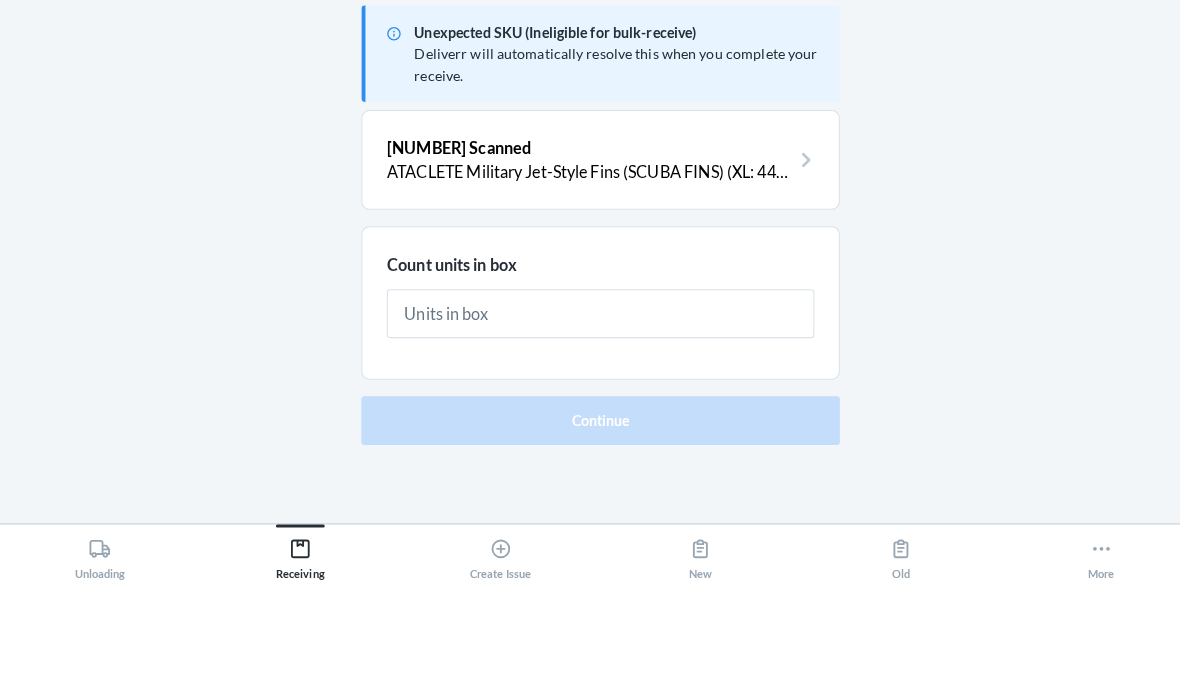 click at bounding box center (590, 431) 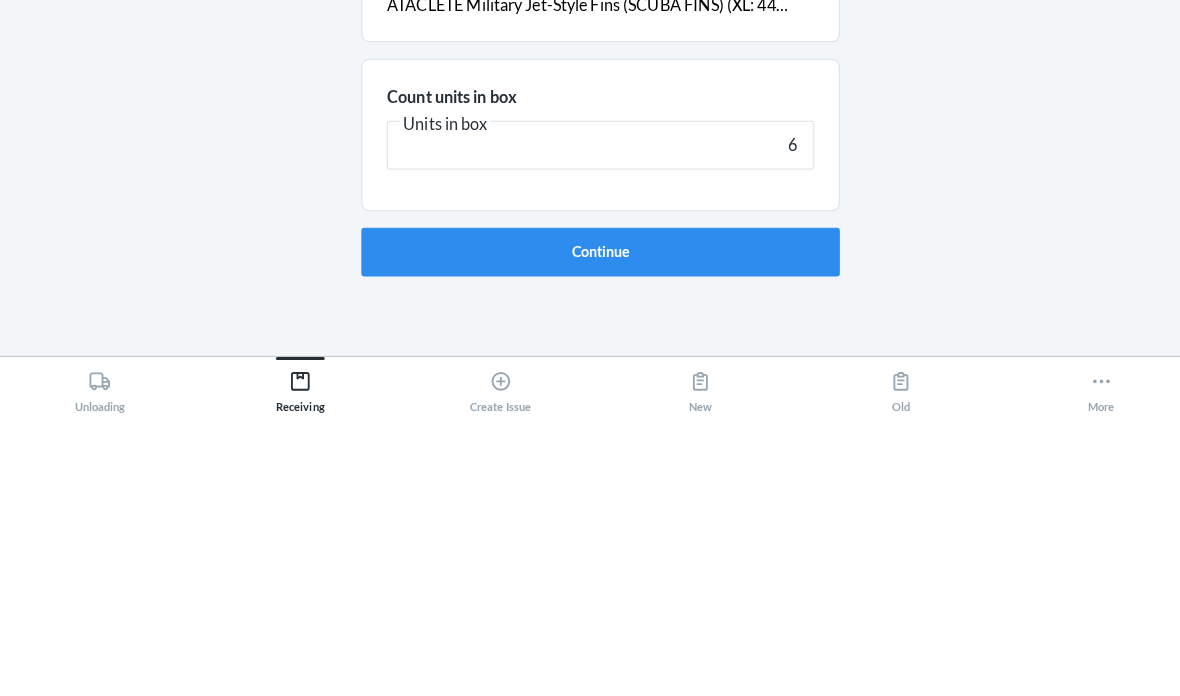 type on "6" 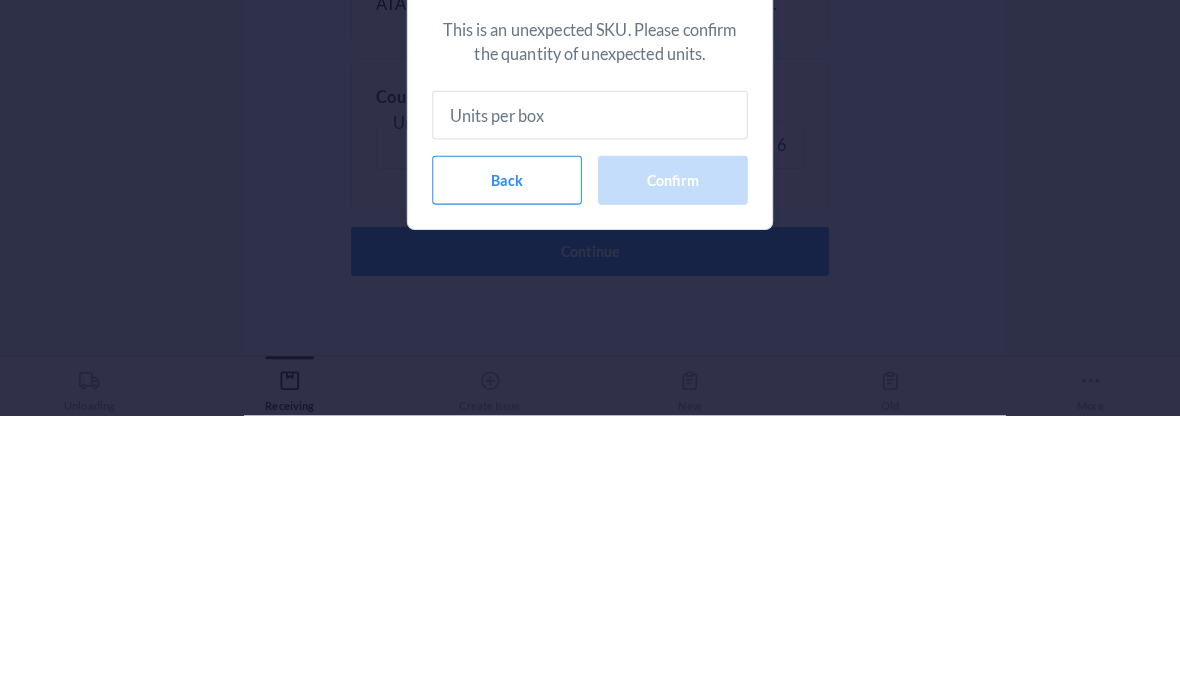 type on "6" 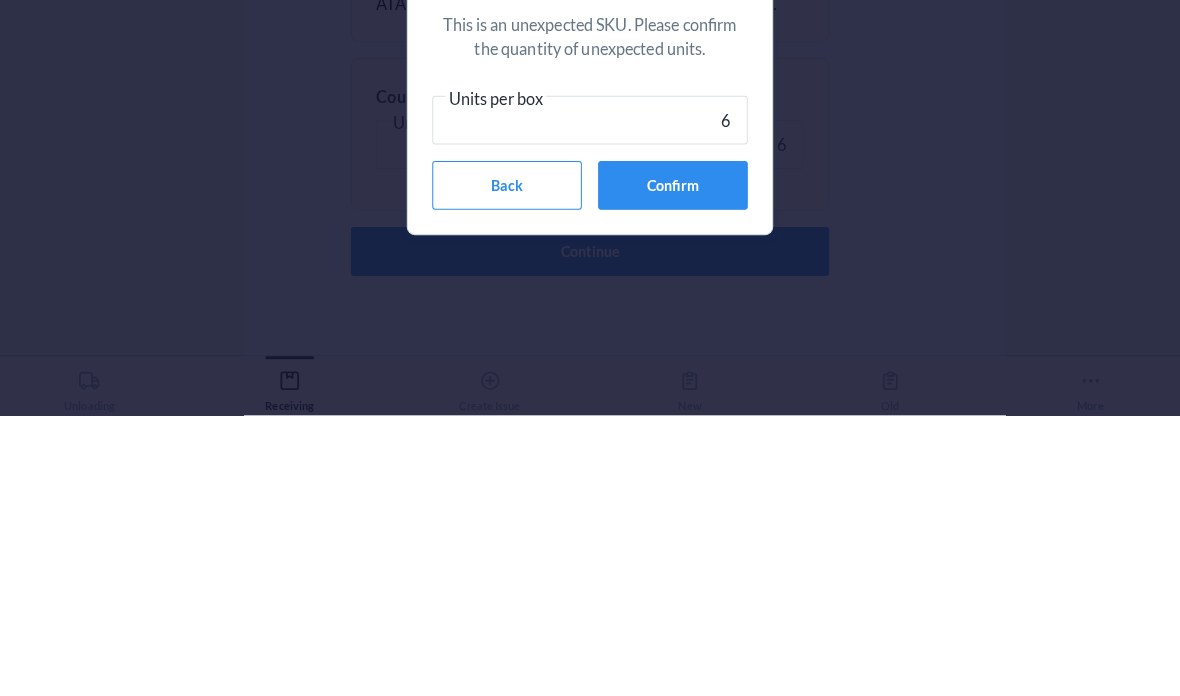 click on "Confirm" at bounding box center (671, 470) 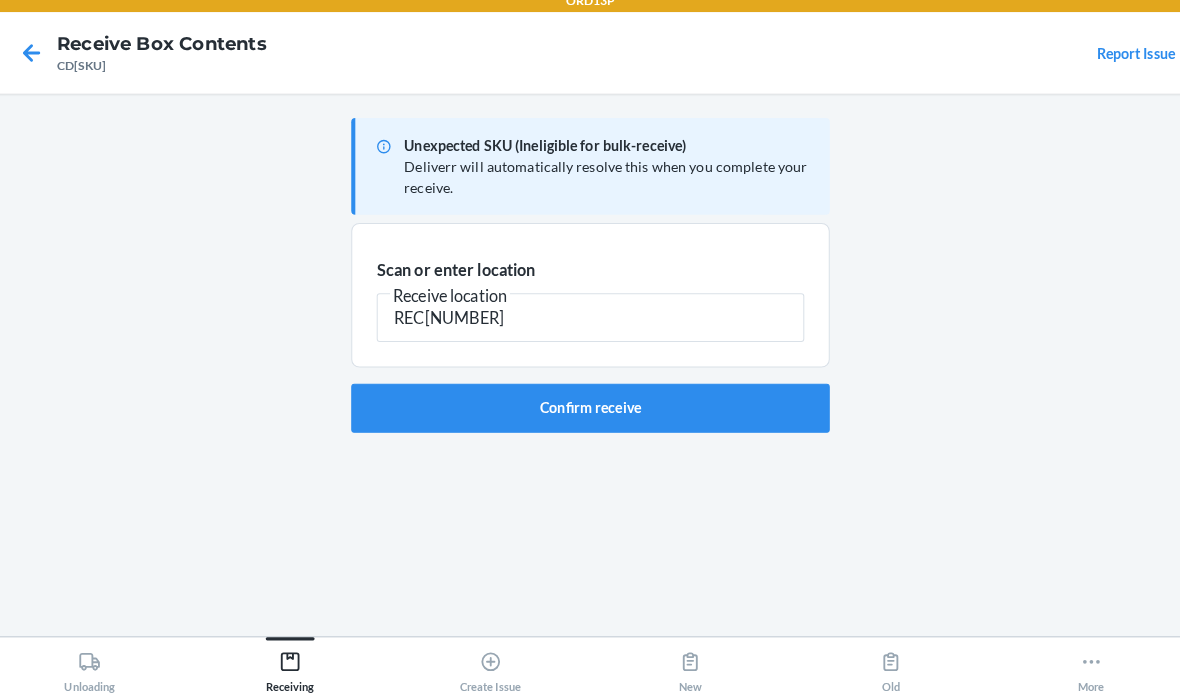 type on "RECART007" 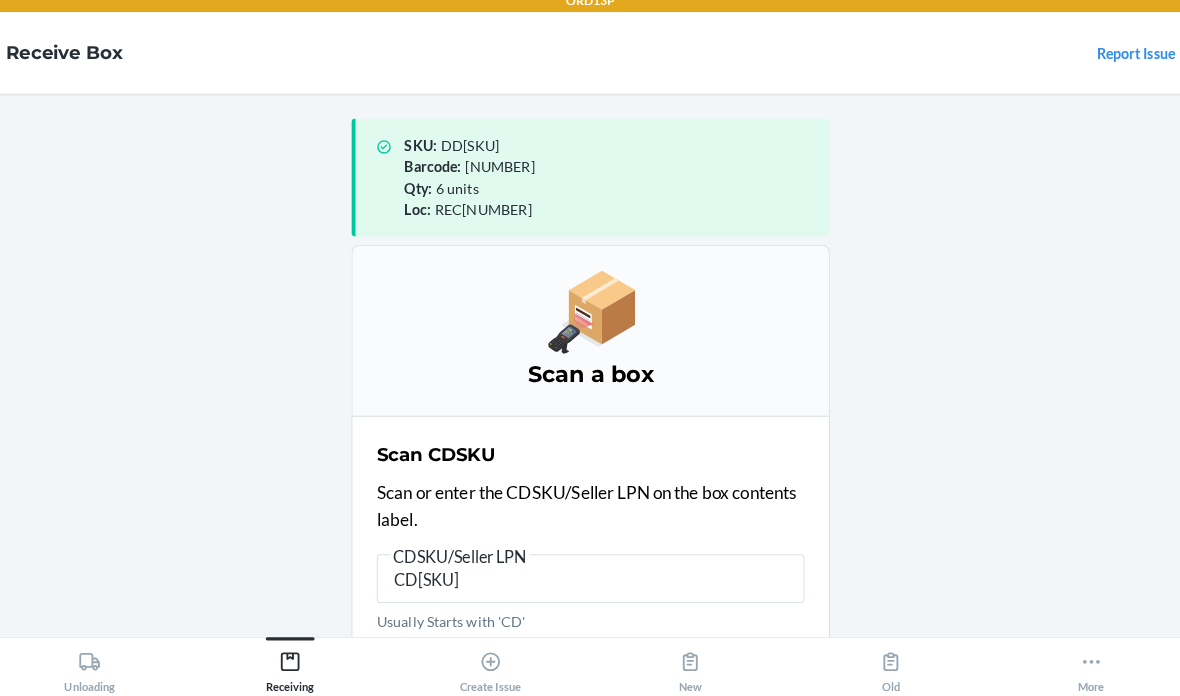 type on "CDUZAESYUZ5" 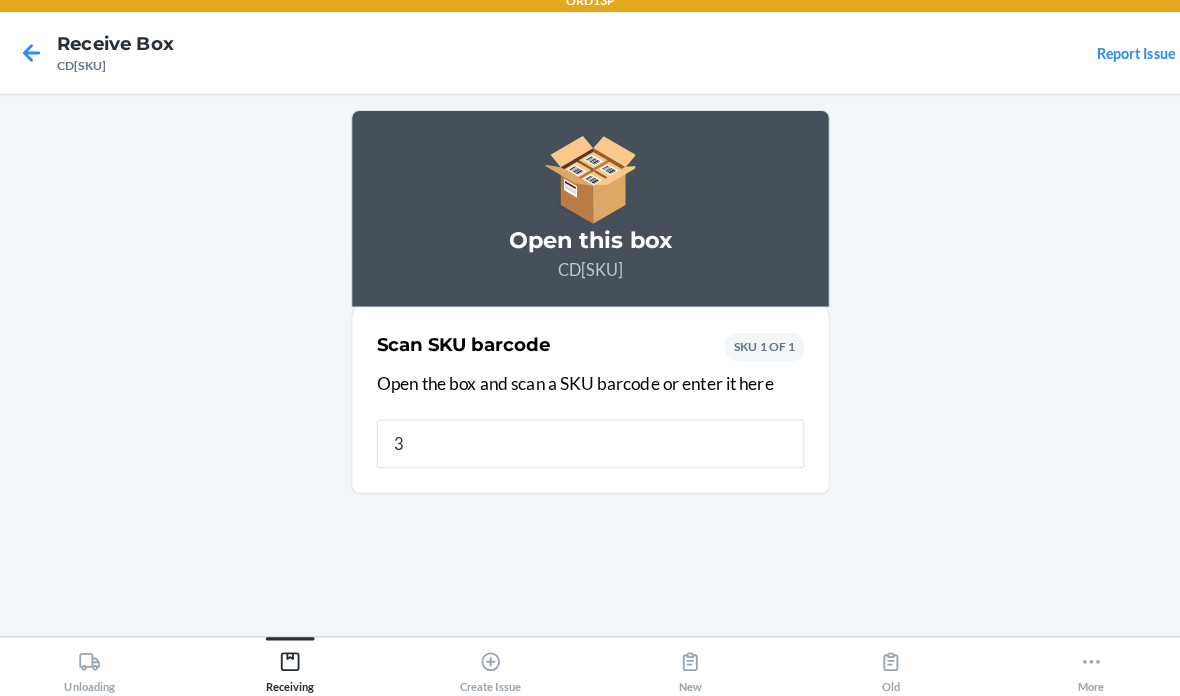 type on "39" 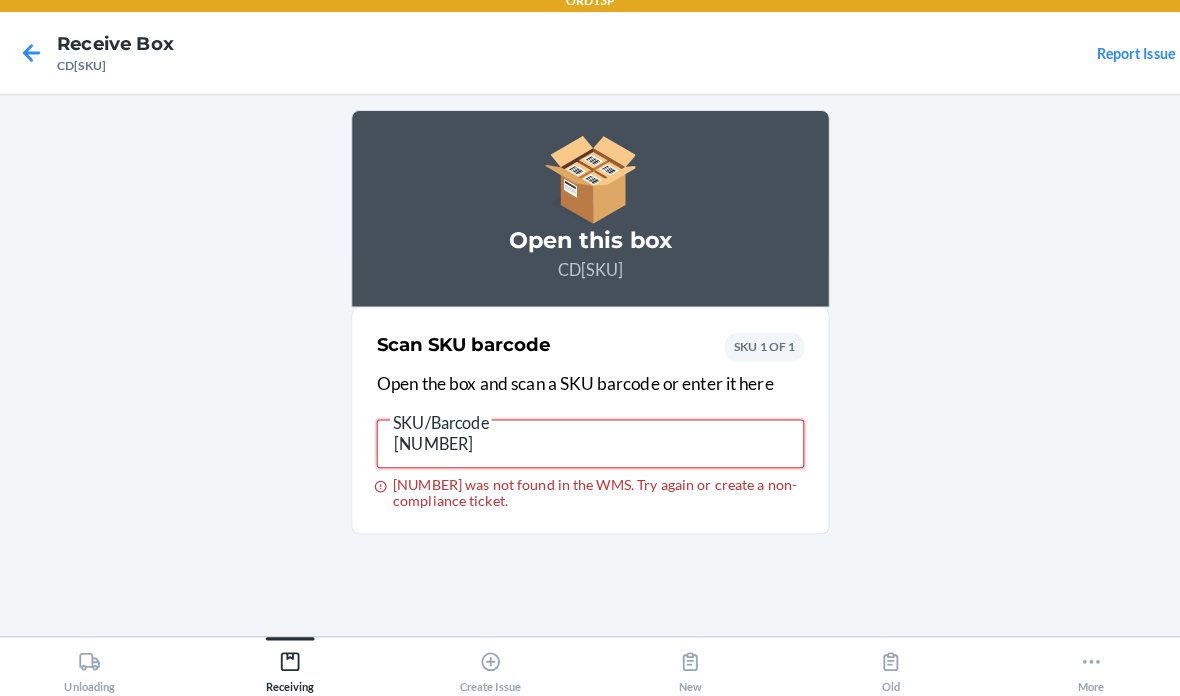 click on "39601" at bounding box center (590, 448) 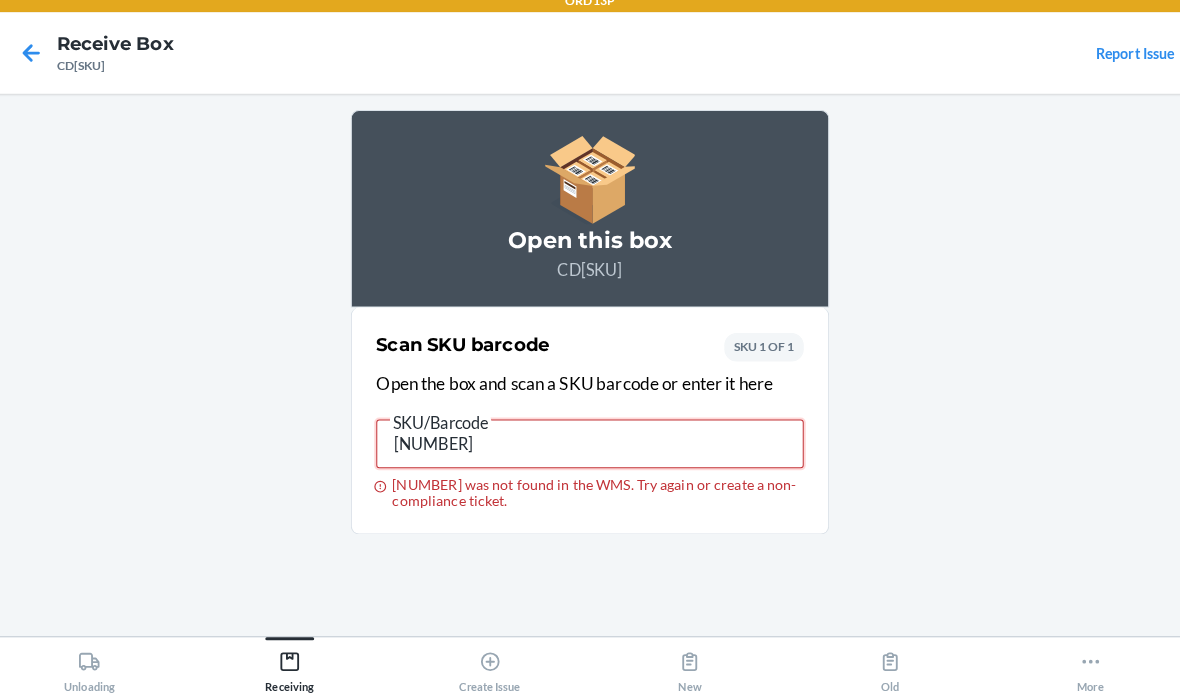 click on "39601" at bounding box center (590, 448) 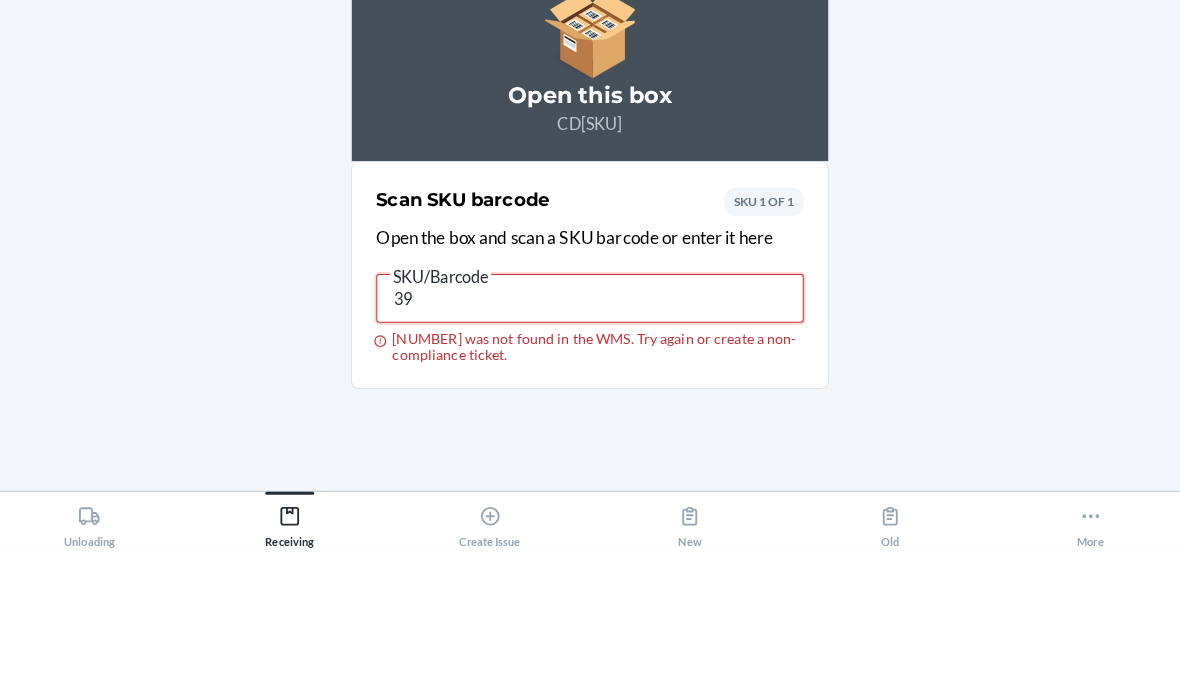 type on "3" 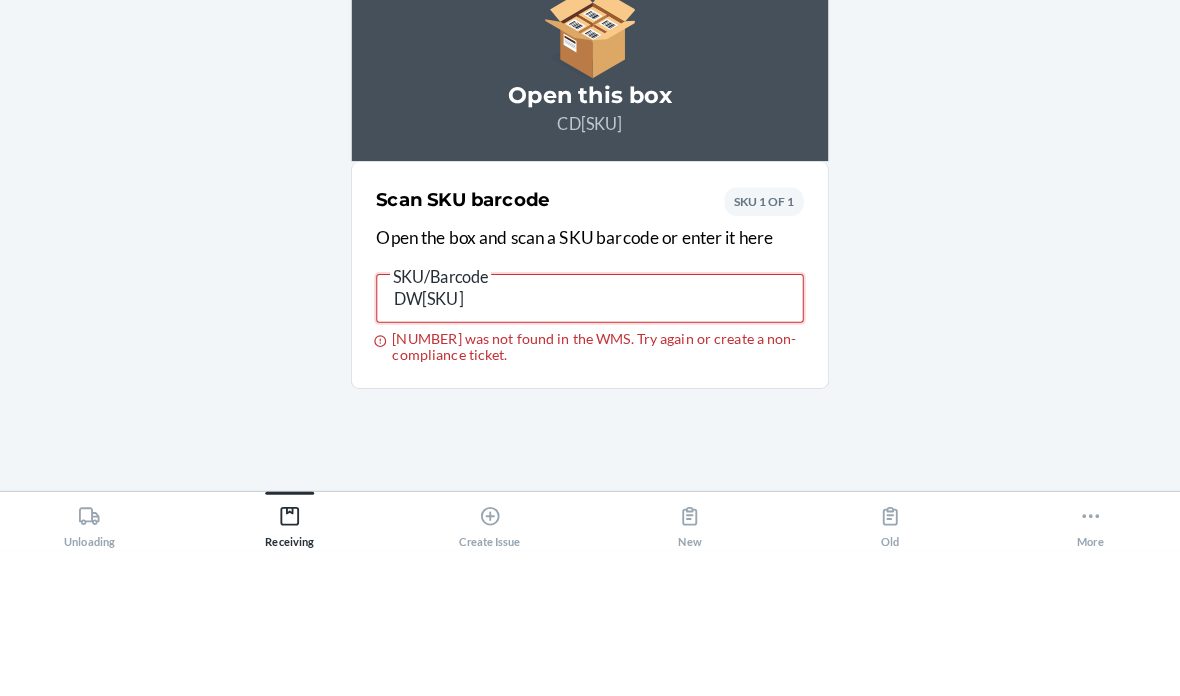 type on "DWM92LGMNLR" 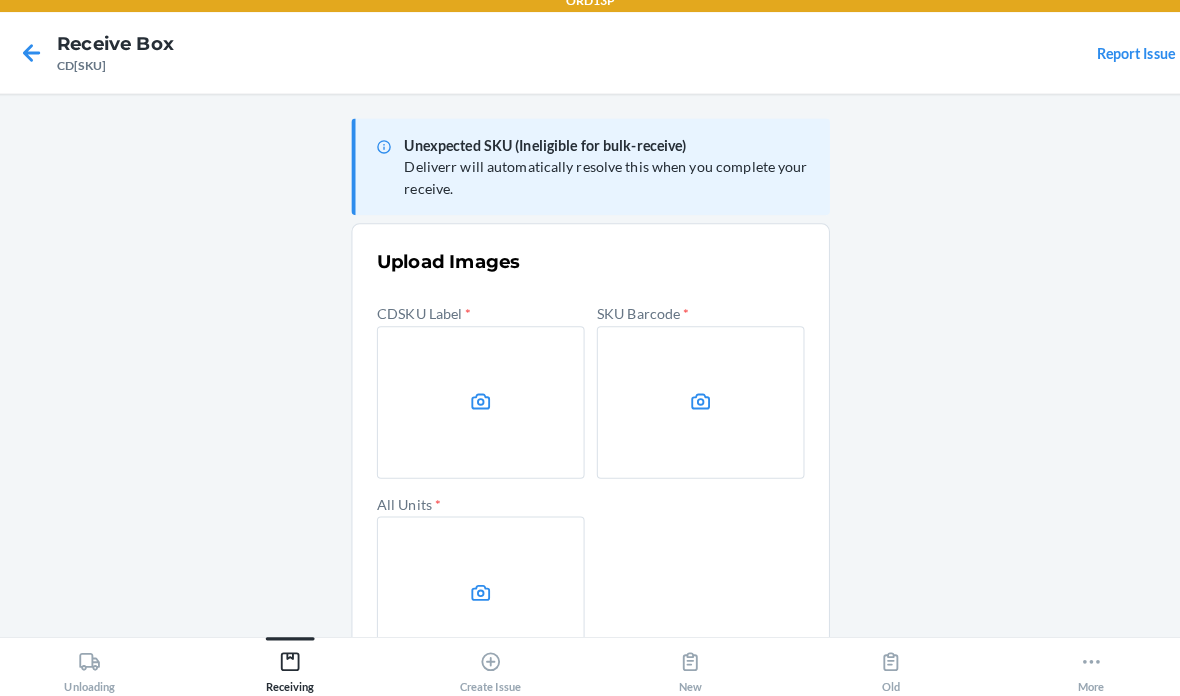 click at bounding box center (482, 407) 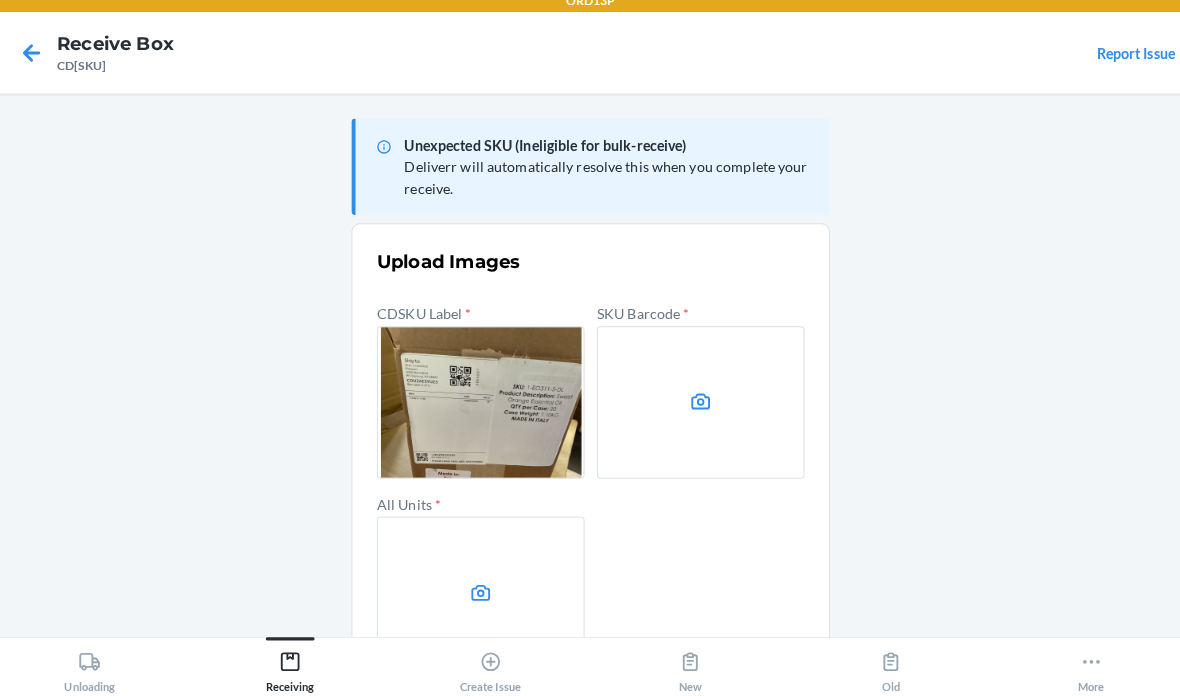 click at bounding box center (698, 407) 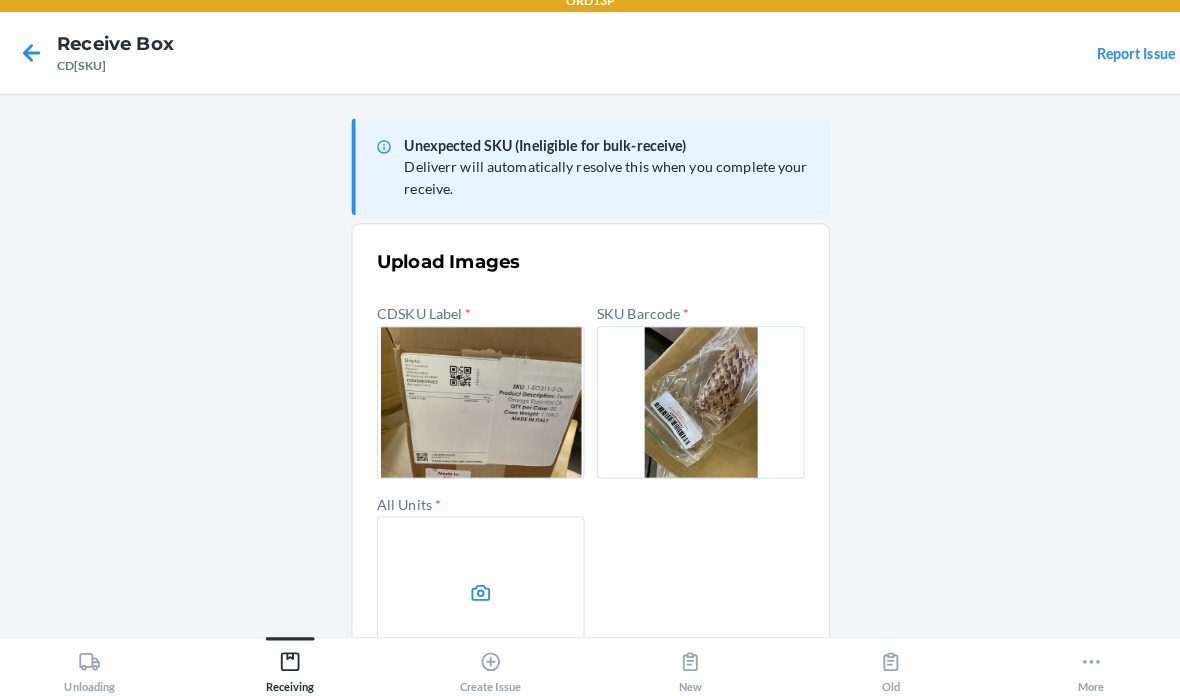 click at bounding box center [482, 594] 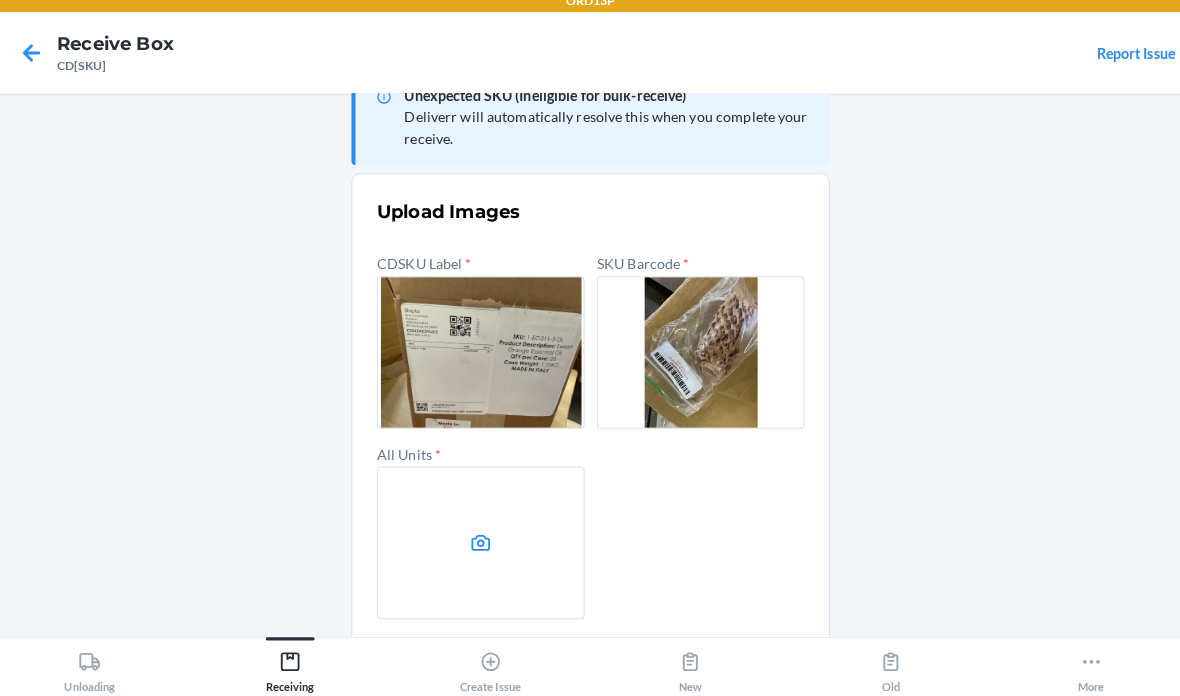 scroll, scrollTop: 48, scrollLeft: 0, axis: vertical 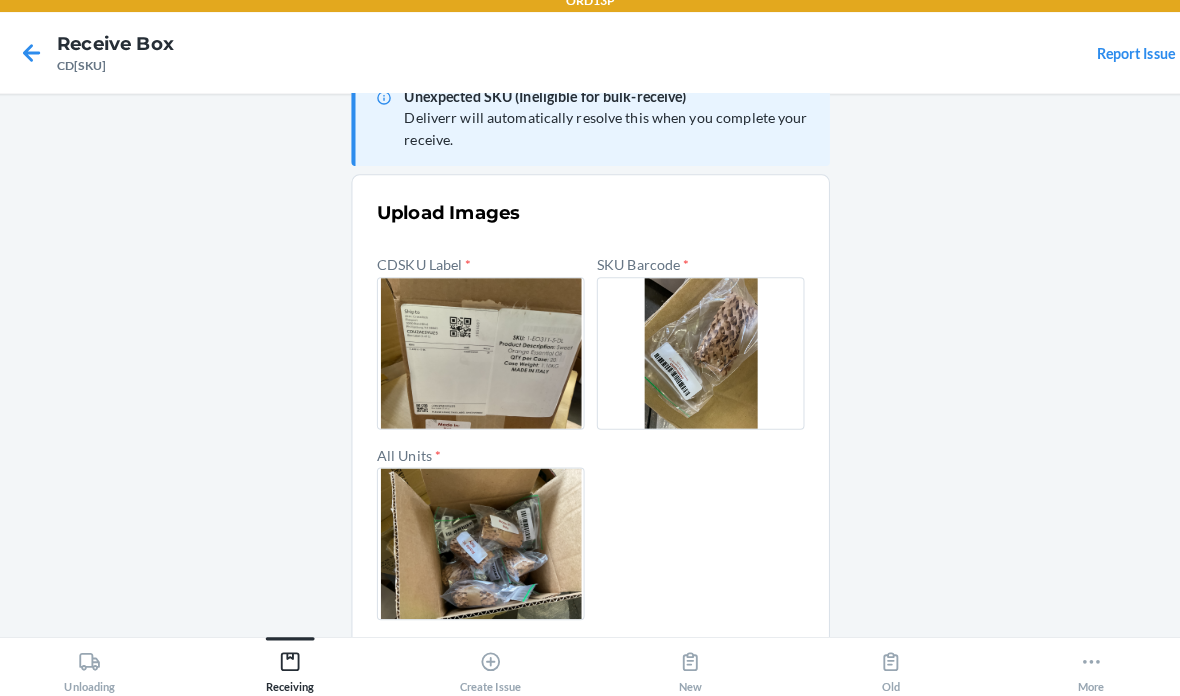 click on "Confirm" at bounding box center (590, 669) 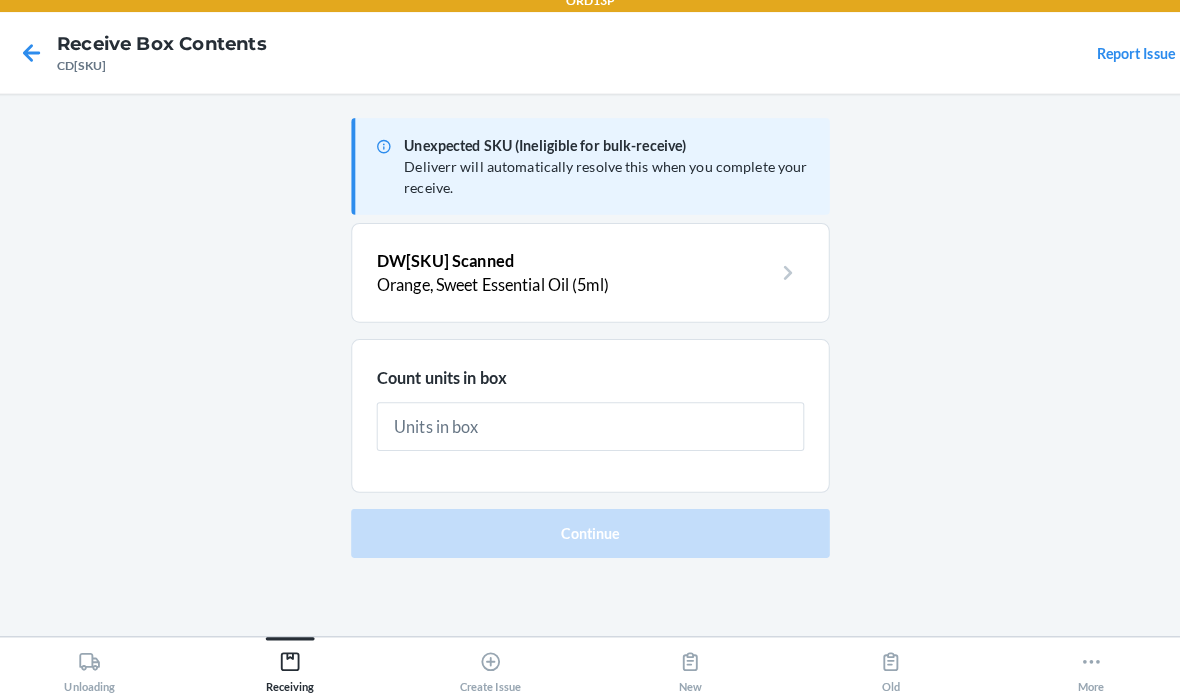 scroll, scrollTop: 0, scrollLeft: 0, axis: both 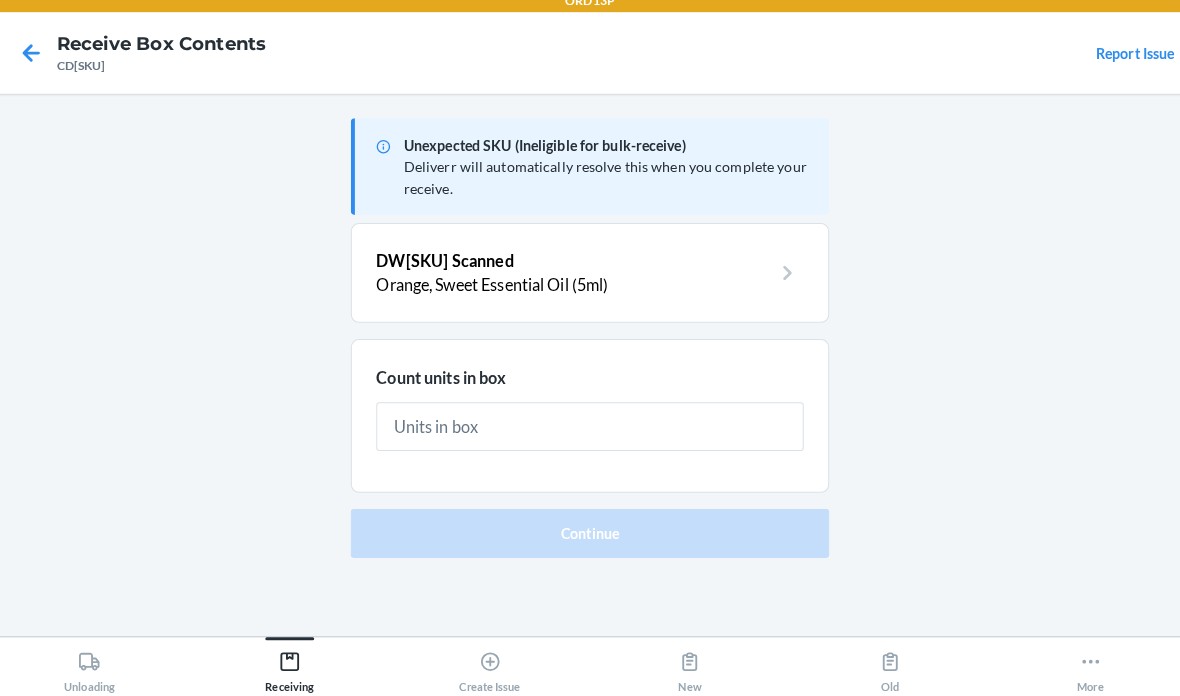 click at bounding box center [590, 431] 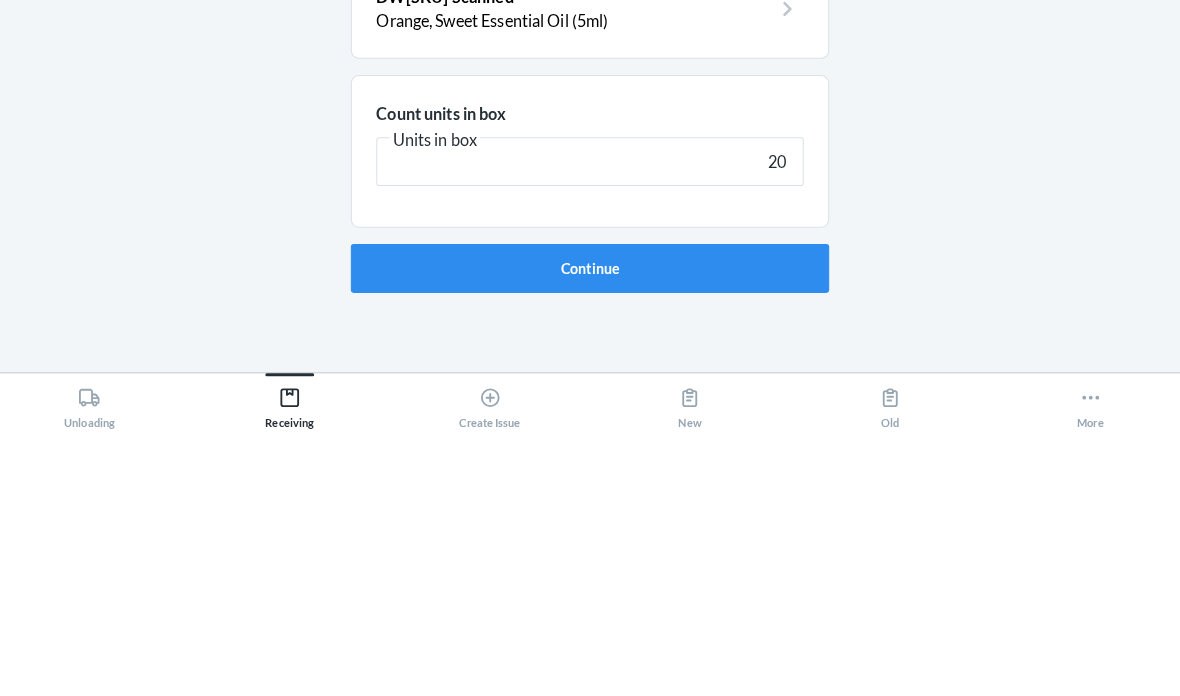 type on "20" 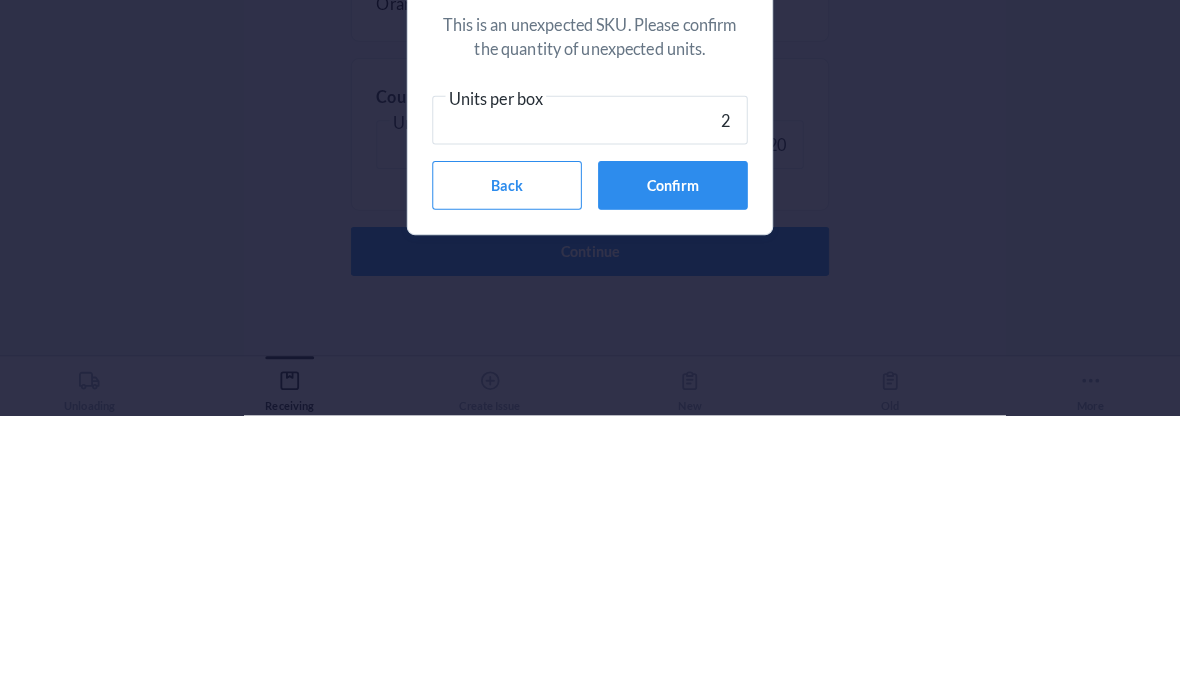 type on "20" 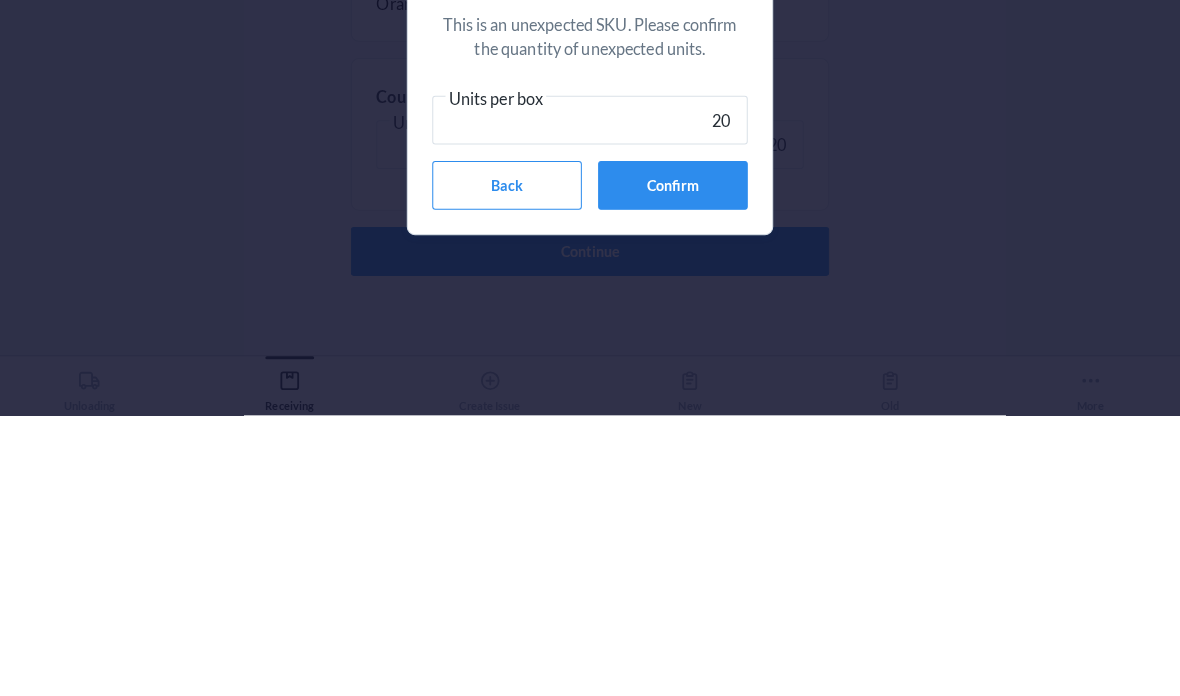 click on "Confirm" at bounding box center [671, 470] 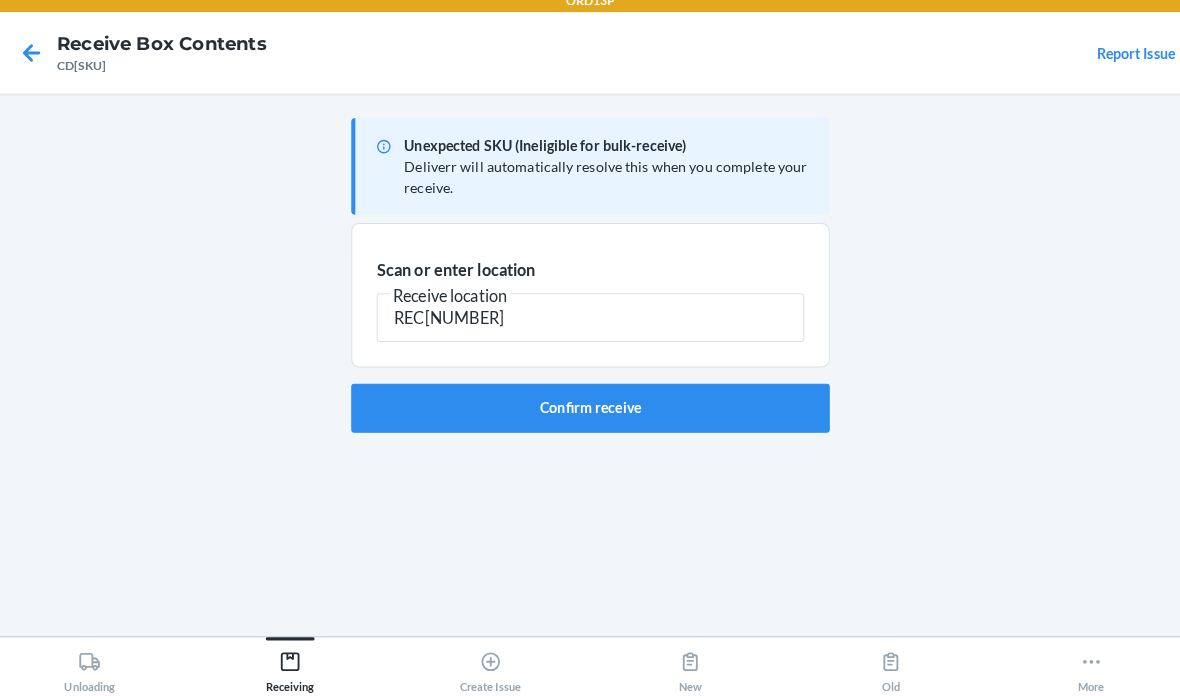 type on "RECART007" 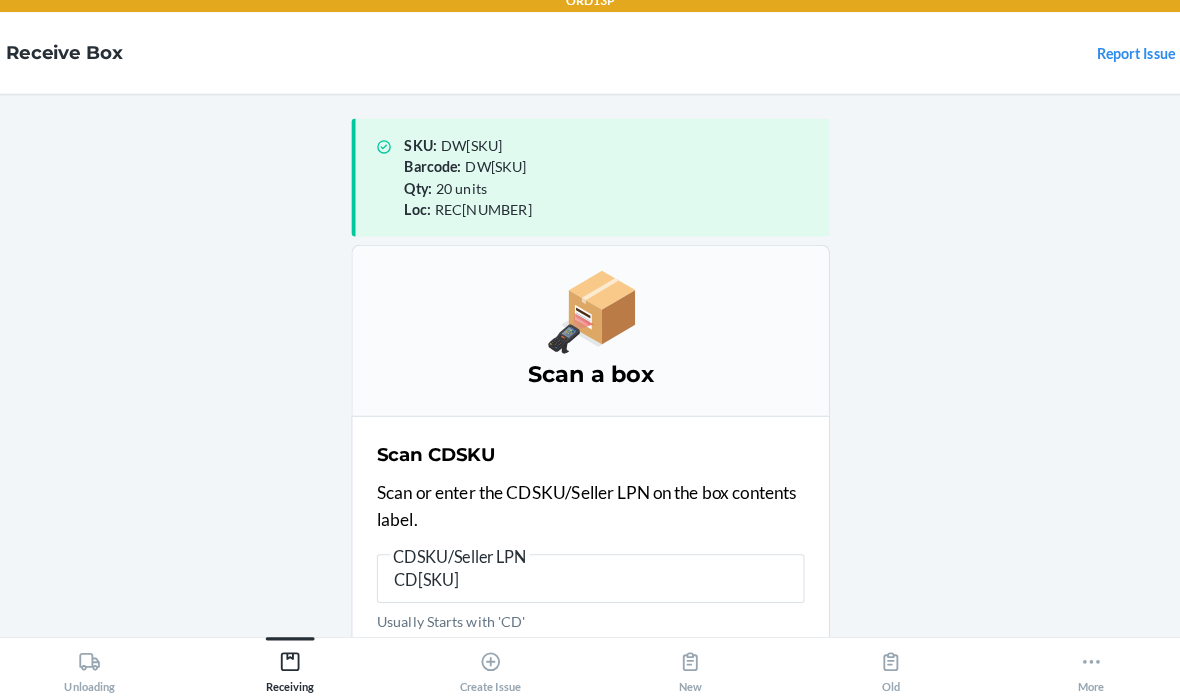 type on "CDLLT4LW6CH" 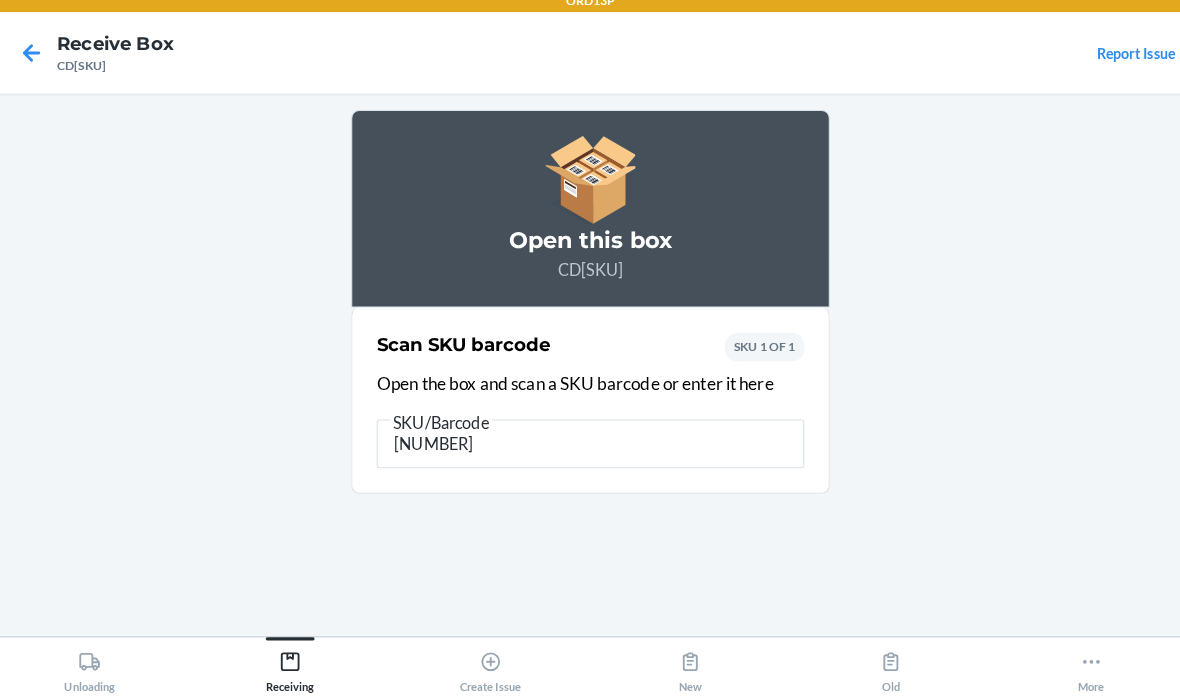 type on "850040498325" 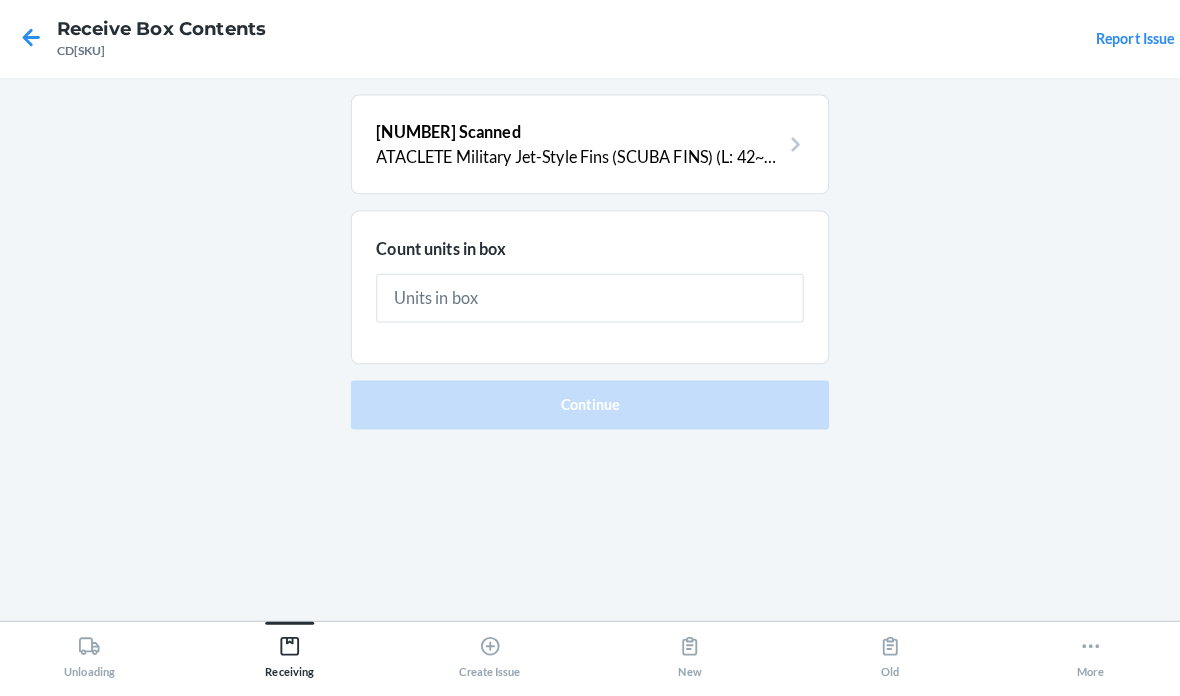 type on "6" 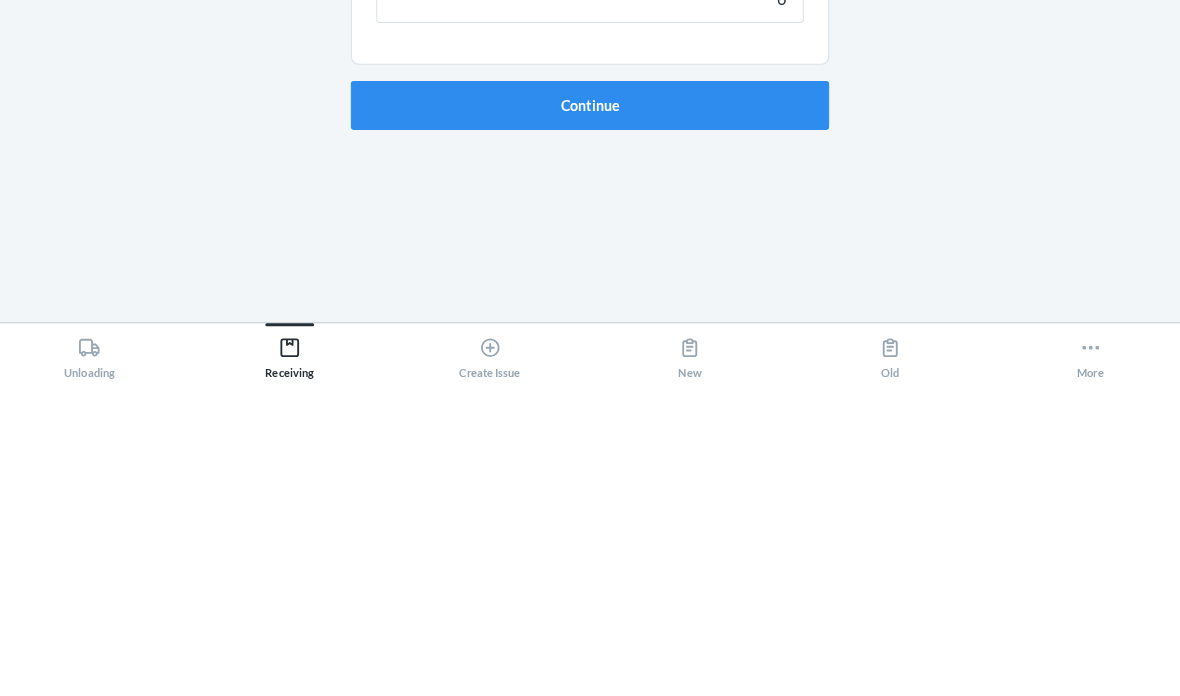 click on "Continue" at bounding box center (590, 424) 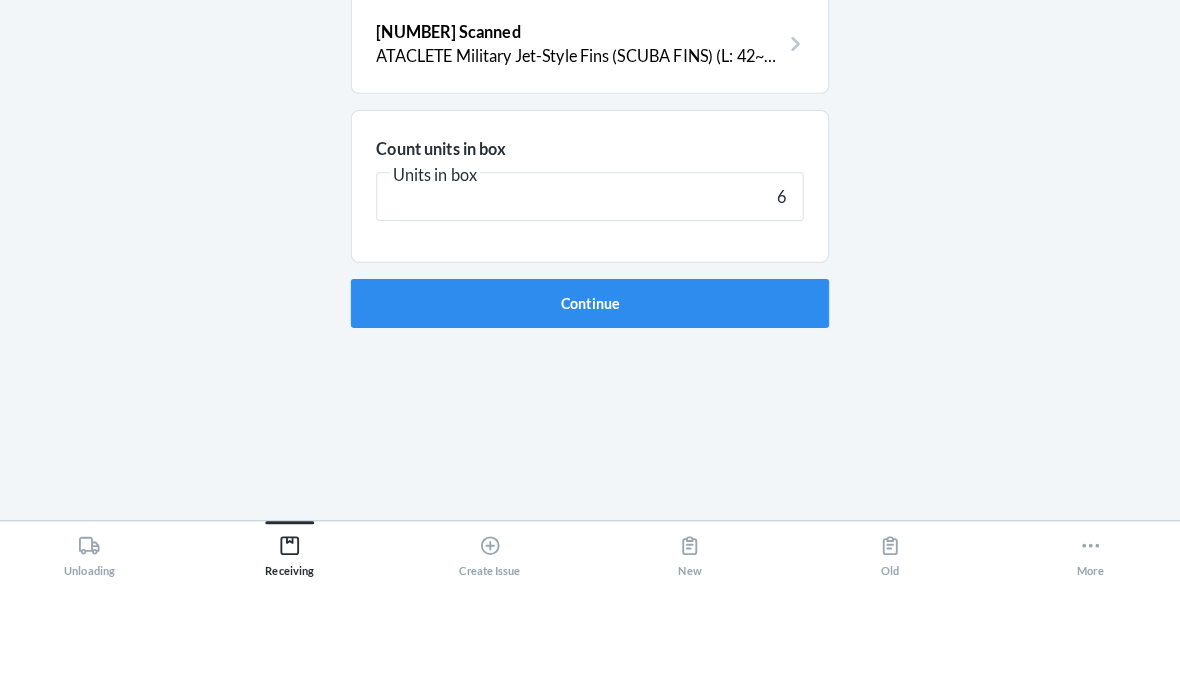 click on "Continue" at bounding box center [590, 424] 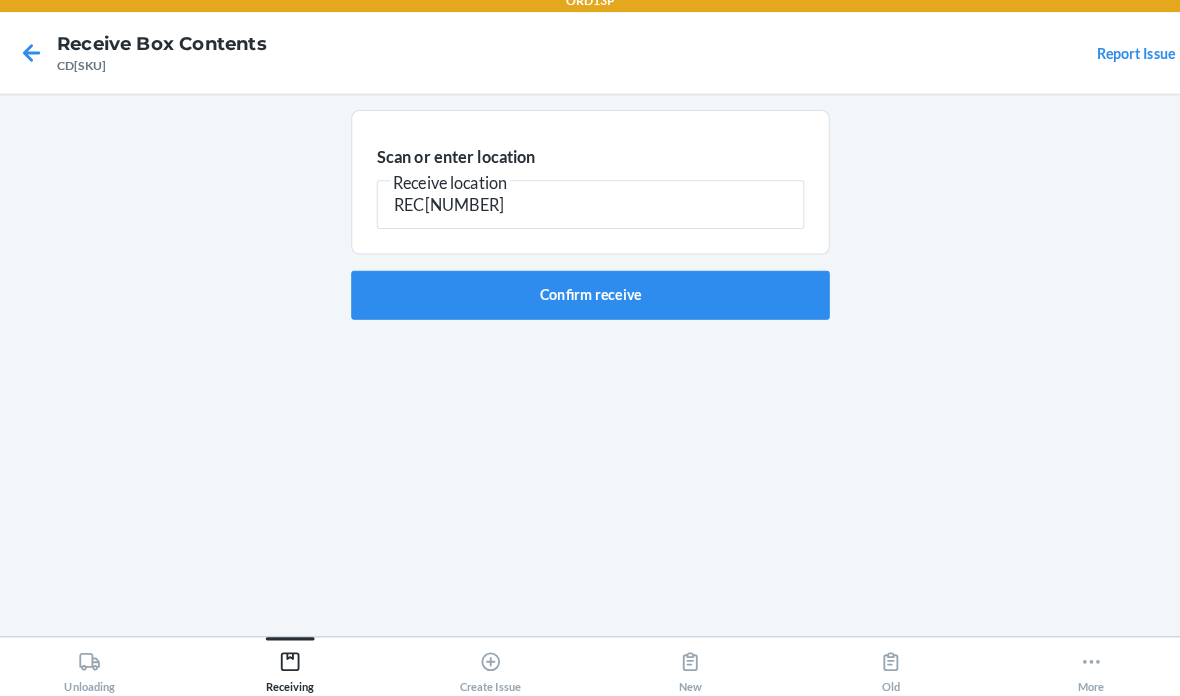 type on "RECART007" 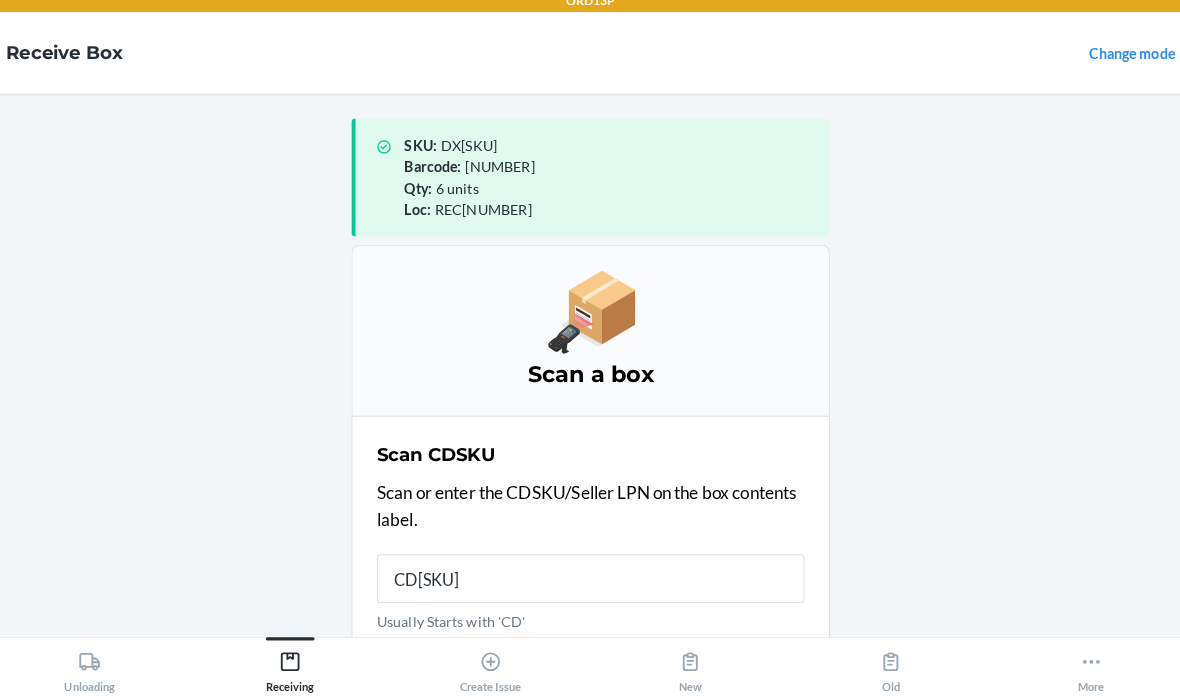 type on "CD7B2UN4" 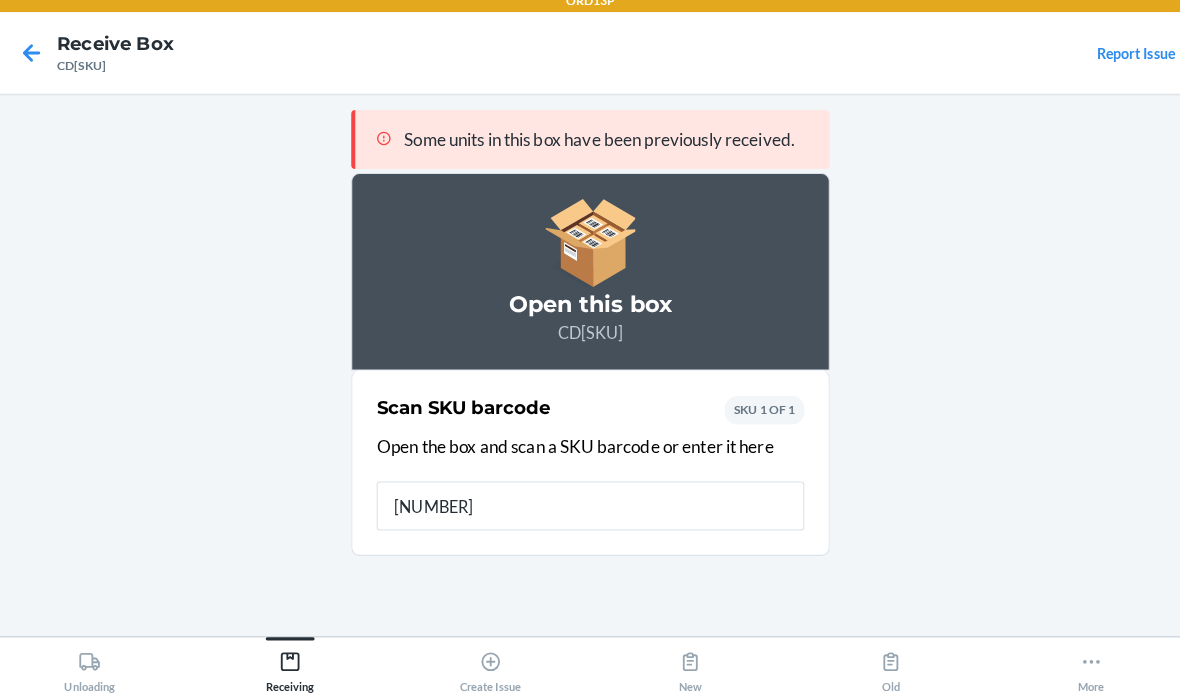 type on "8500404983" 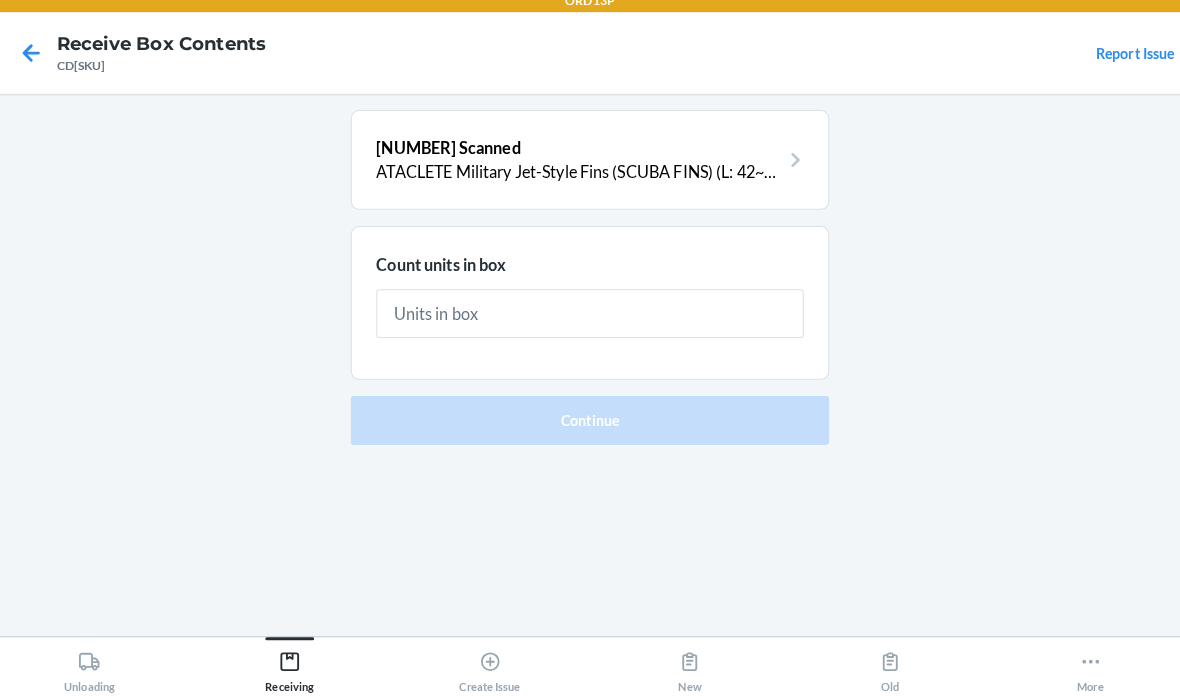 click at bounding box center [590, 320] 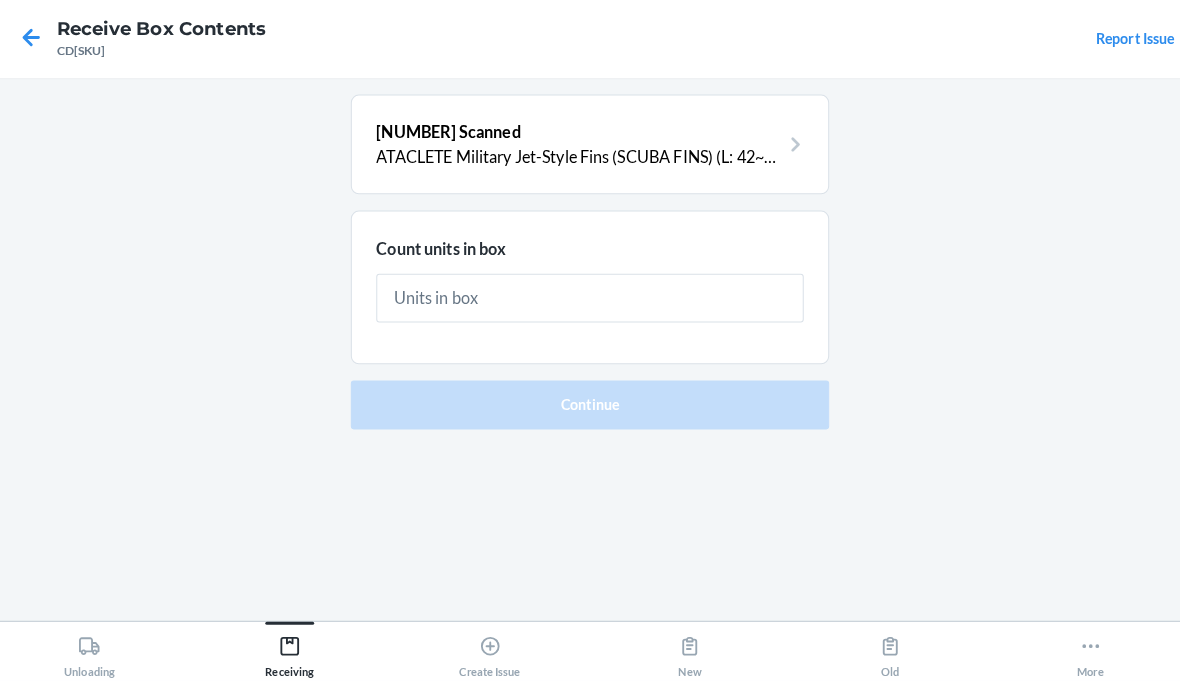 type on "6" 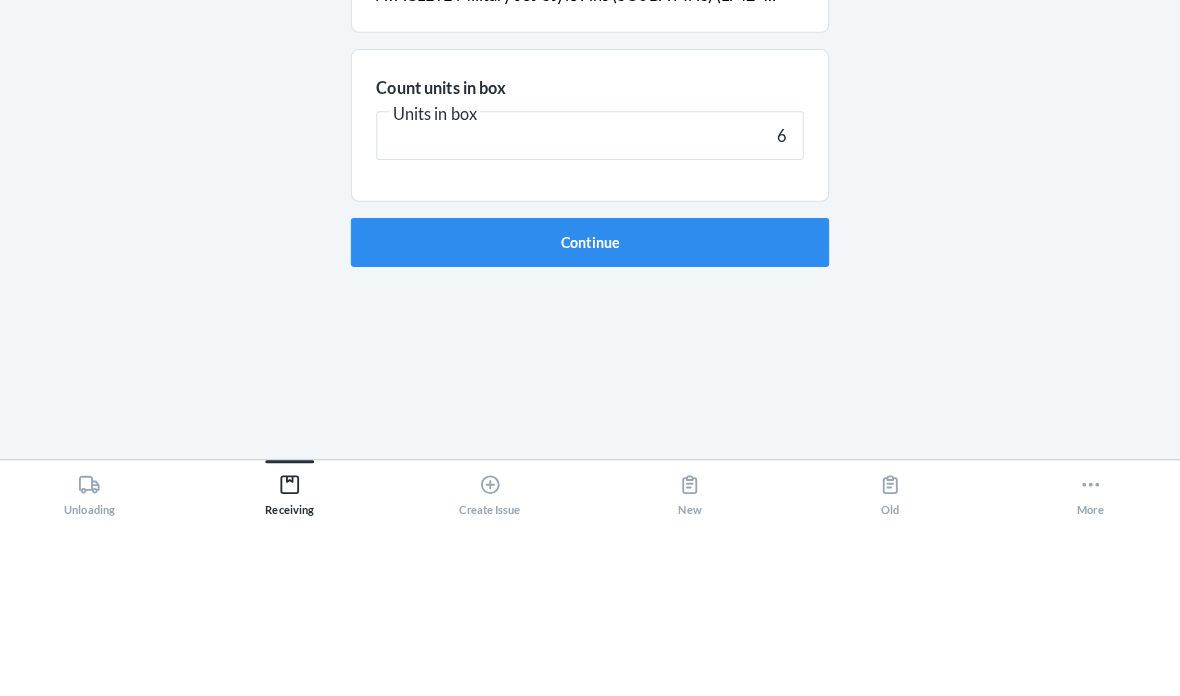 click on "Continue" at bounding box center [590, 424] 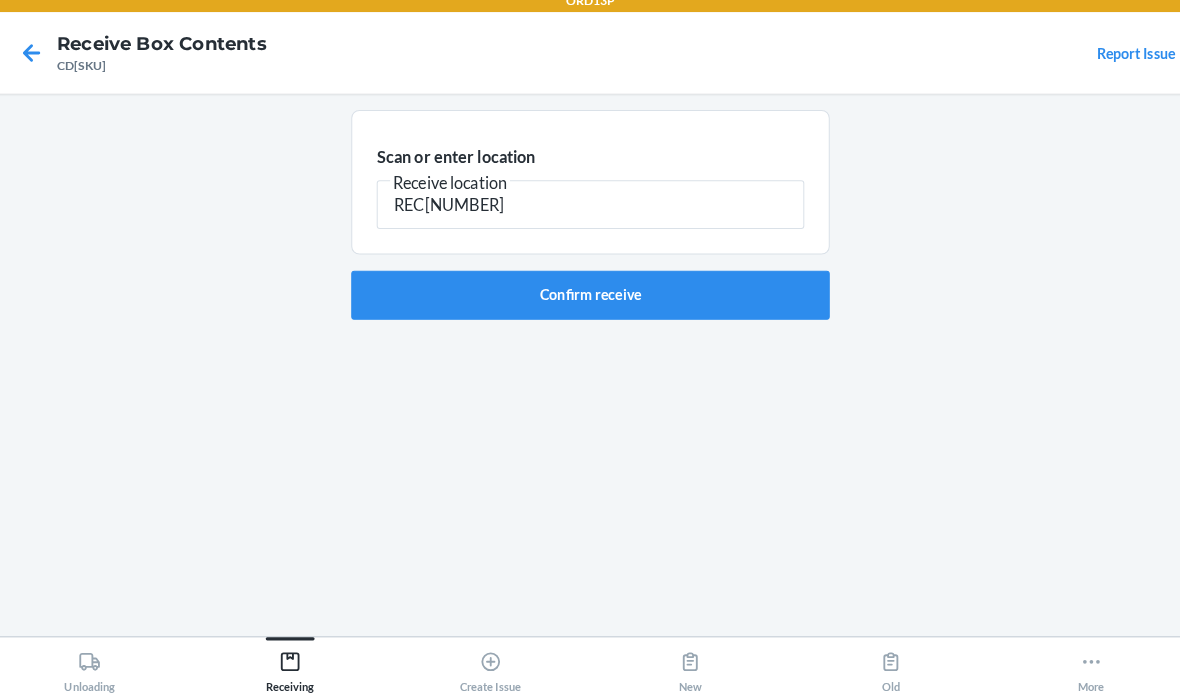 type on "RECART007" 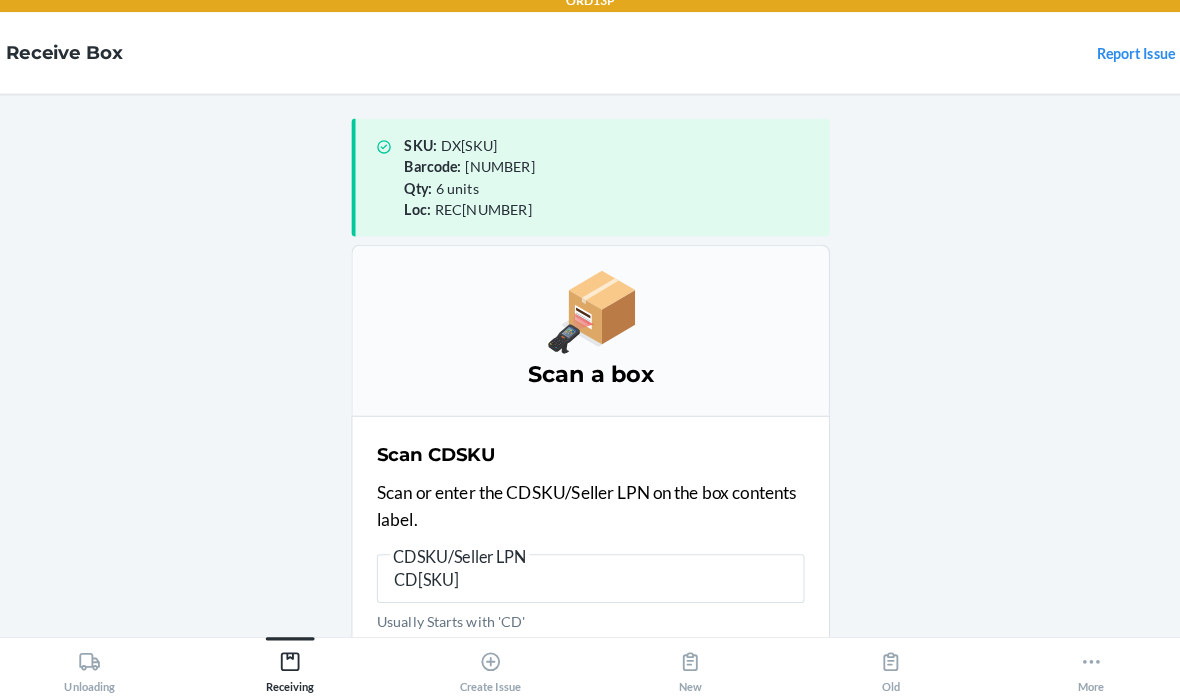 type on "CD3LVM5FZU" 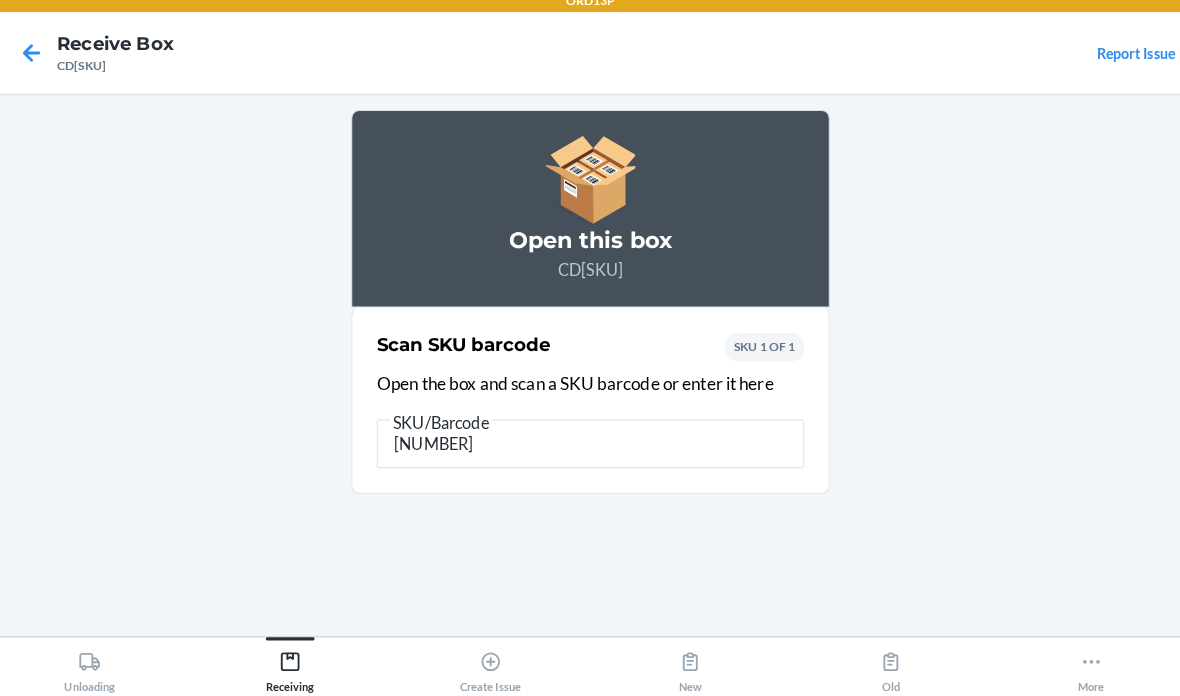 type on "850040498325" 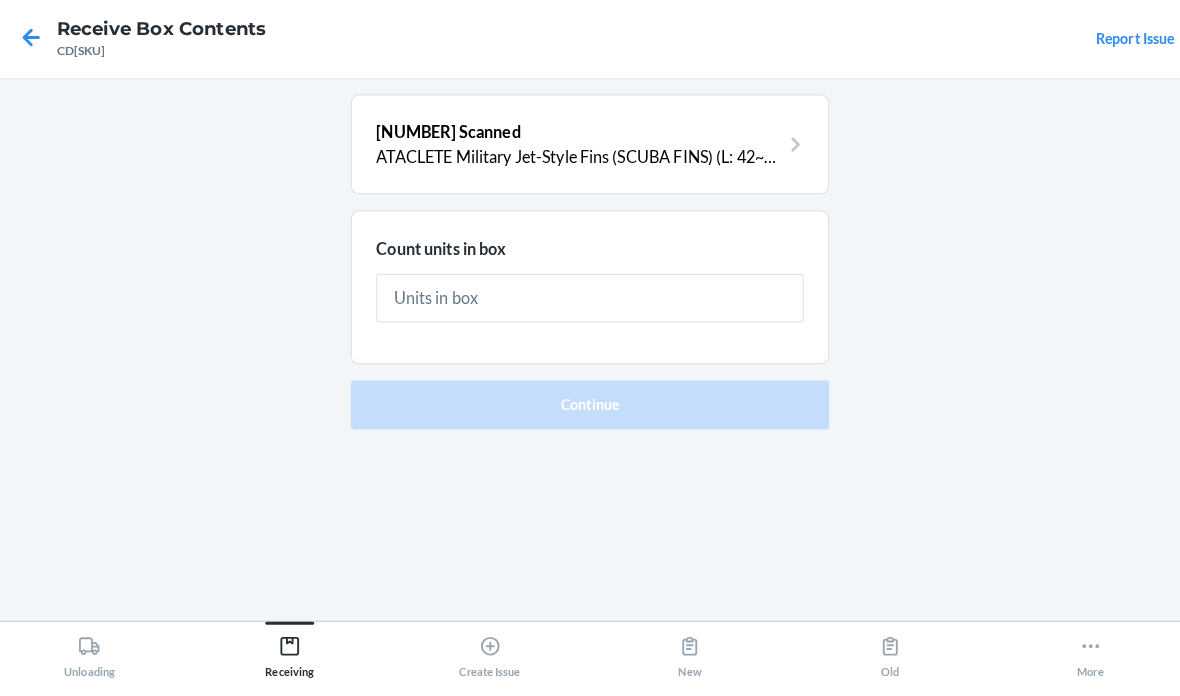 type on "6" 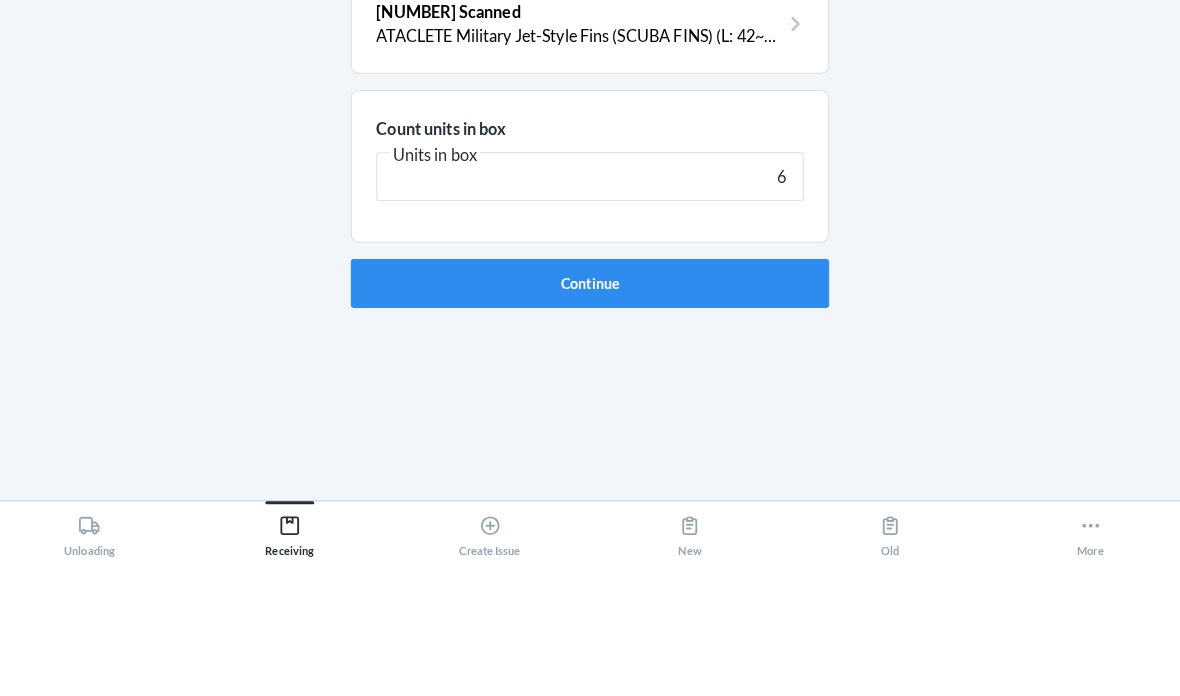 click on "Continue" at bounding box center [590, 424] 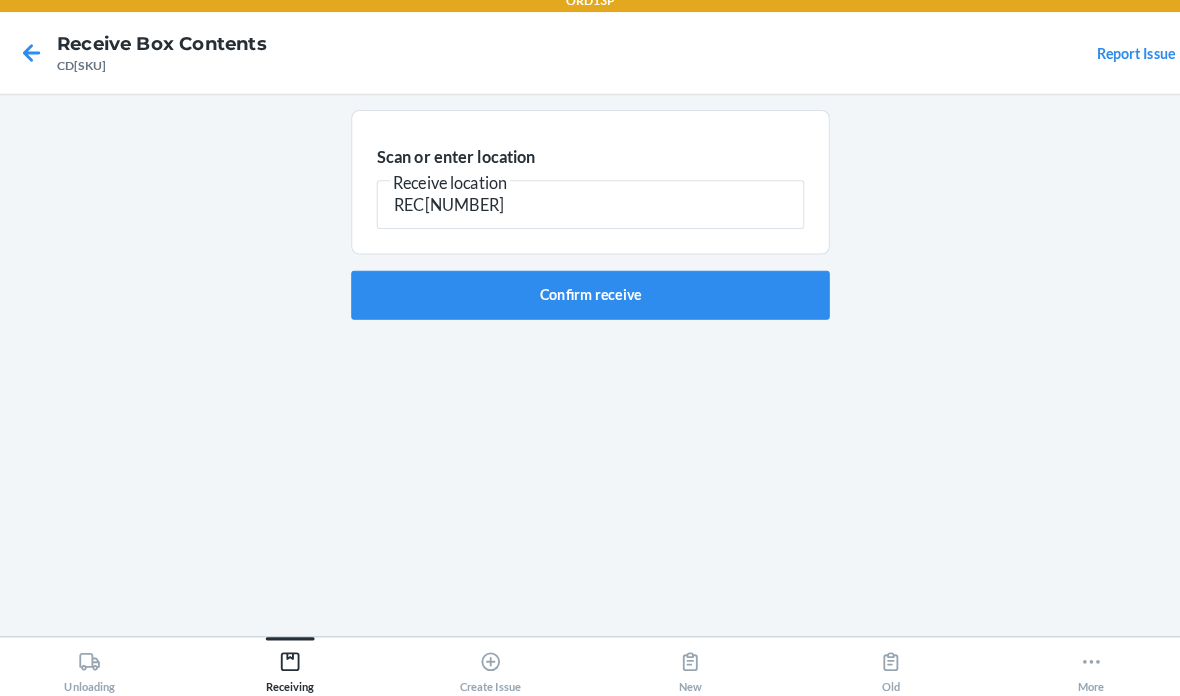 type on "RECART007" 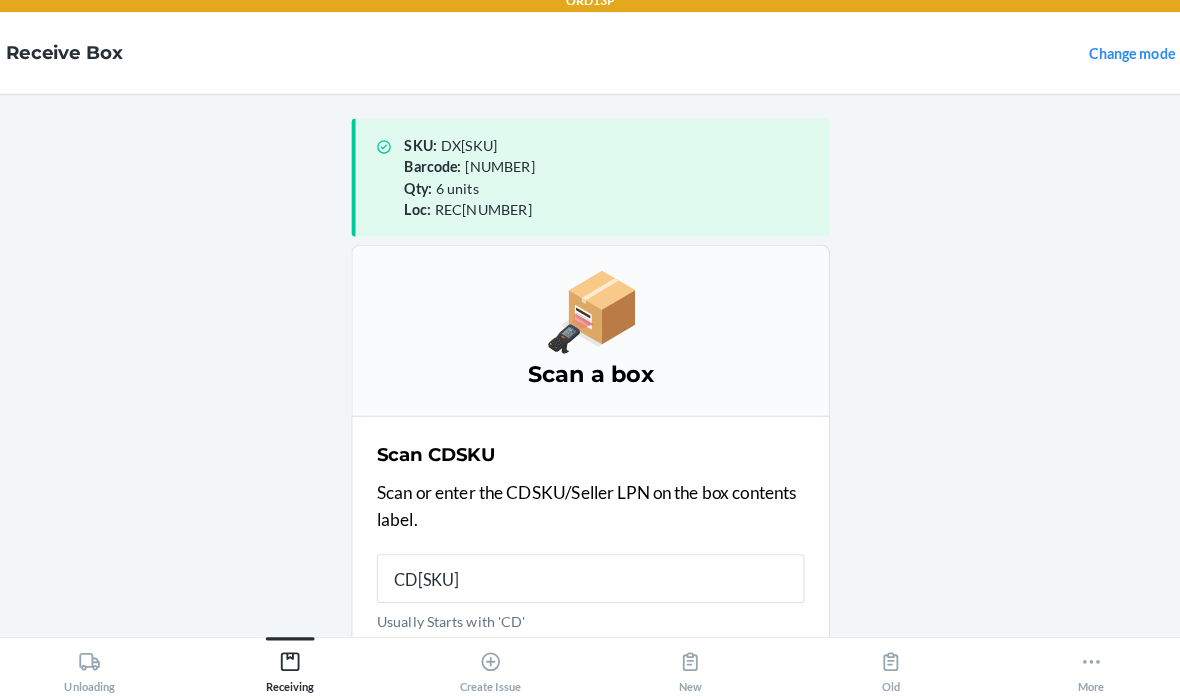 type on "CDZYHEZW" 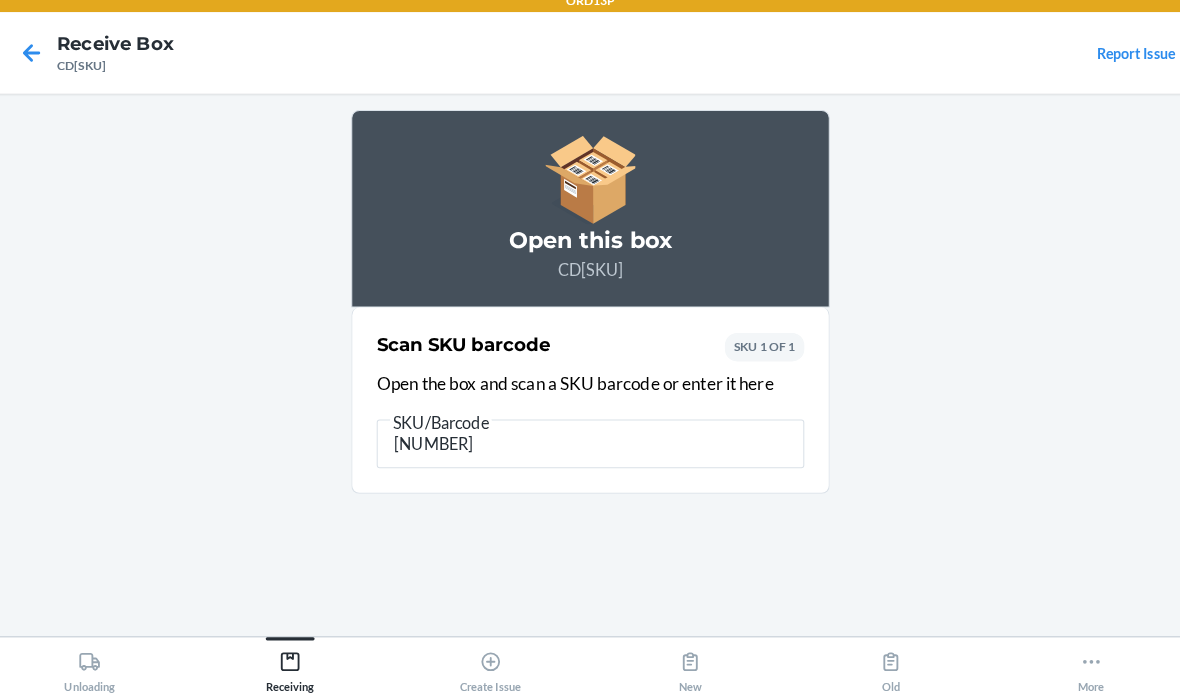 type on "198119038448" 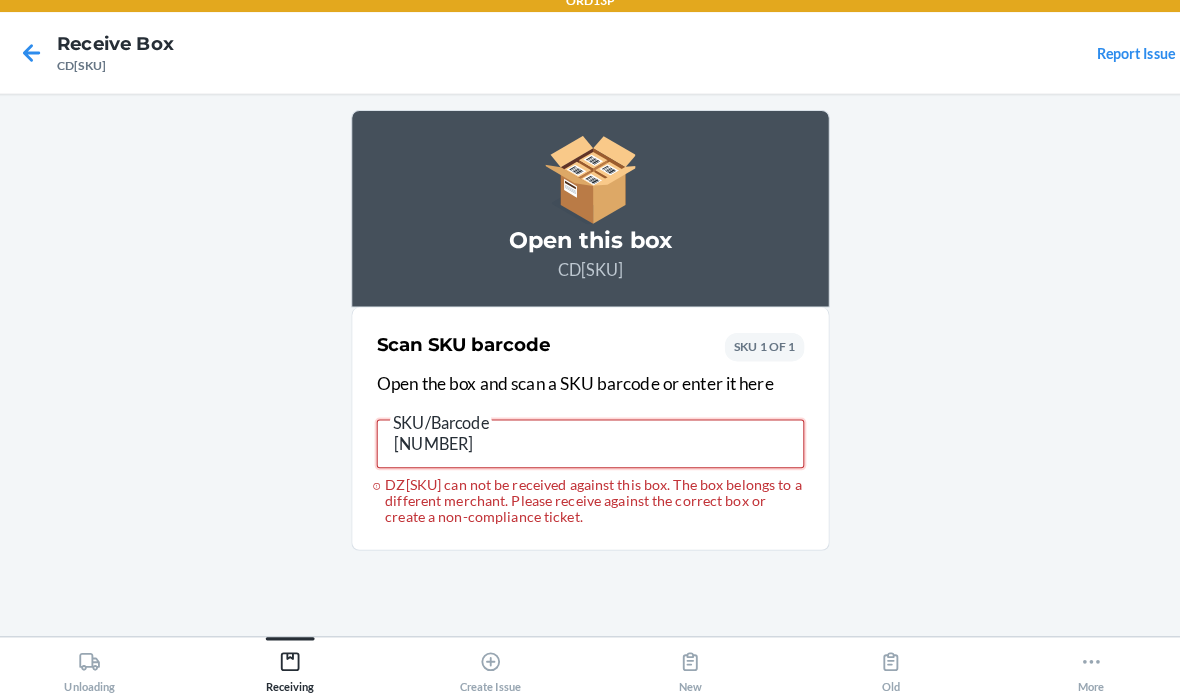 click on "198119038448" at bounding box center (590, 448) 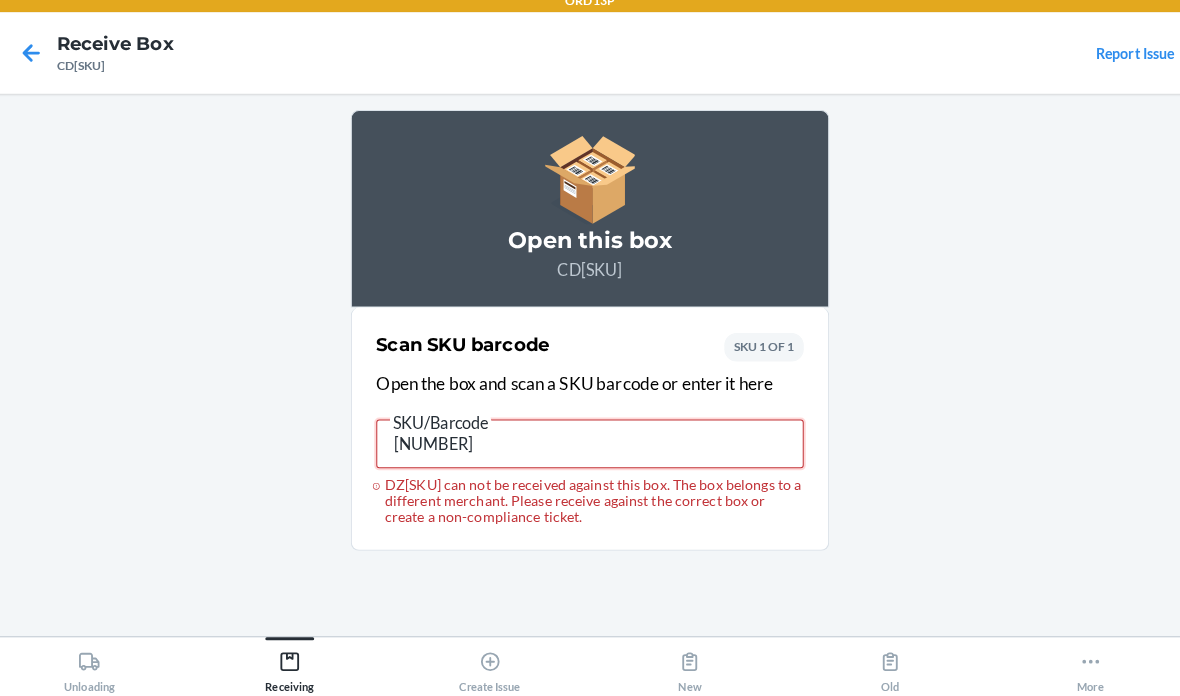 click on "198119038448" at bounding box center [590, 448] 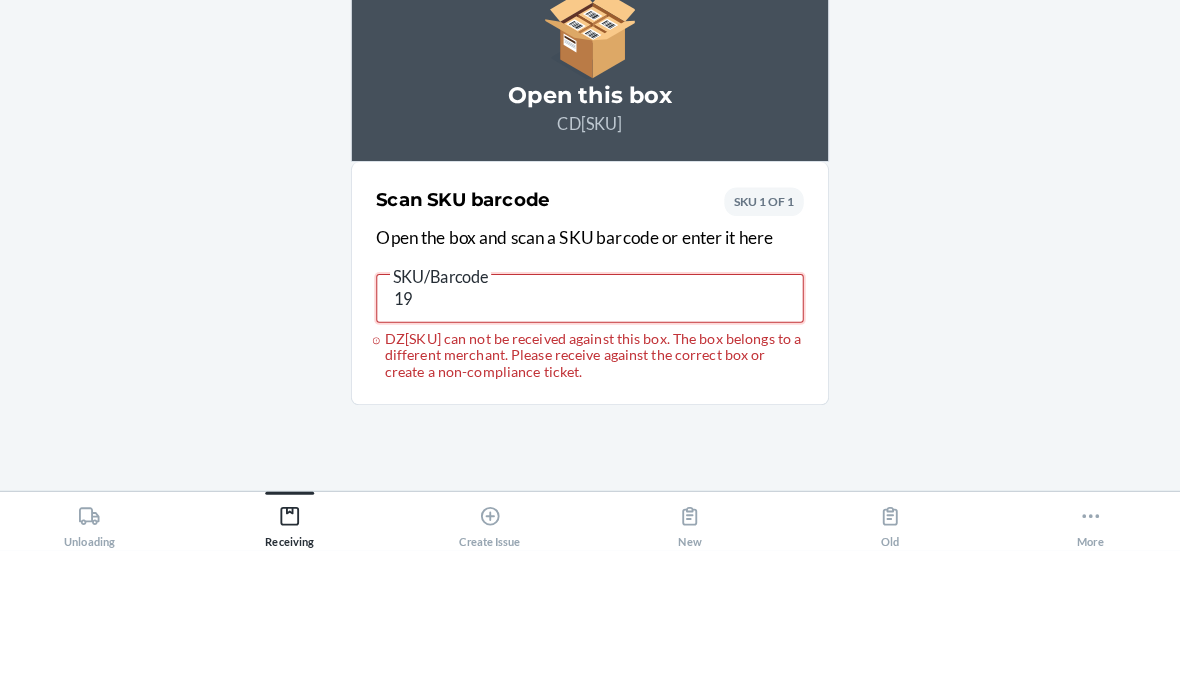 type on "1" 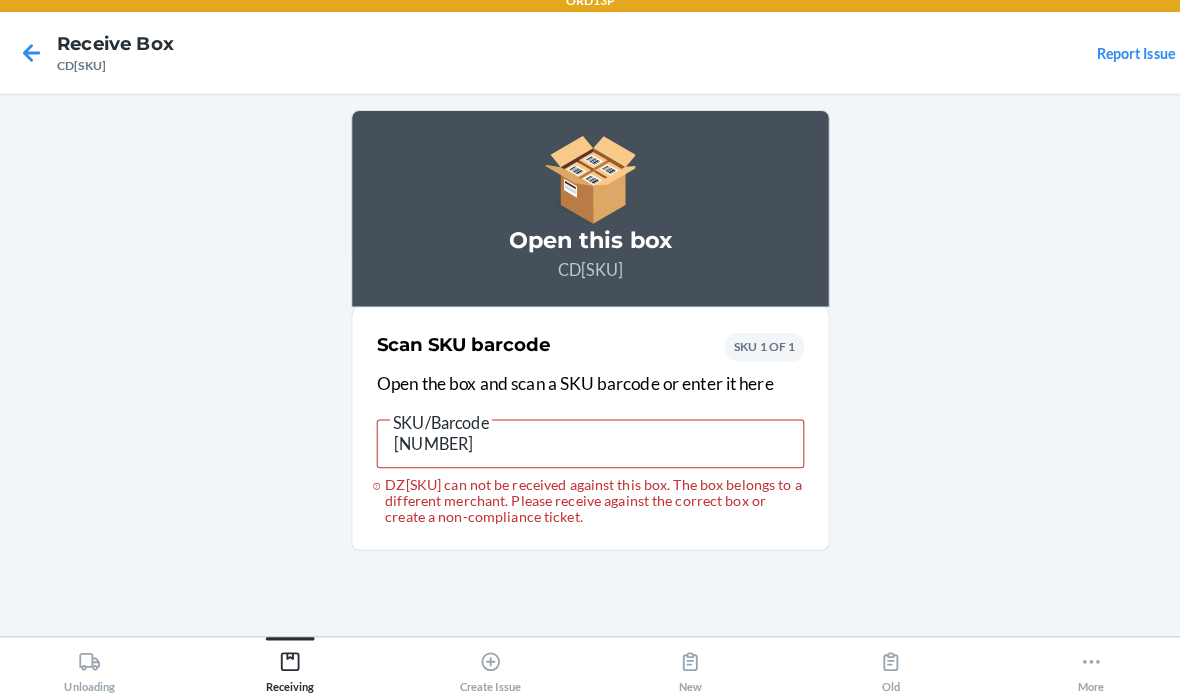 click on "SKU/Barcode" at bounding box center (590, 419) 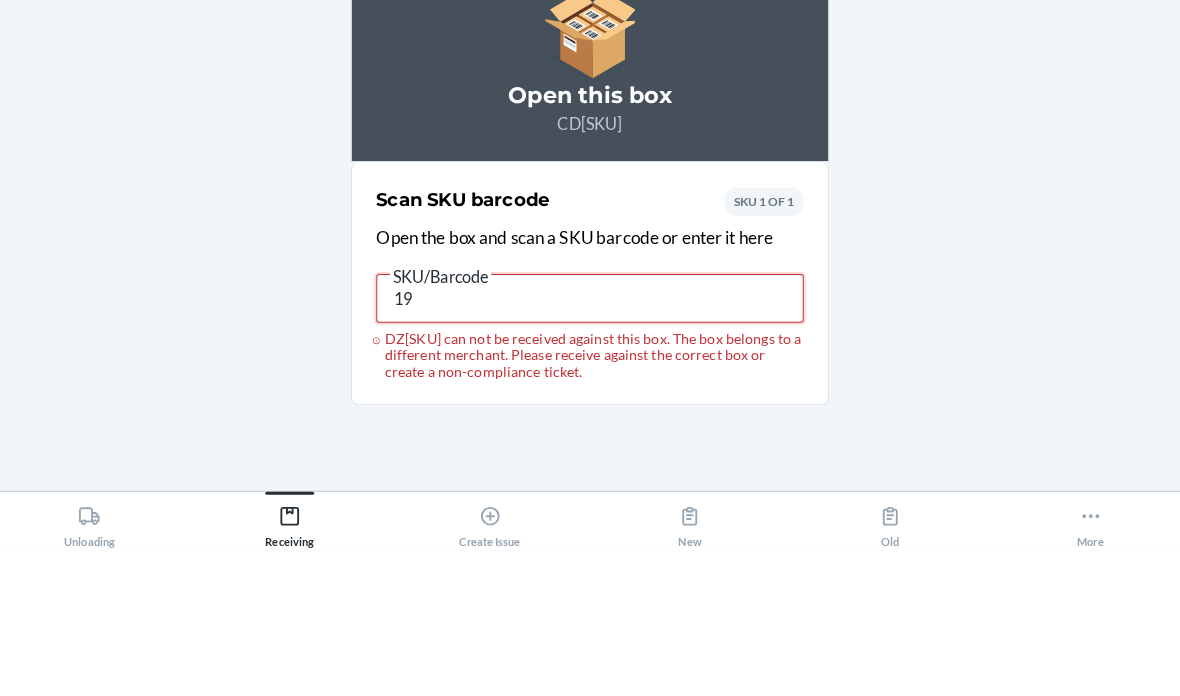 type on "1" 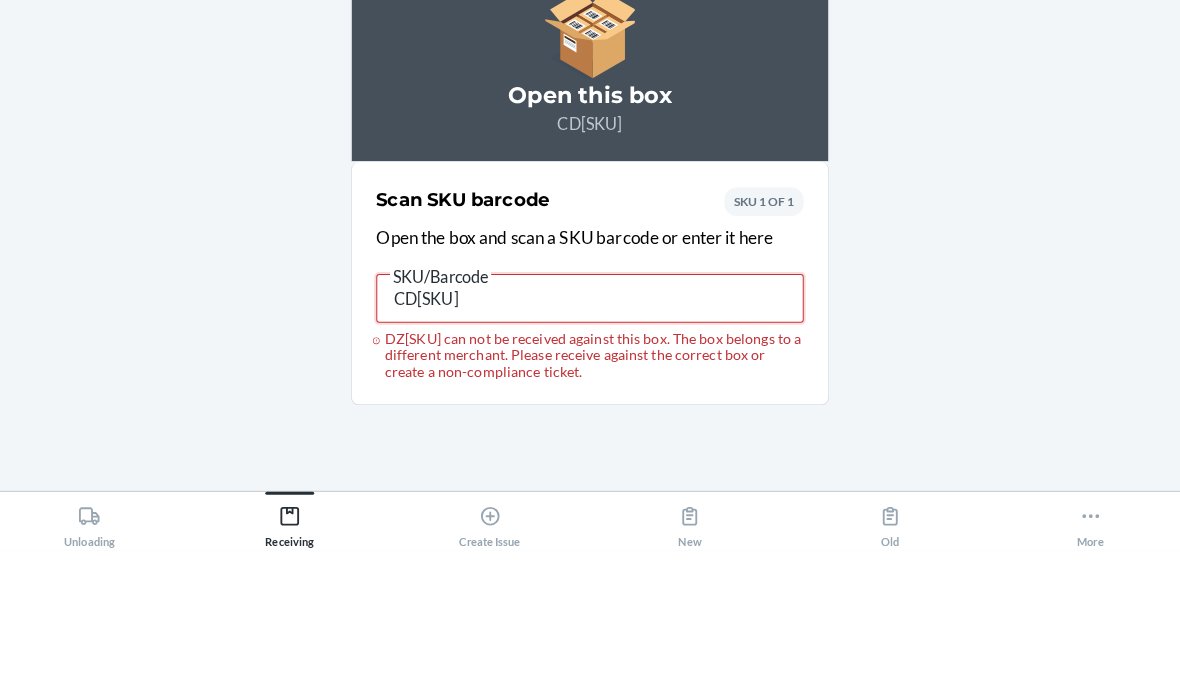 type on "CDJ4SYGLTEA" 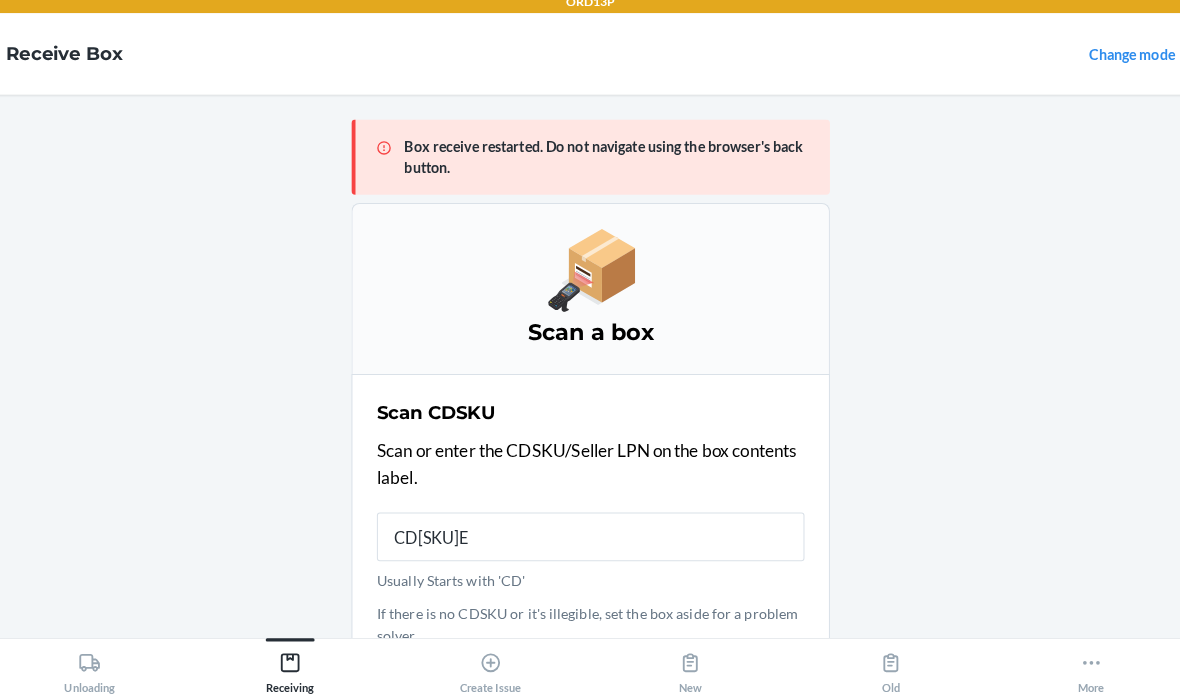 type on "CDJ4SYGLTEA" 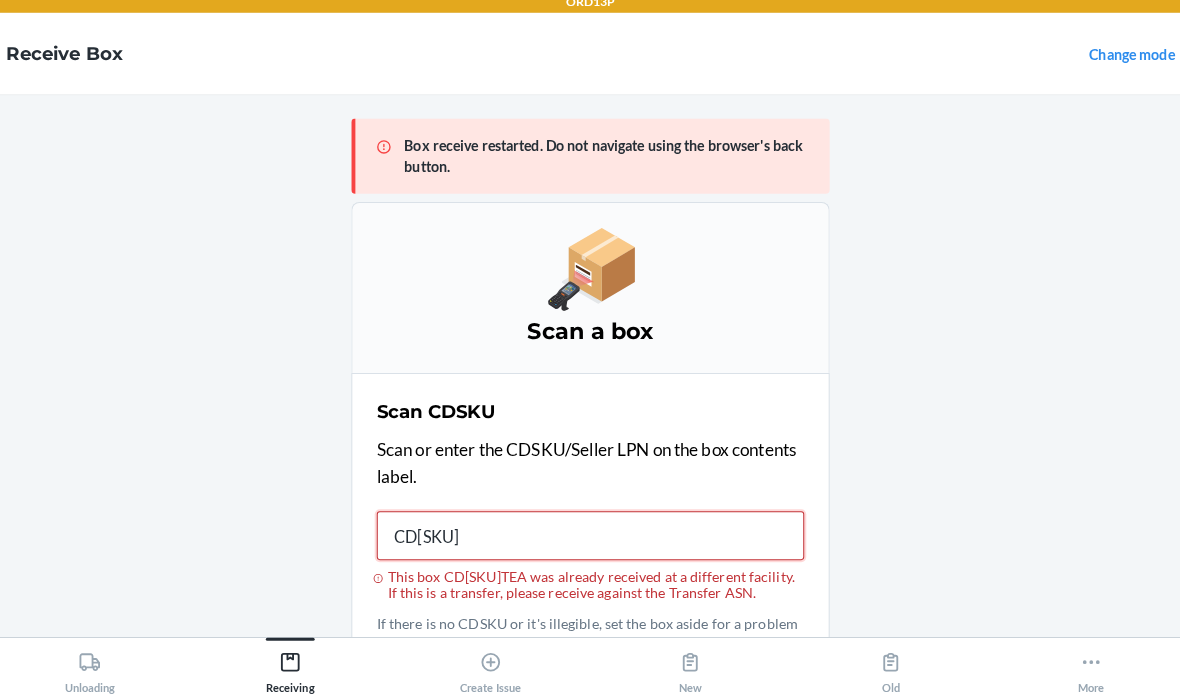 type on "CD5SAHQLQUH" 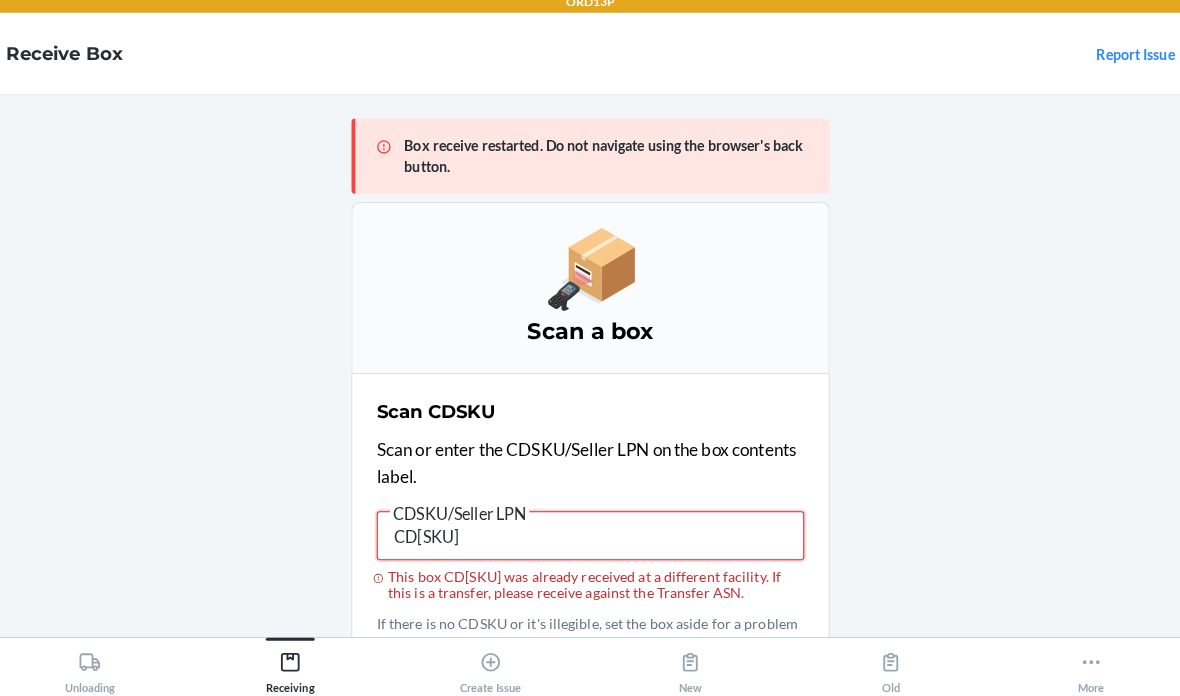 type on "CDQBP6U7F99" 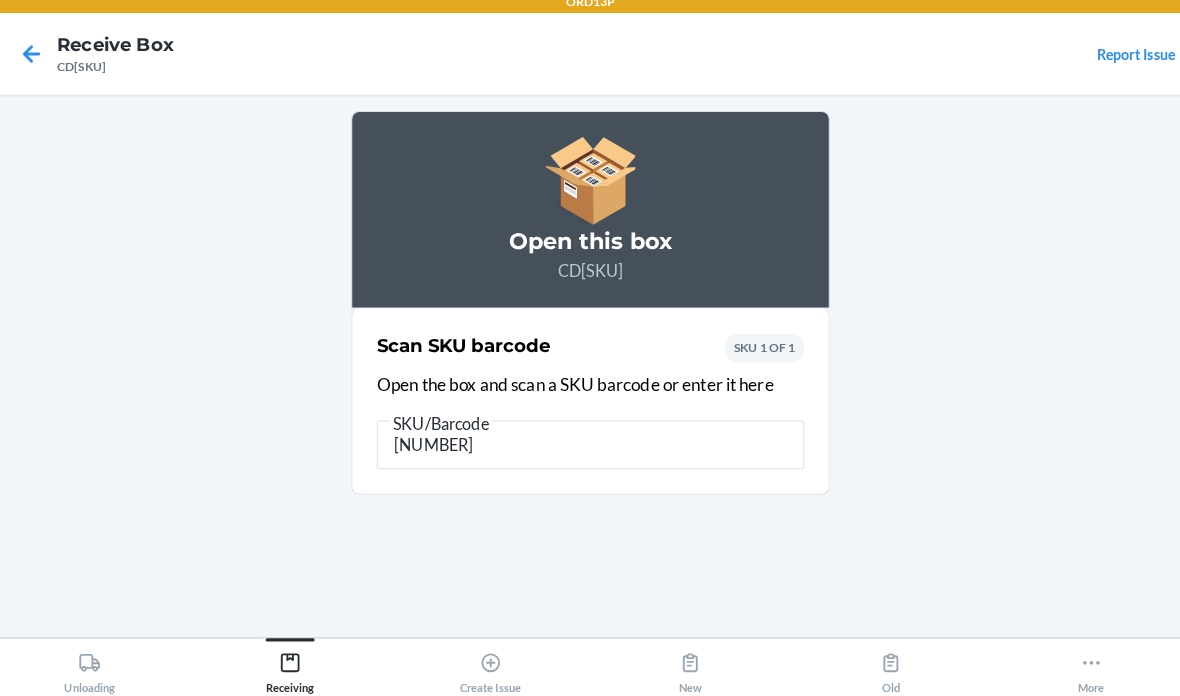 type on "19811903859" 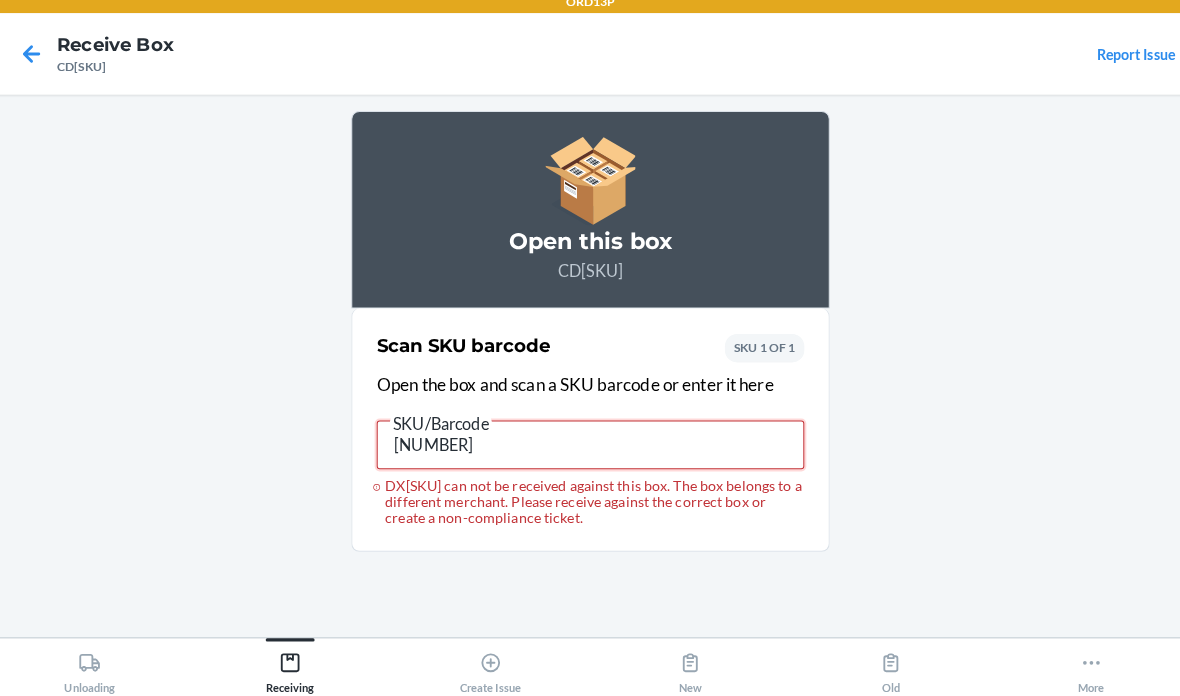 click on "198119038592" at bounding box center (590, 448) 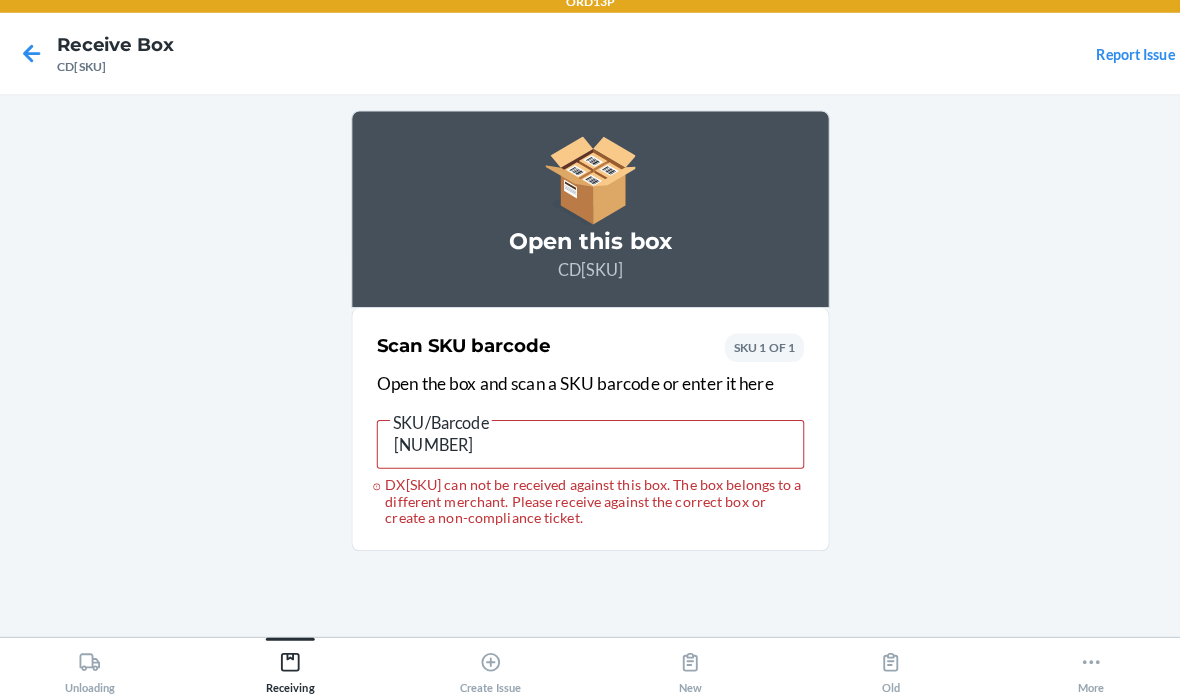 click on "SKU/Barcode" at bounding box center [590, 419] 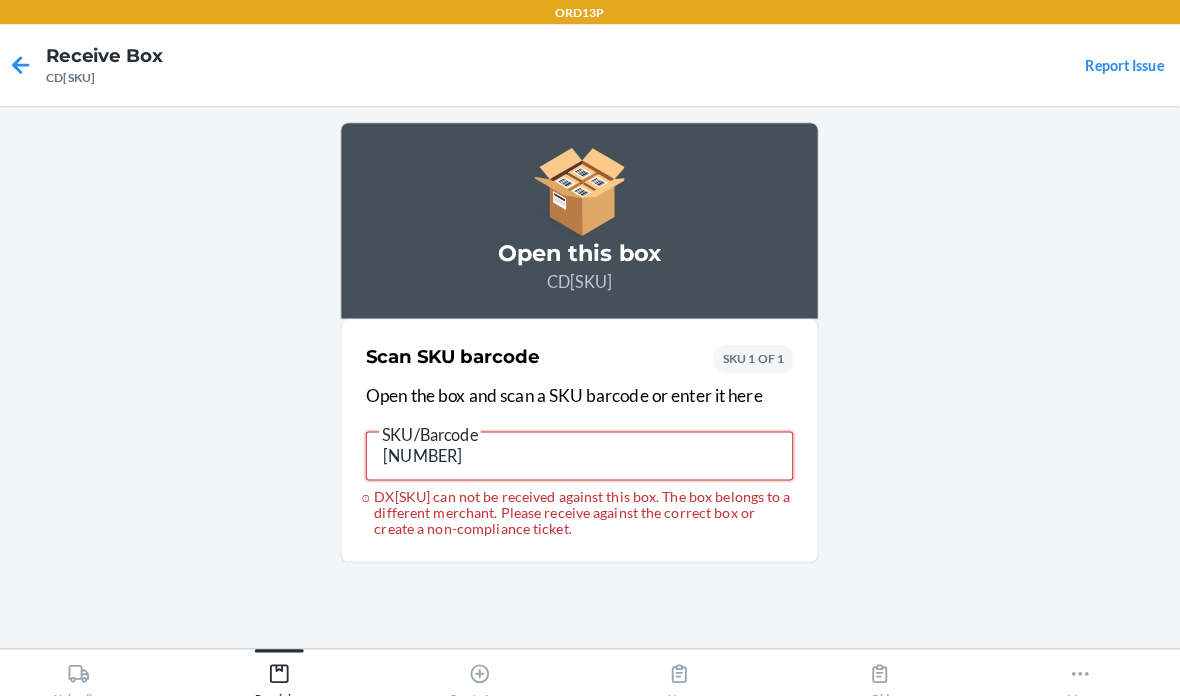 scroll, scrollTop: 5, scrollLeft: 0, axis: vertical 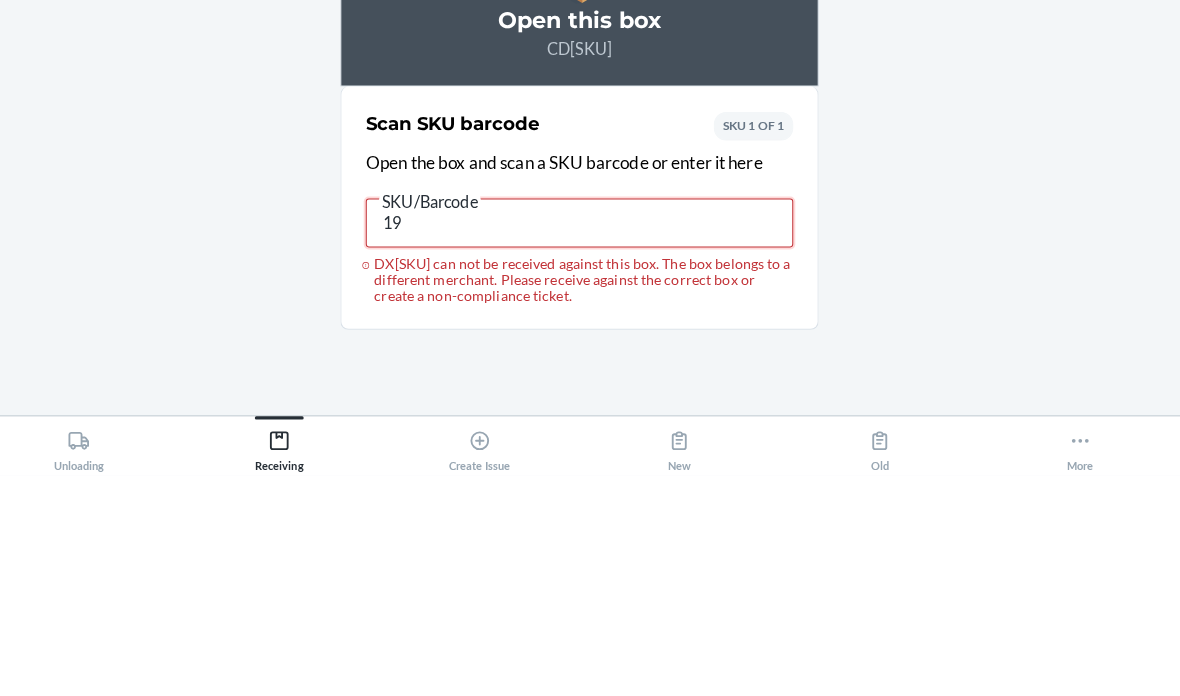 type on "1" 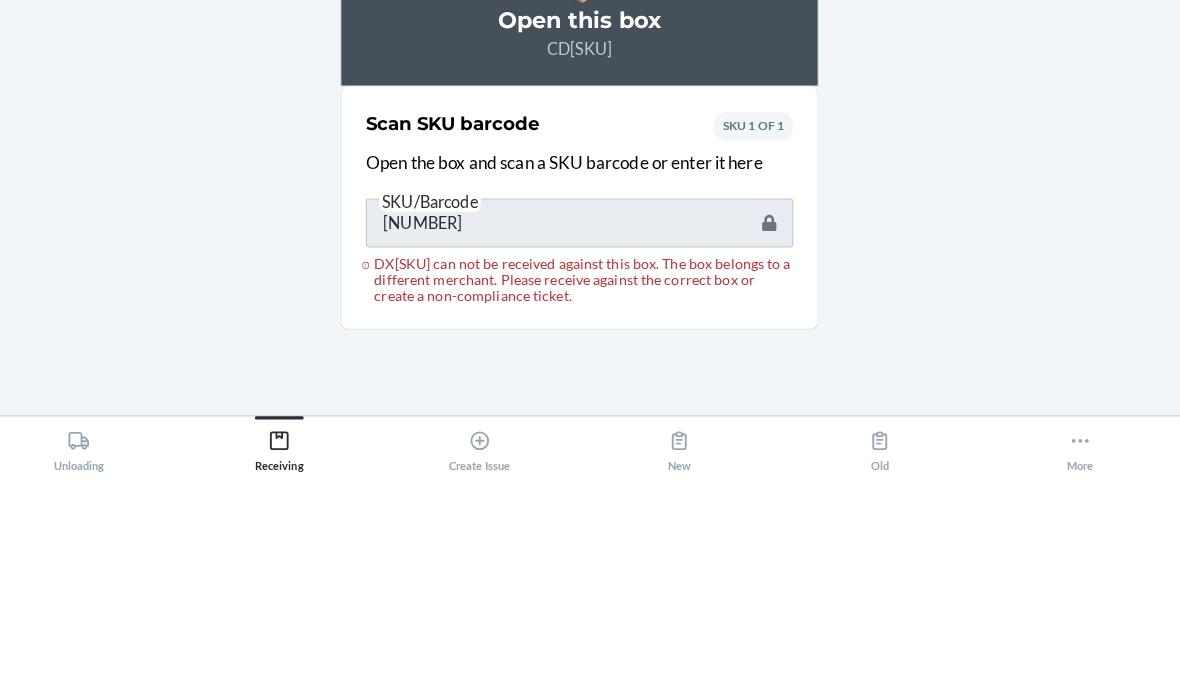 scroll, scrollTop: 80, scrollLeft: 0, axis: vertical 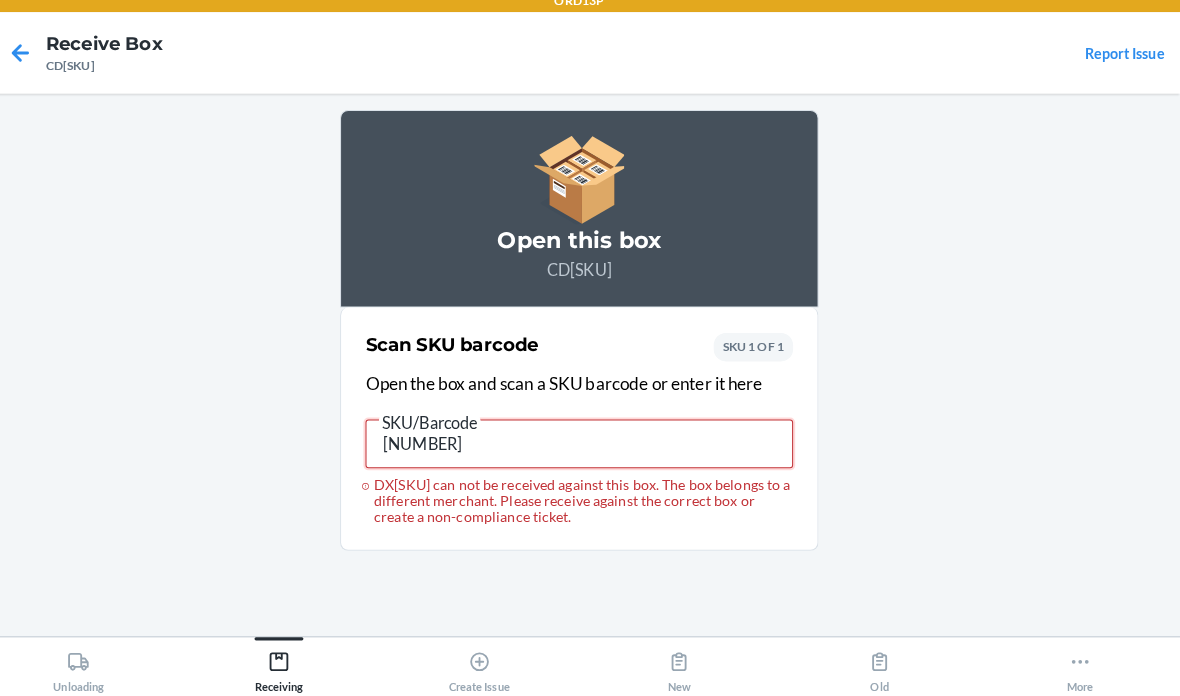 click on "198119038592" at bounding box center [590, 448] 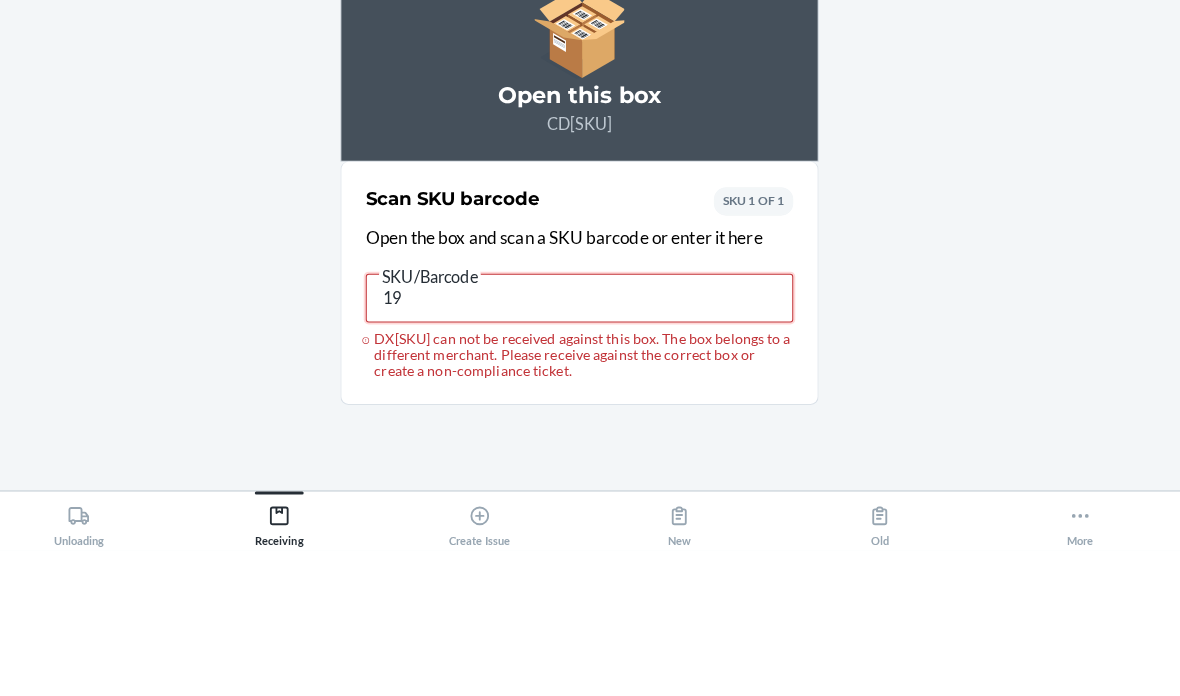 type on "1" 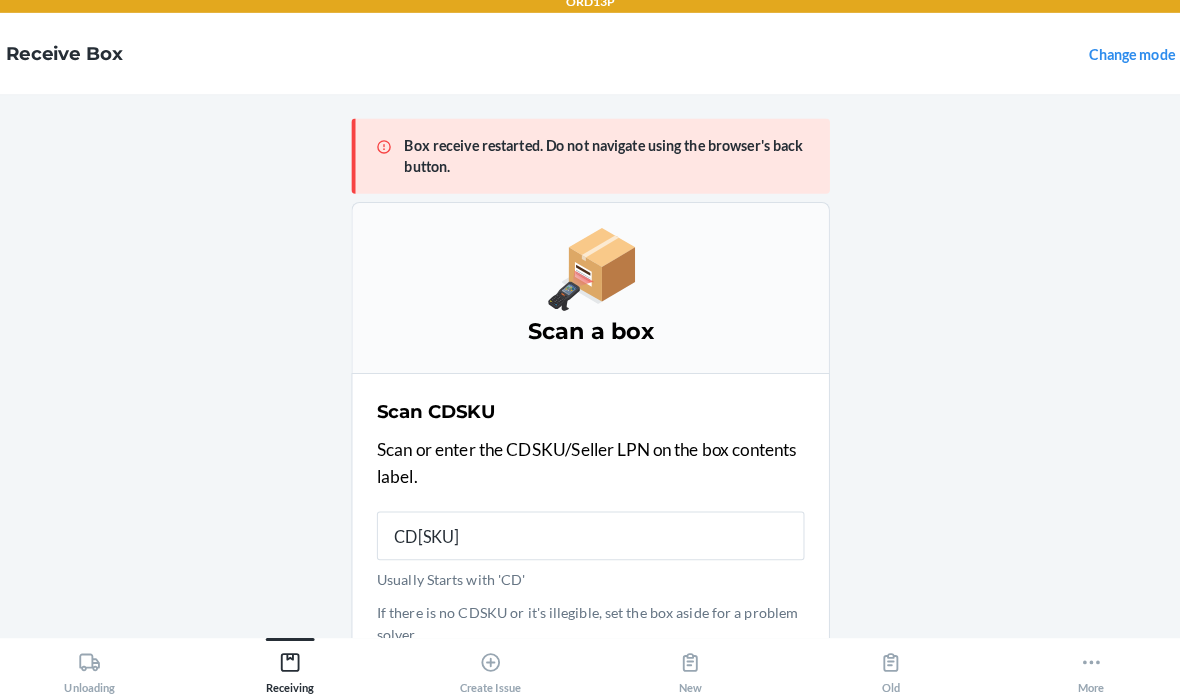 type on "CDQBP6U7F99" 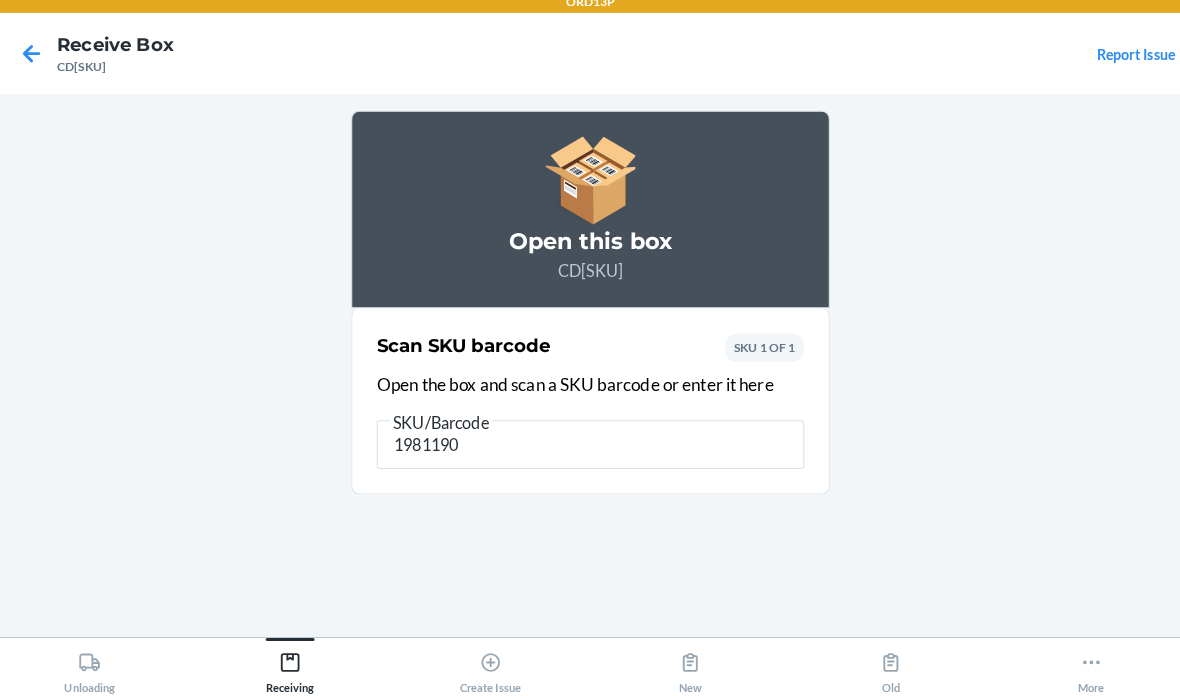 type on "19811903" 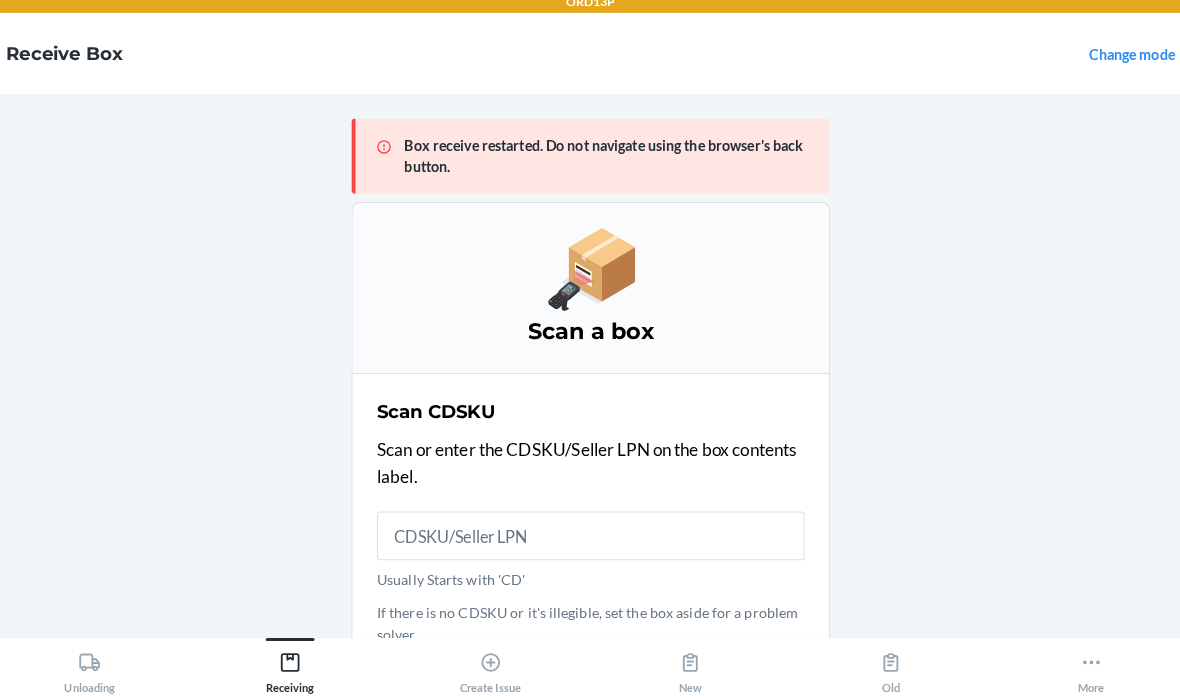 scroll, scrollTop: 80, scrollLeft: 0, axis: vertical 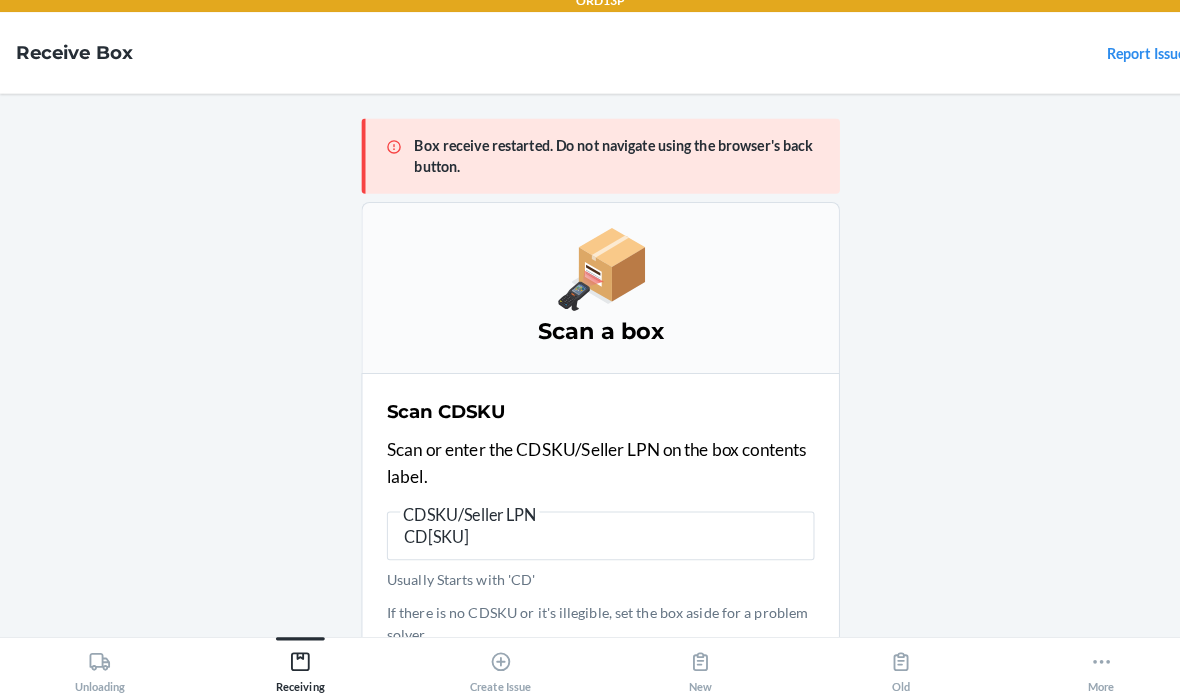 type on "CDUZH7NCNX" 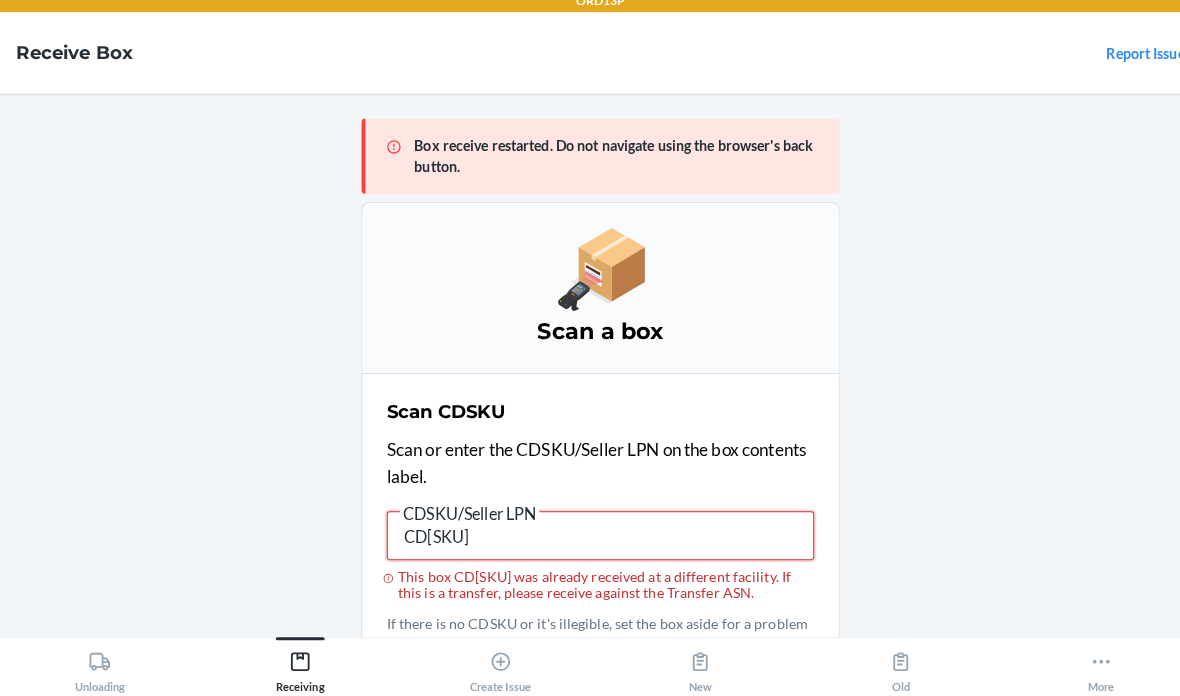 type on "CD7Z3ZPNX37" 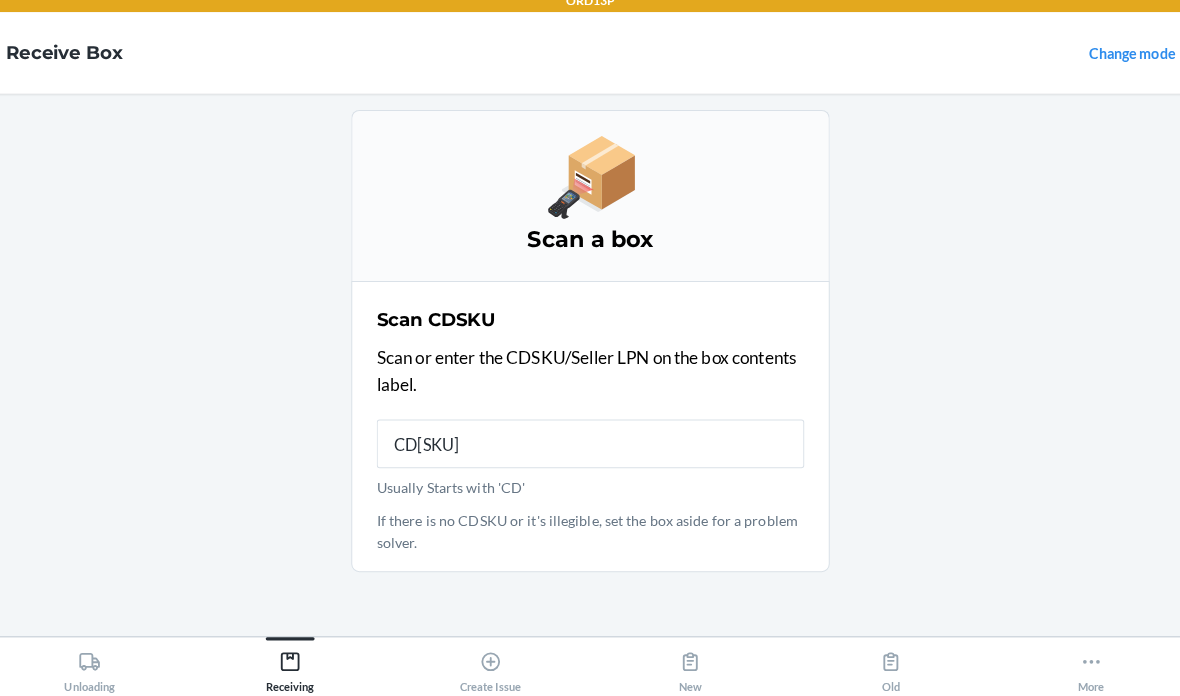 type on "CD8JZEL5" 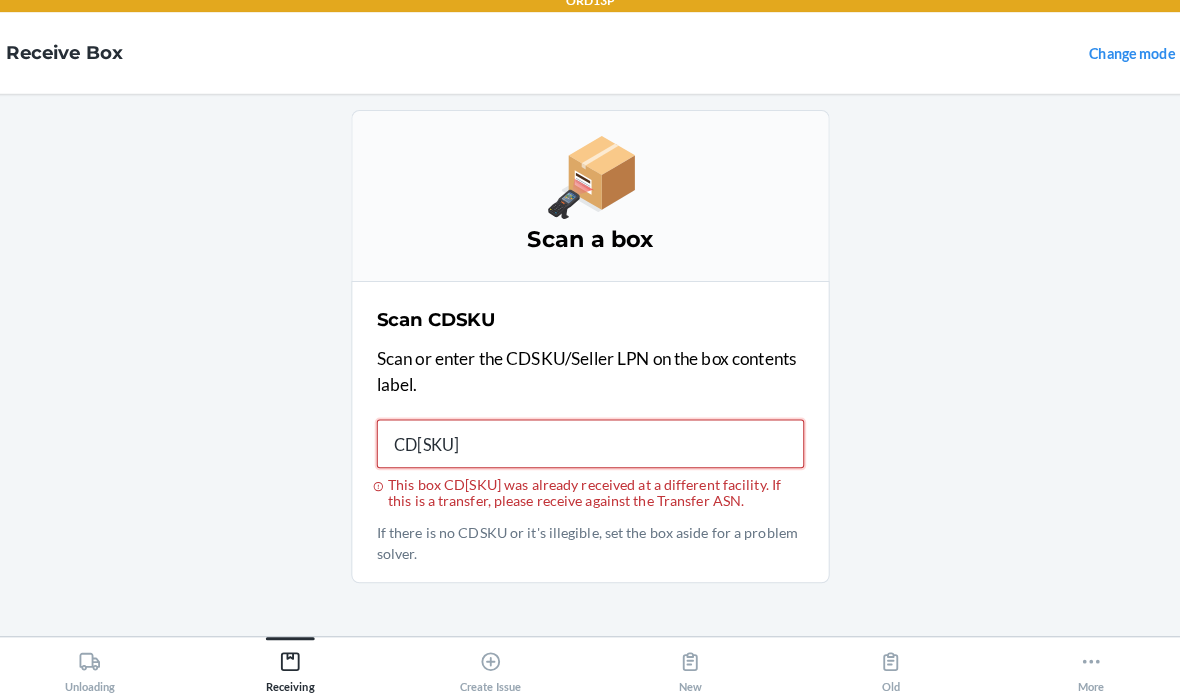 type on "CD8HBMCDETM" 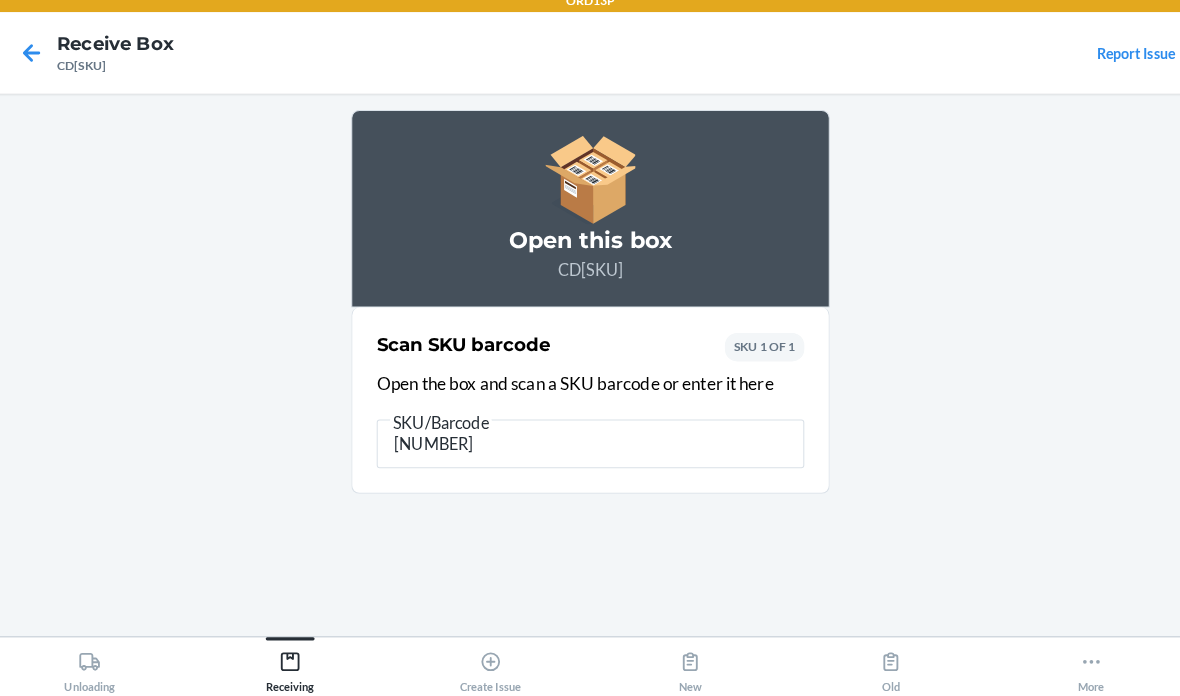 type on "781661666" 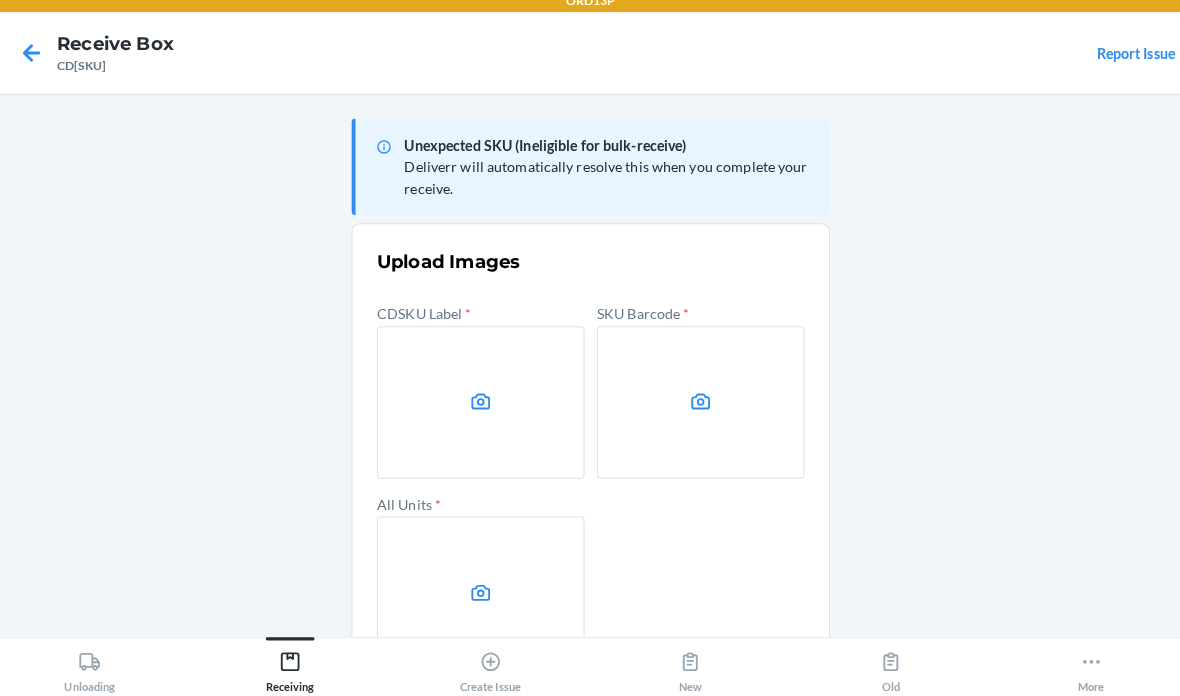 click at bounding box center [482, 407] 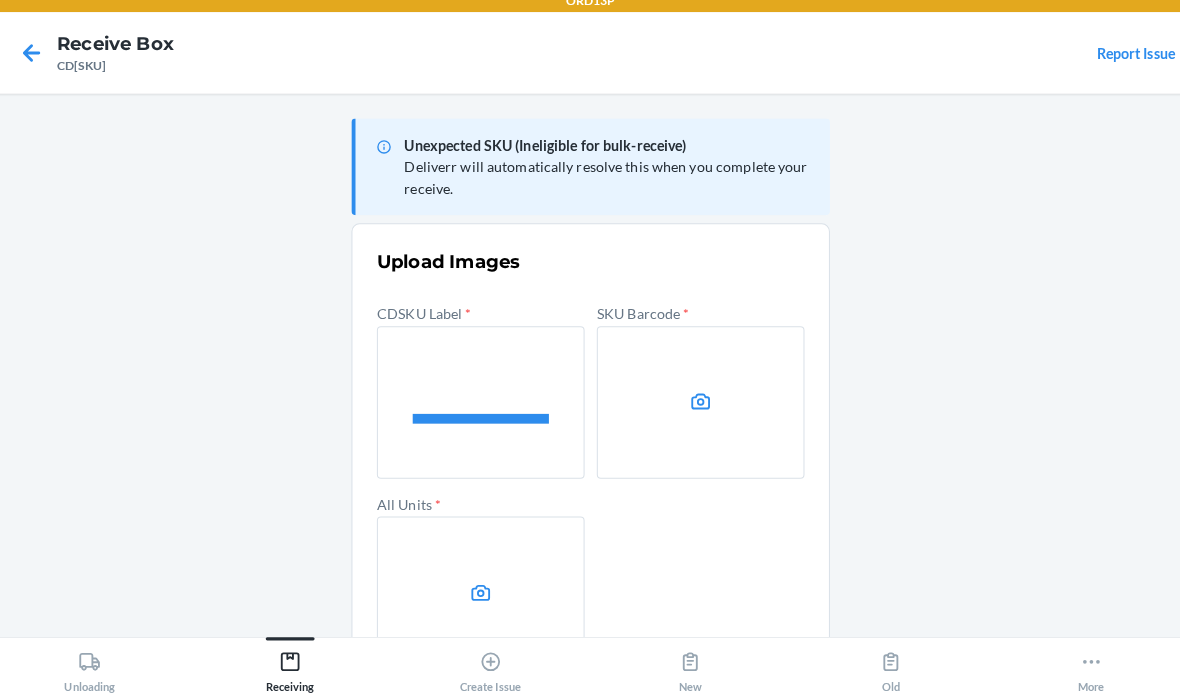 click at bounding box center [0, 0] 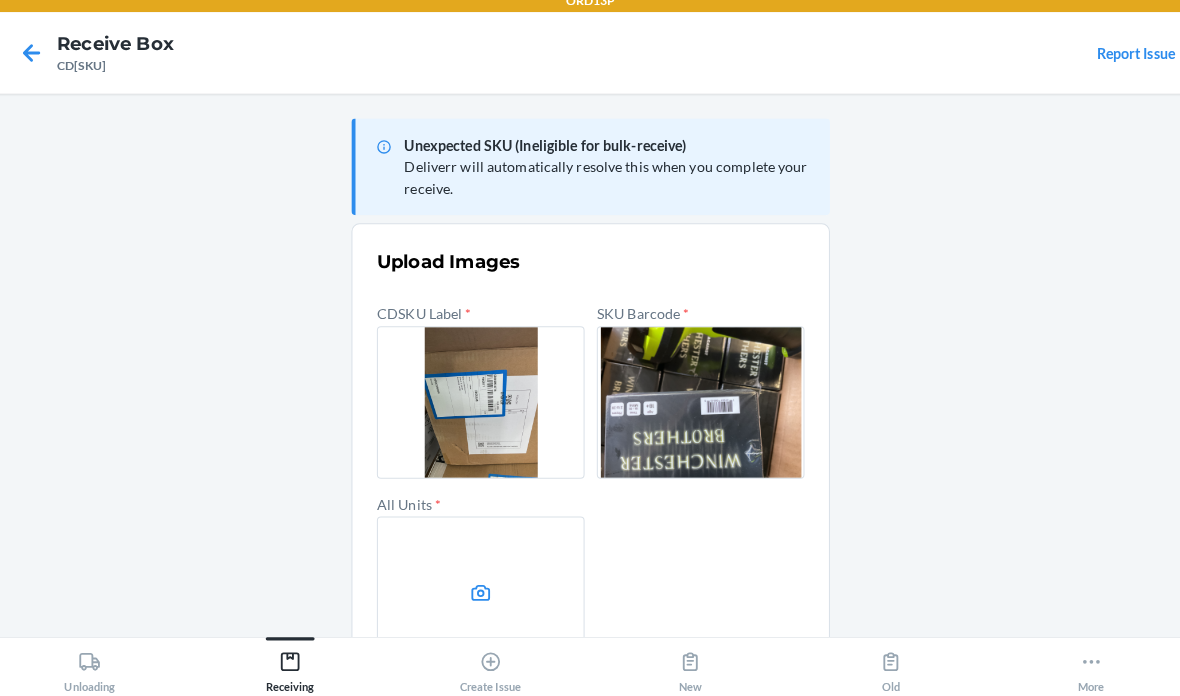 click at bounding box center (482, 594) 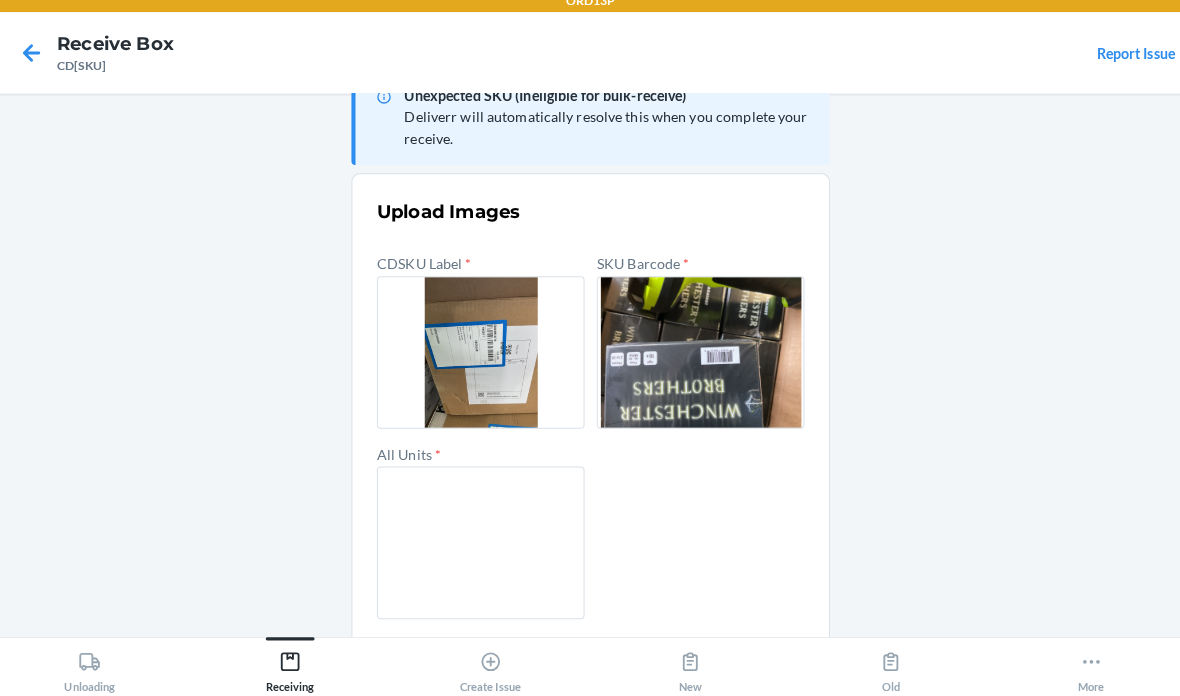 scroll, scrollTop: 48, scrollLeft: 0, axis: vertical 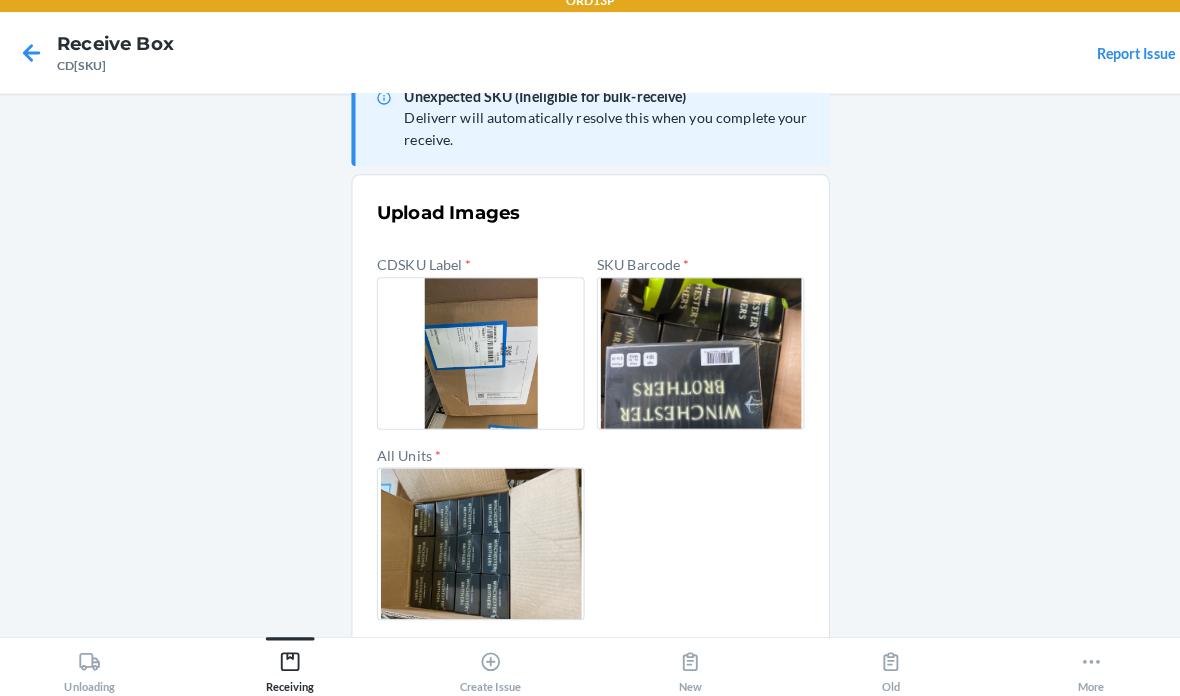 click on "Confirm" at bounding box center [590, 669] 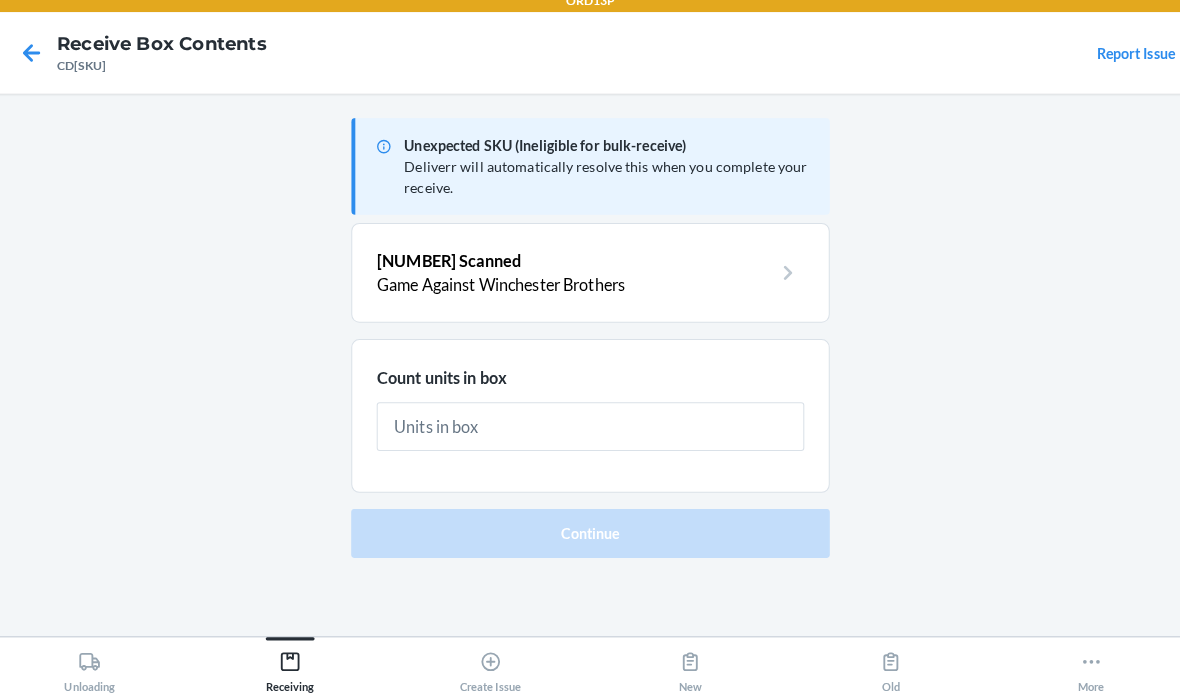 scroll, scrollTop: 0, scrollLeft: 0, axis: both 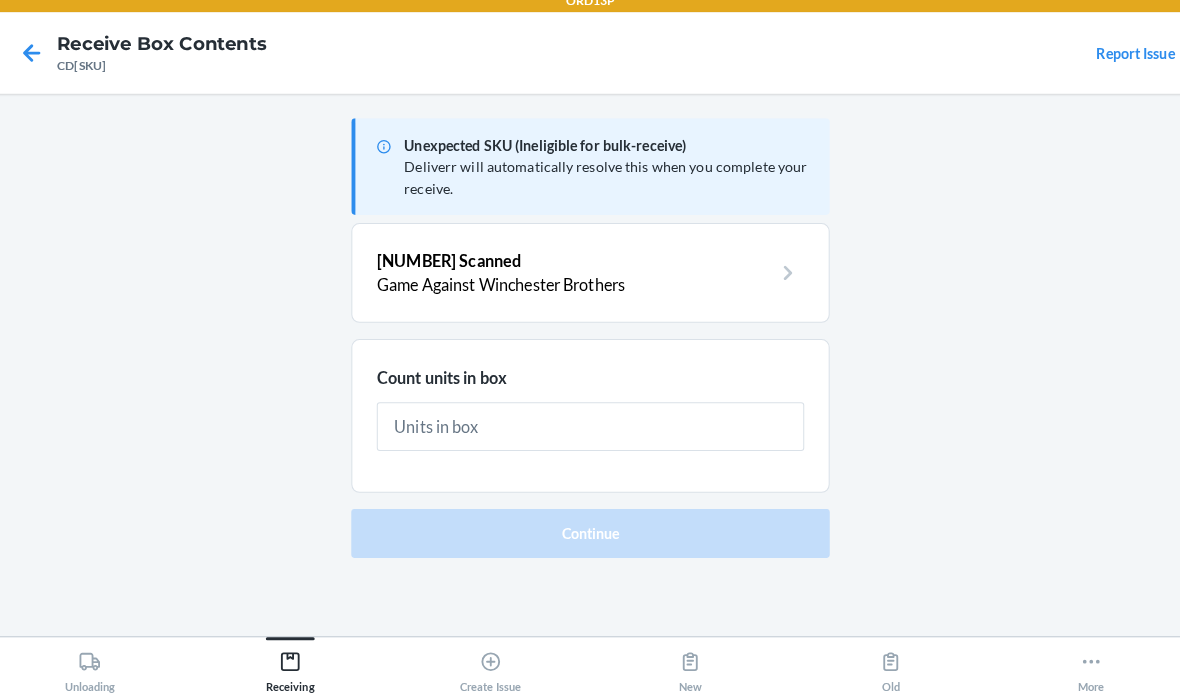 click at bounding box center (590, 431) 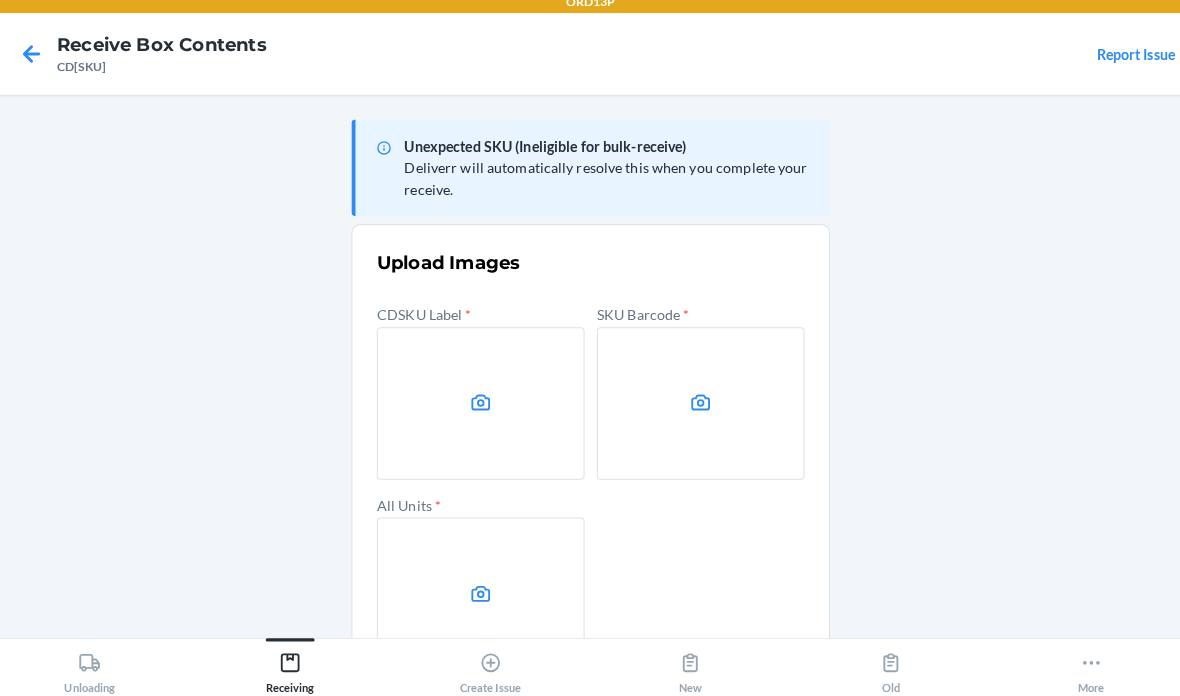 click at bounding box center [482, 407] 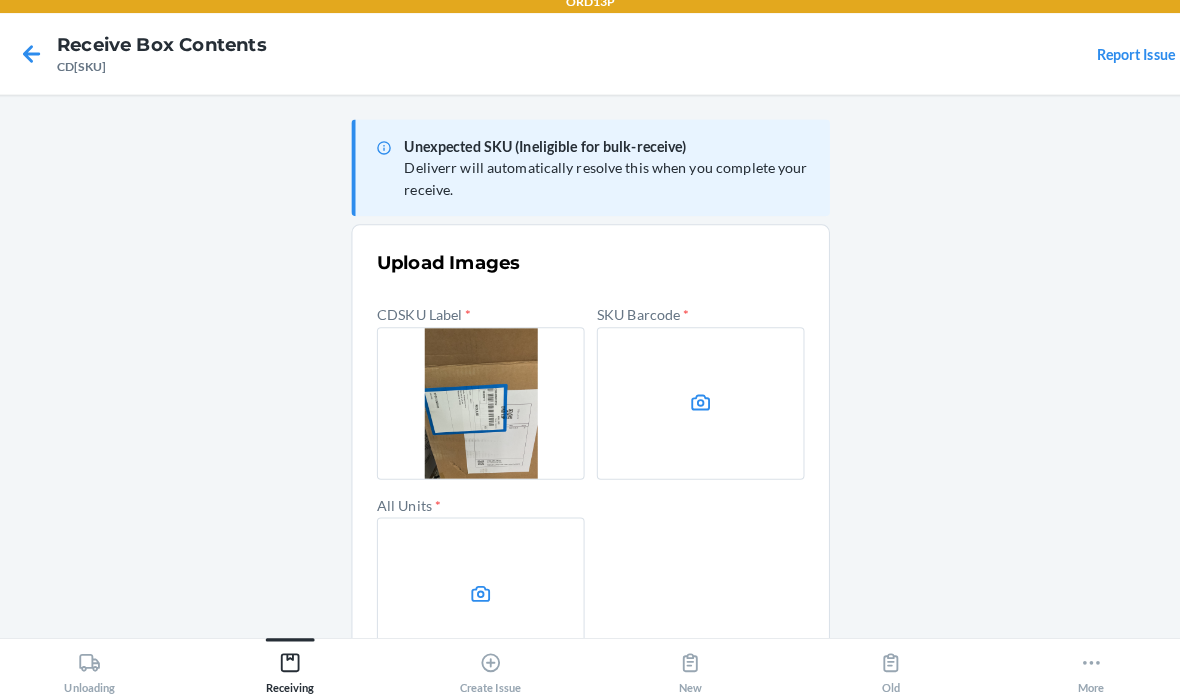 click 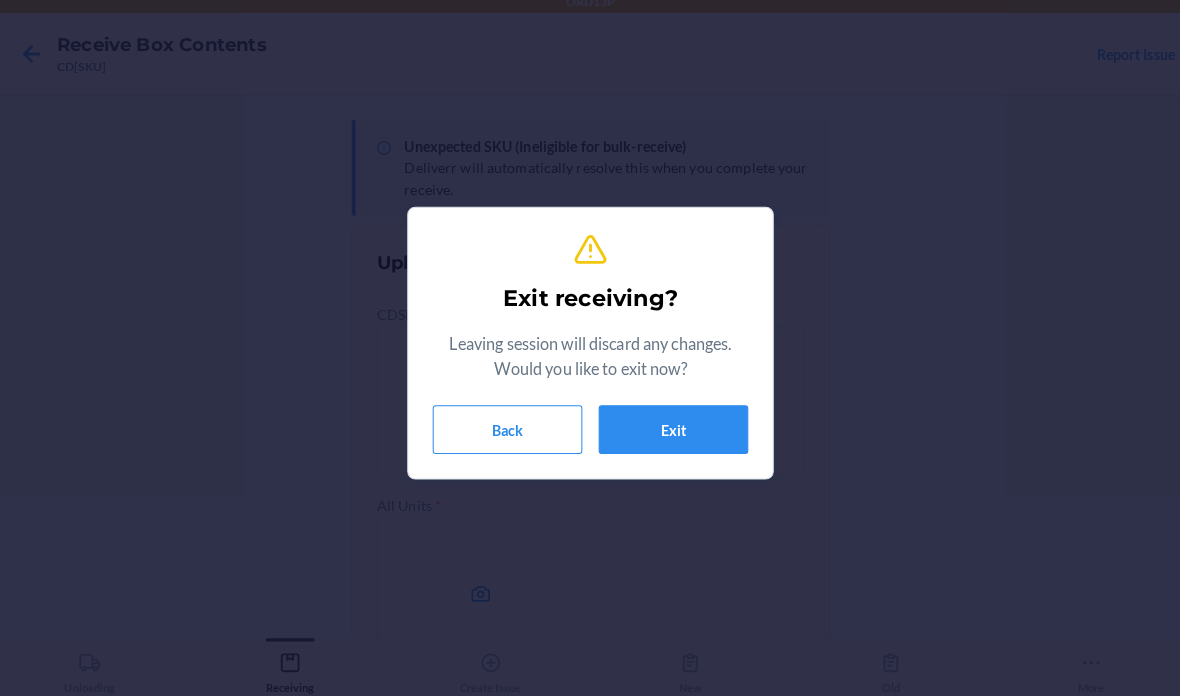 click on "Back" at bounding box center [508, 433] 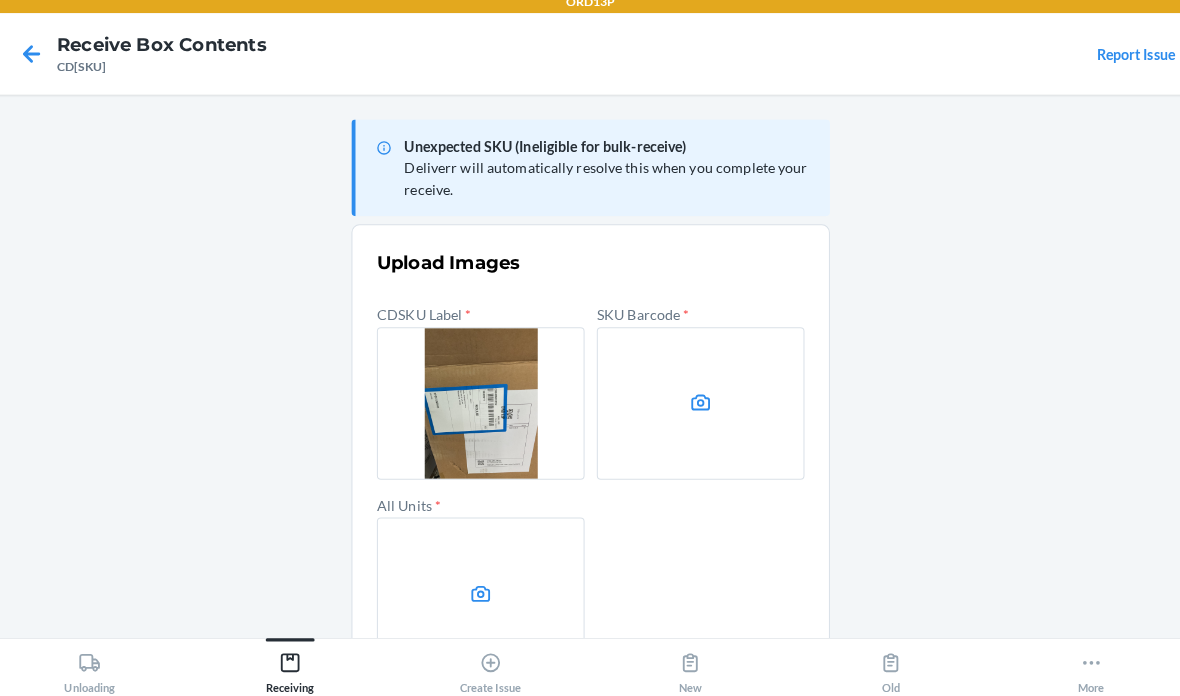 click 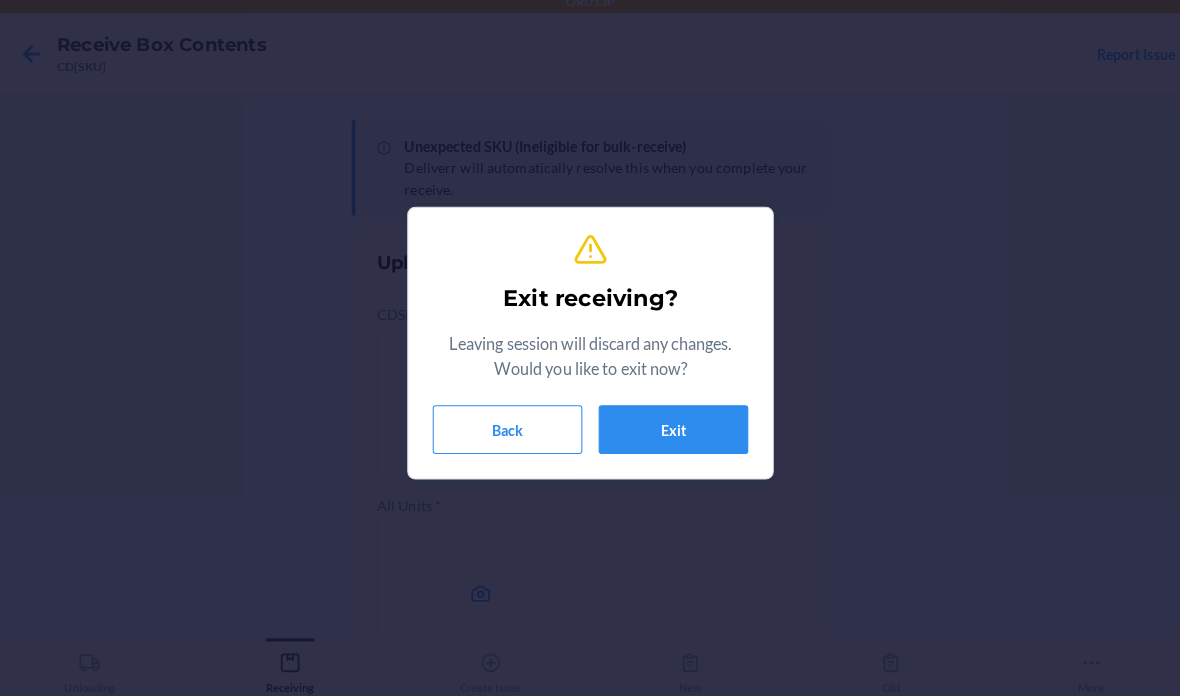 click on "Exit" at bounding box center (671, 433) 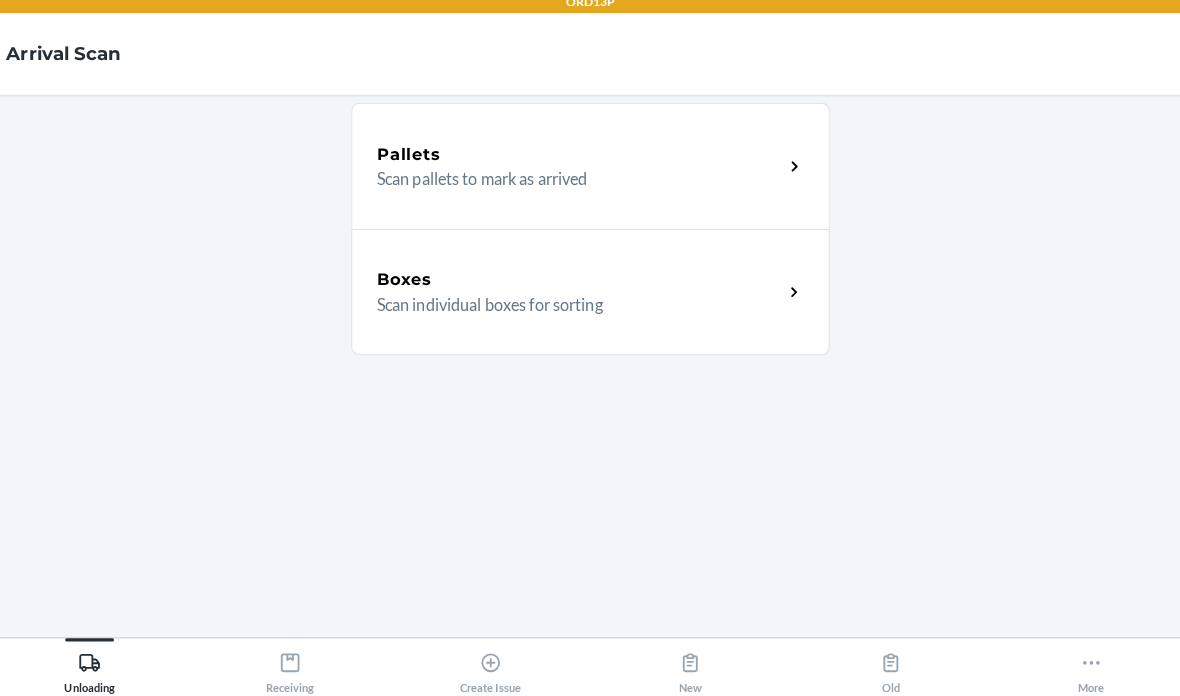 click 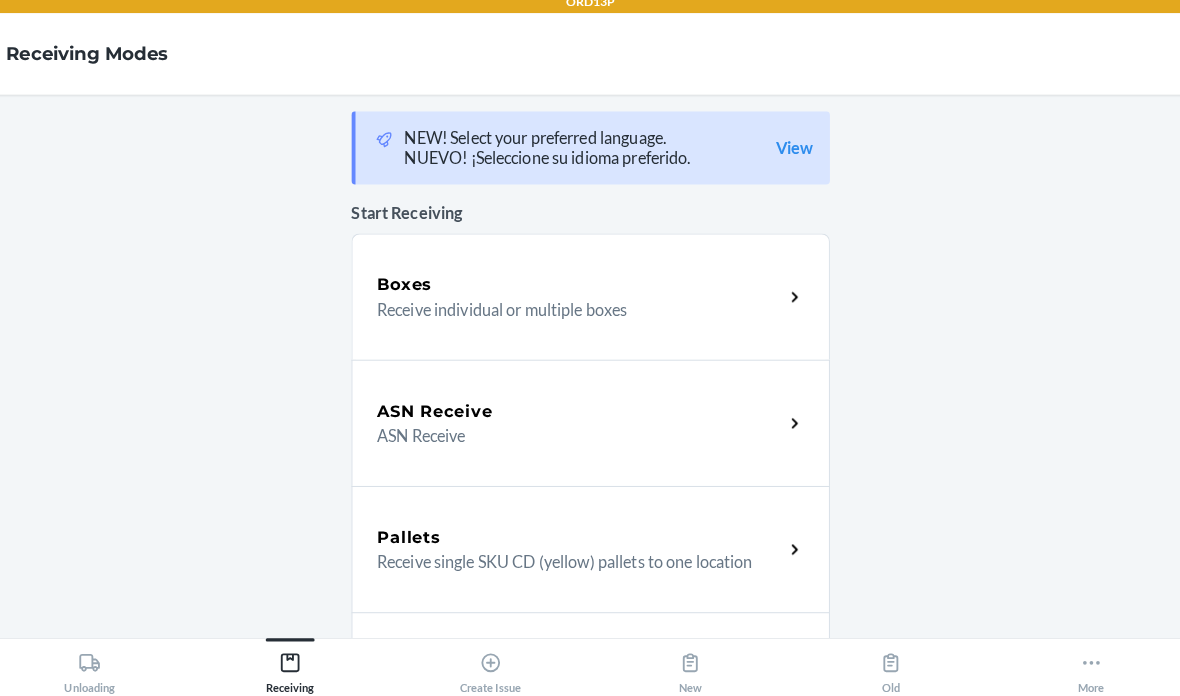 click on "Receive individual or multiple boxes" at bounding box center [571, 315] 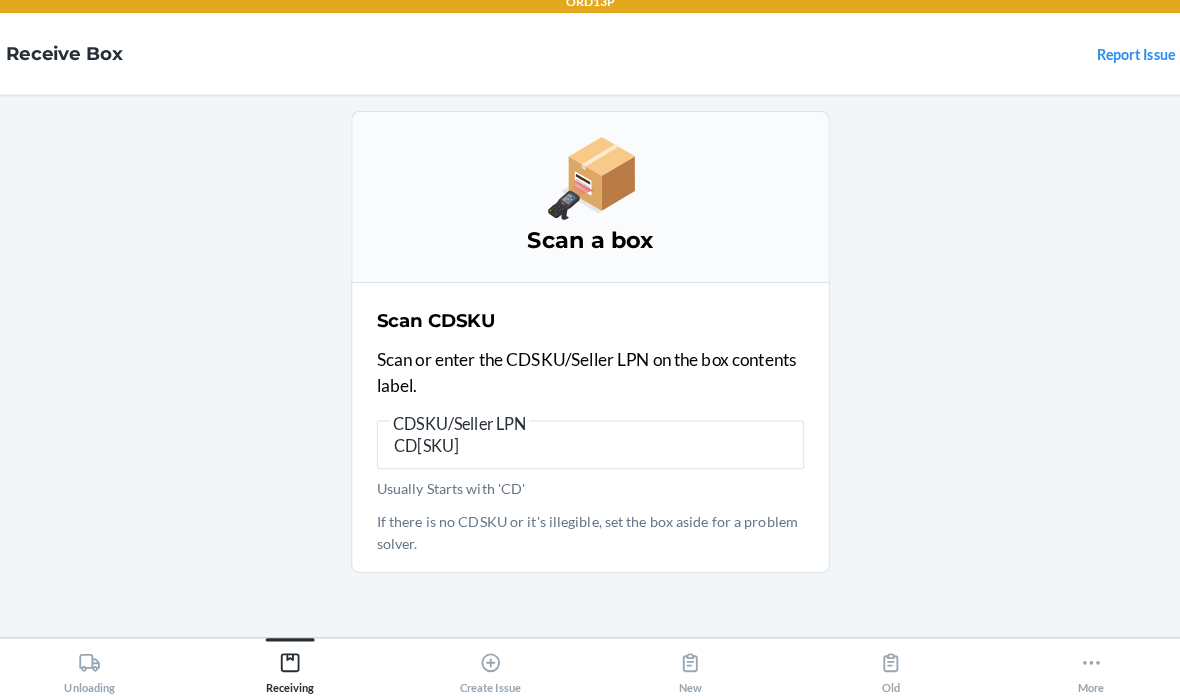 type on "CDUZH7NCNXL" 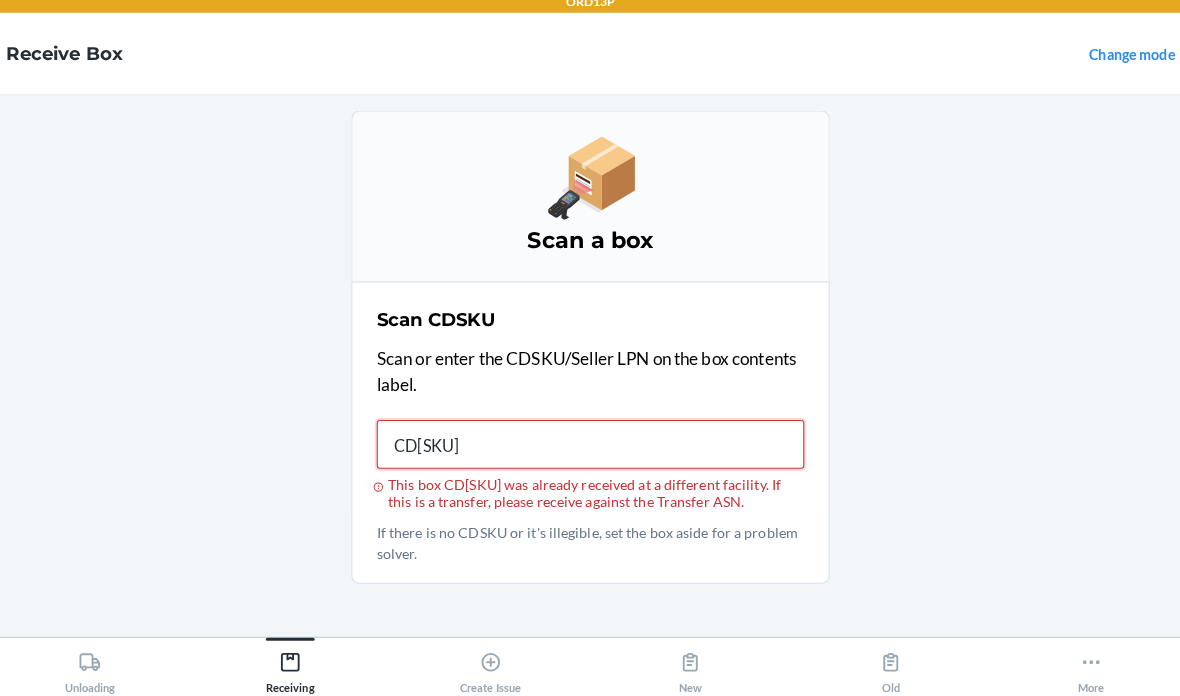 type on "CD7Z3ZPNX" 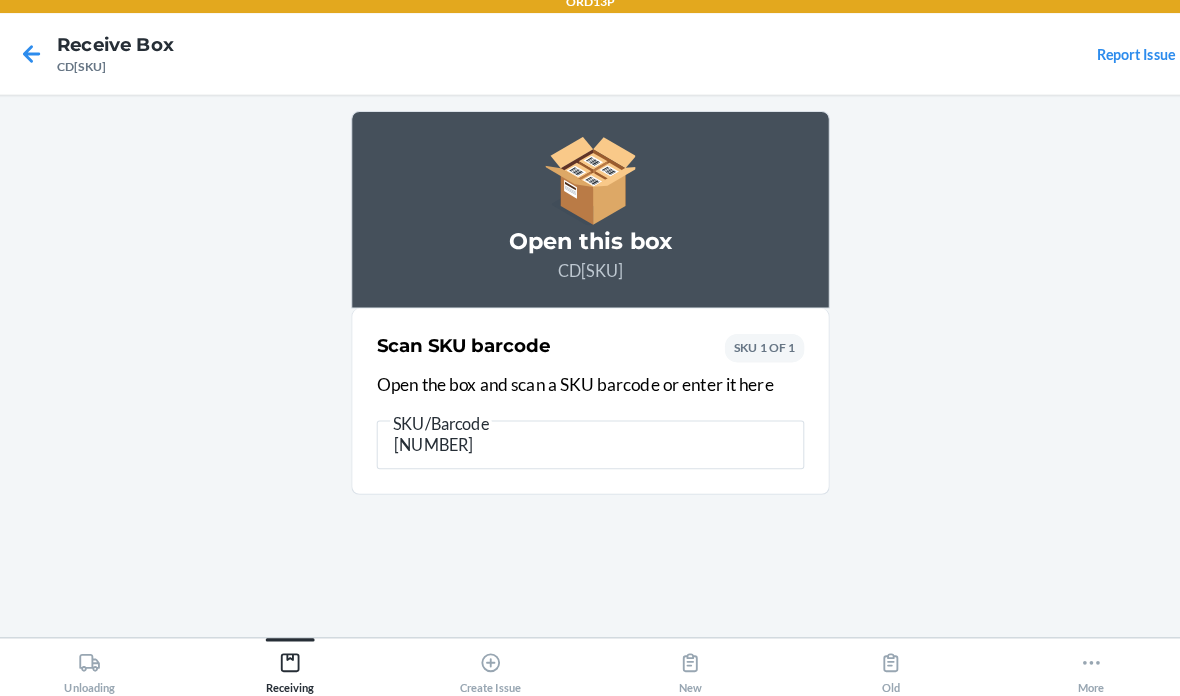 type on "694485725" 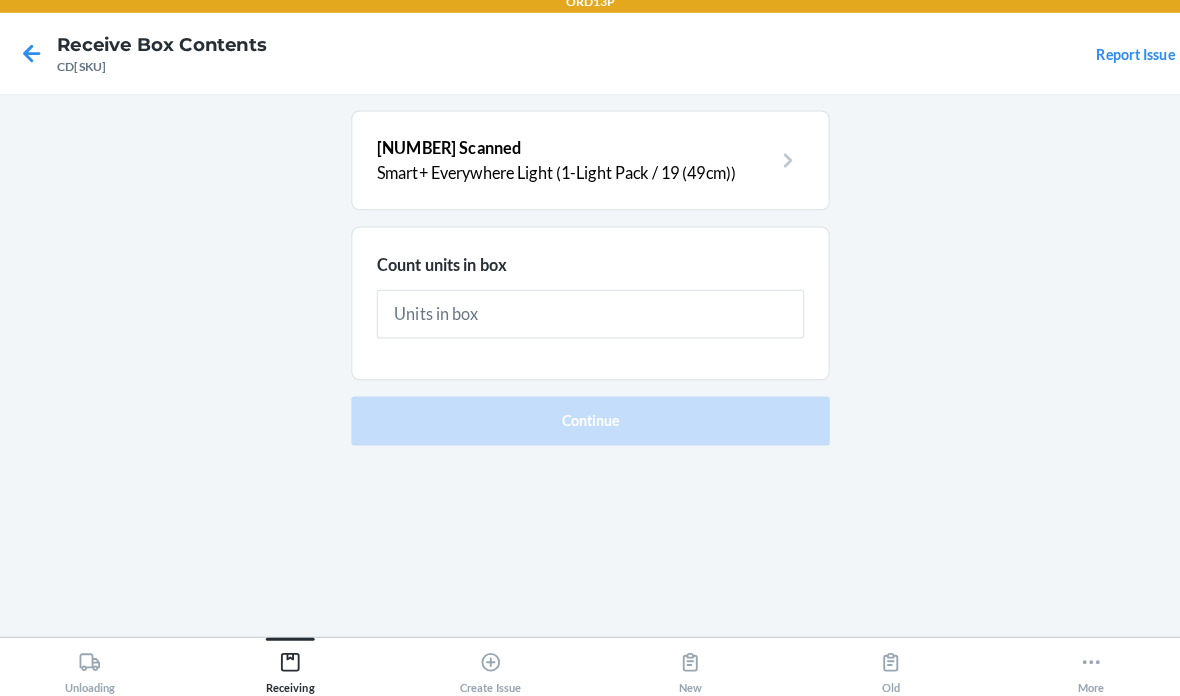 click at bounding box center [590, 320] 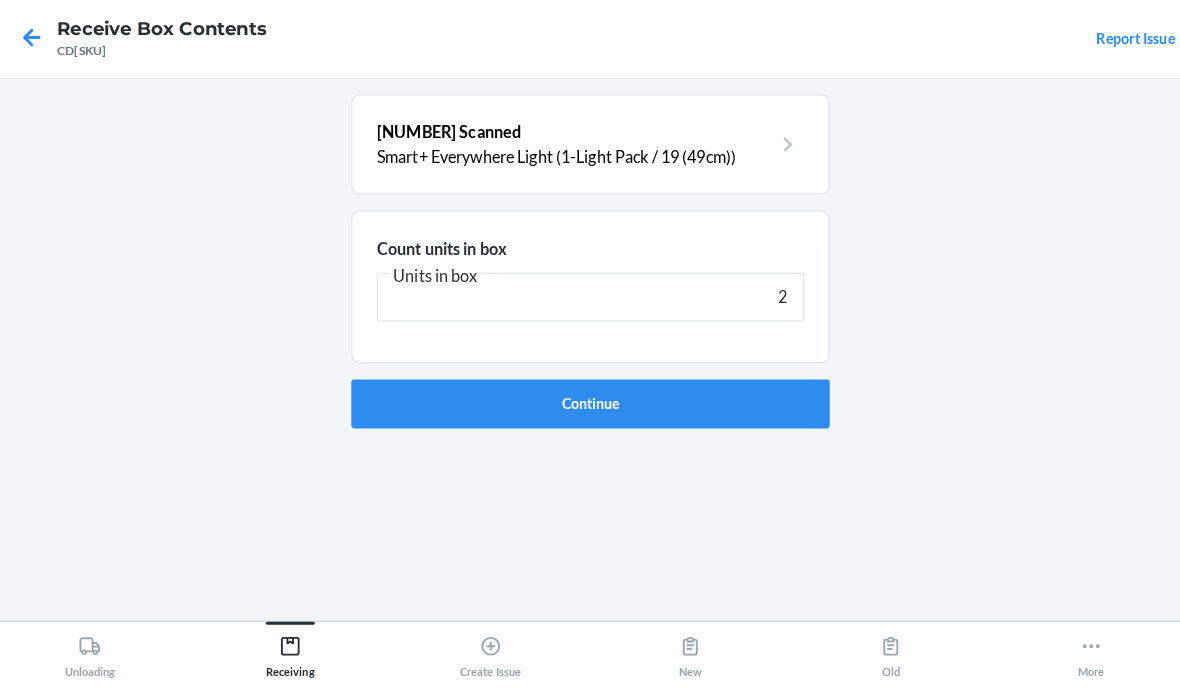 type on "25" 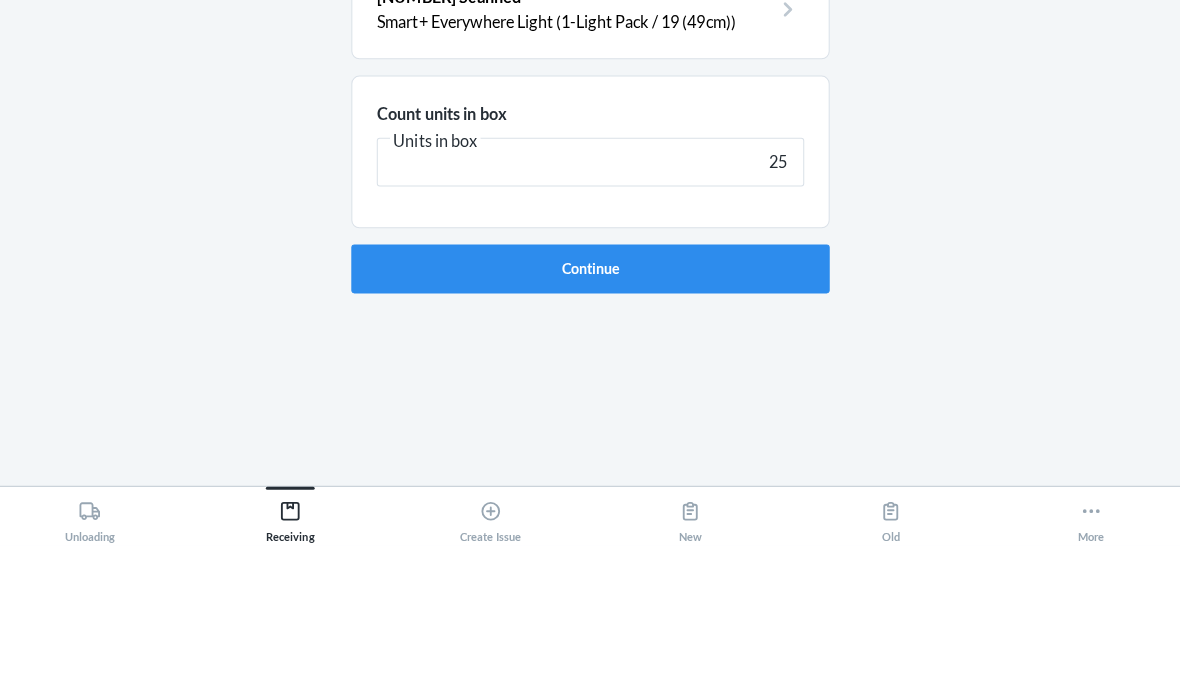 click on "Continue" at bounding box center (590, 424) 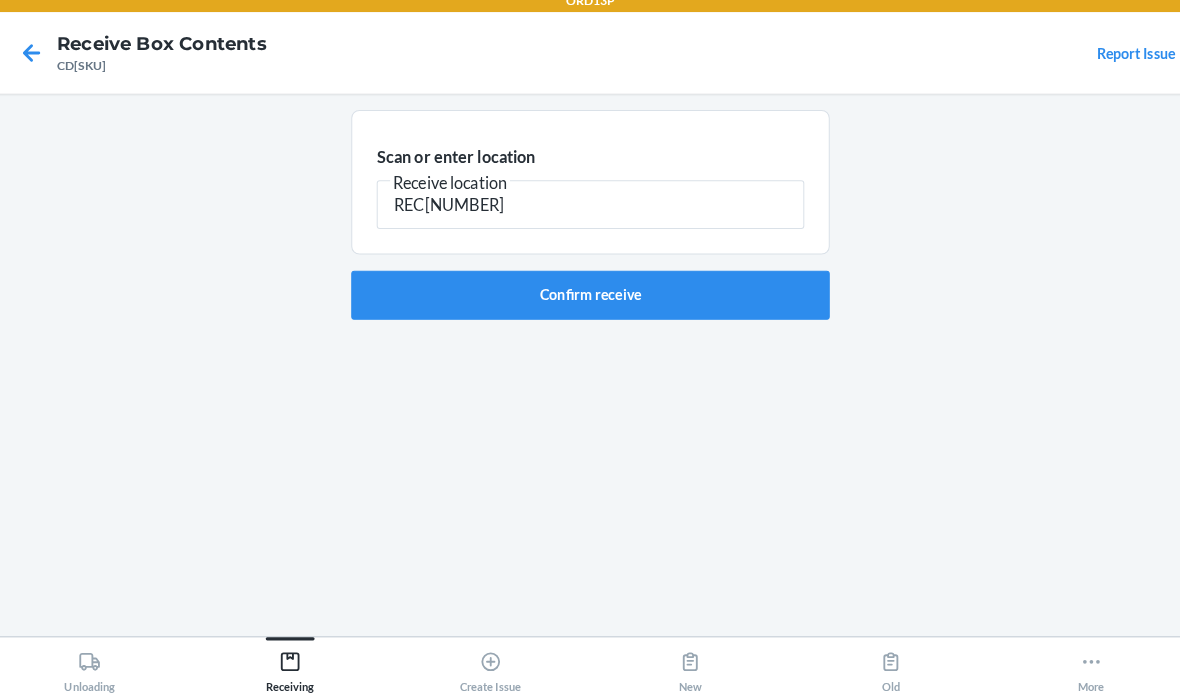 type on "RECART007" 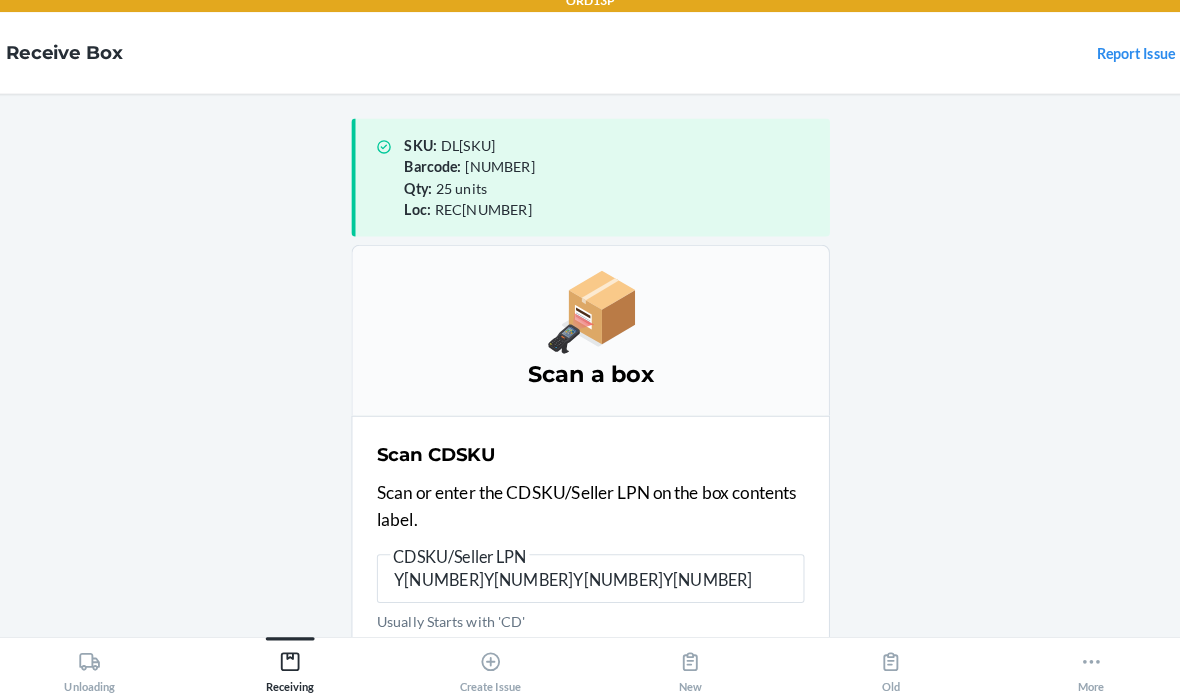 type on "Y255050X0003800180013Y255050X0003900180013Y255050X0004000180013Y255050X" 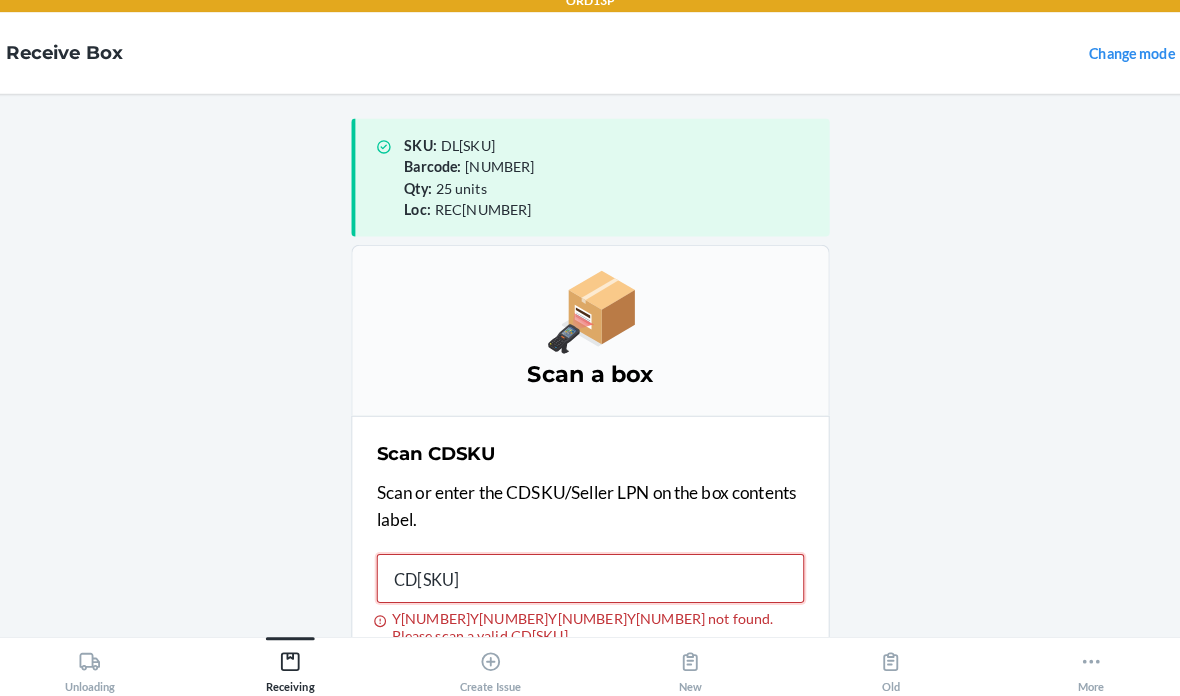 type on "CDJ4SYGLTE" 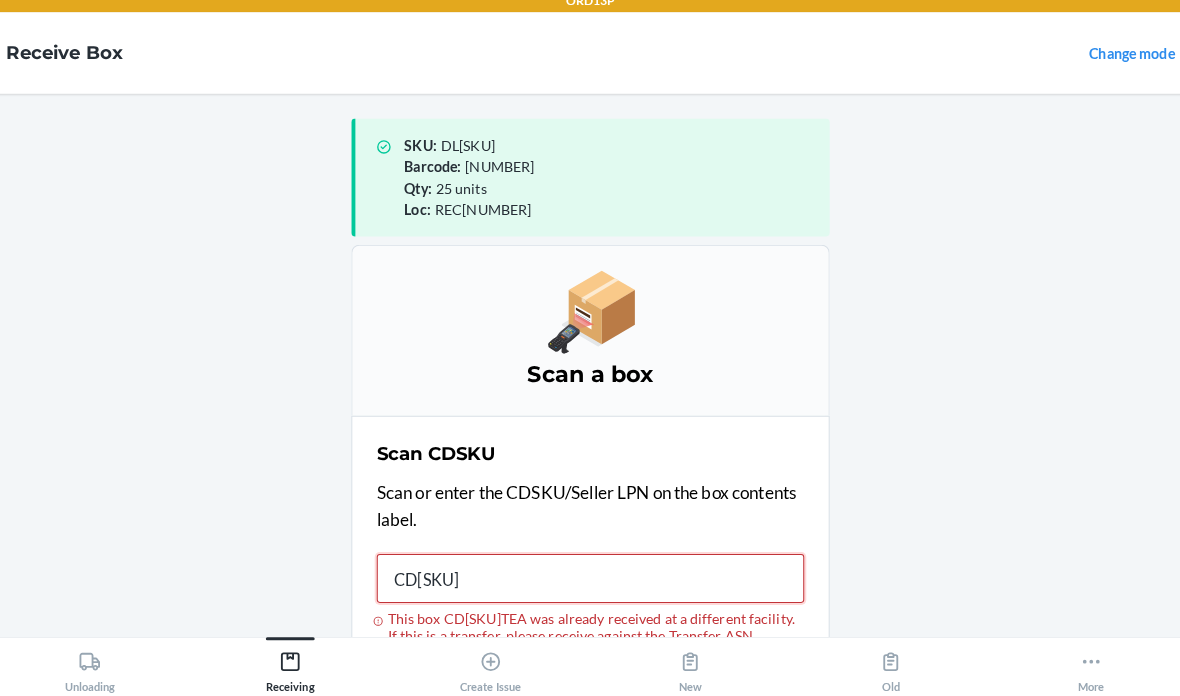 type on "CD5SAHQLQUH" 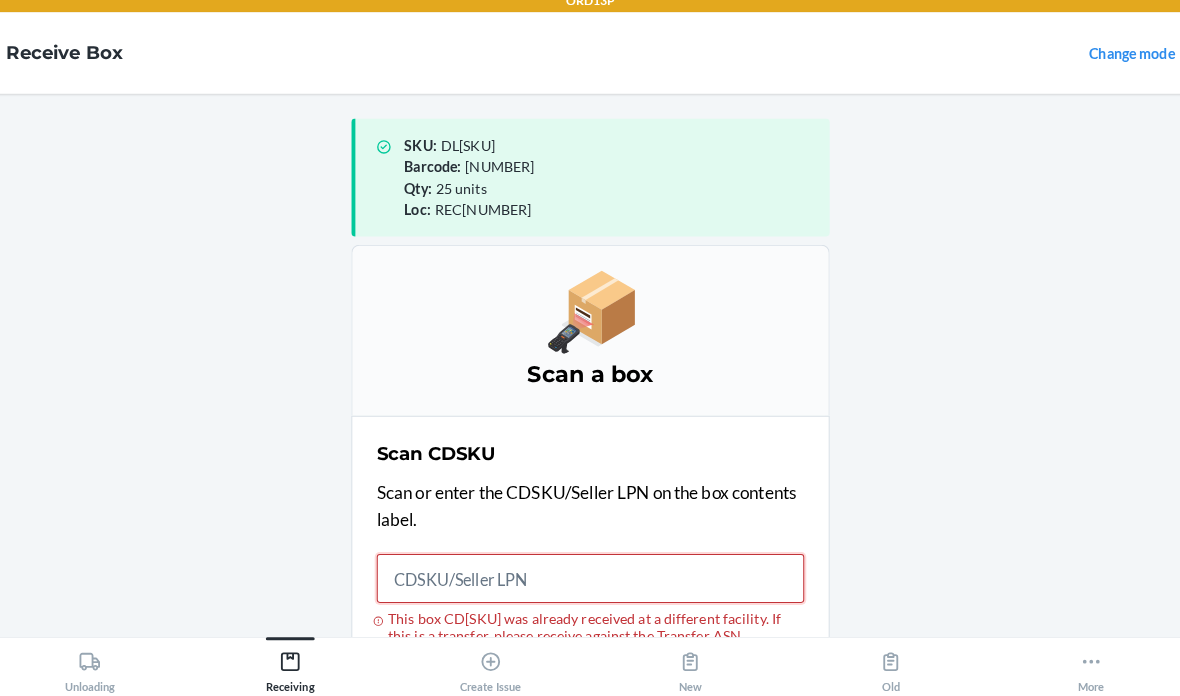 click on "This box CD5SAHQLQUH was already received at a different facility. If this is a transfer, please receive against the Transfer ASN." at bounding box center (590, 580) 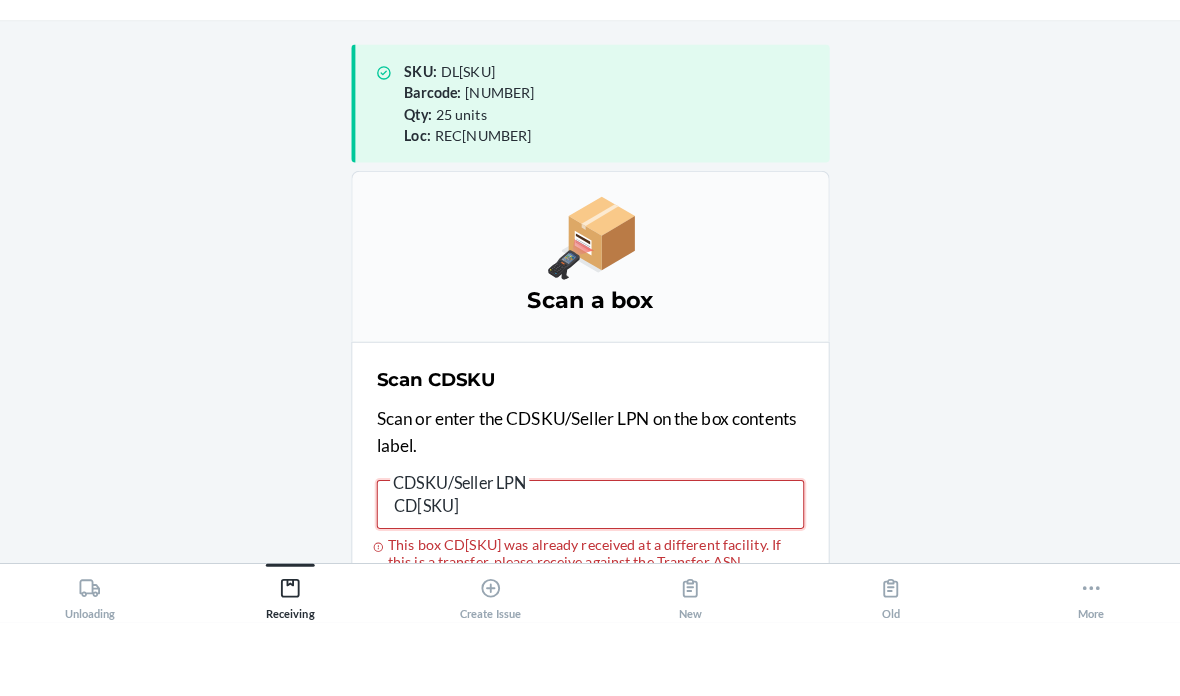 type on "CD8JZEL" 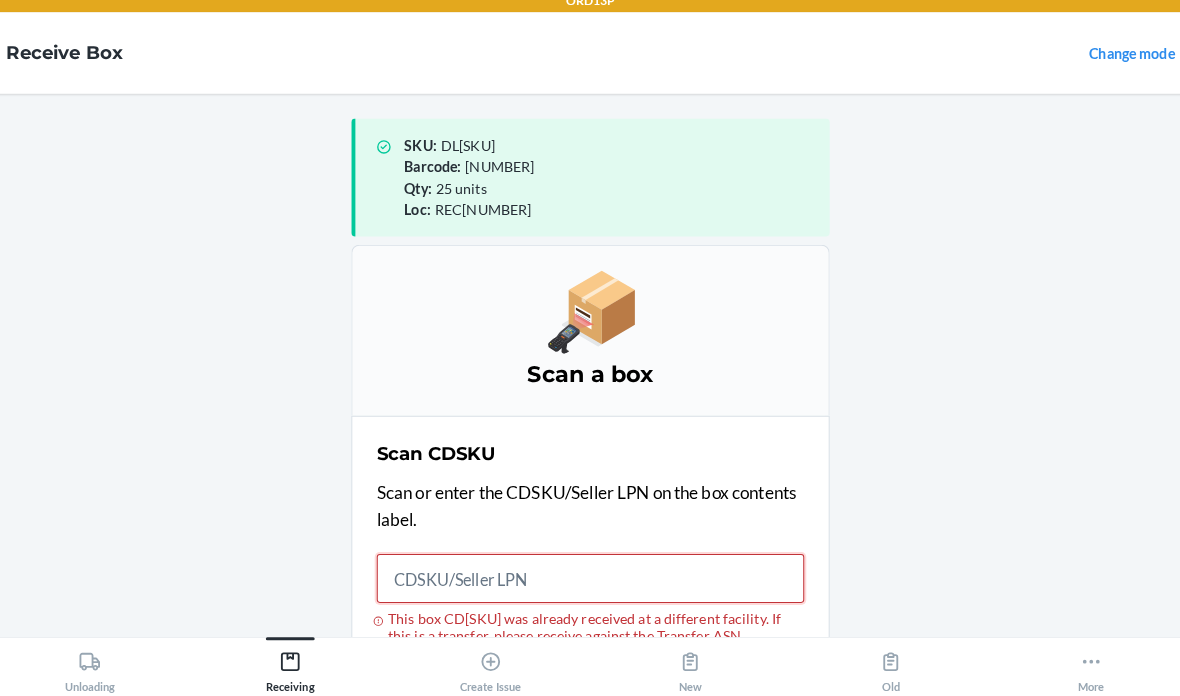 click on "This box CD8JZEL5N42 was already received at a different facility. If this is a transfer, please receive against the Transfer ASN." at bounding box center (590, 580) 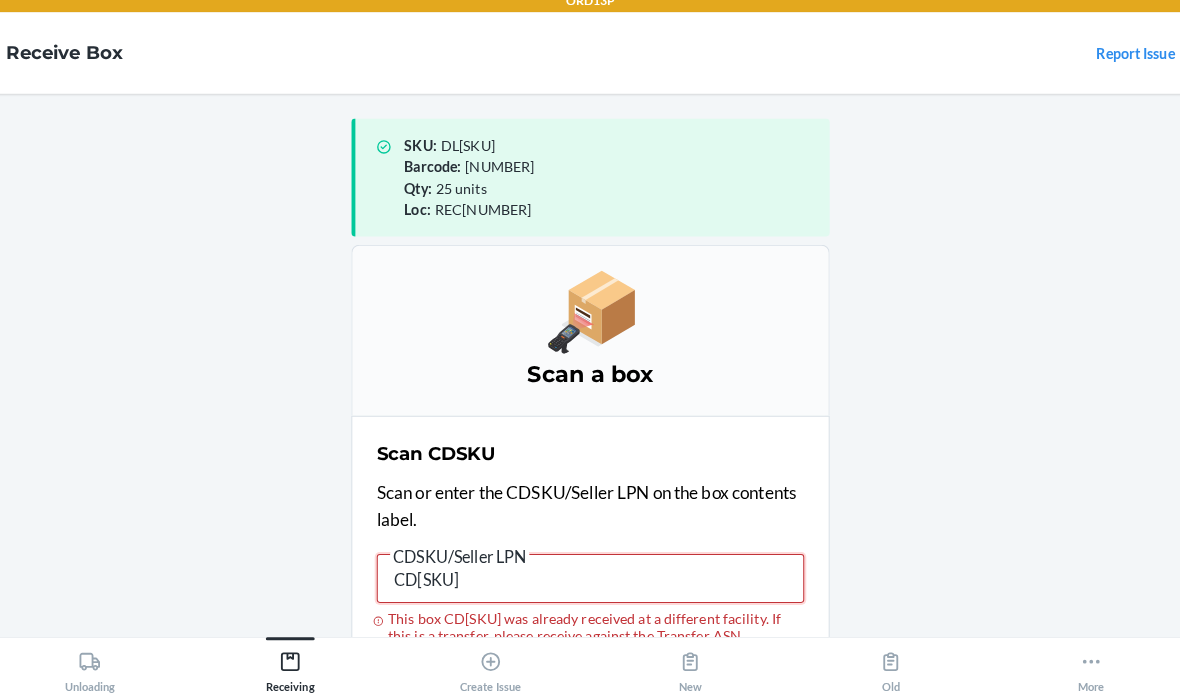 type on "CD8JZEL" 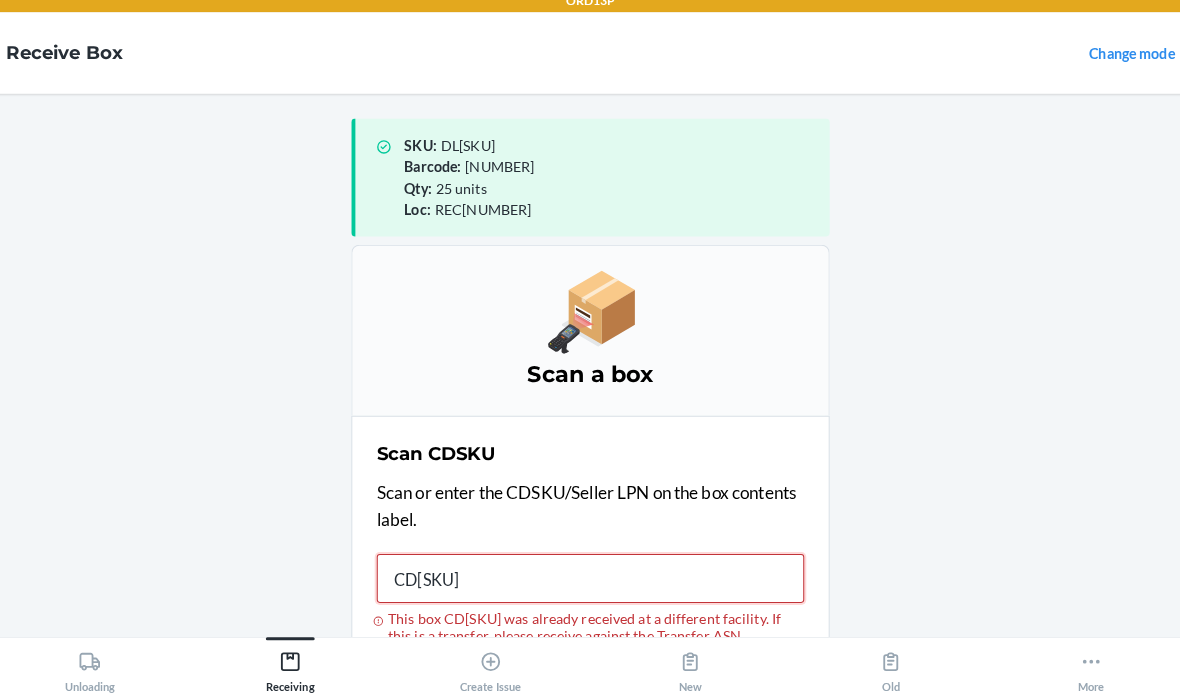 type on "CD8HBMCDE" 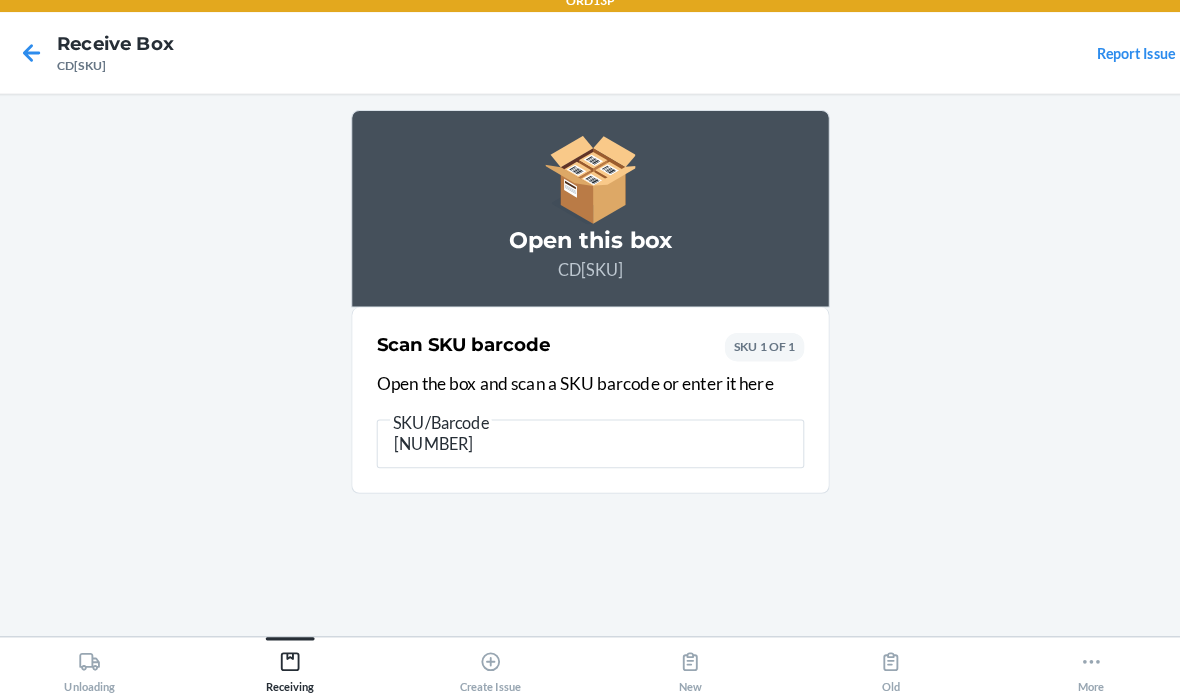 type on "781661666" 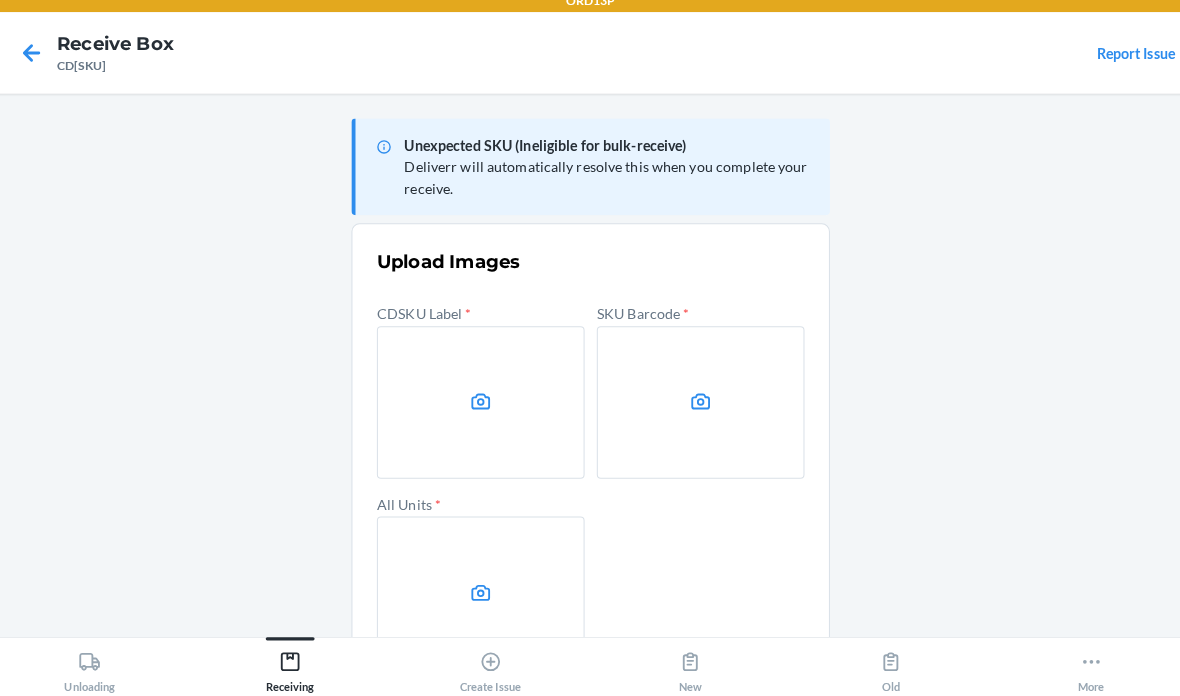 click at bounding box center (482, 407) 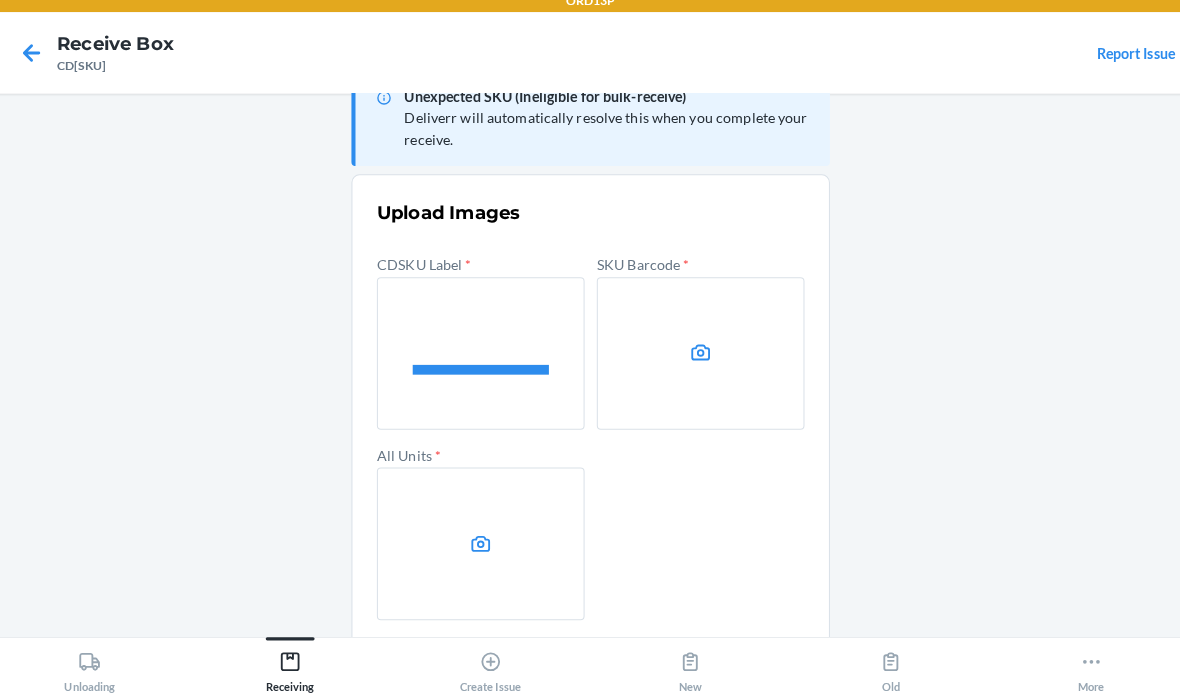 scroll, scrollTop: 48, scrollLeft: 0, axis: vertical 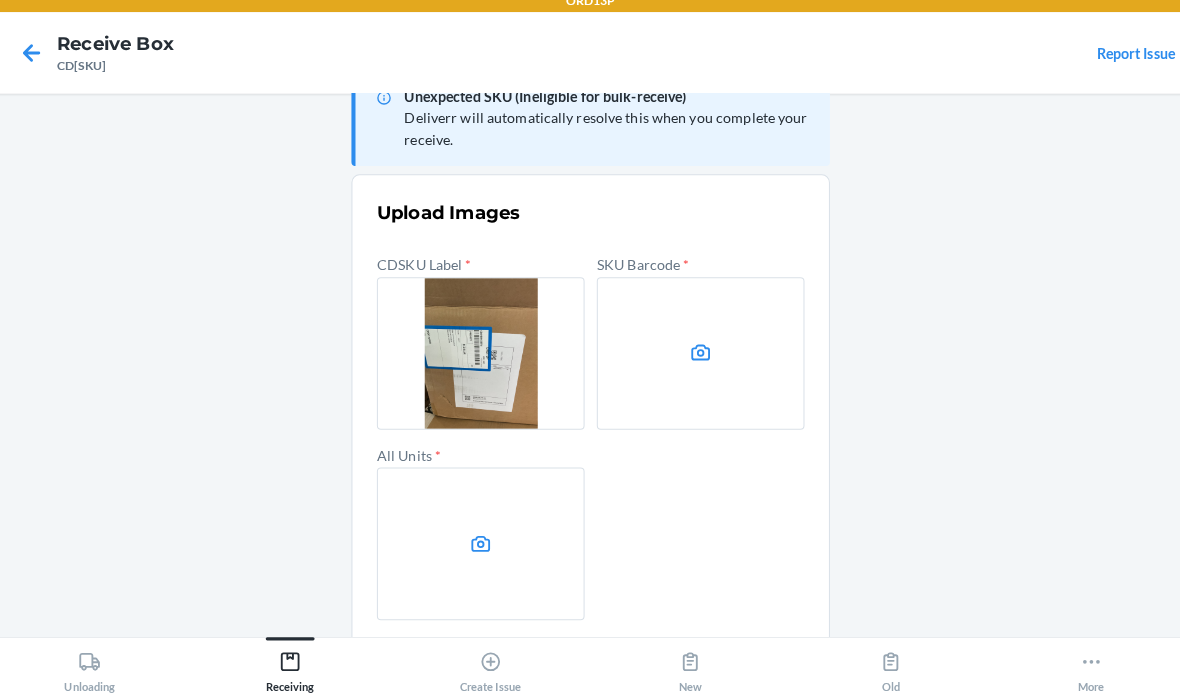 click at bounding box center (698, 359) 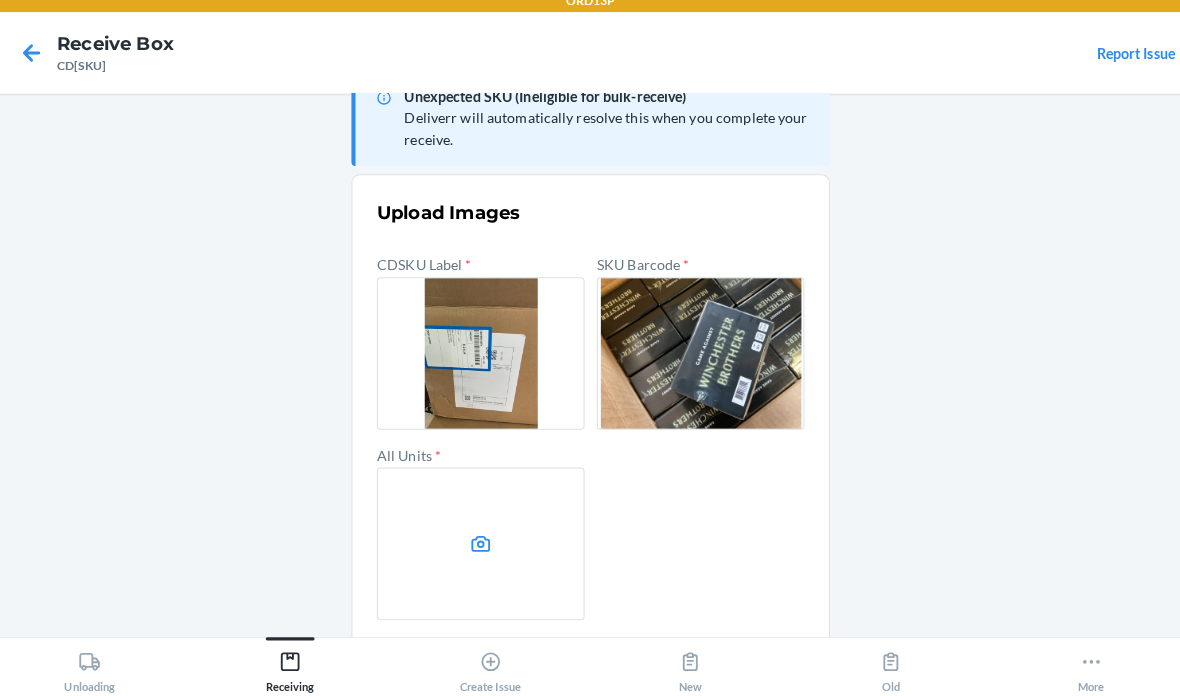 click 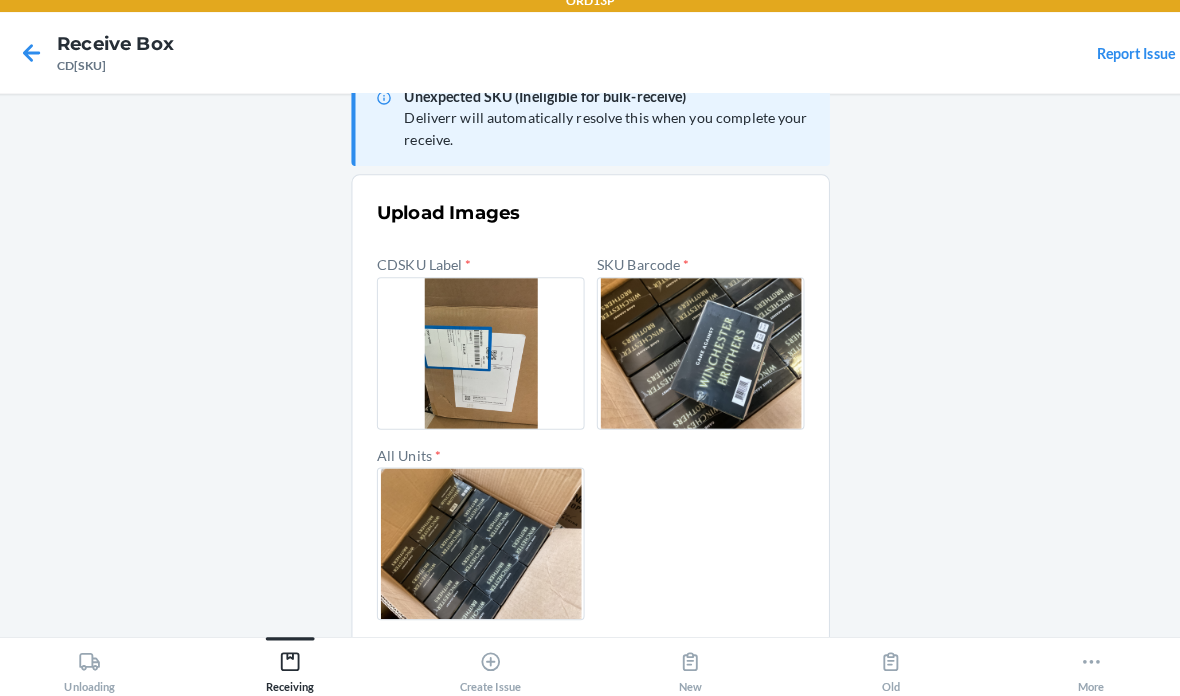 click on "Confirm" at bounding box center [590, 669] 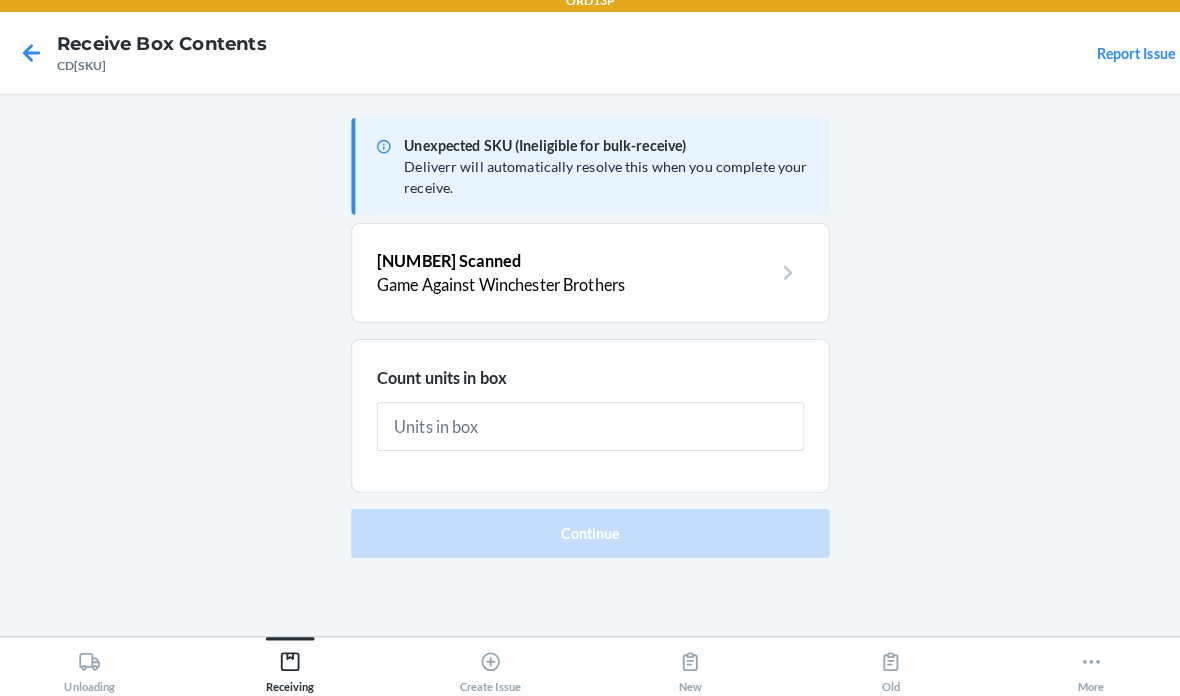 scroll, scrollTop: 0, scrollLeft: 0, axis: both 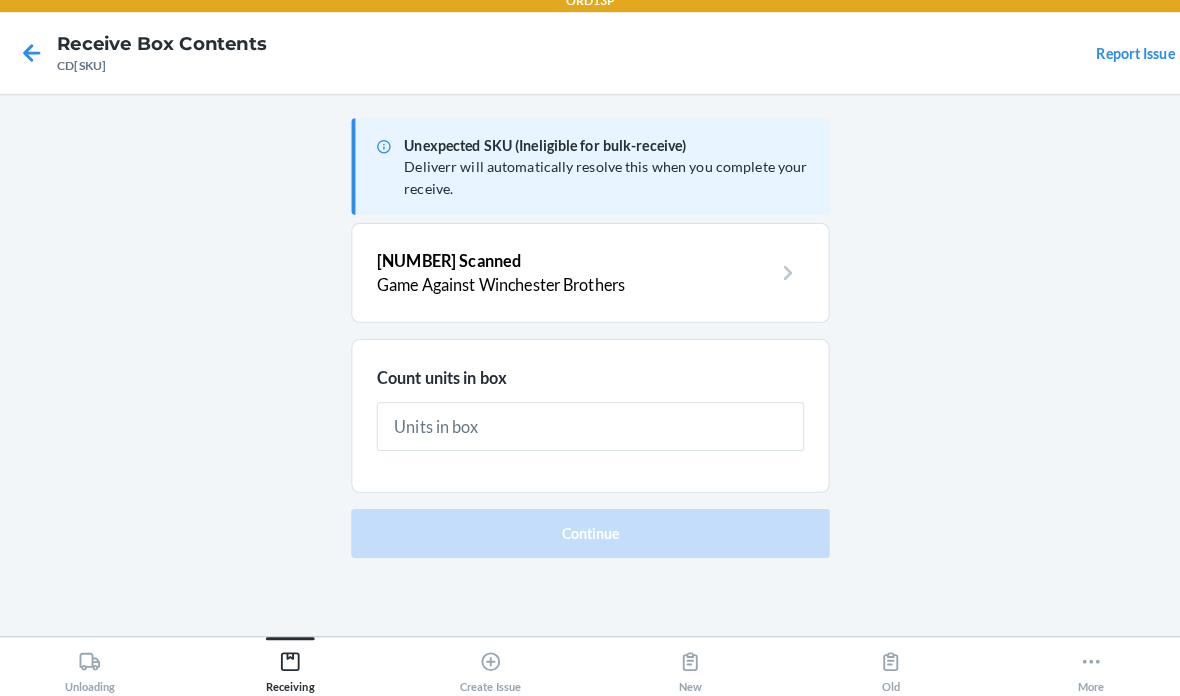 click at bounding box center [590, 431] 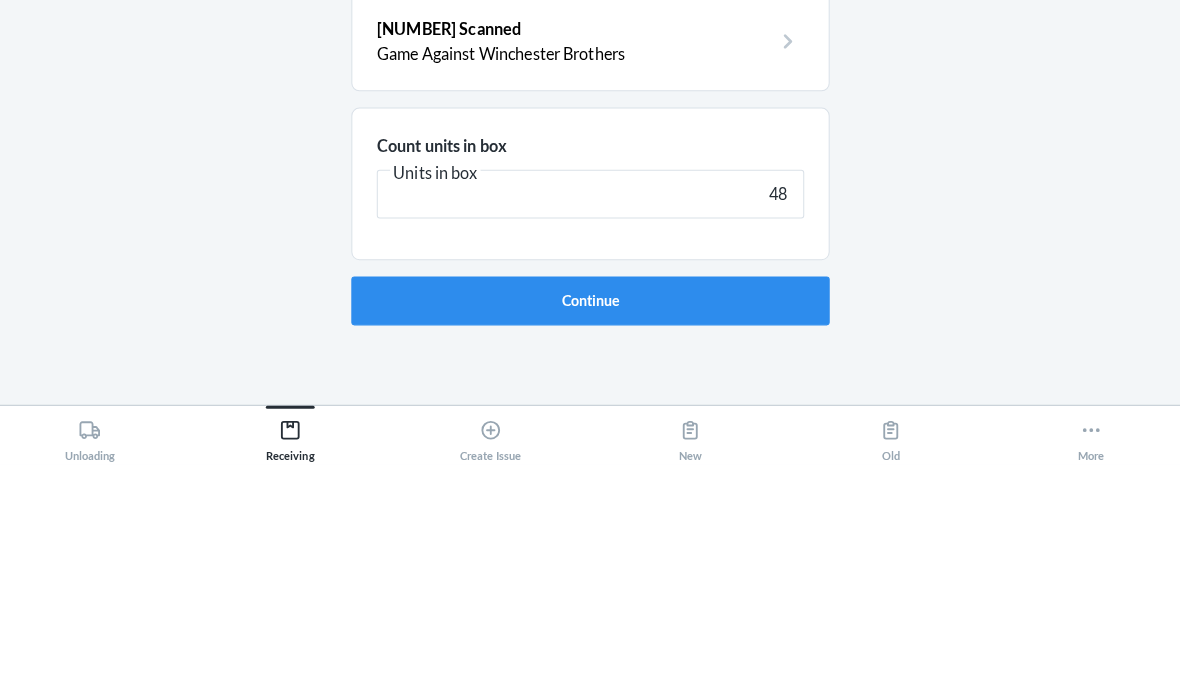 type on "48" 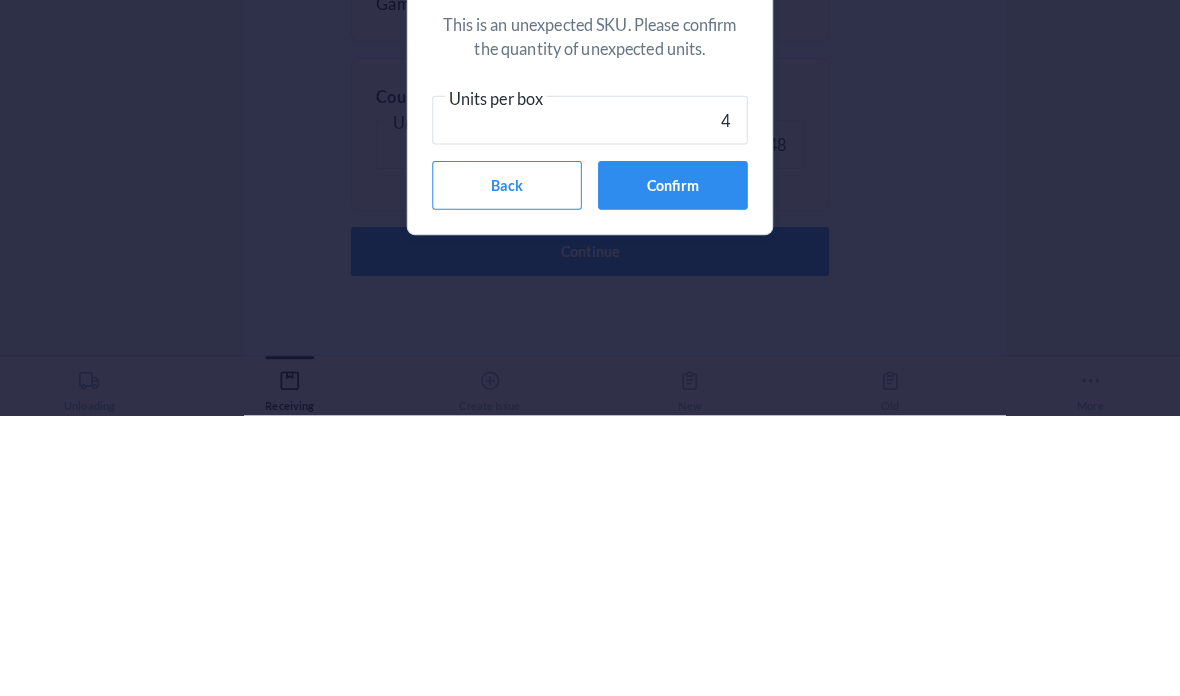 type on "48" 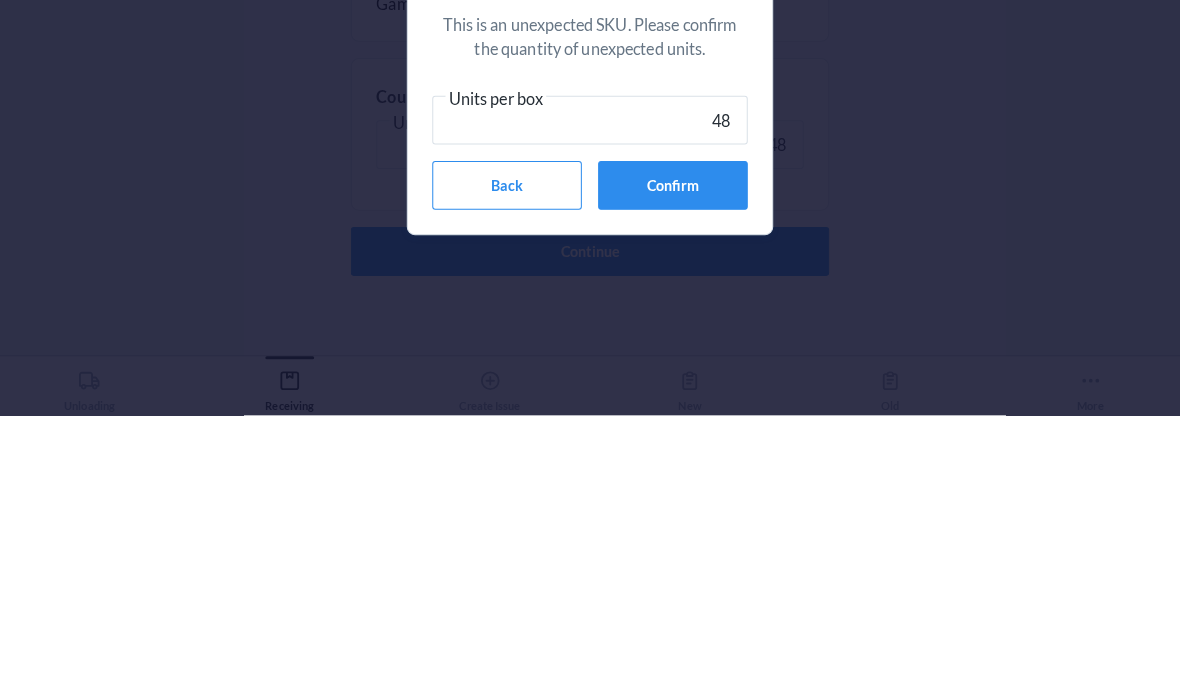 click on "Confirm" at bounding box center [671, 470] 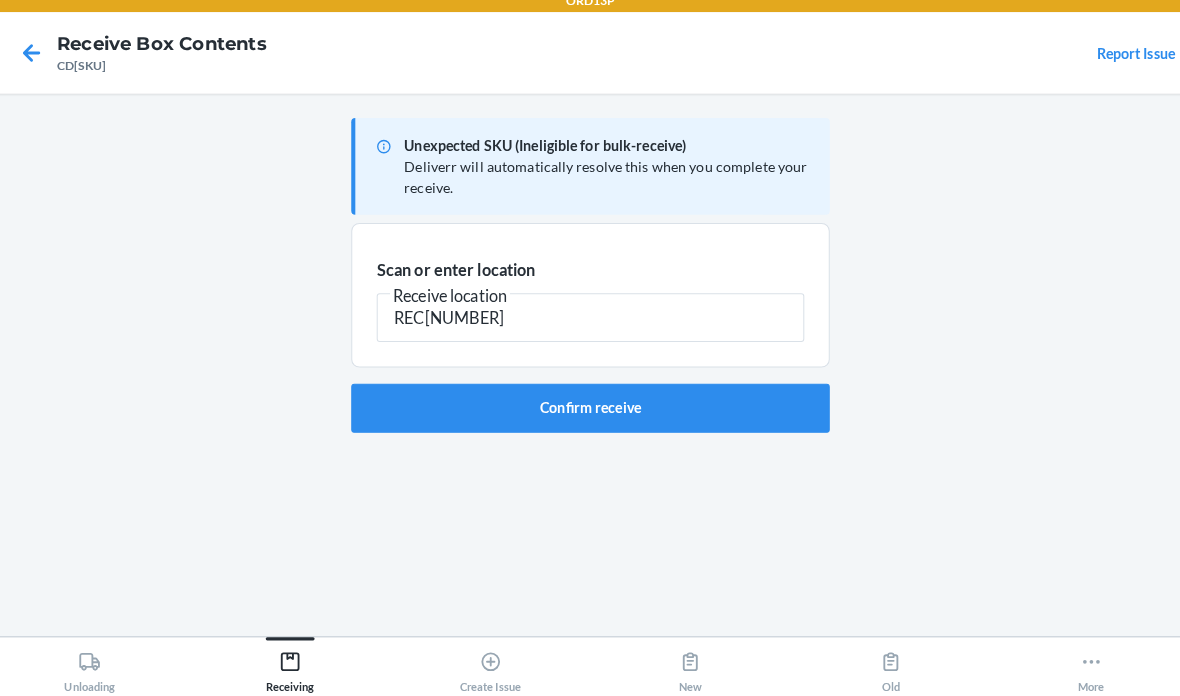 type on "RECART007" 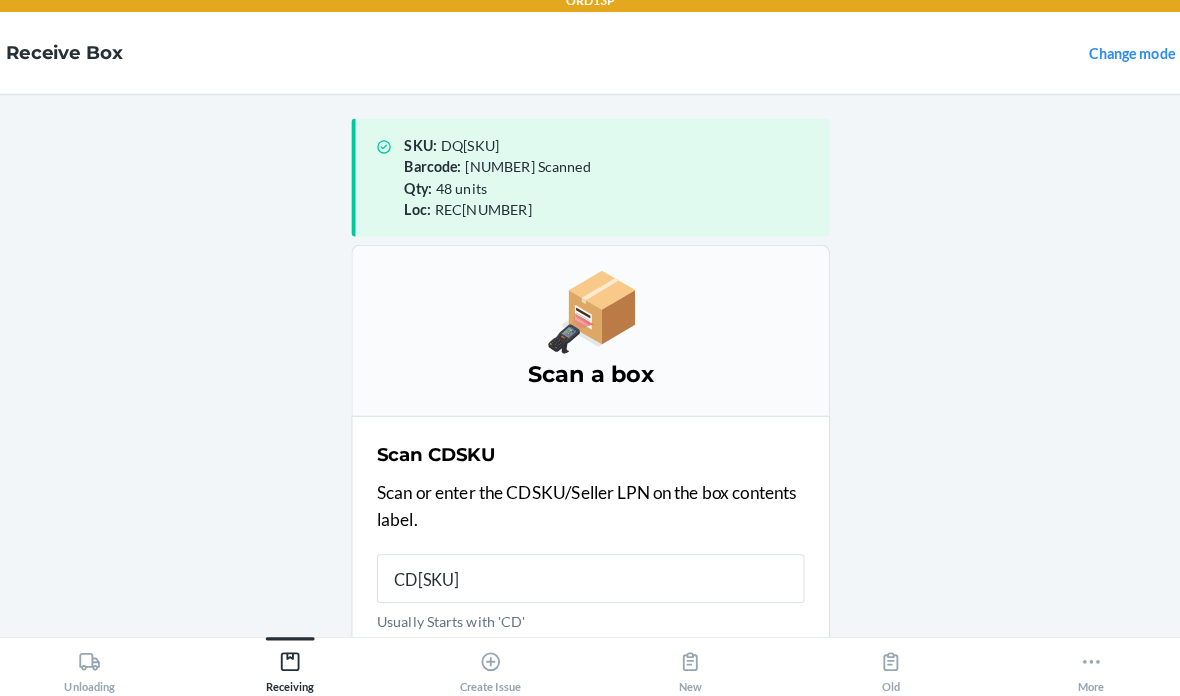 type on "CDMCRBGE2" 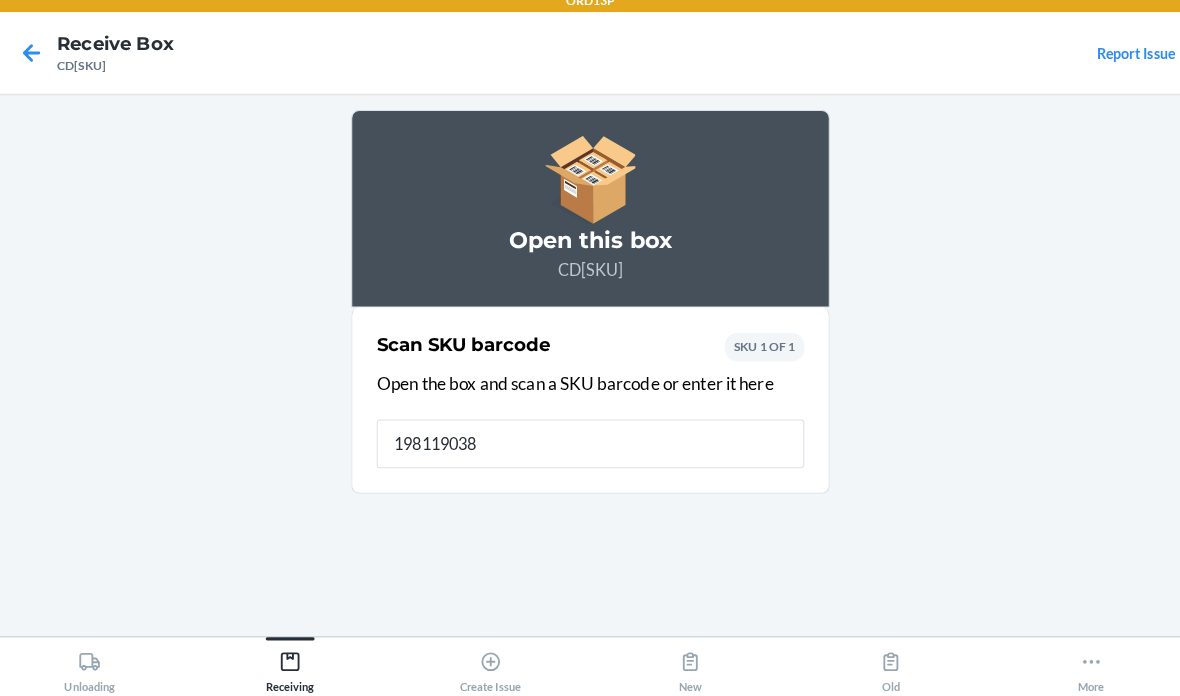 type on "1981190385" 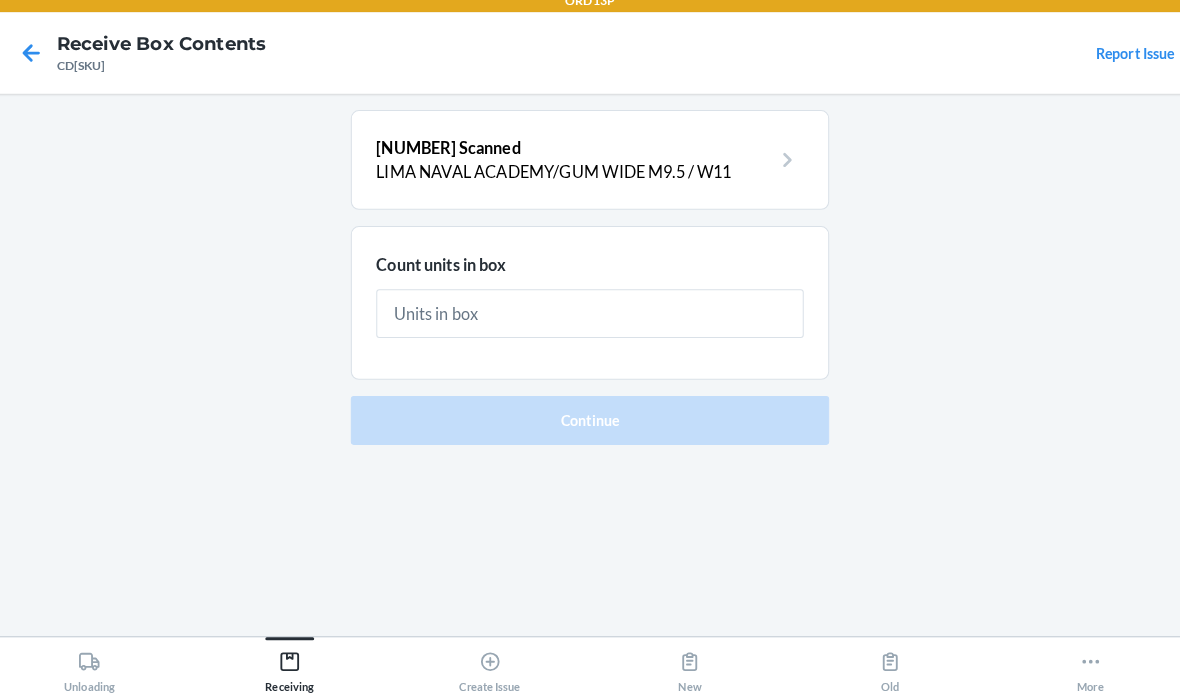 click at bounding box center [590, 320] 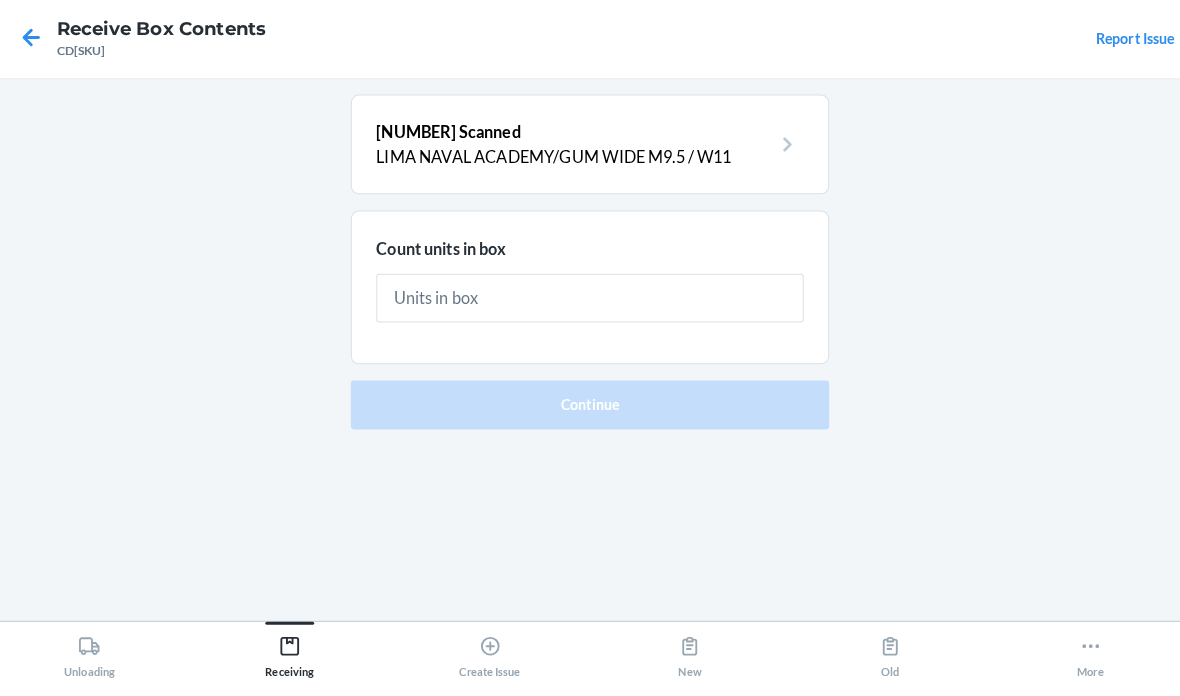 type on "8" 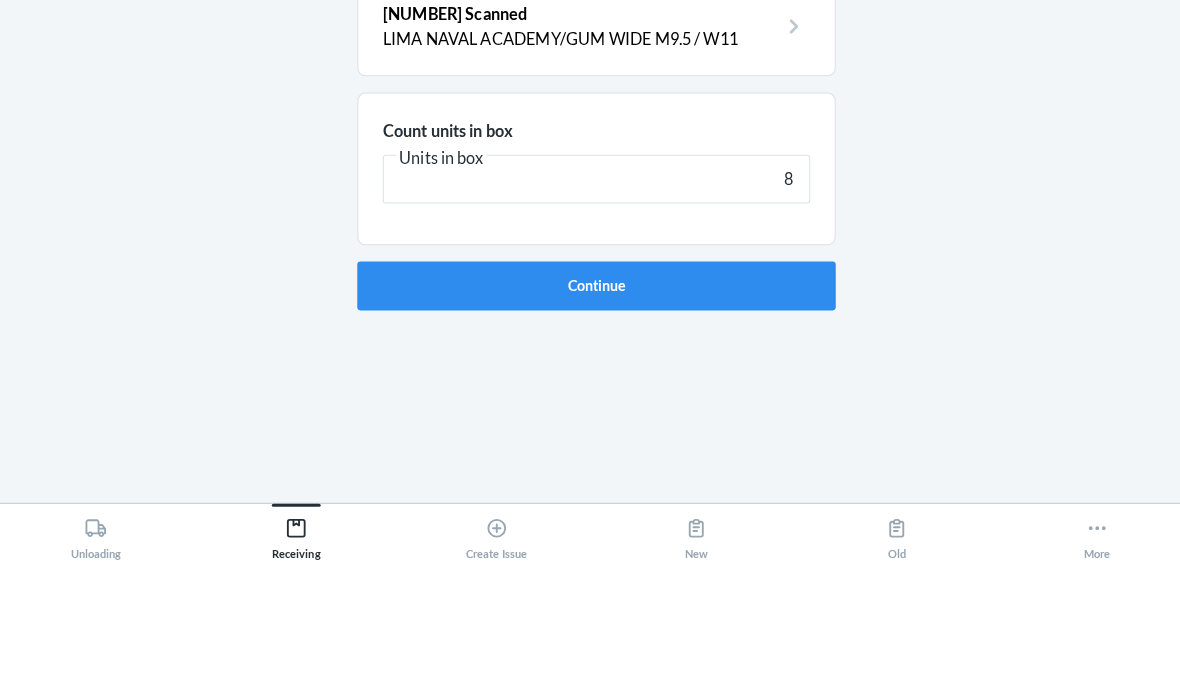 click on "Continue" at bounding box center (590, 424) 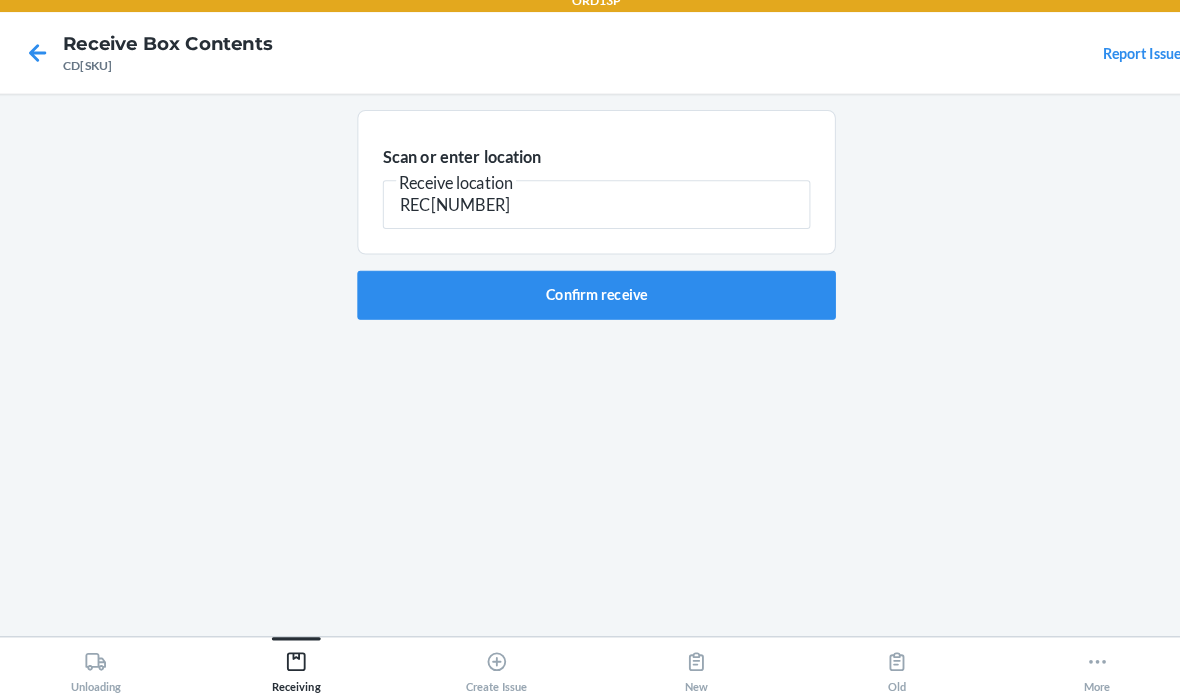 type on "RECART007" 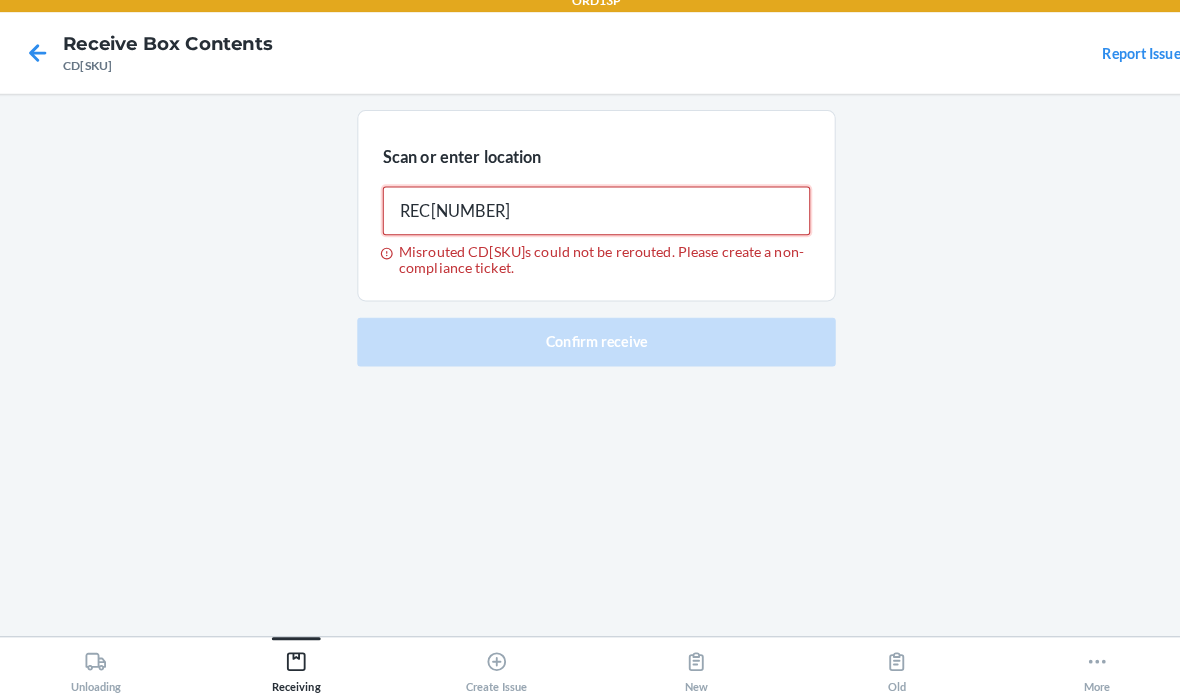 type on "RECART007" 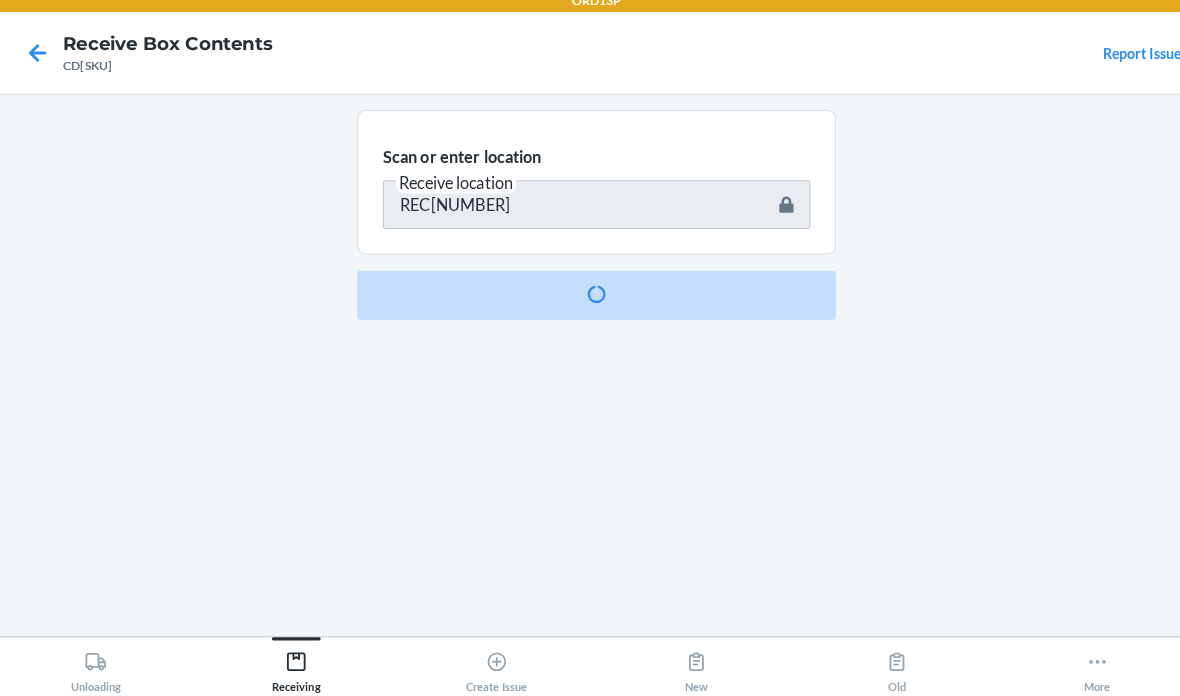 type 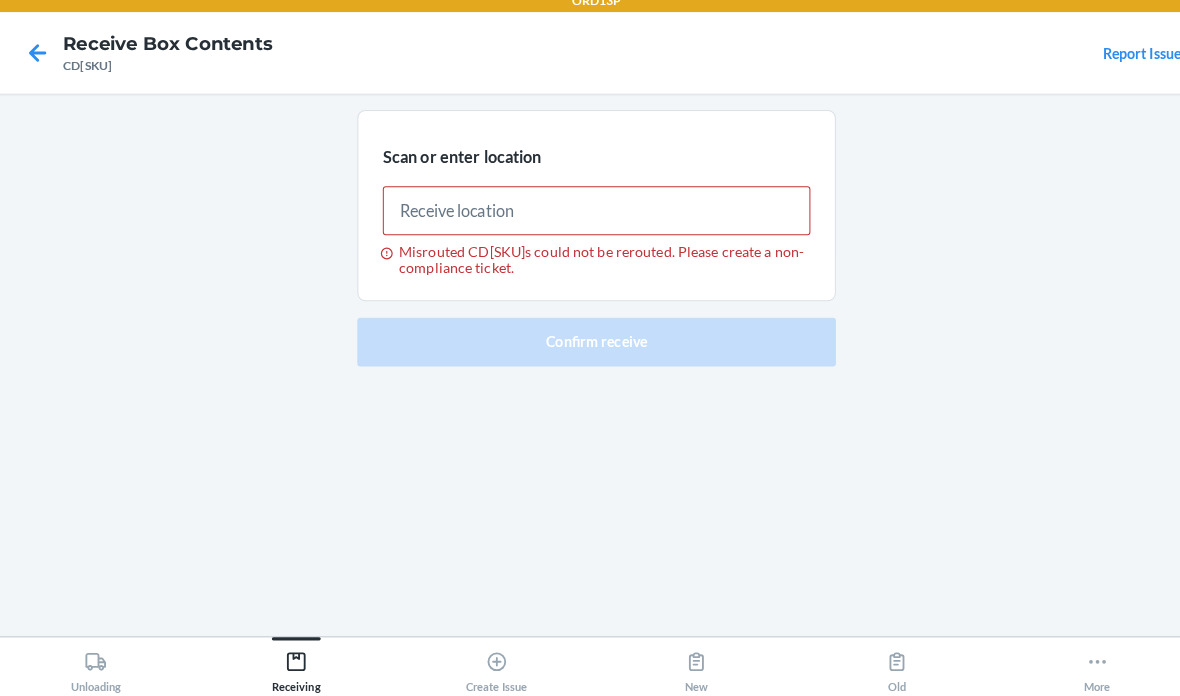 click on "Create Issue" at bounding box center (492, 668) 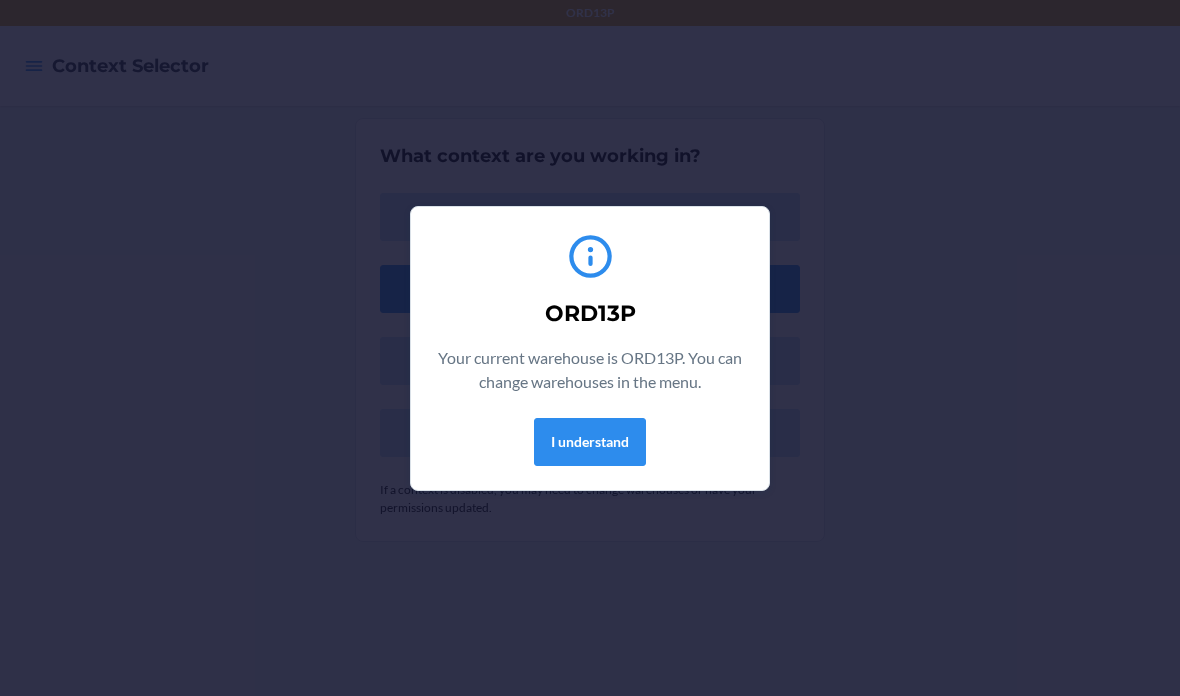 scroll, scrollTop: 0, scrollLeft: 0, axis: both 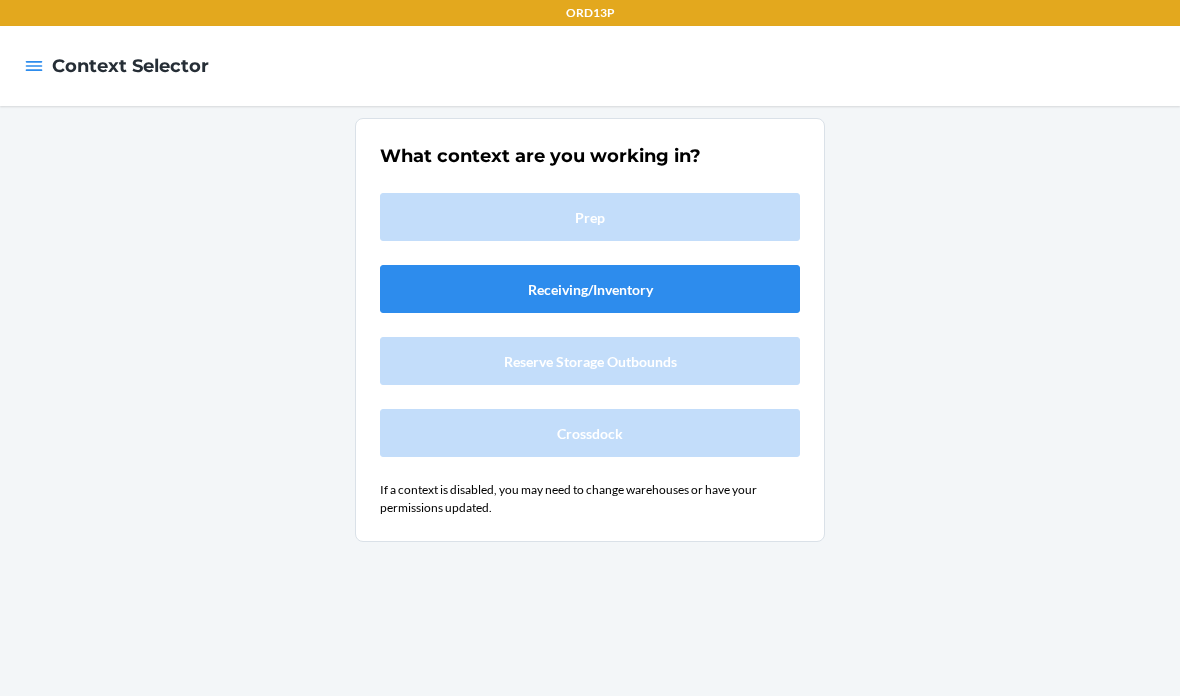 click at bounding box center [34, 66] 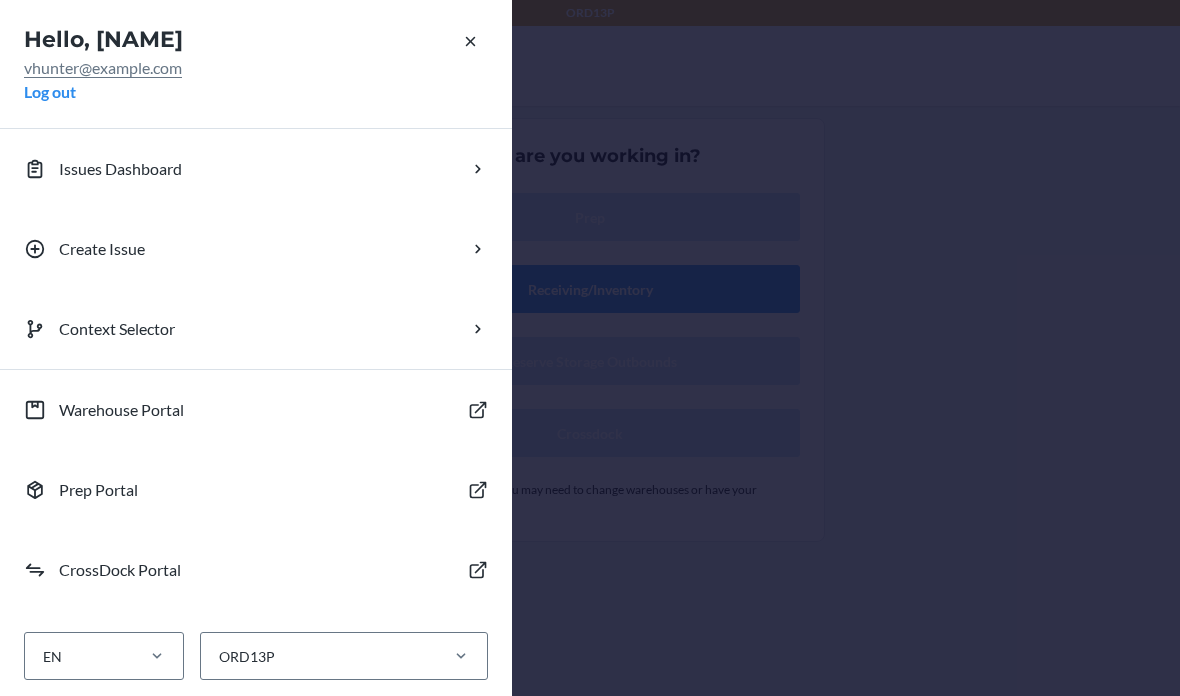 click on "Create Issue" at bounding box center (256, 249) 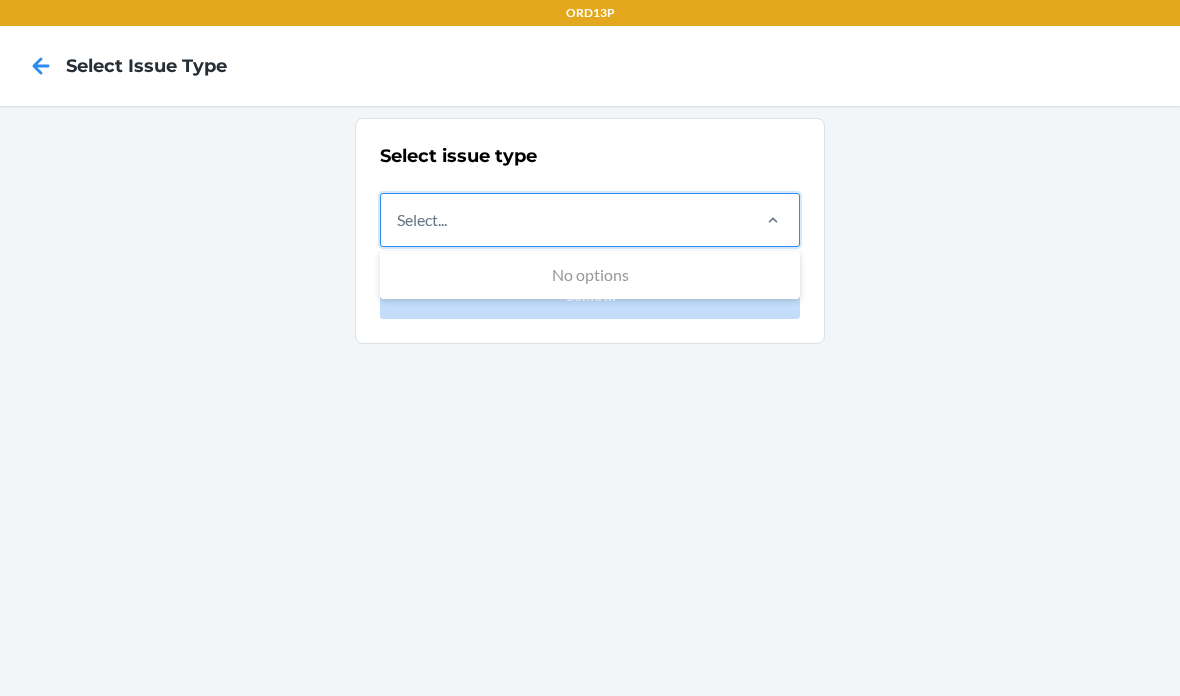 click 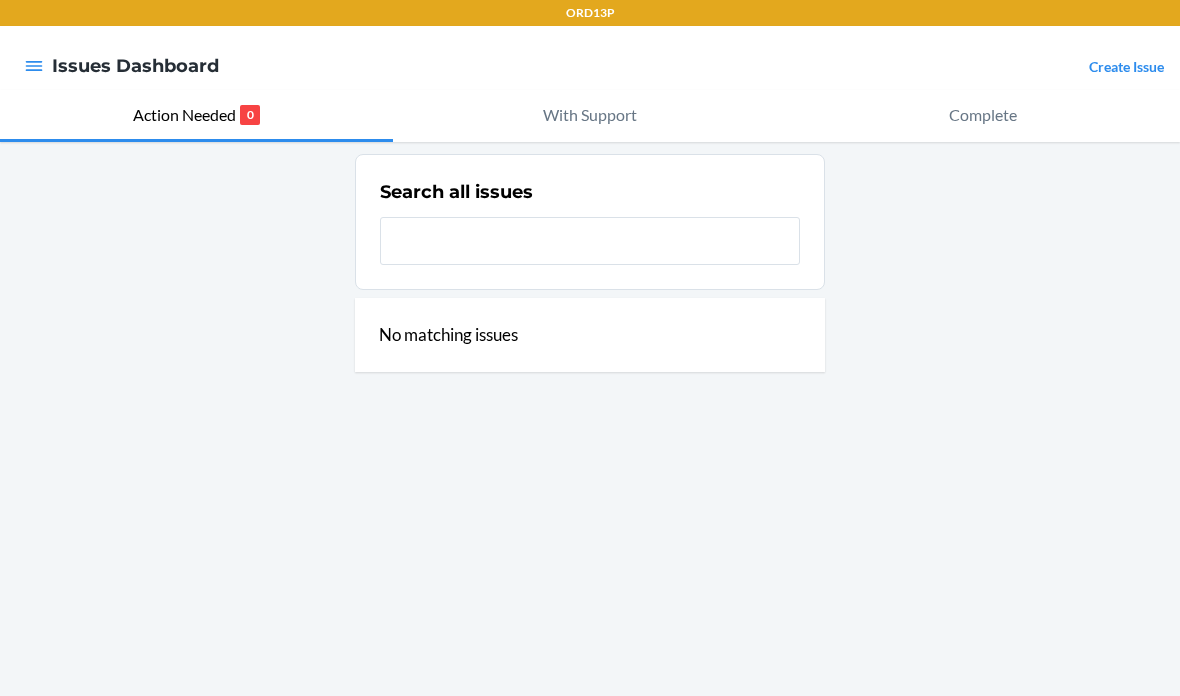click 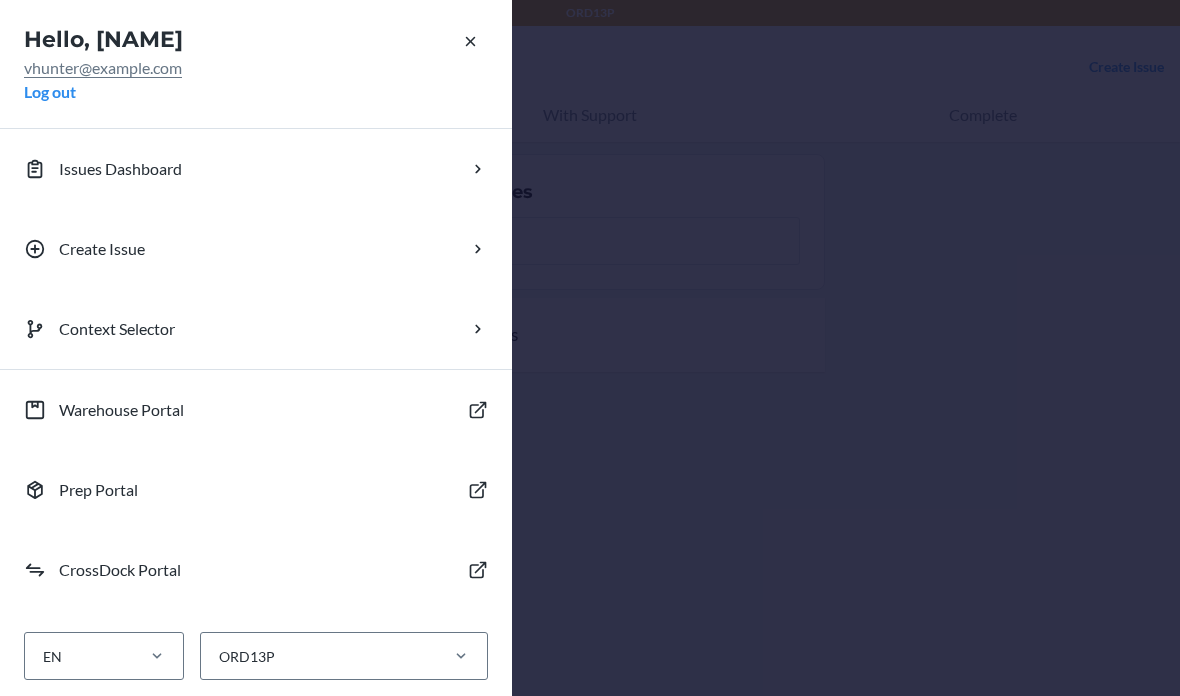 click at bounding box center [470, 40] 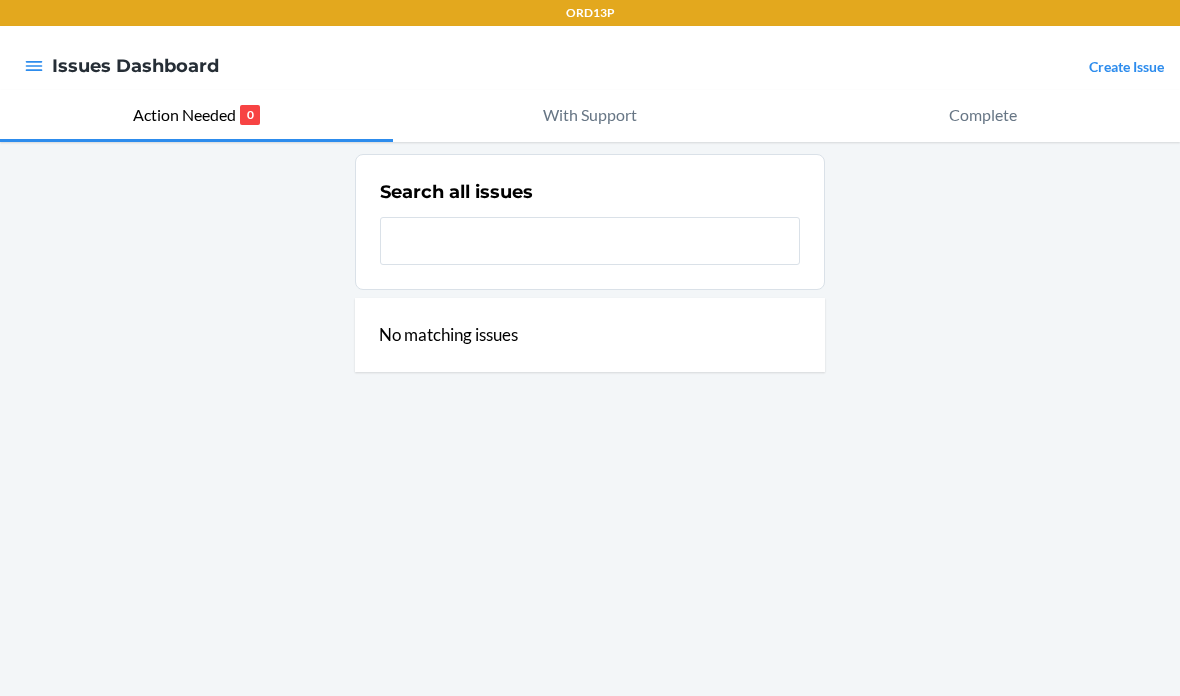 click on "Create Issue" at bounding box center [1126, 66] 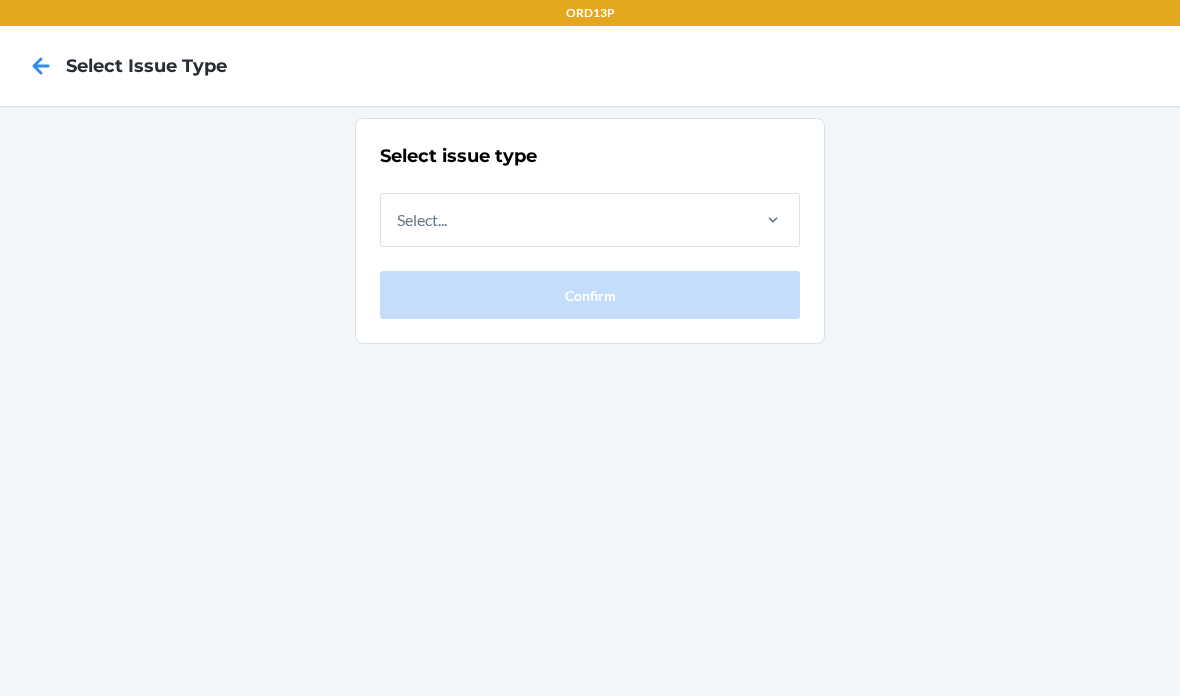 click on "Select issue type Select... Confirm" at bounding box center [590, 401] 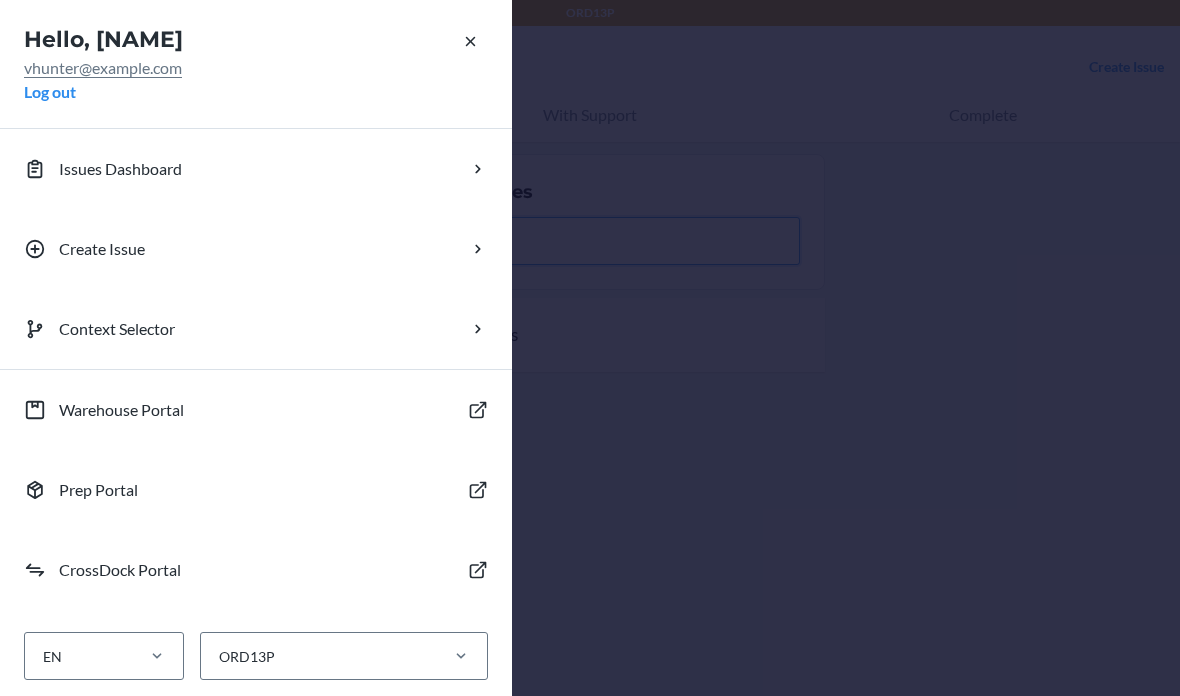 scroll, scrollTop: 17, scrollLeft: 0, axis: vertical 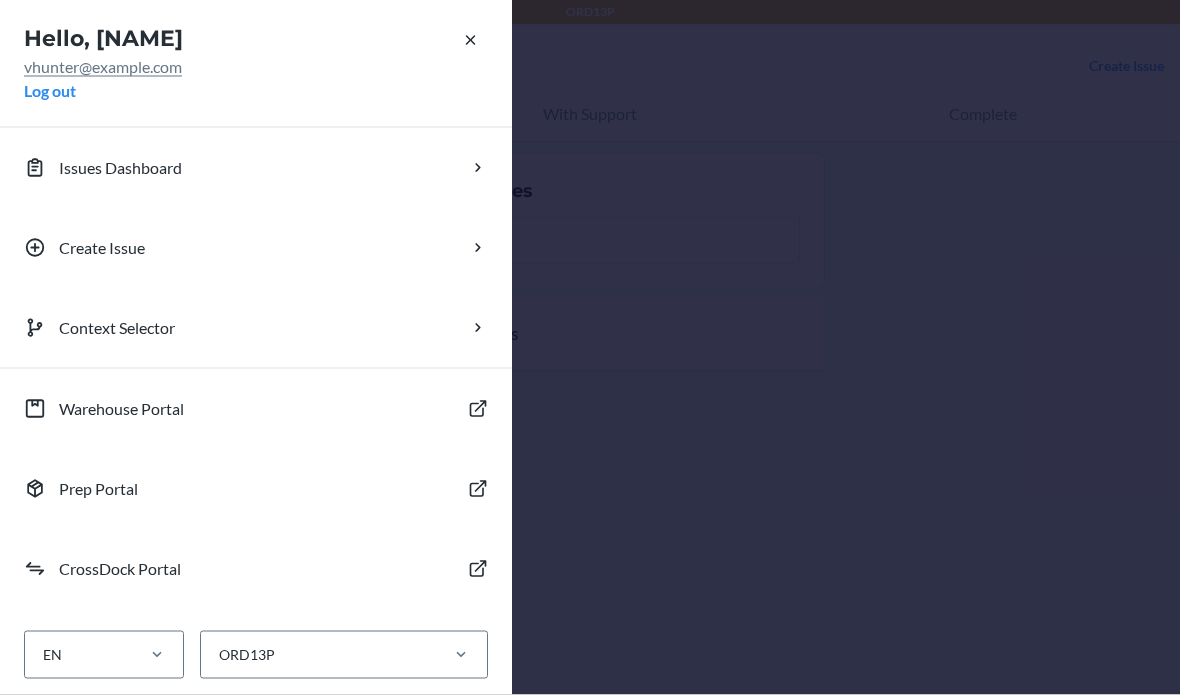 click on "Issues Dashboard" at bounding box center [120, 169] 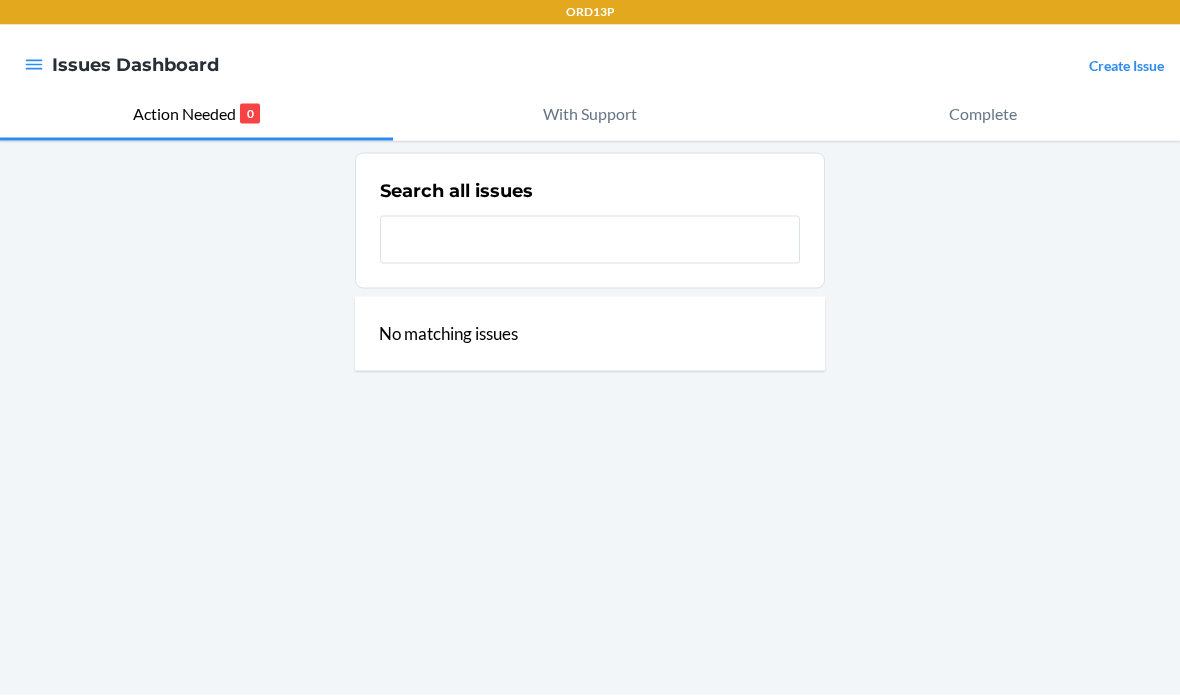 scroll, scrollTop: 19, scrollLeft: 0, axis: vertical 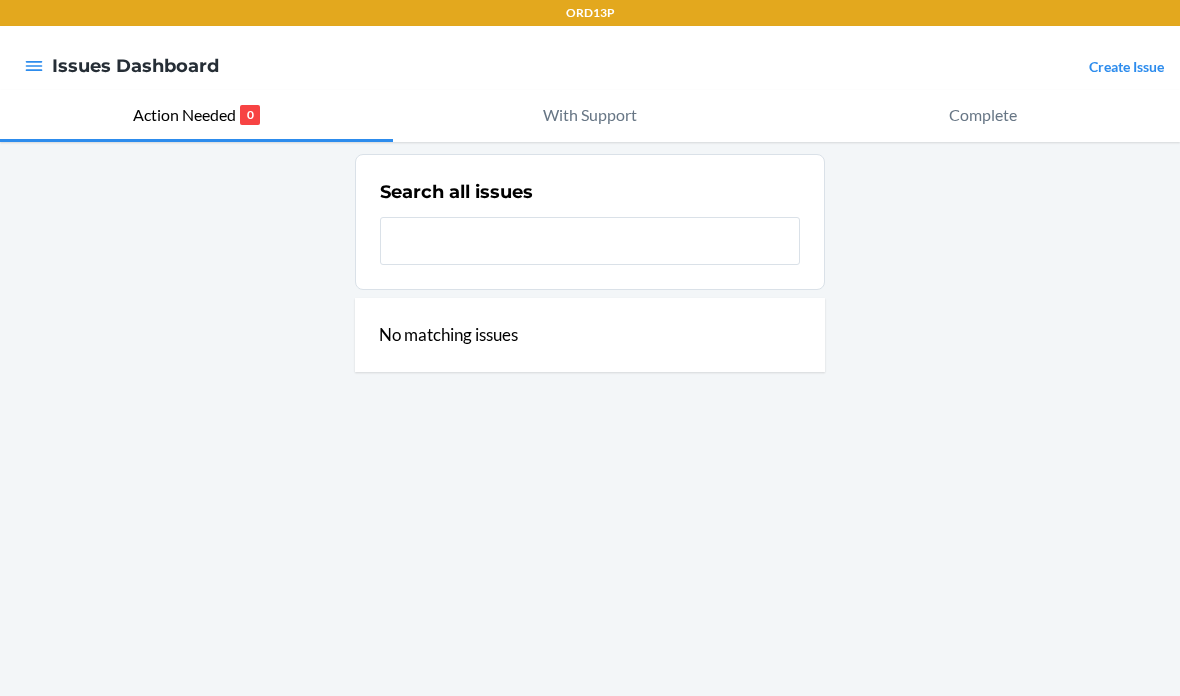 click on "With Support" at bounding box center (590, 115) 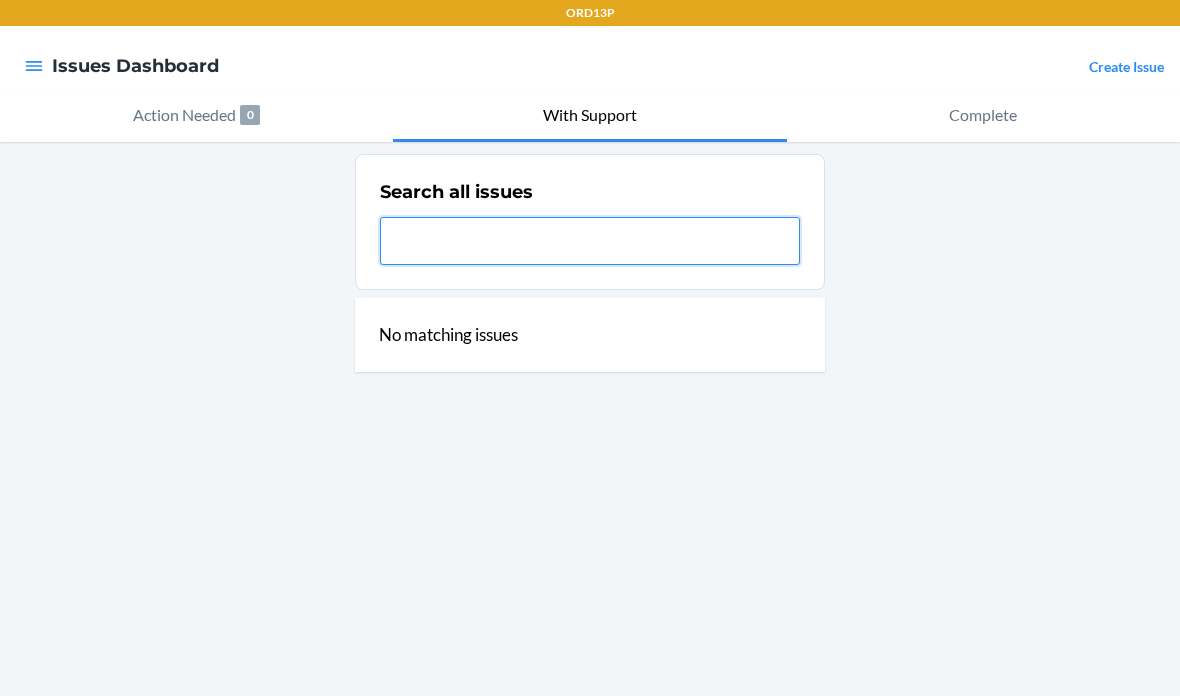 click at bounding box center [590, 241] 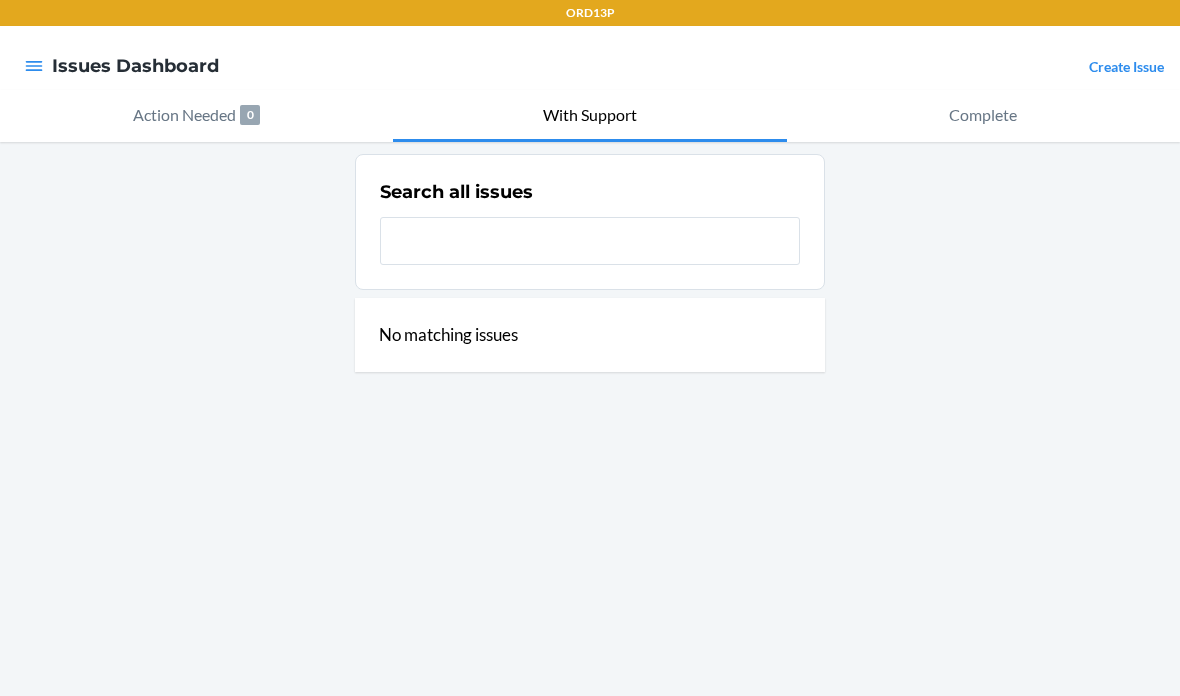 click on "Action Needed" at bounding box center [184, 115] 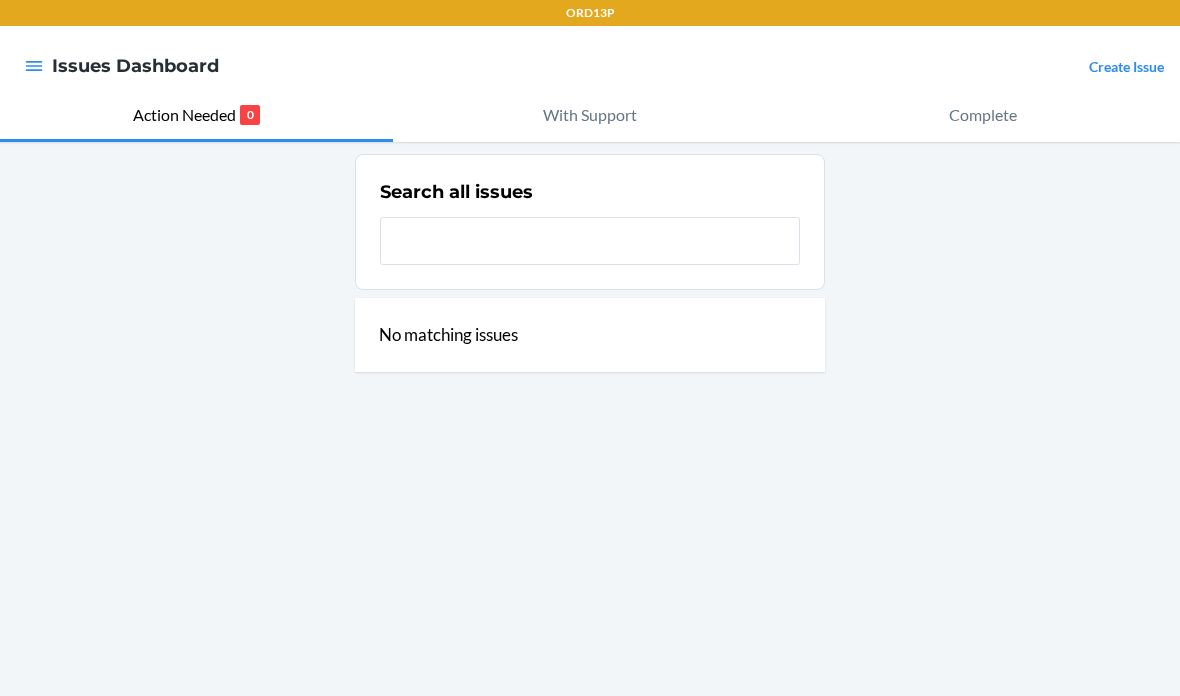 click on "Complete" at bounding box center [983, 116] 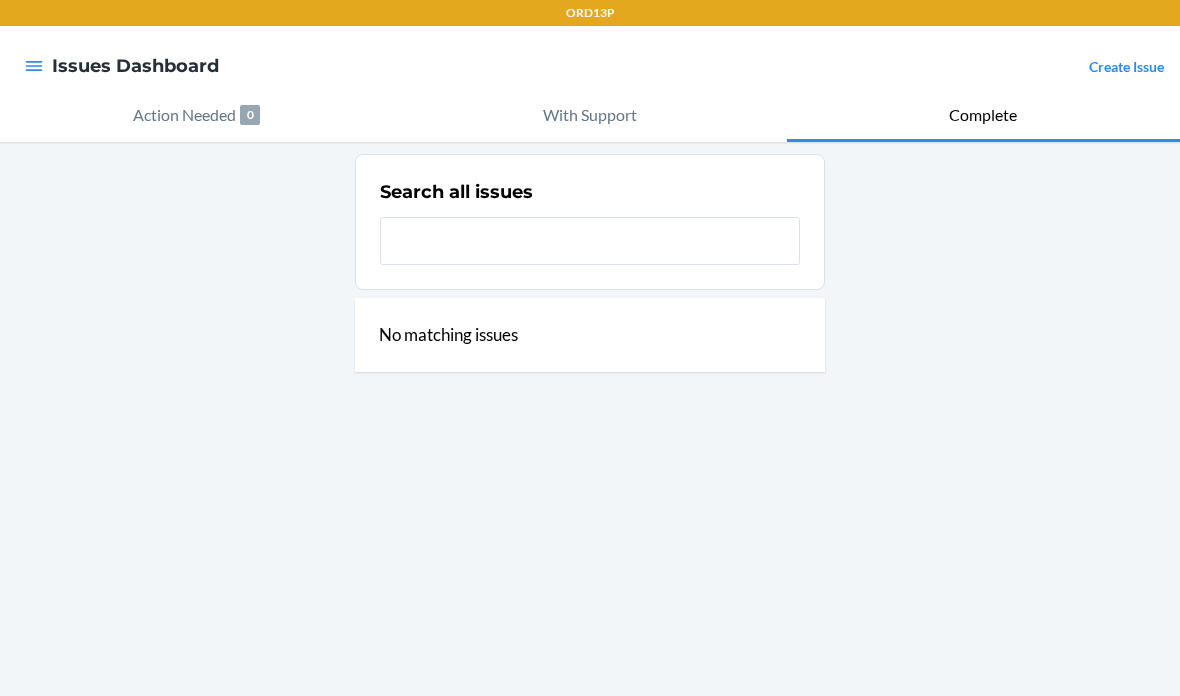 click on "Create Issue" at bounding box center [1126, 66] 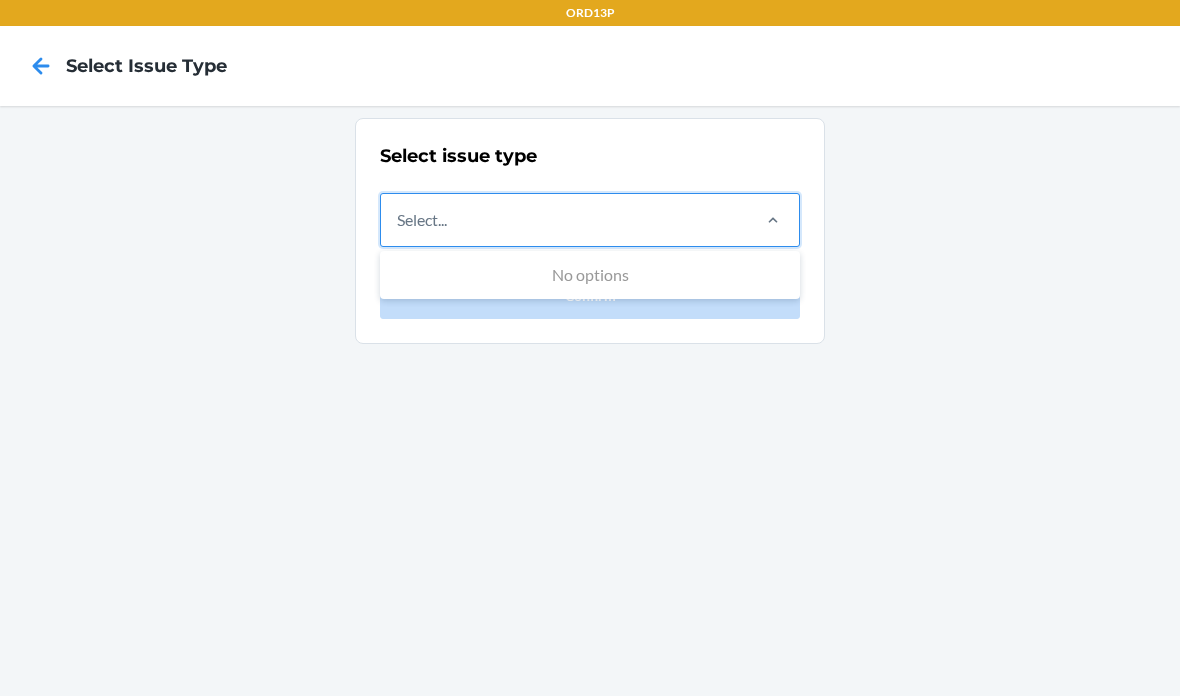click on "Select issue type       0 results available. Use Up and Down to choose options, press Enter to select the currently focused option, press Escape to exit the menu, press Tab to select the option and exit the menu. Select... No options Confirm" at bounding box center [590, 401] 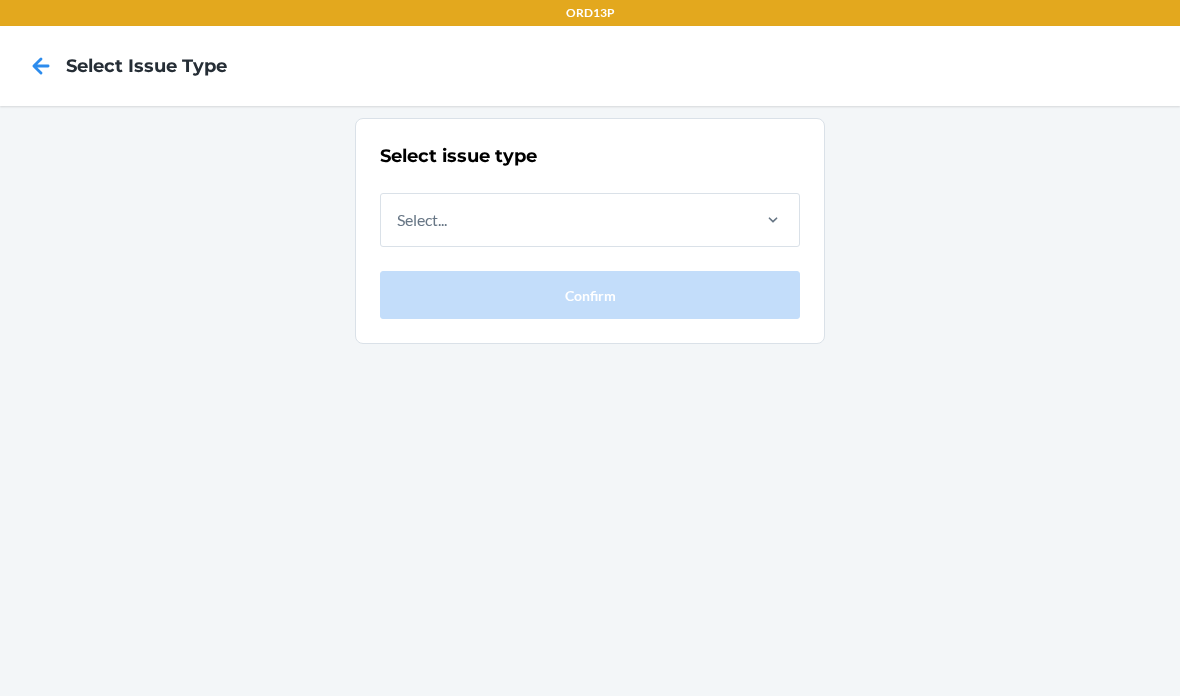 click 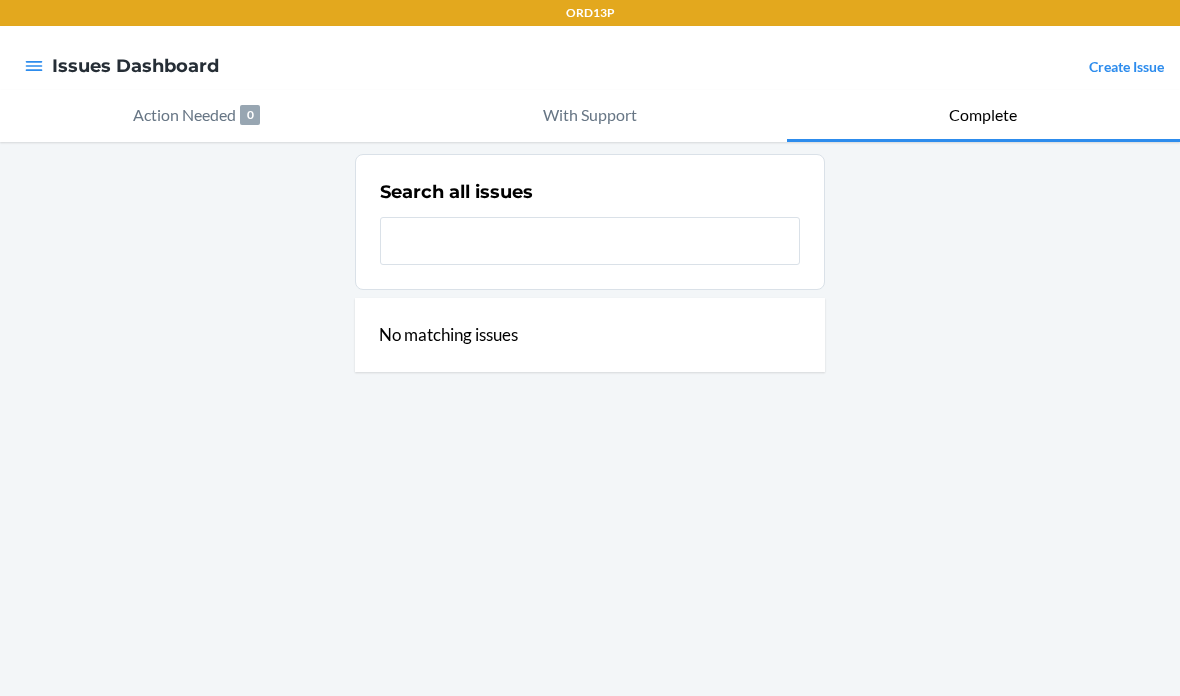 click on "Action Needed 0" at bounding box center [196, 116] 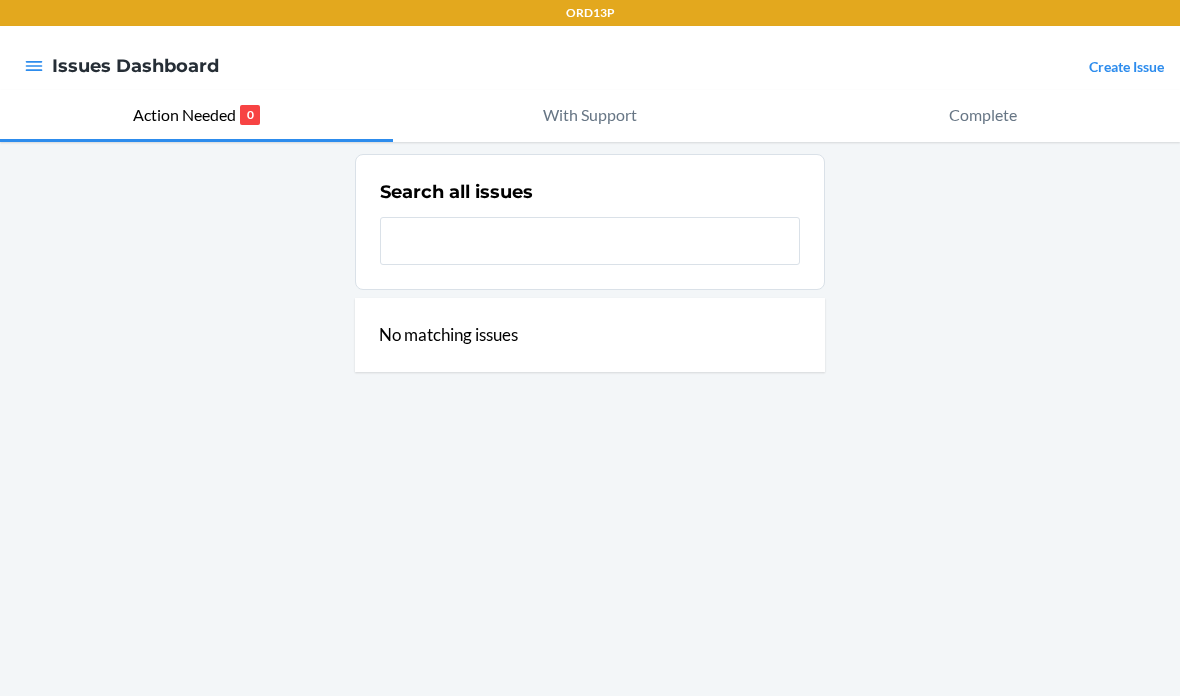click on "Issues Dashboard" at bounding box center [135, 66] 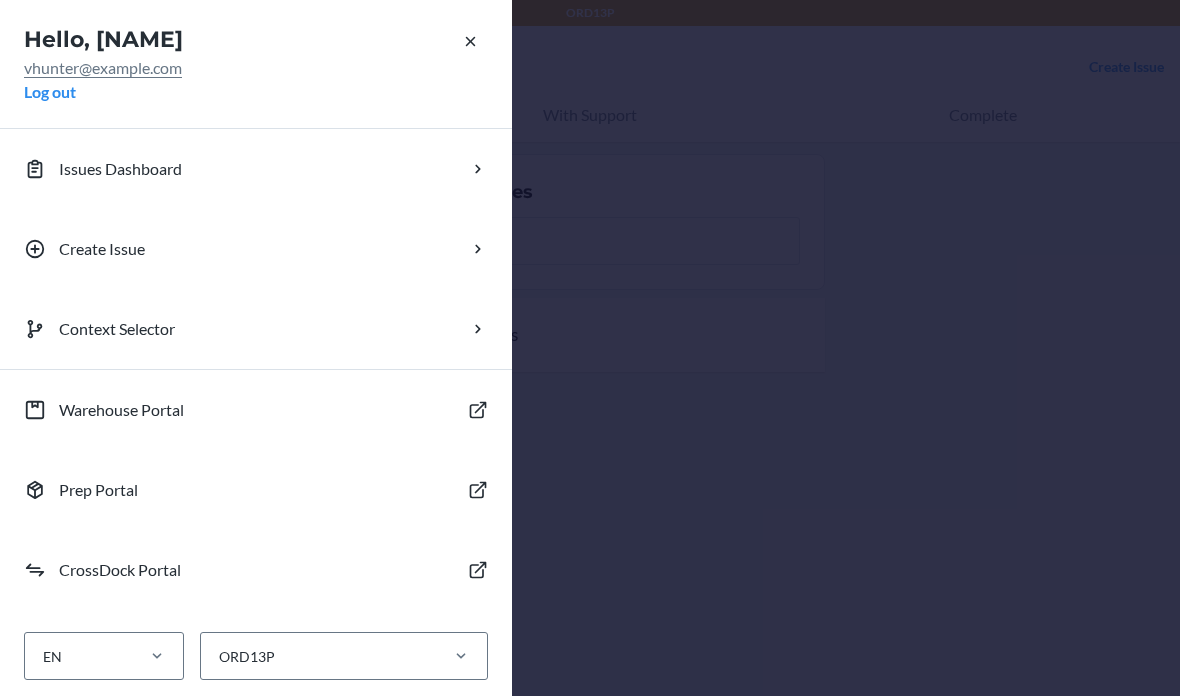 click on "Create Issue" at bounding box center [256, 249] 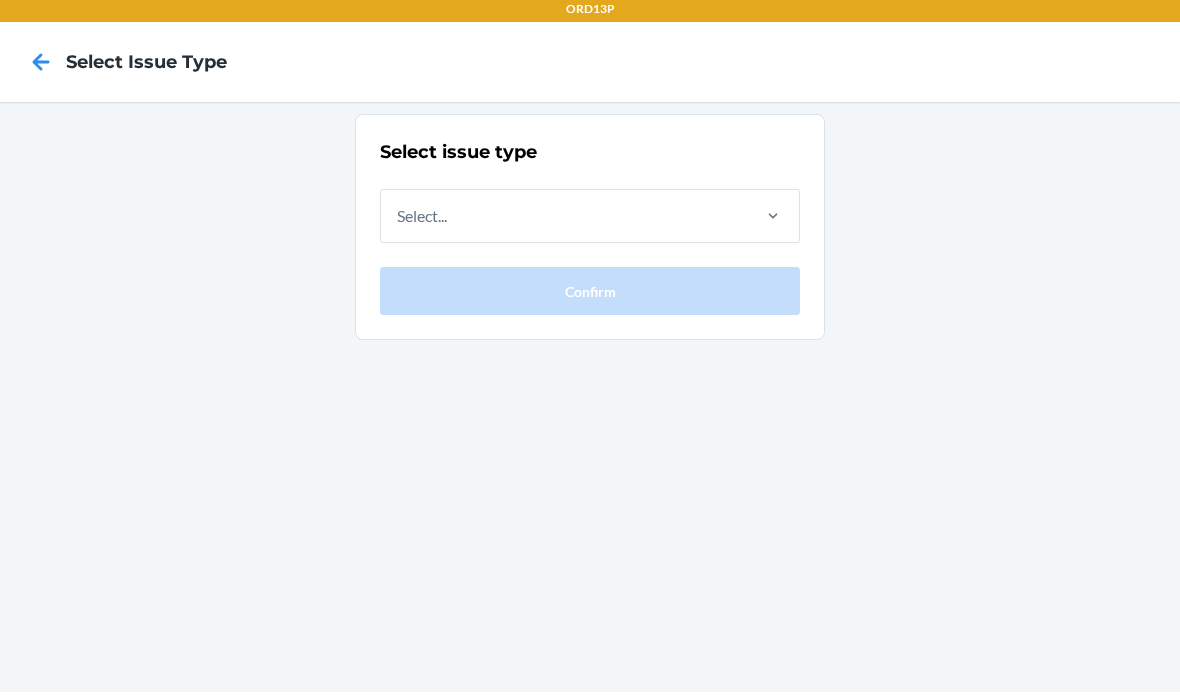 click on "Select..." at bounding box center [590, 220] 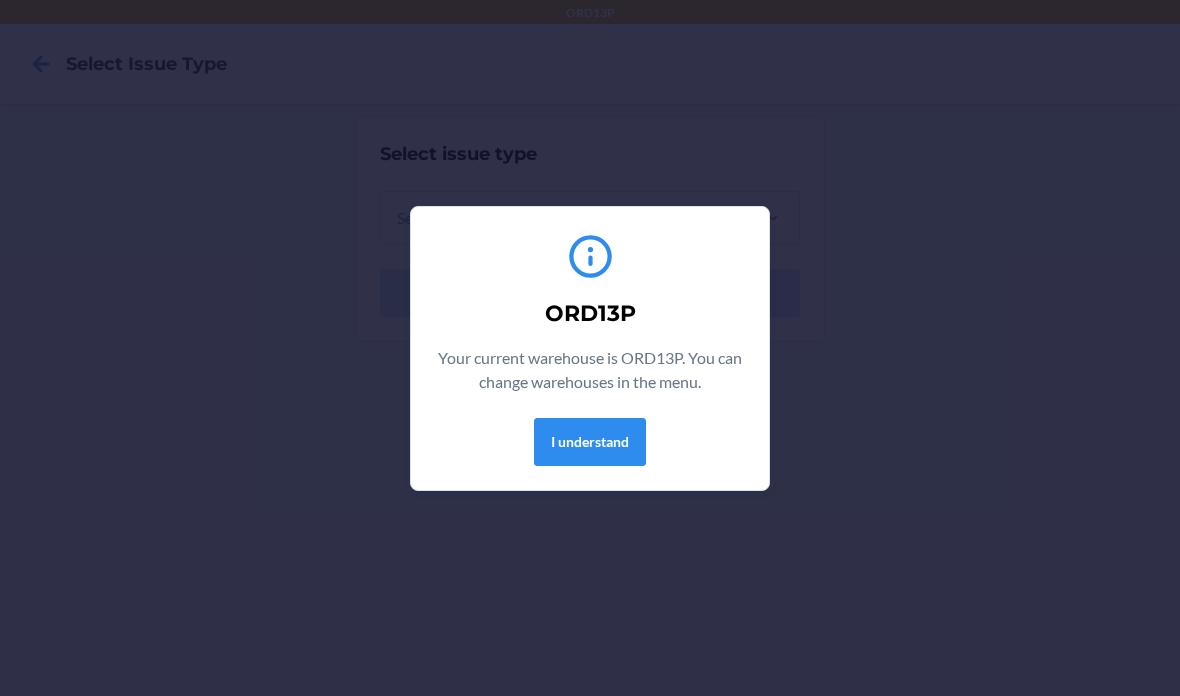 scroll, scrollTop: 0, scrollLeft: 0, axis: both 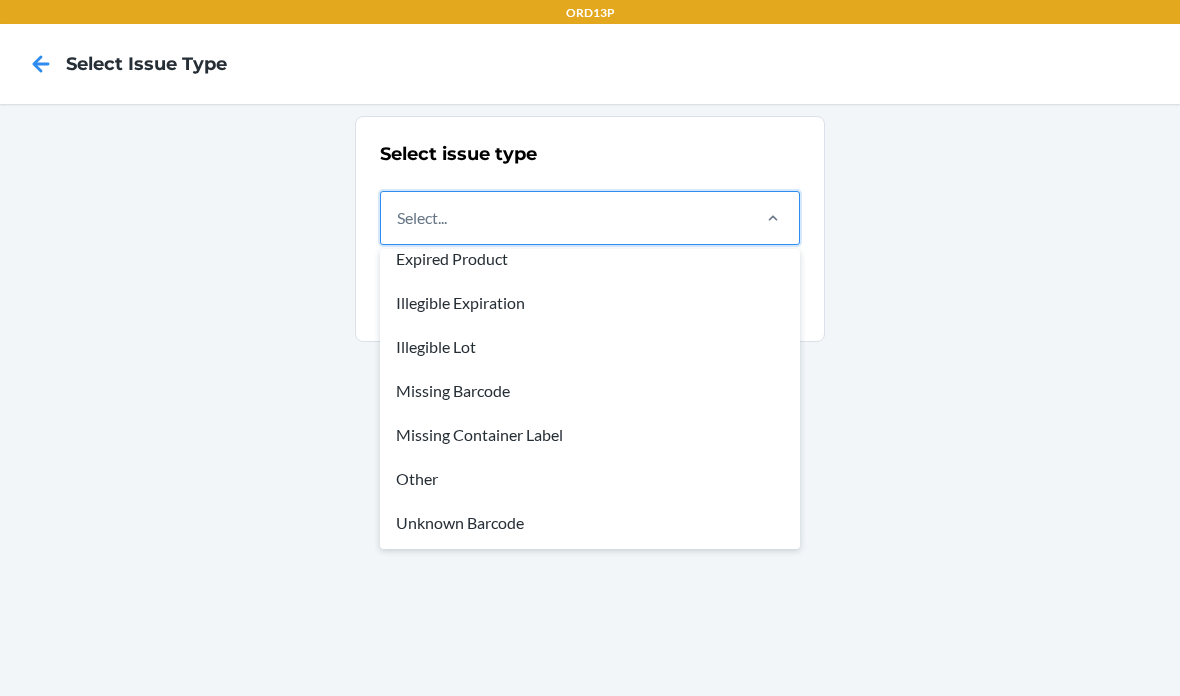 click on "Illegible Lot" at bounding box center [590, 347] 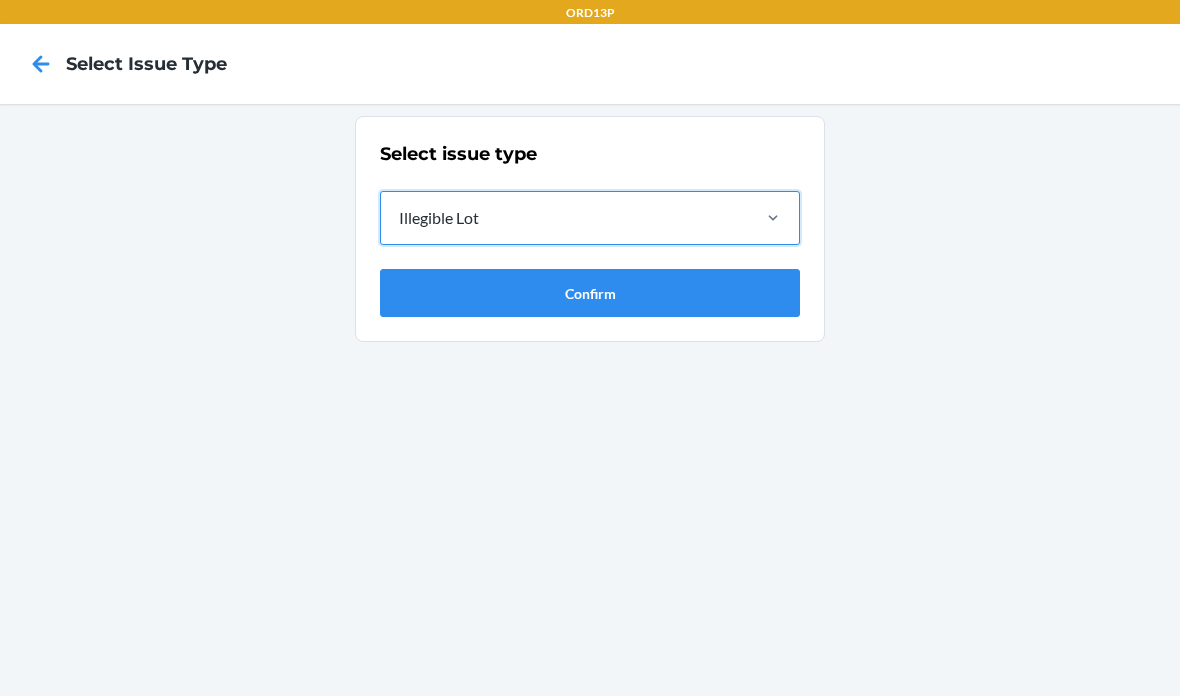 click on "Confirm" at bounding box center [590, 293] 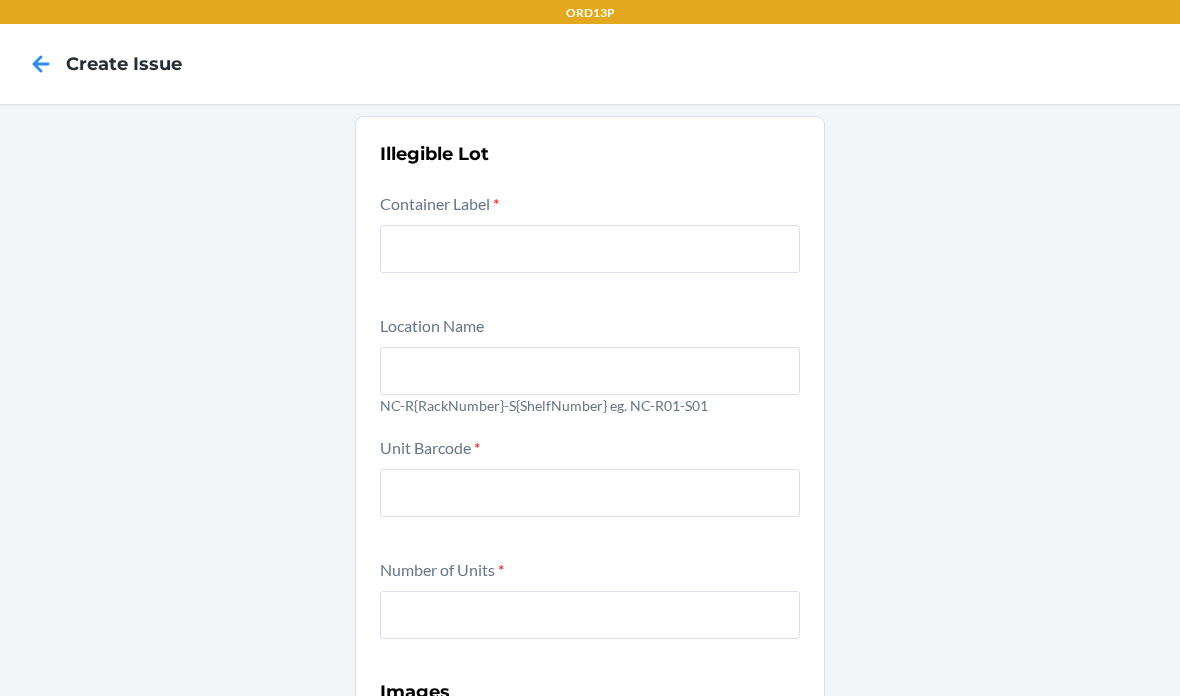 click on "Container Label   *" at bounding box center [590, 246] 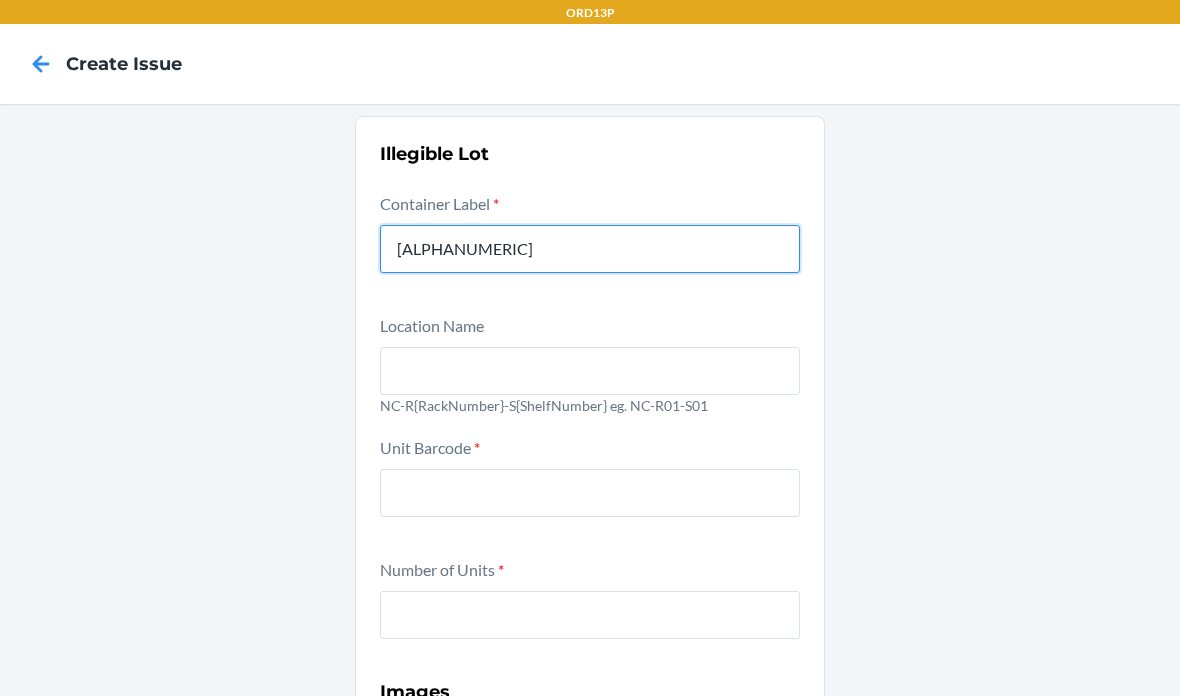 type on "CDMCRBGE2DE" 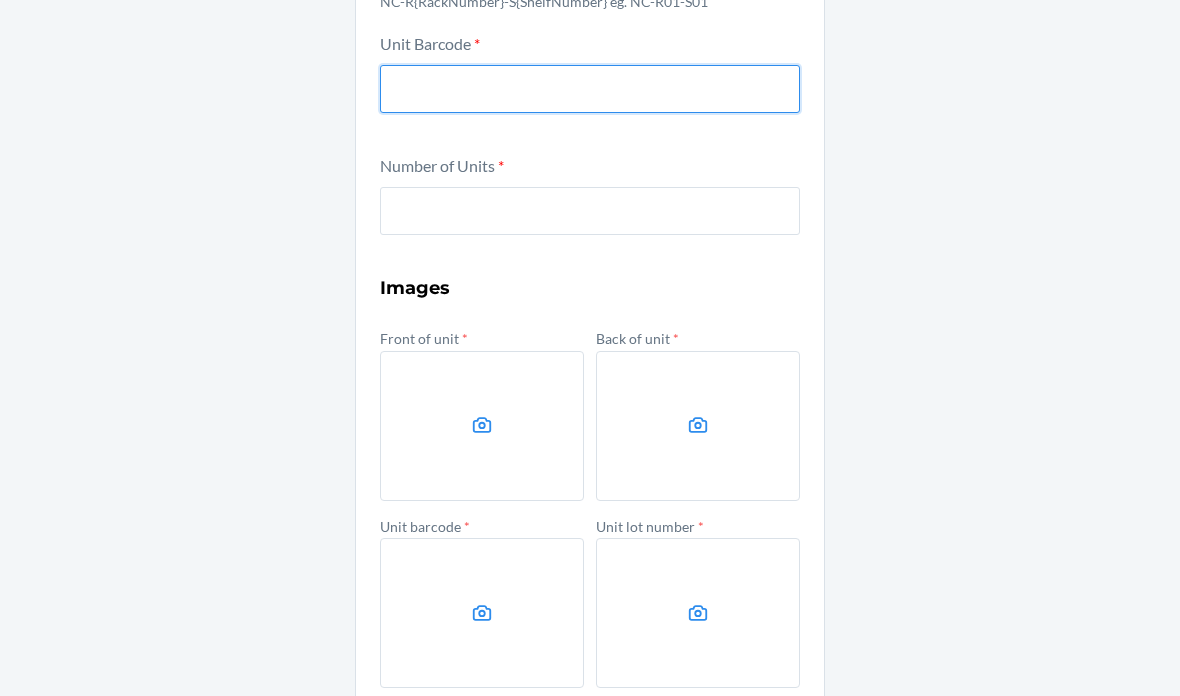 scroll, scrollTop: 405, scrollLeft: 0, axis: vertical 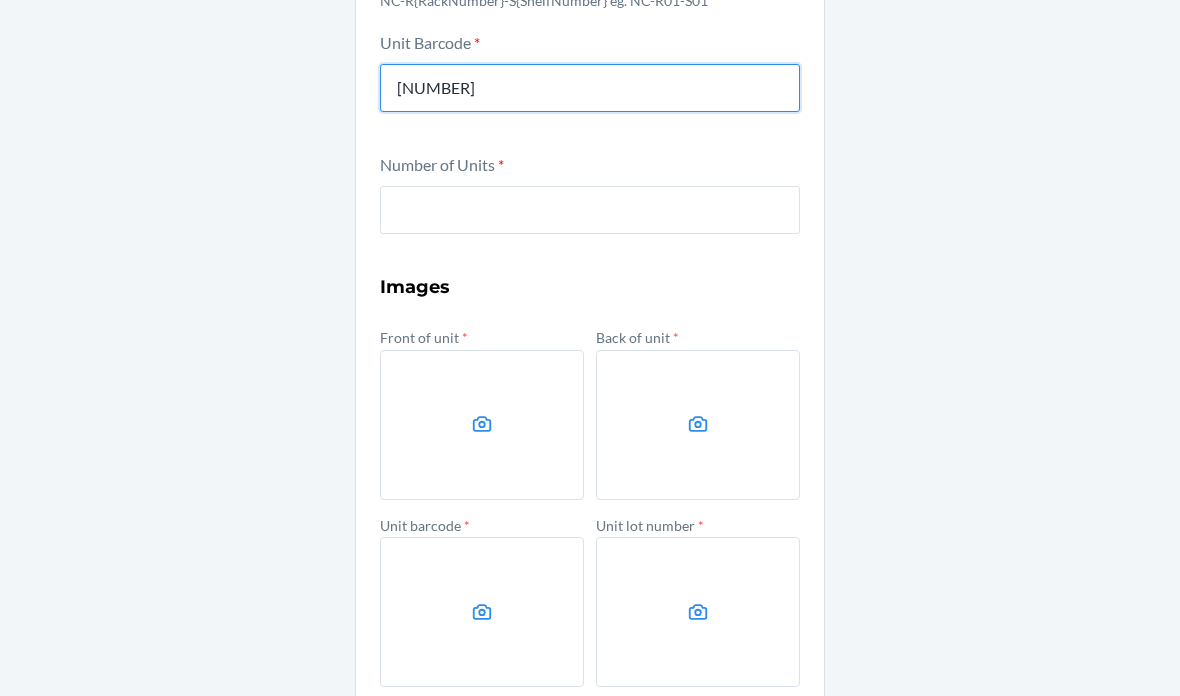 type on "198119038592" 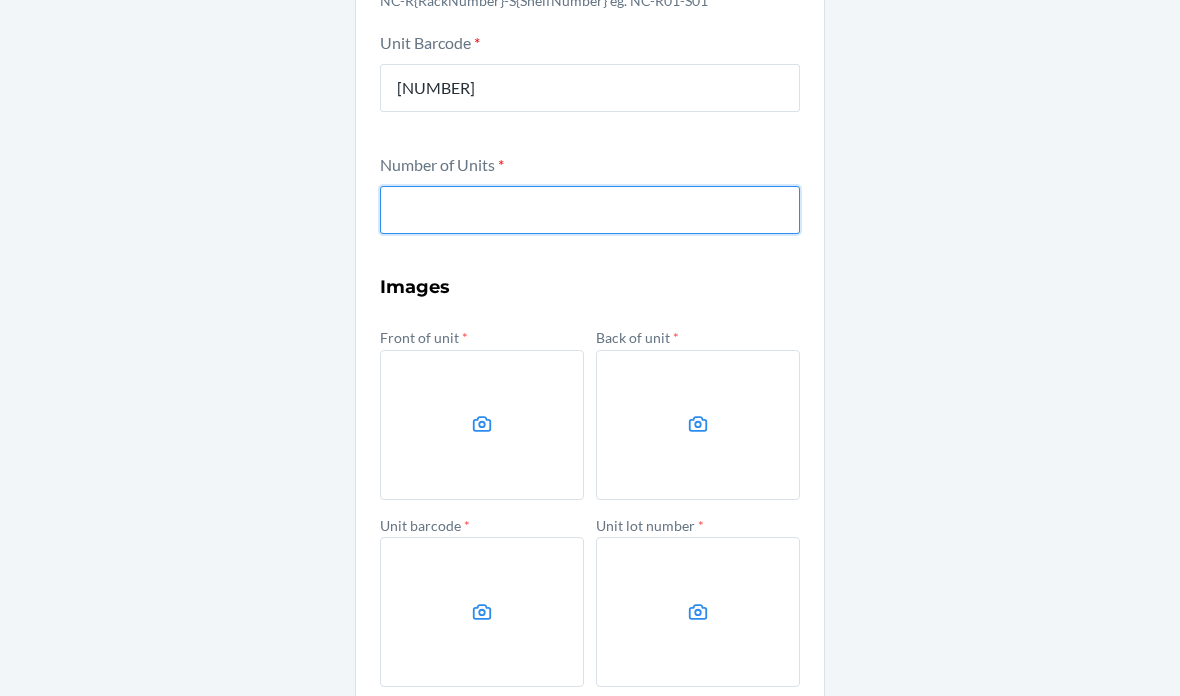 click at bounding box center [590, 210] 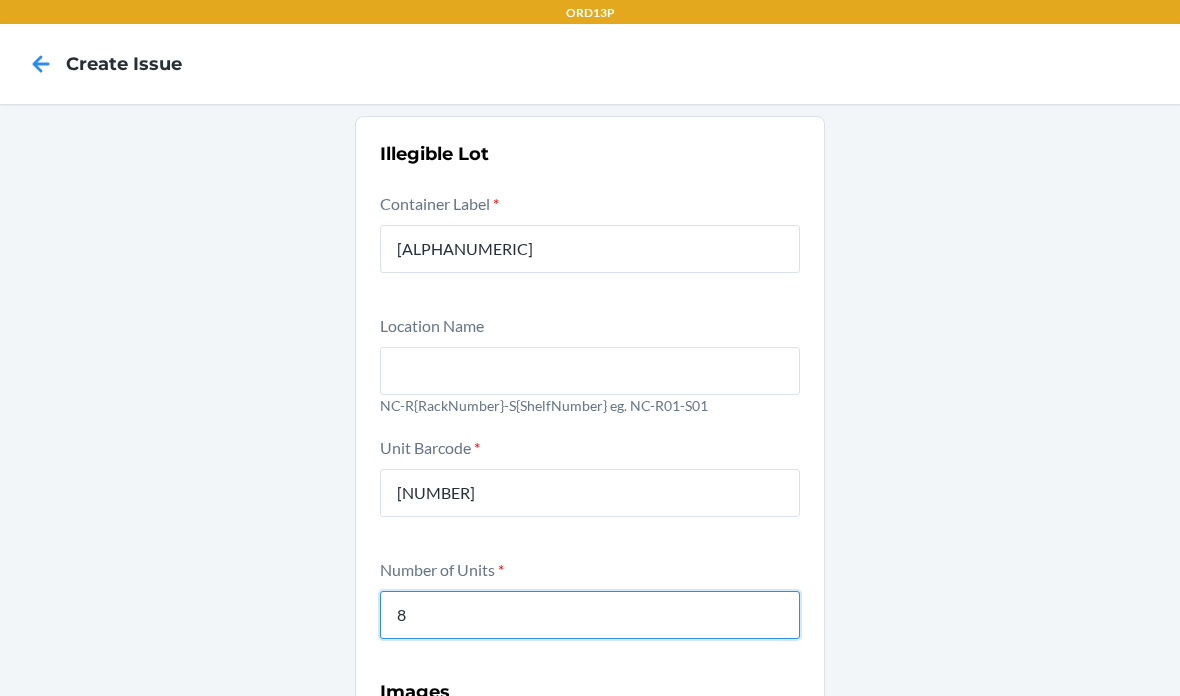 scroll, scrollTop: 0, scrollLeft: 0, axis: both 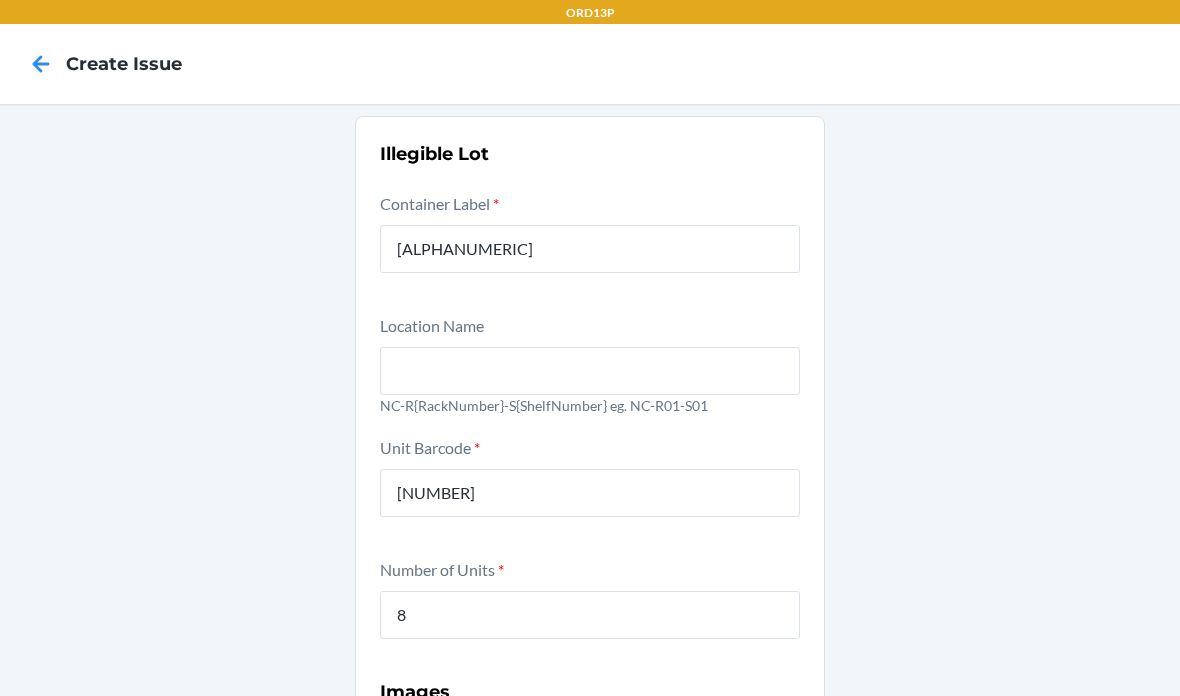 click 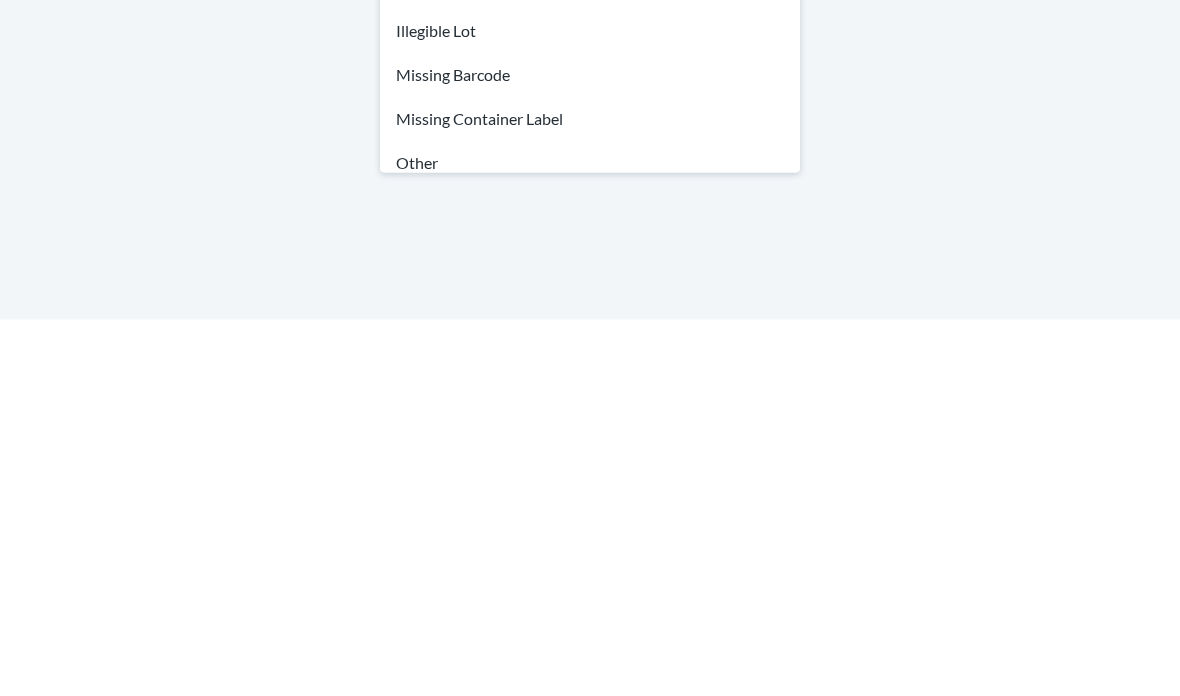 click on "Other" at bounding box center [590, 539] 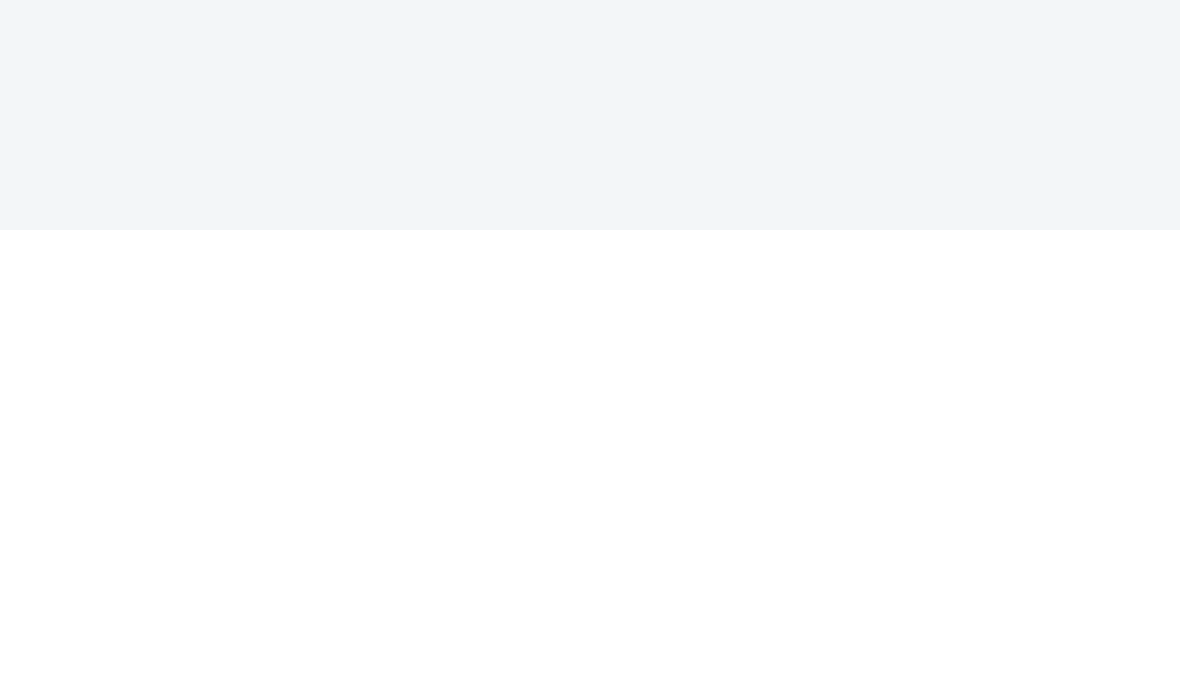 scroll, scrollTop: 80, scrollLeft: 0, axis: vertical 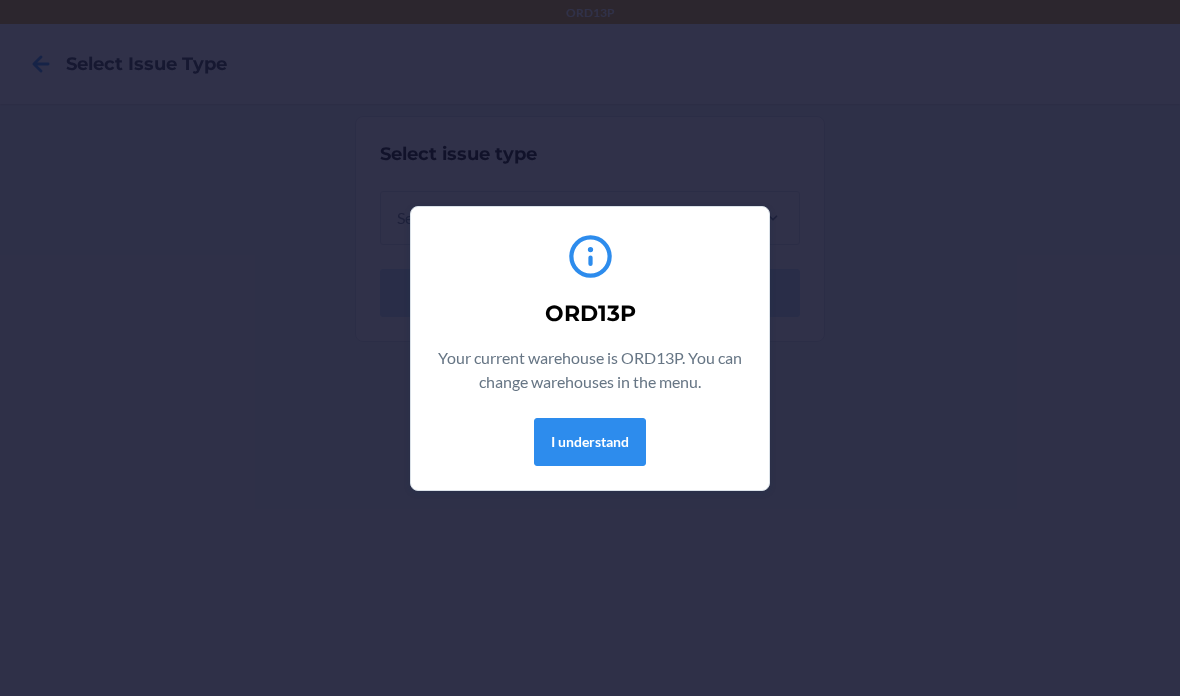 click on "I understand" at bounding box center [590, 442] 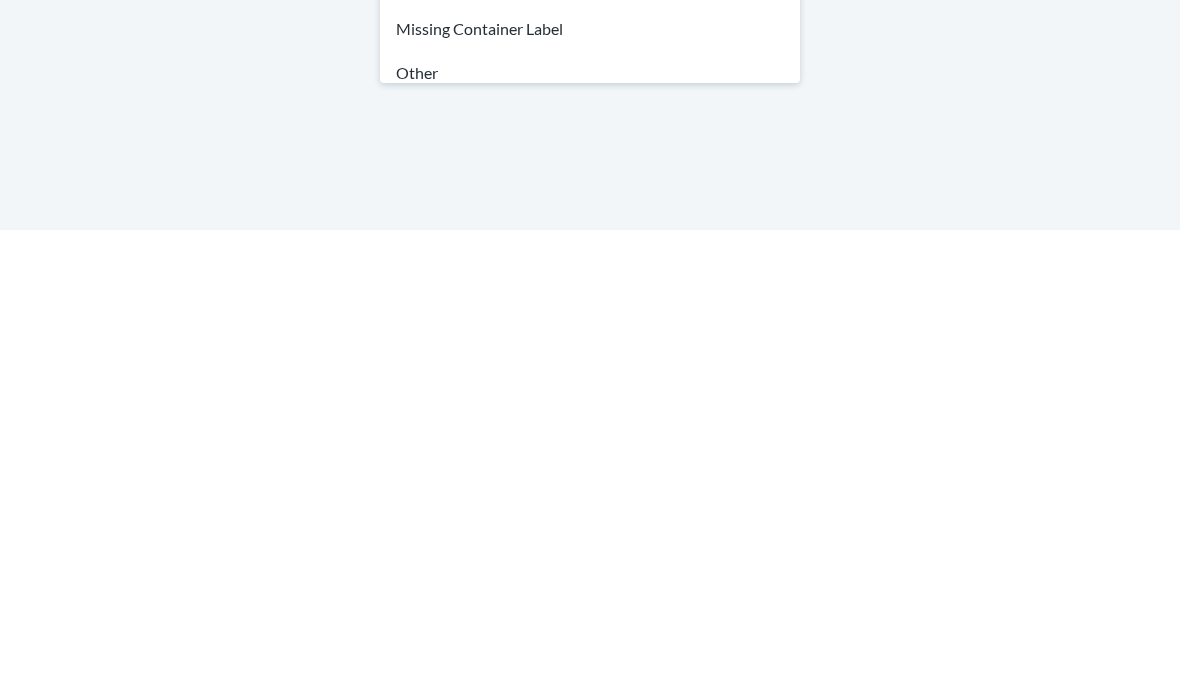 scroll, scrollTop: 80, scrollLeft: 0, axis: vertical 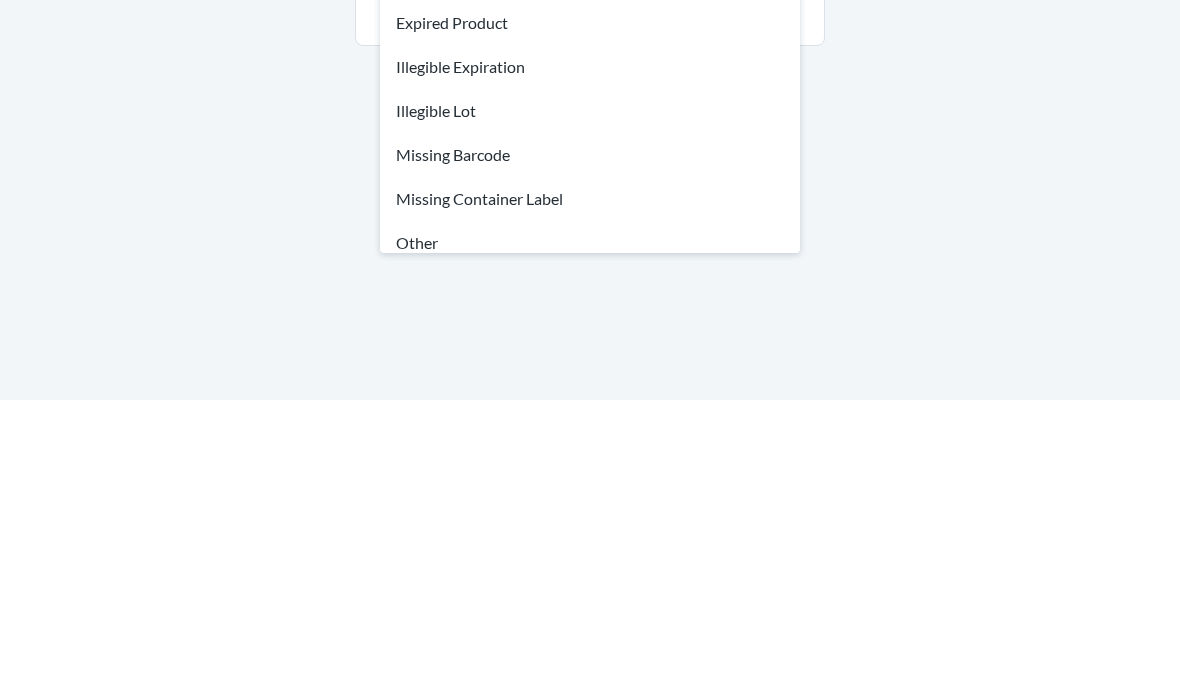 click on "Other" at bounding box center (590, 539) 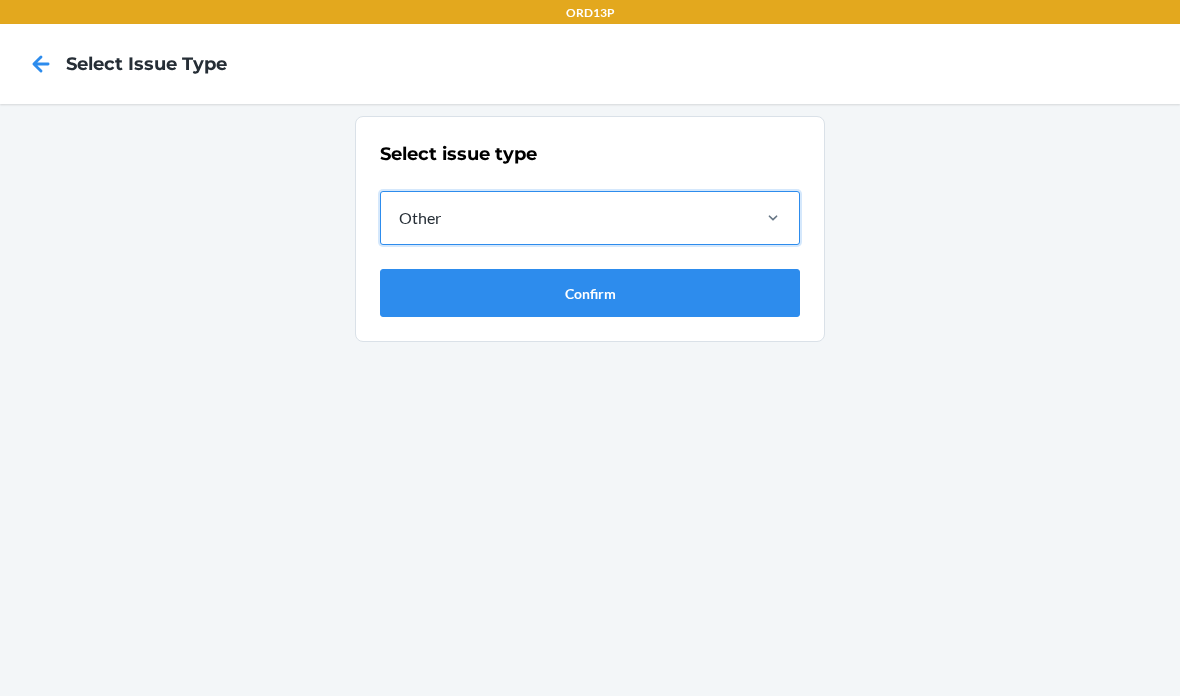 scroll, scrollTop: 64, scrollLeft: 0, axis: vertical 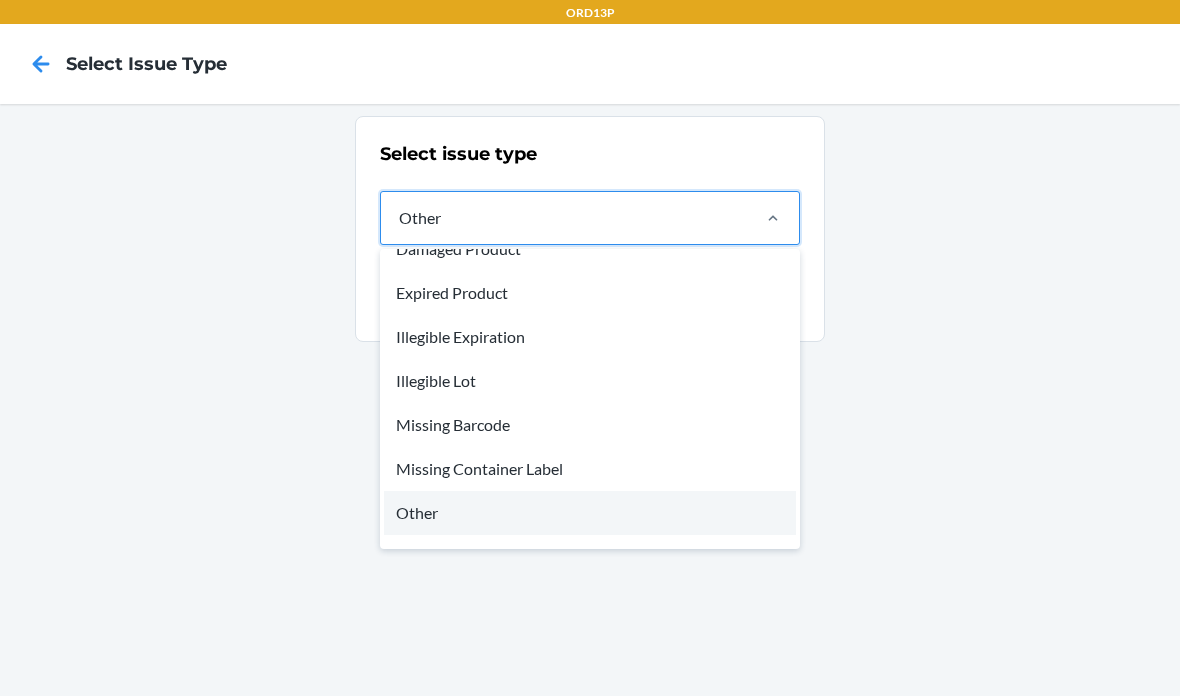 click on "Select issue type   option Other, selected.    option Other focused, 7 of 8. 8 results available. Use Up and Down to choose options, press Enter to select the currently focused option, press Escape to exit the menu, press Tab to select the option and exit the menu. Other Damaged Product Expired Product Illegible Expiration Illegible Lot Missing Barcode Missing Container Label Other Unknown Barcode Confirm" at bounding box center [590, 400] 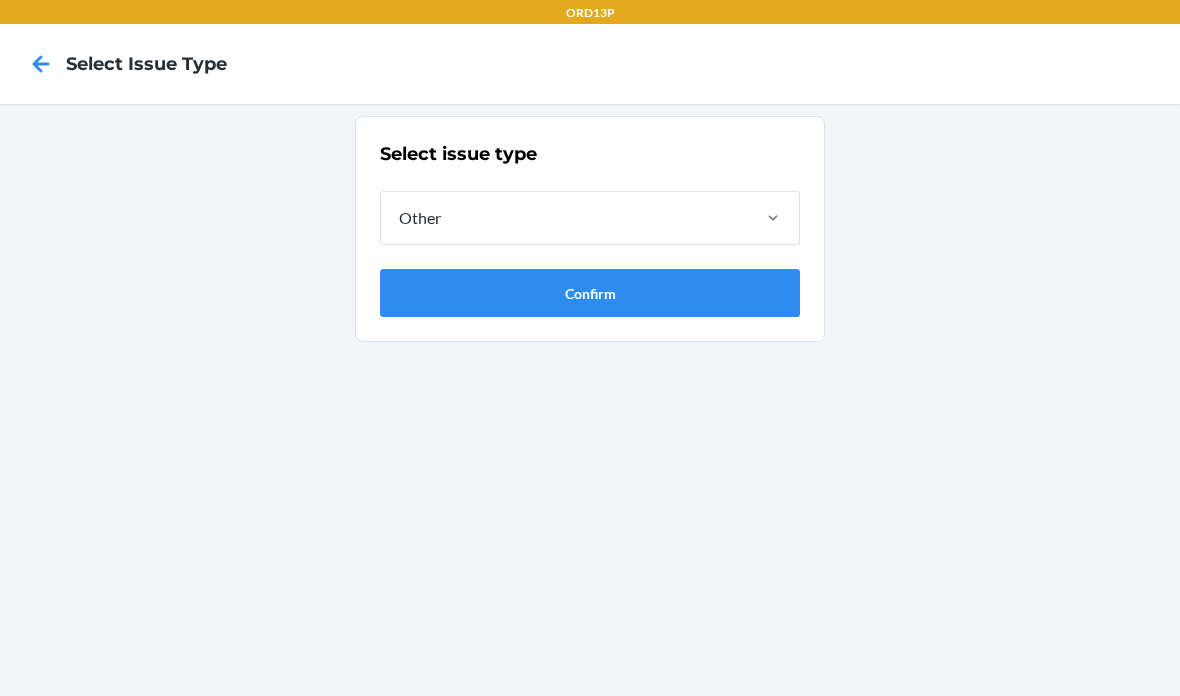 click on "Confirm" at bounding box center (590, 293) 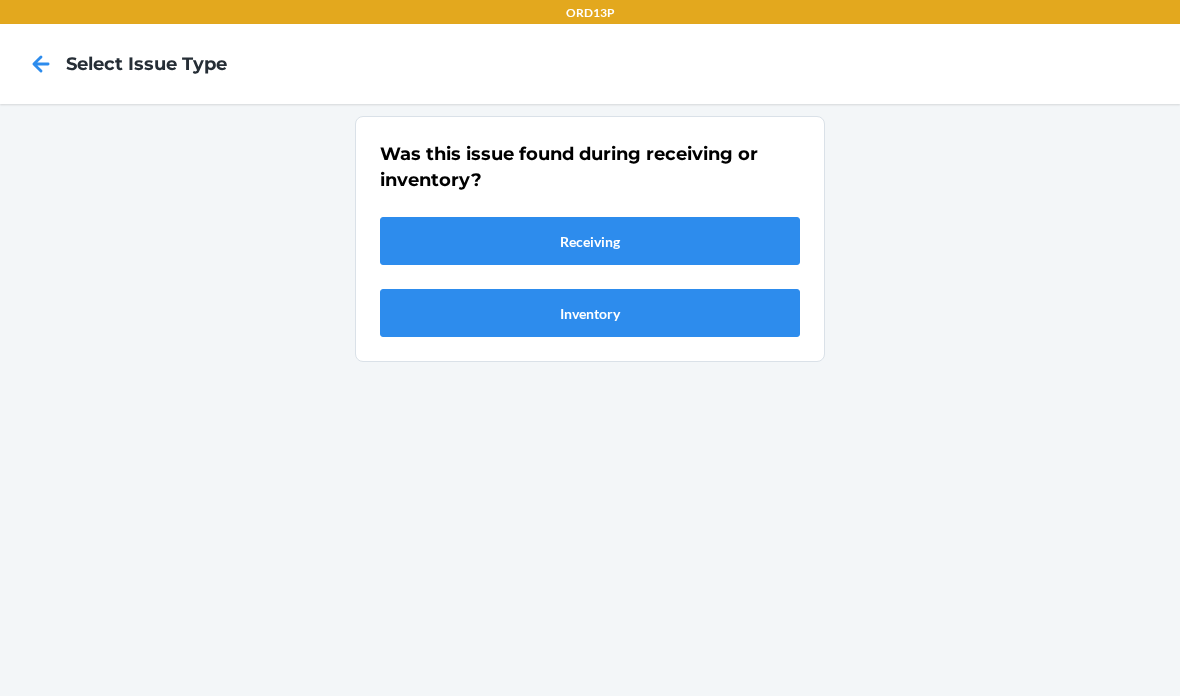 click on "Receiving" at bounding box center (590, 241) 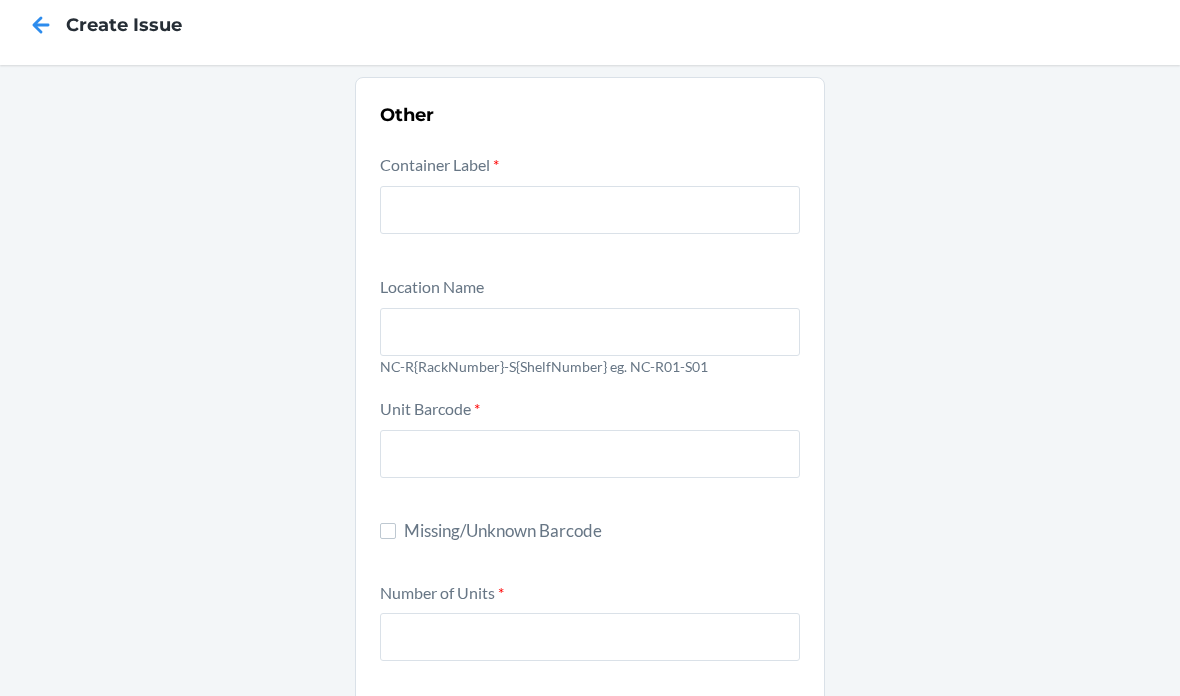 scroll, scrollTop: 43, scrollLeft: 0, axis: vertical 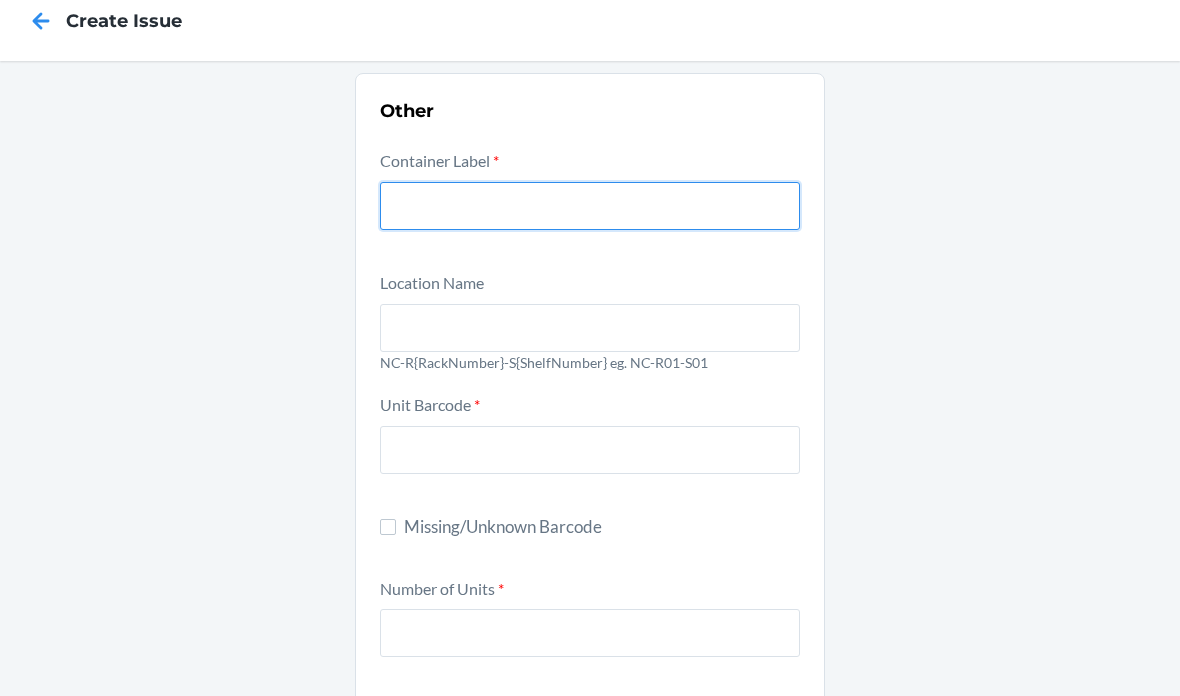 click at bounding box center [590, 206] 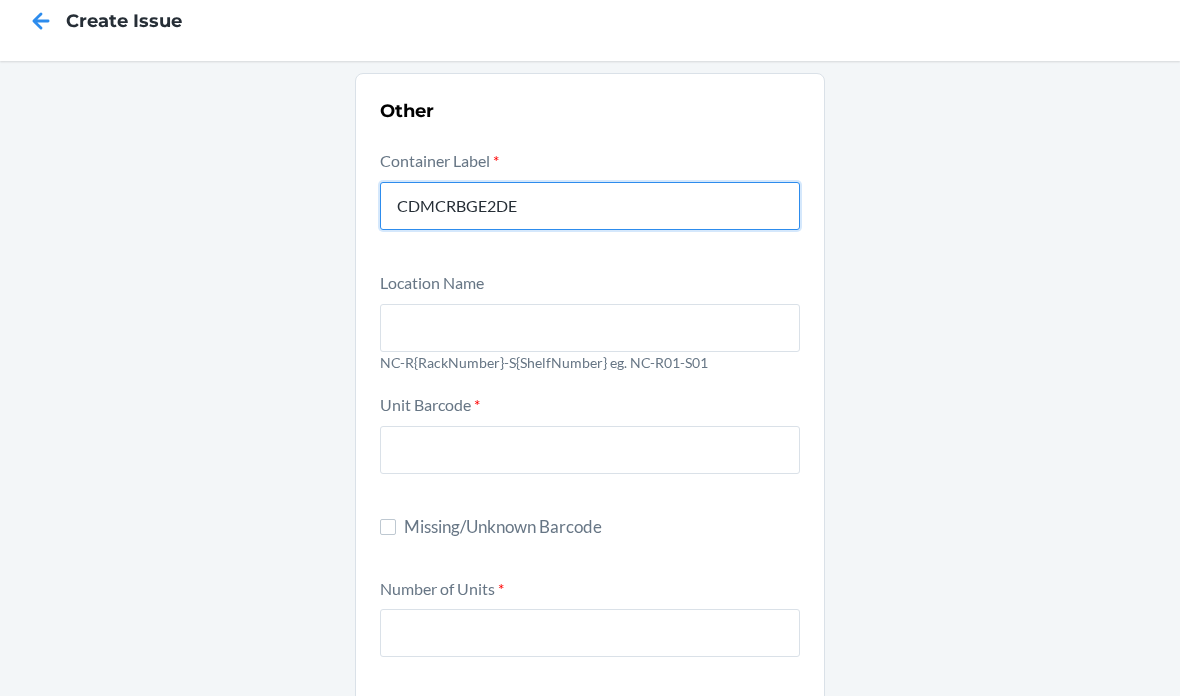type on "CDMCRBGE2DE" 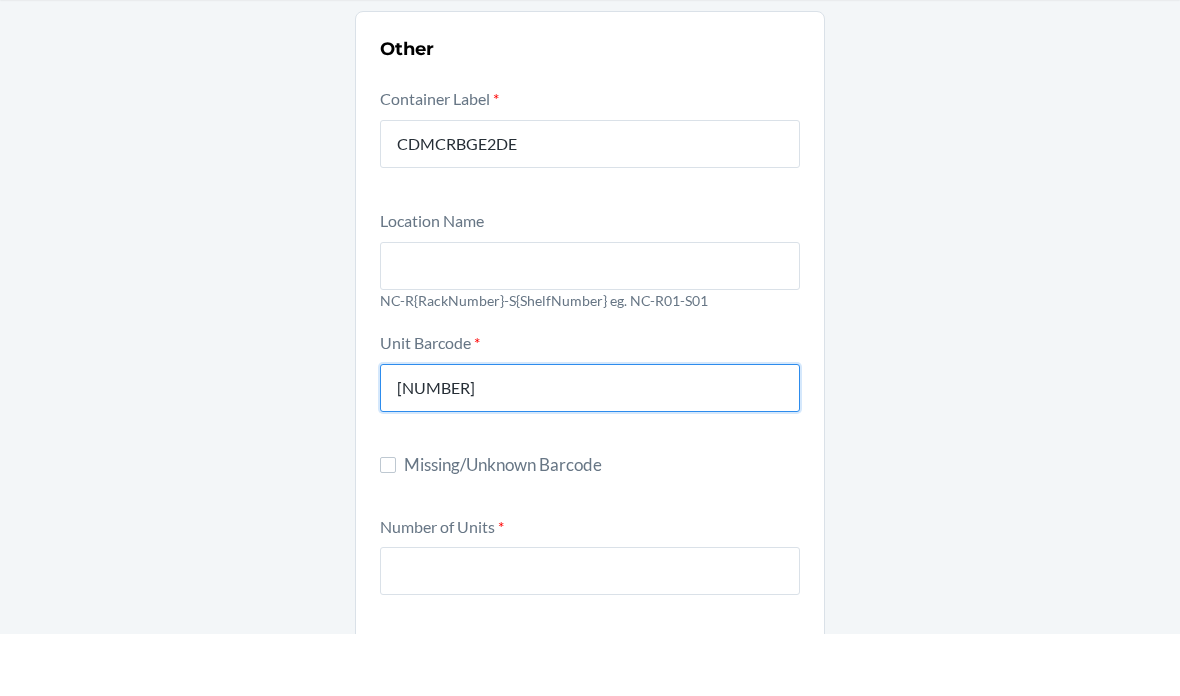 type on "198119038592" 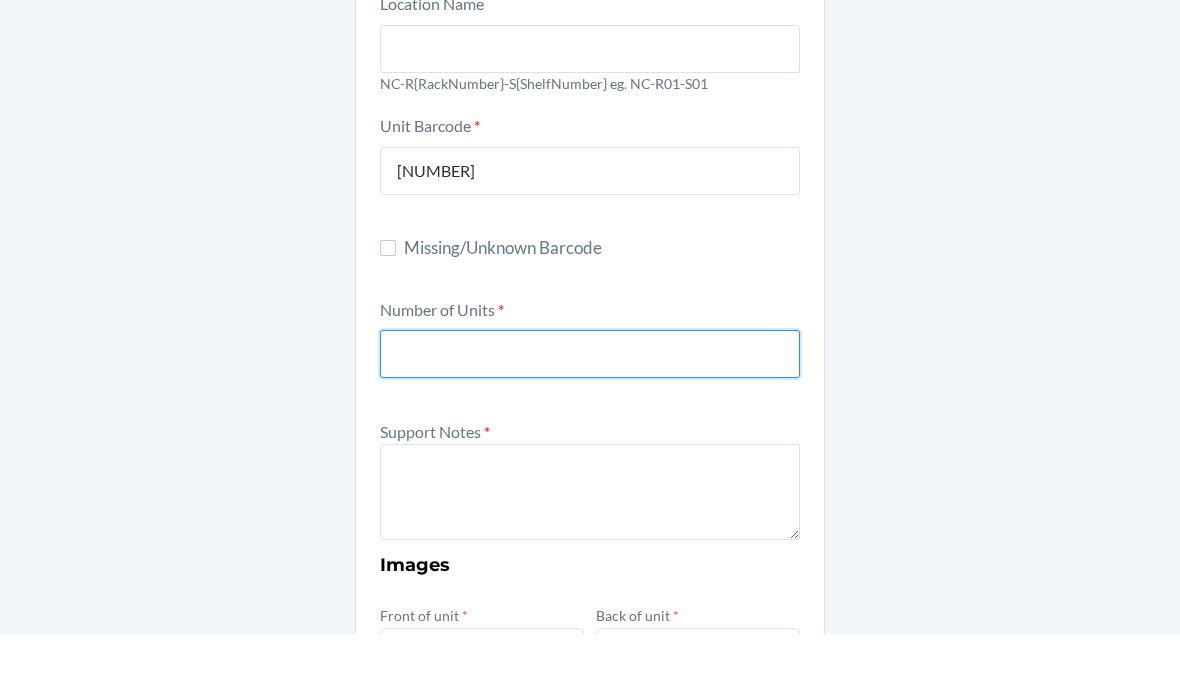 scroll, scrollTop: 256, scrollLeft: 0, axis: vertical 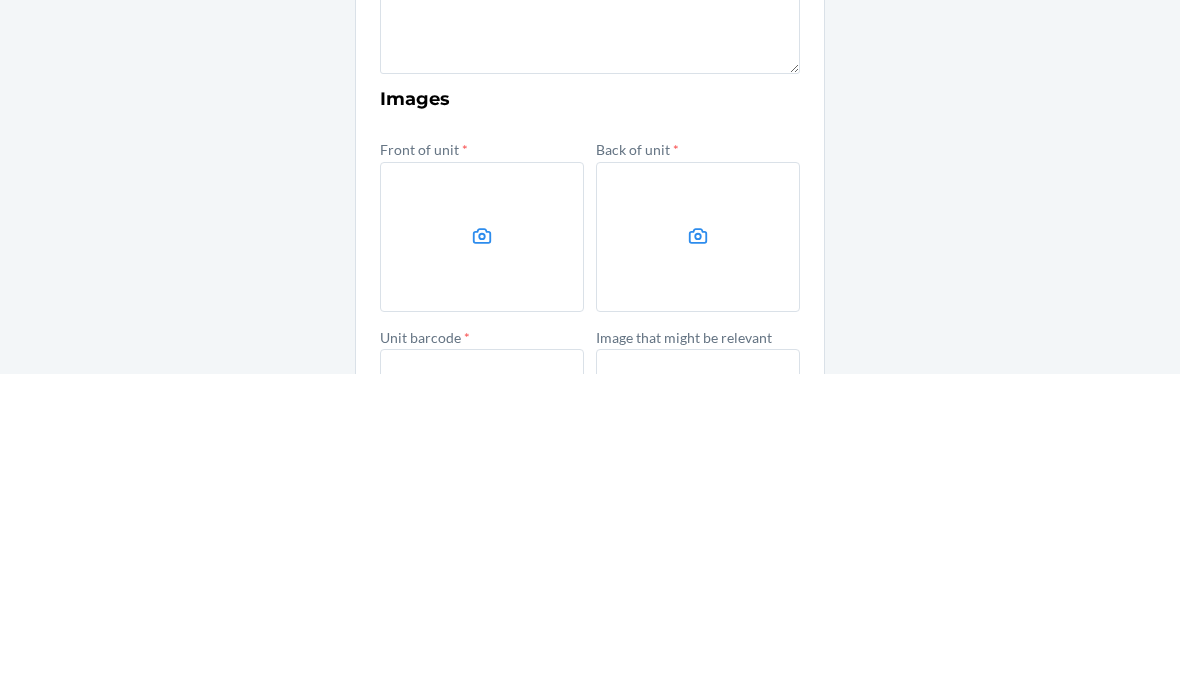 type on "8" 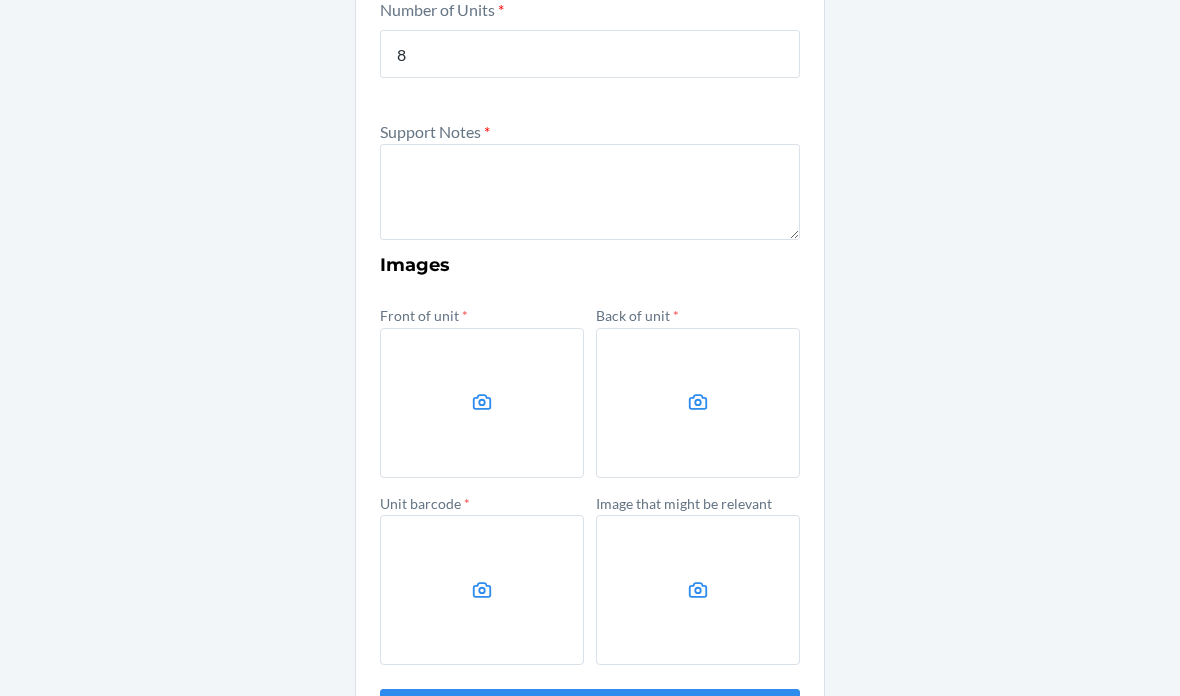 scroll, scrollTop: 607, scrollLeft: 0, axis: vertical 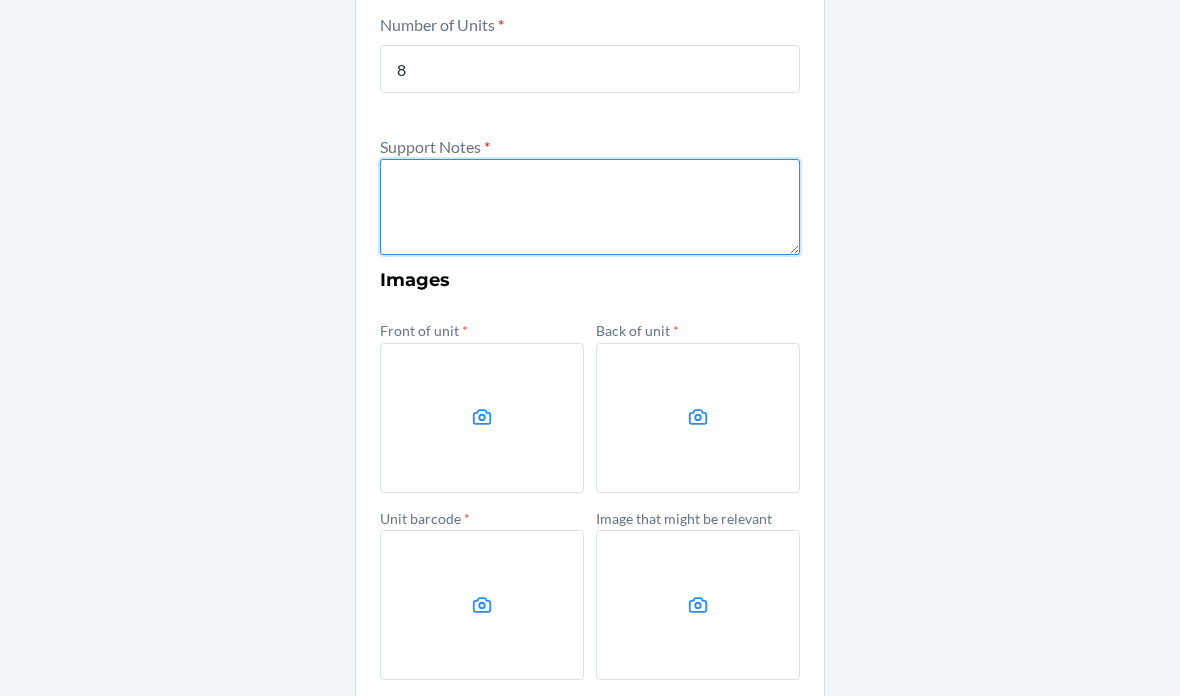 click at bounding box center [590, 207] 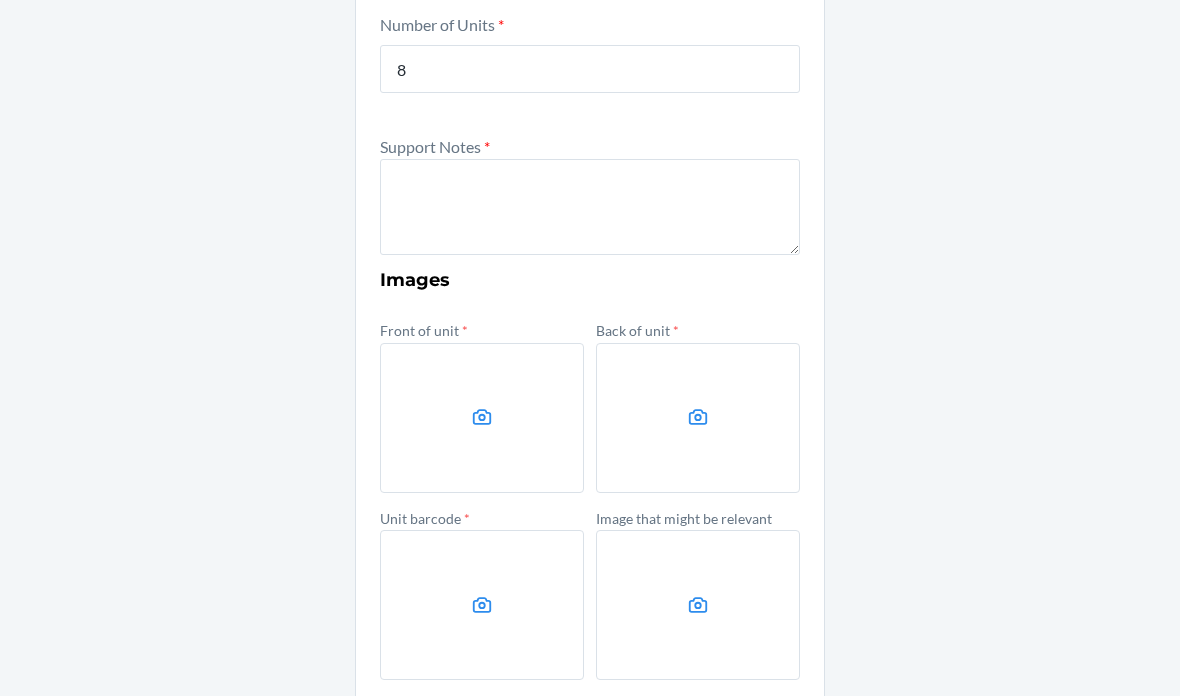 click on "Other Container Label   * CDMCRBGE2DE Location Name   NC-R{RackNumber}-S{ShelfNumber} eg. NC-R01-S01 Unit Barcode   * 198119038592 Missing/Unknown Barcode Number of Units   * 8 Support Notes   * Images Front of unit   * Back of unit   * Unit barcode   * Image that might be relevant   Submit" at bounding box center (590, 143) 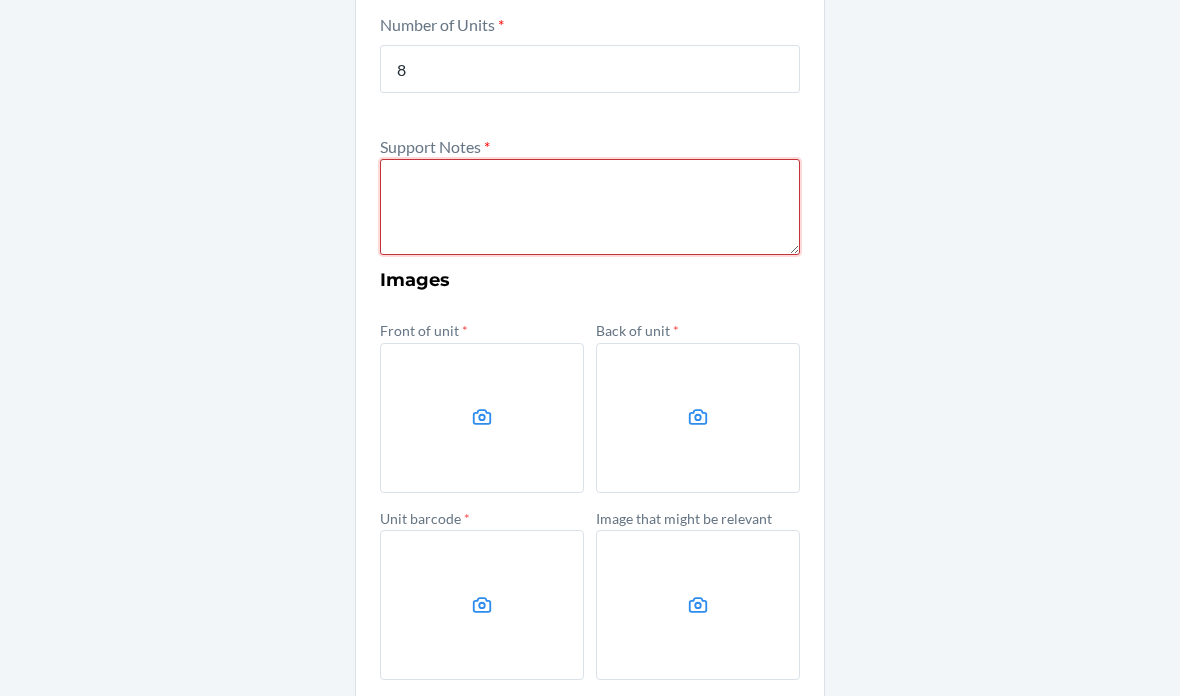 click at bounding box center (590, 207) 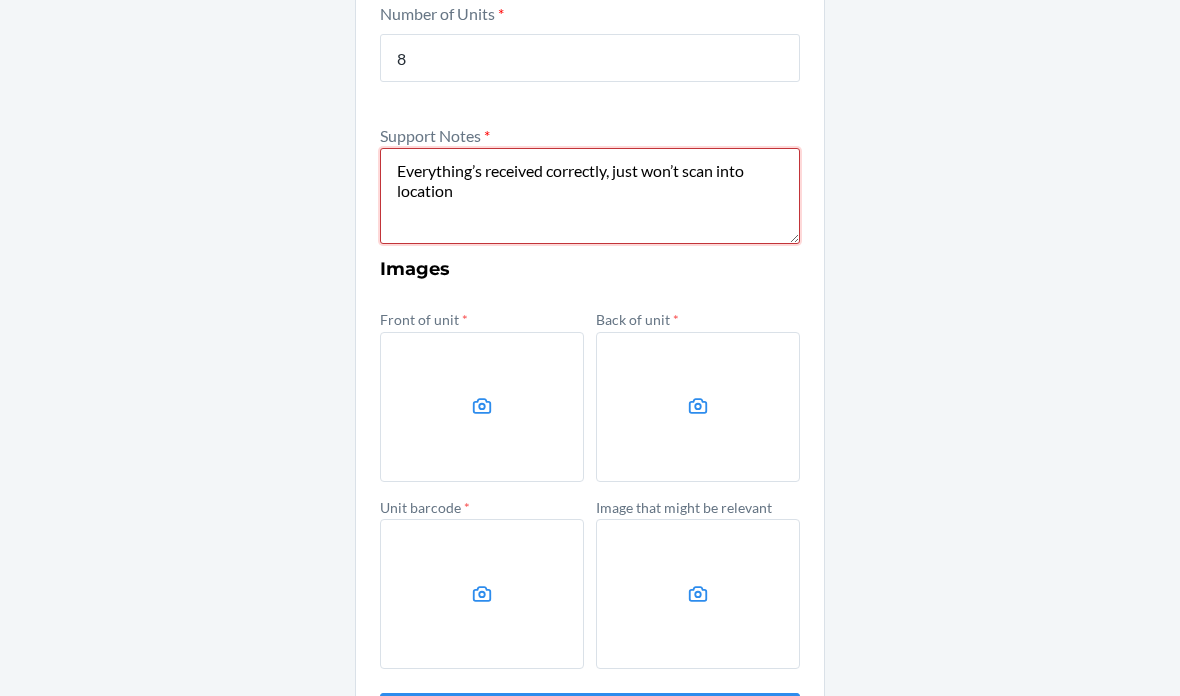 scroll, scrollTop: 618, scrollLeft: 0, axis: vertical 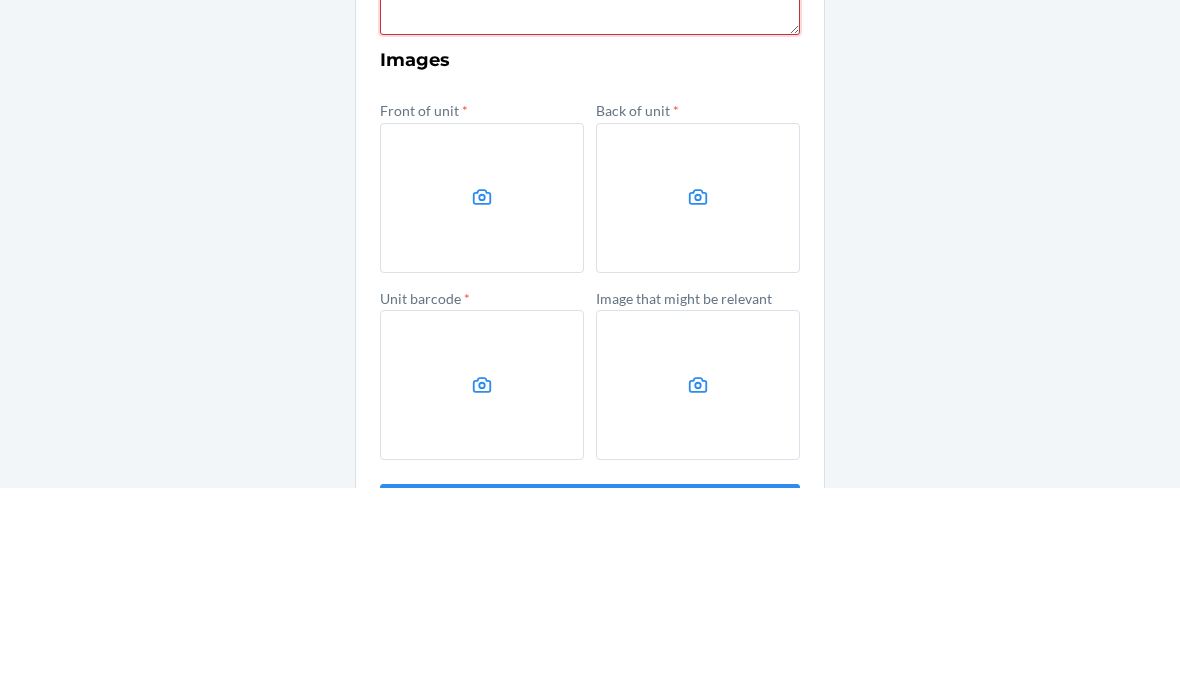 type on "Everything’s received correctly, just won’t scan into location" 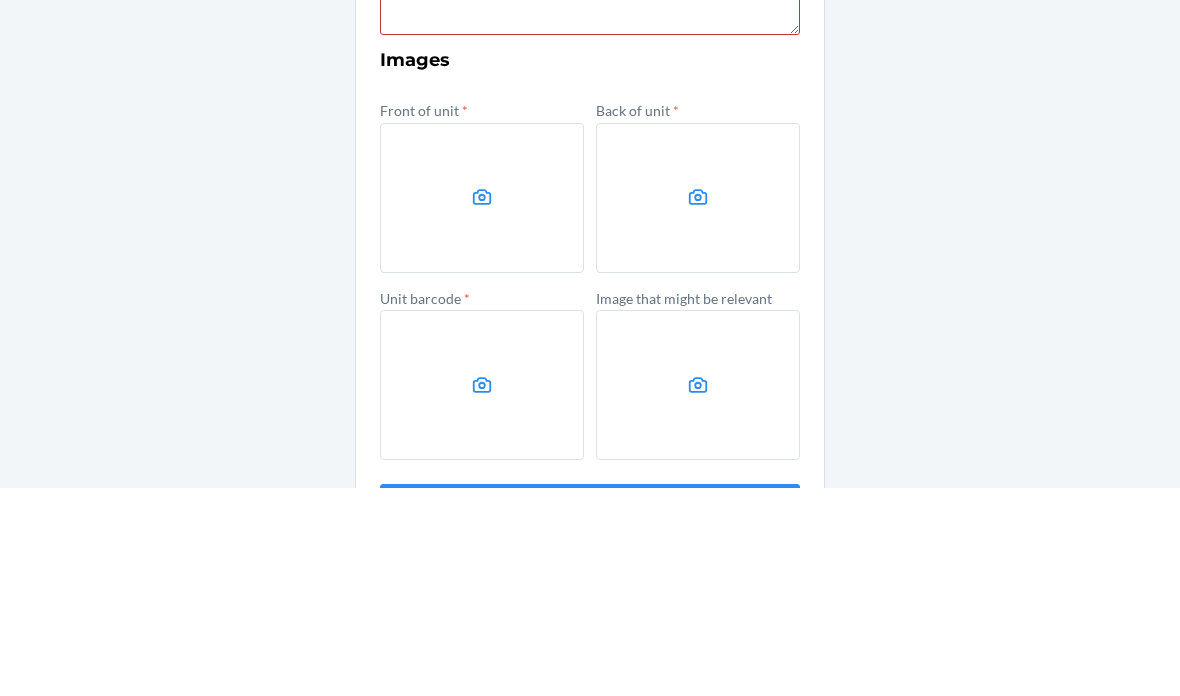 click at bounding box center [482, 407] 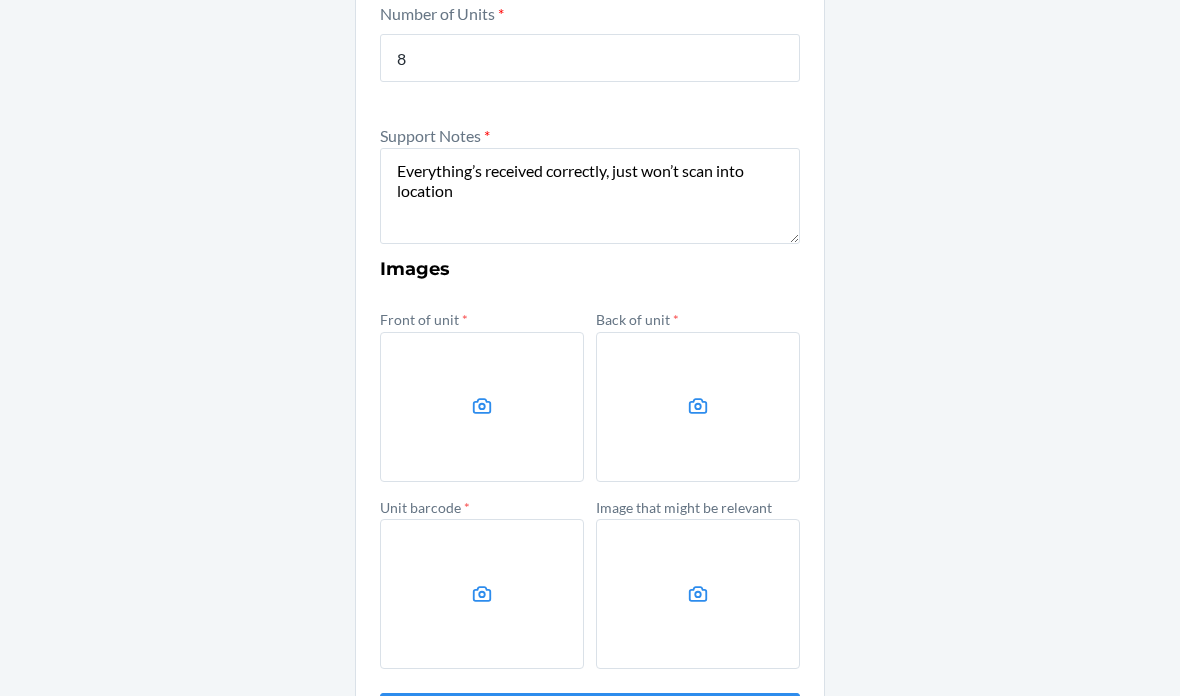 click 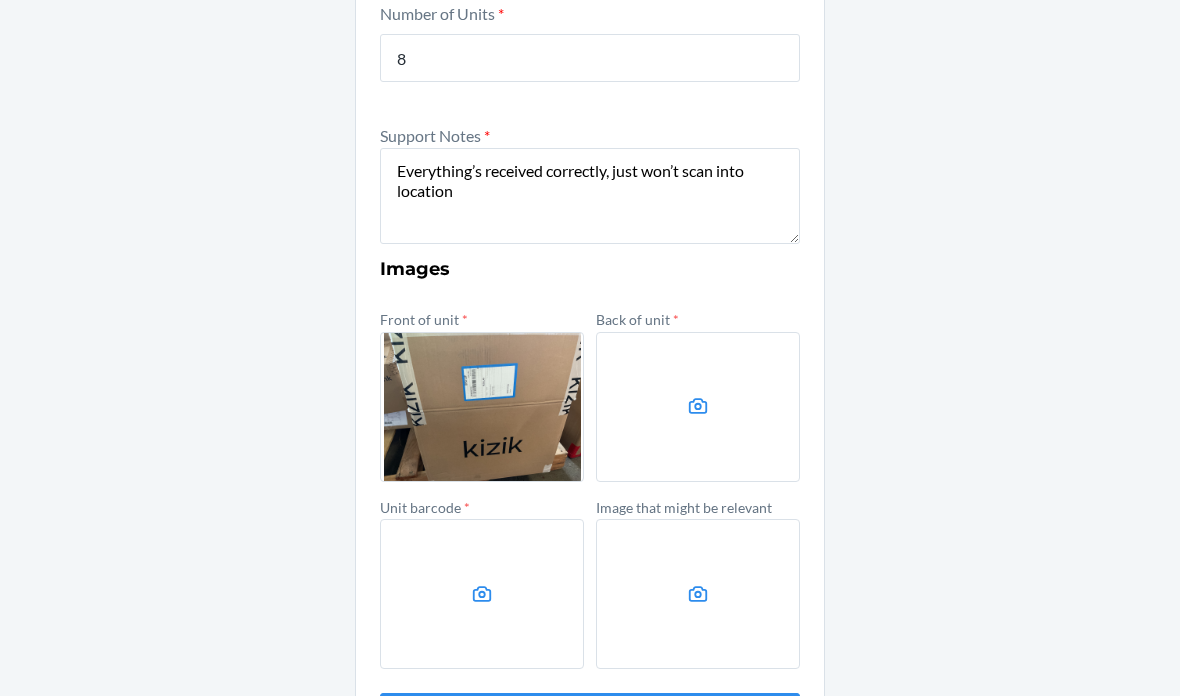 click at bounding box center [698, 407] 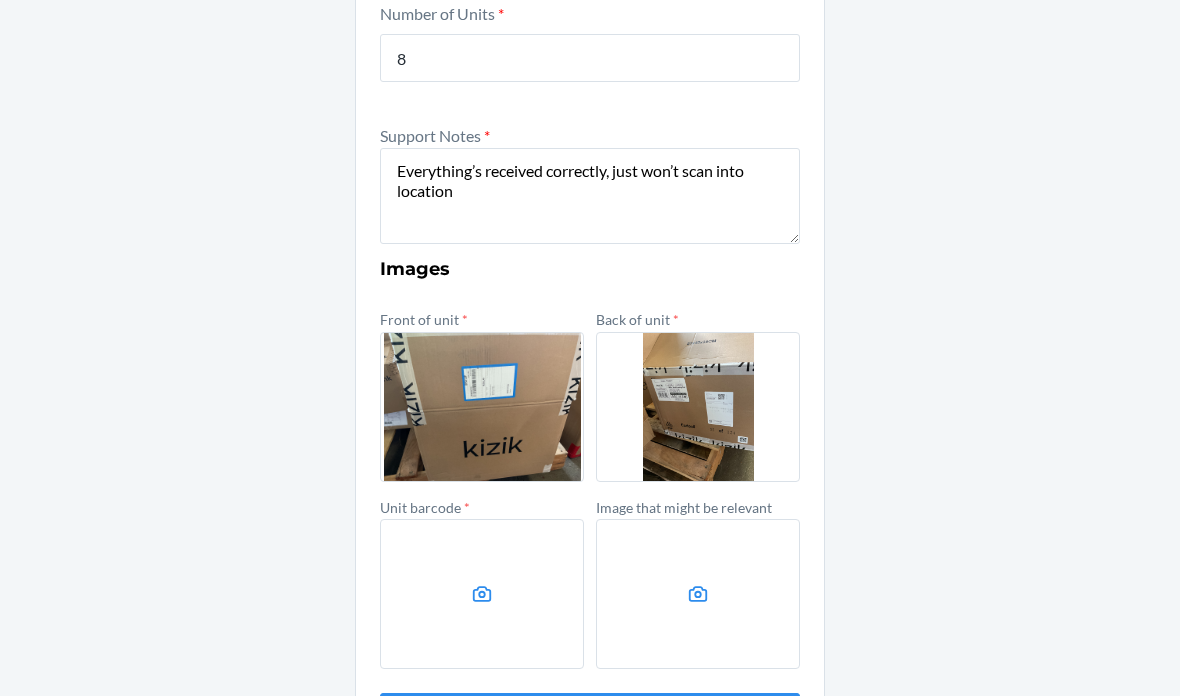 click at bounding box center (482, 594) 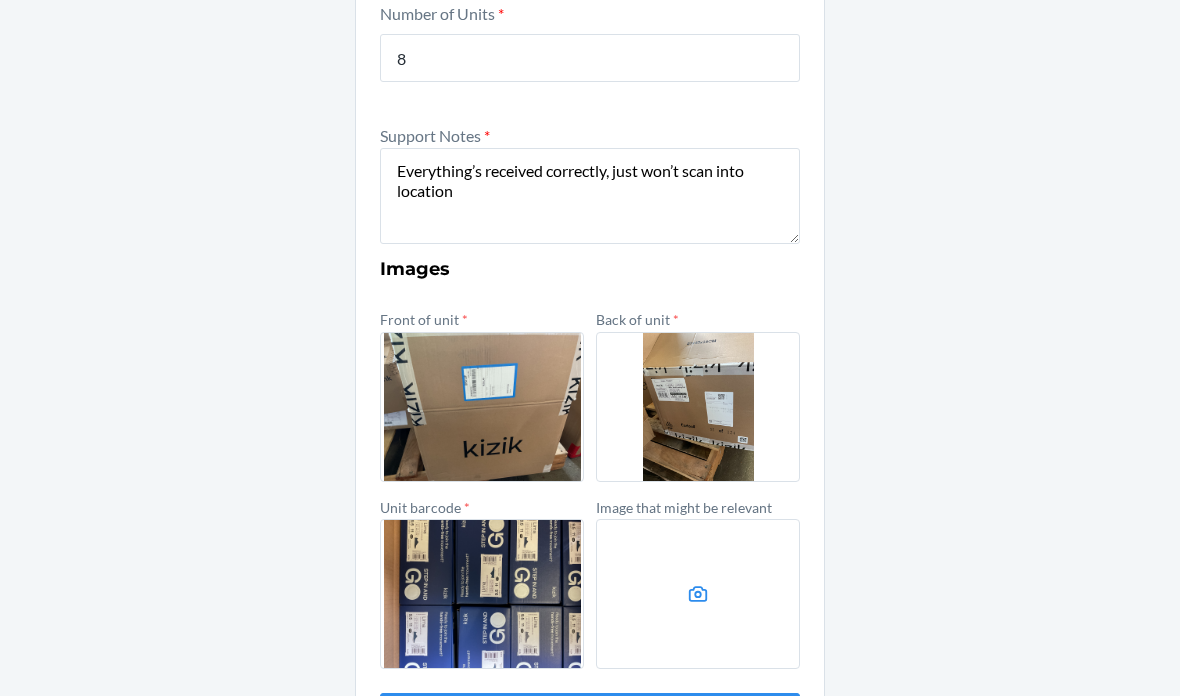 click on "Submit" at bounding box center [590, 717] 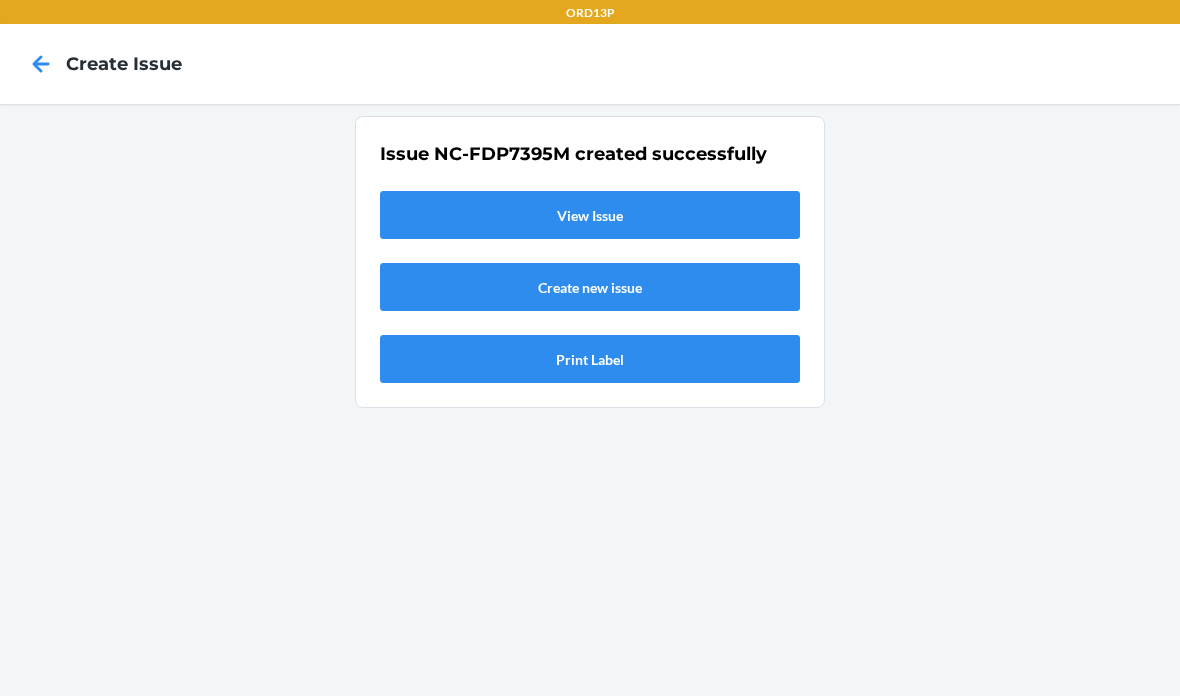 scroll, scrollTop: 0, scrollLeft: 0, axis: both 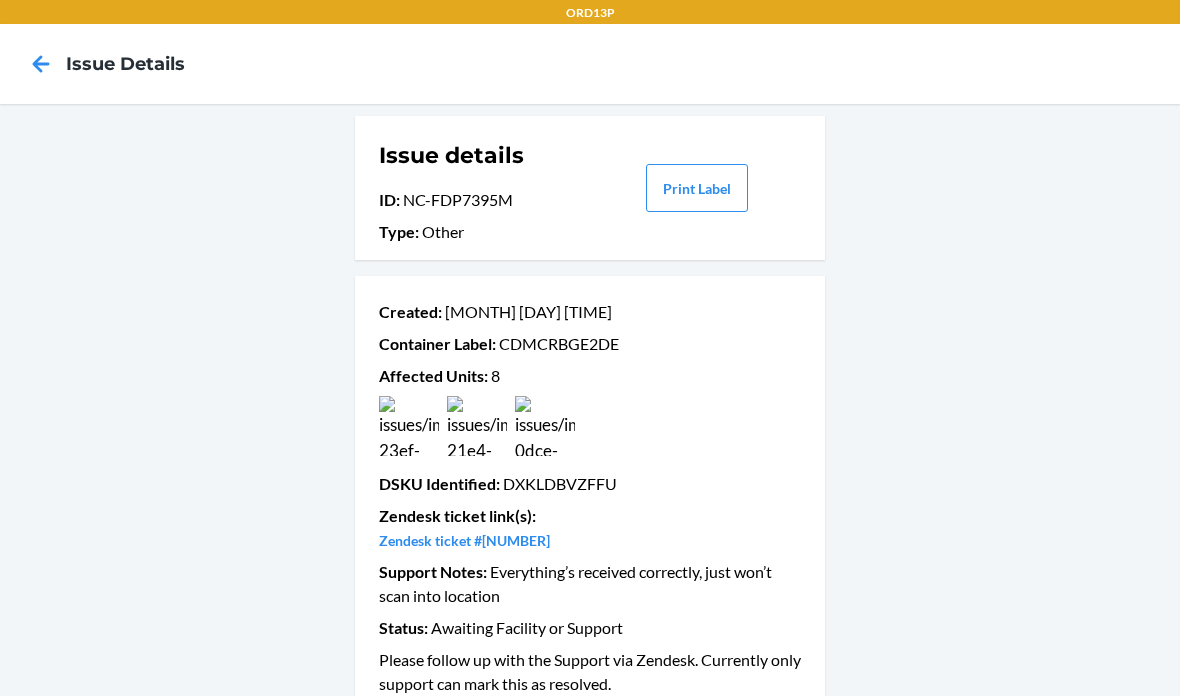 click 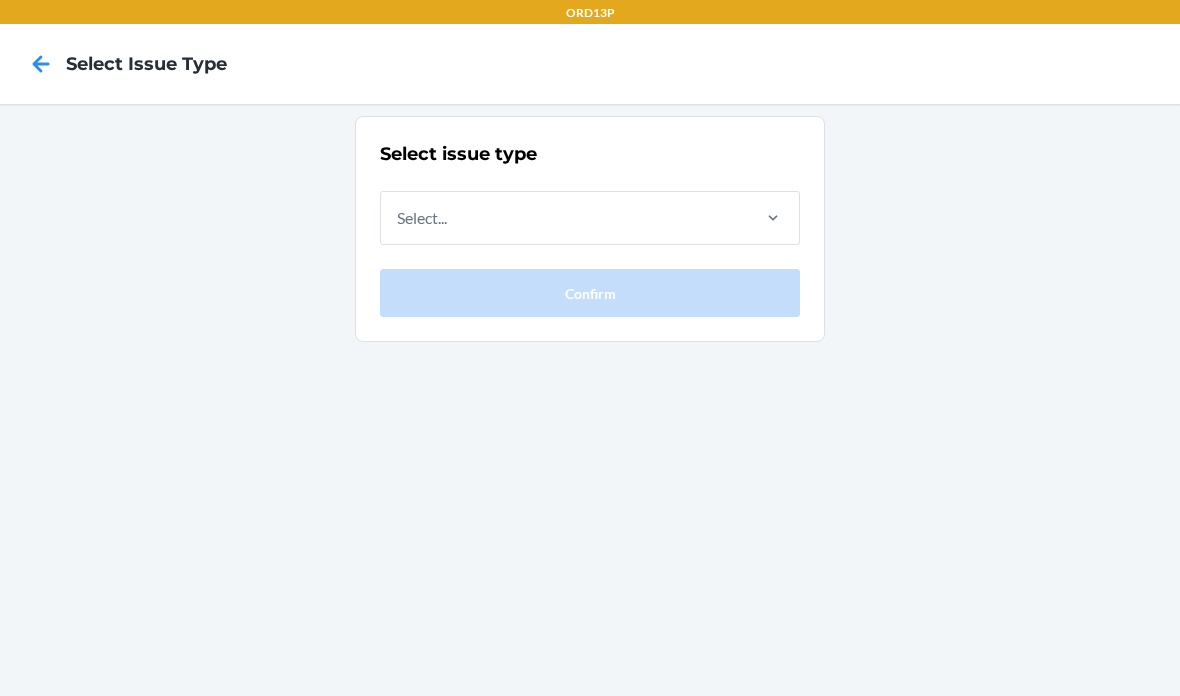 scroll, scrollTop: 0, scrollLeft: 0, axis: both 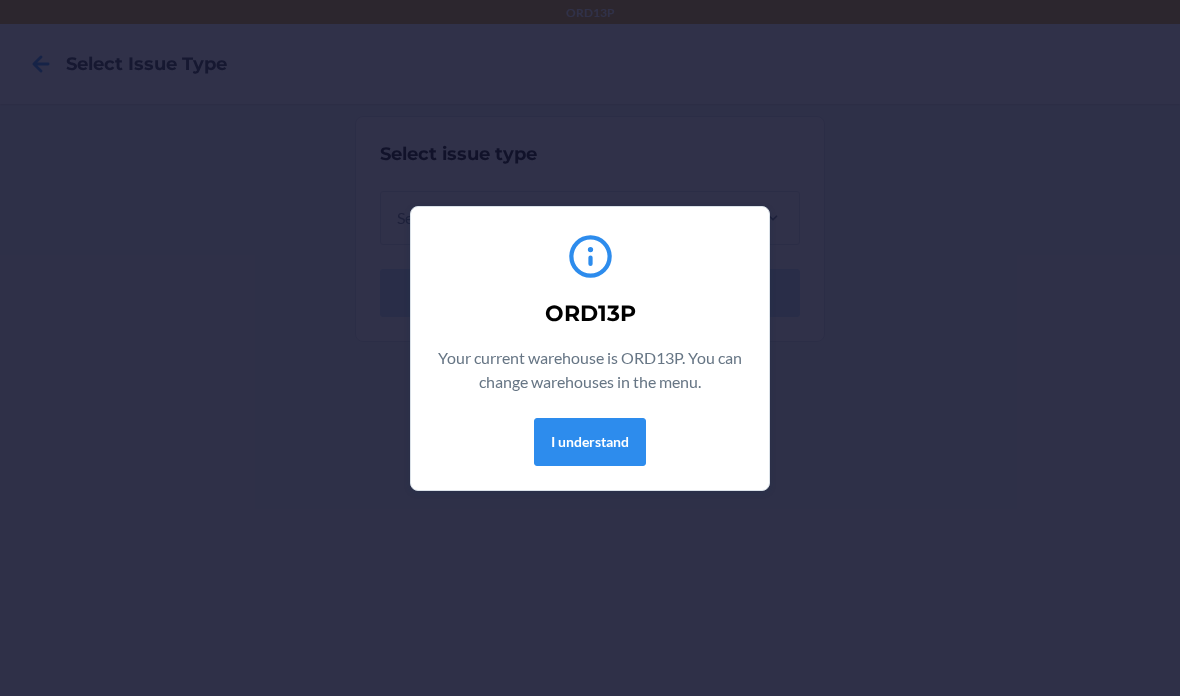 click on "I understand" at bounding box center [590, 442] 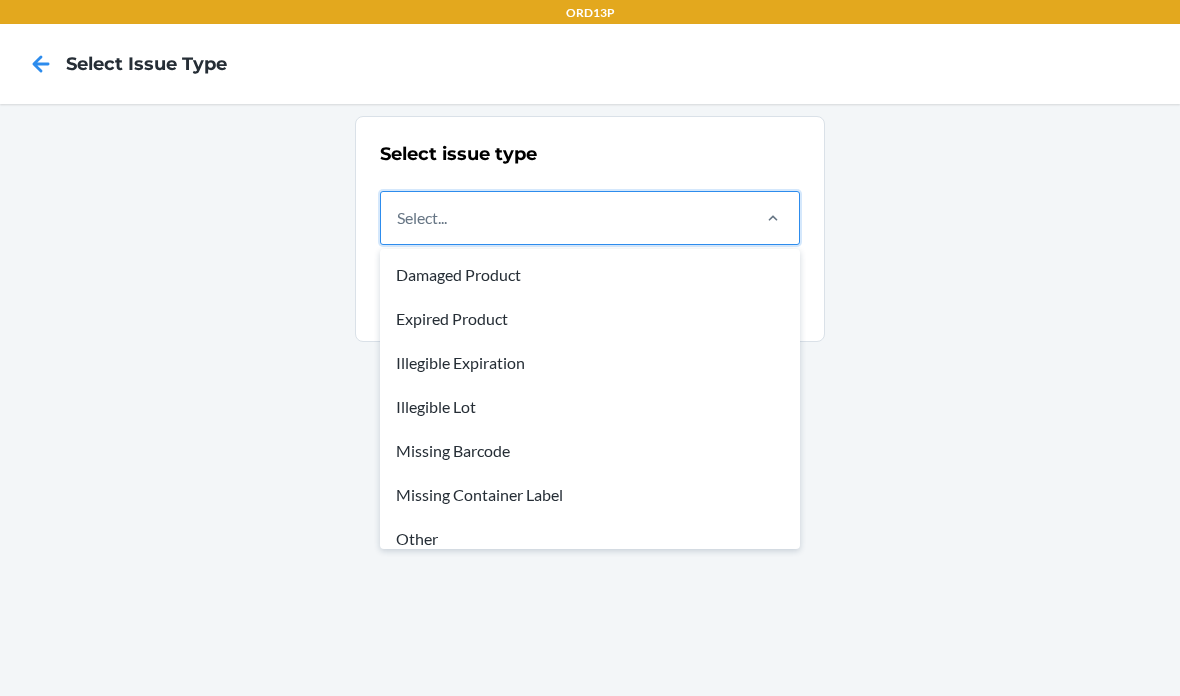 click on "Missing Barcode" at bounding box center (590, 451) 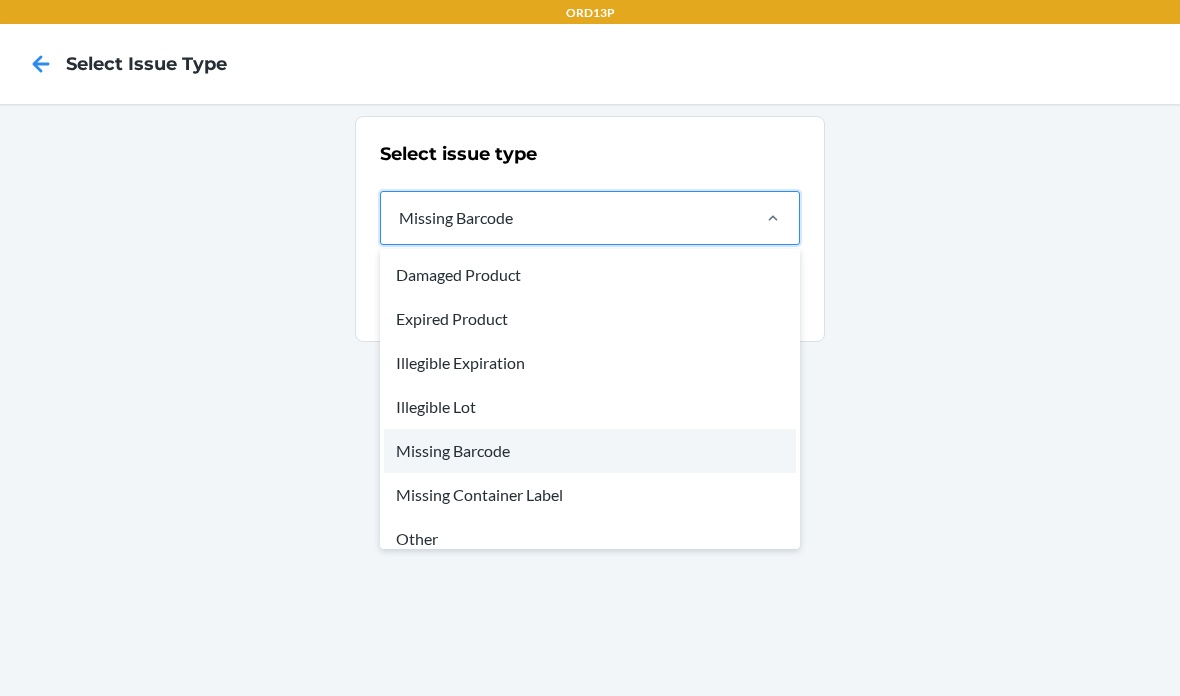 click on "Missing Container Label" at bounding box center (590, 495) 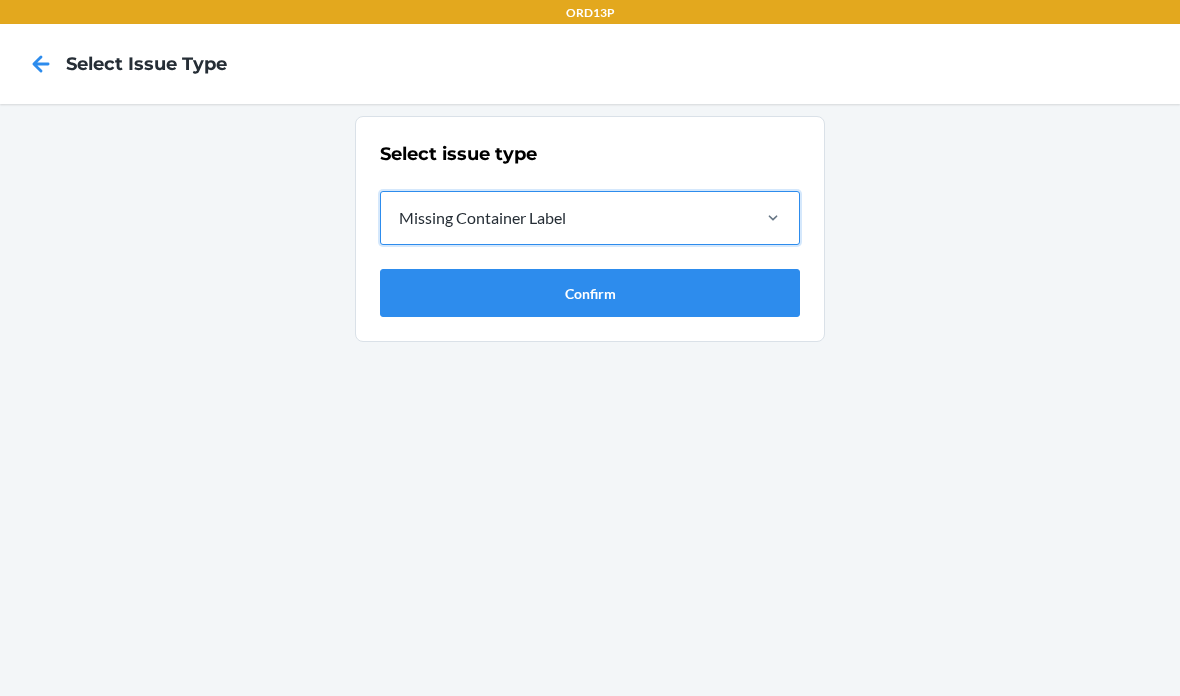 click on "Confirm" at bounding box center [590, 293] 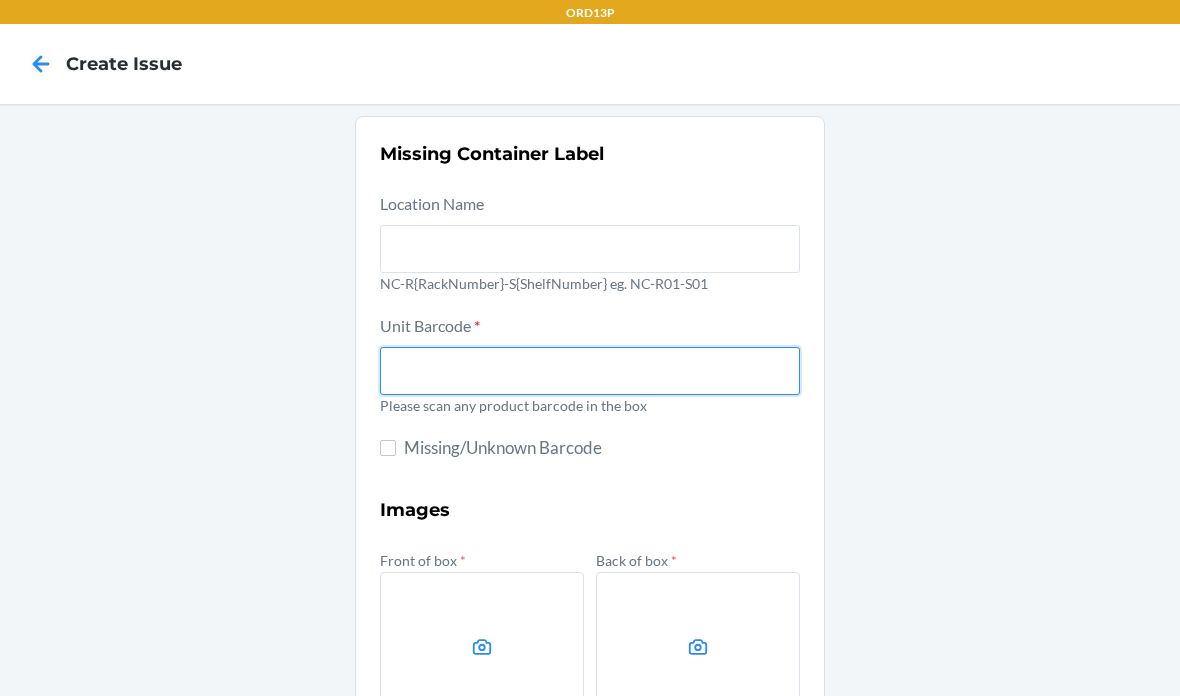 click at bounding box center (590, 371) 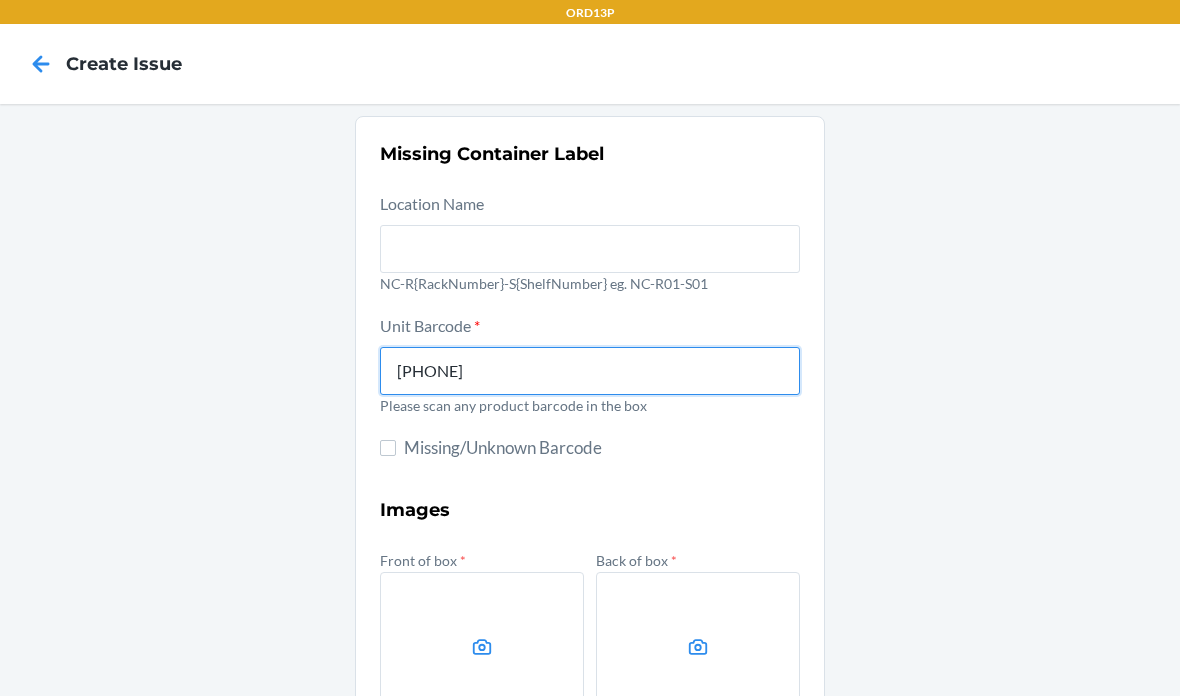 type on "[NUMBER]" 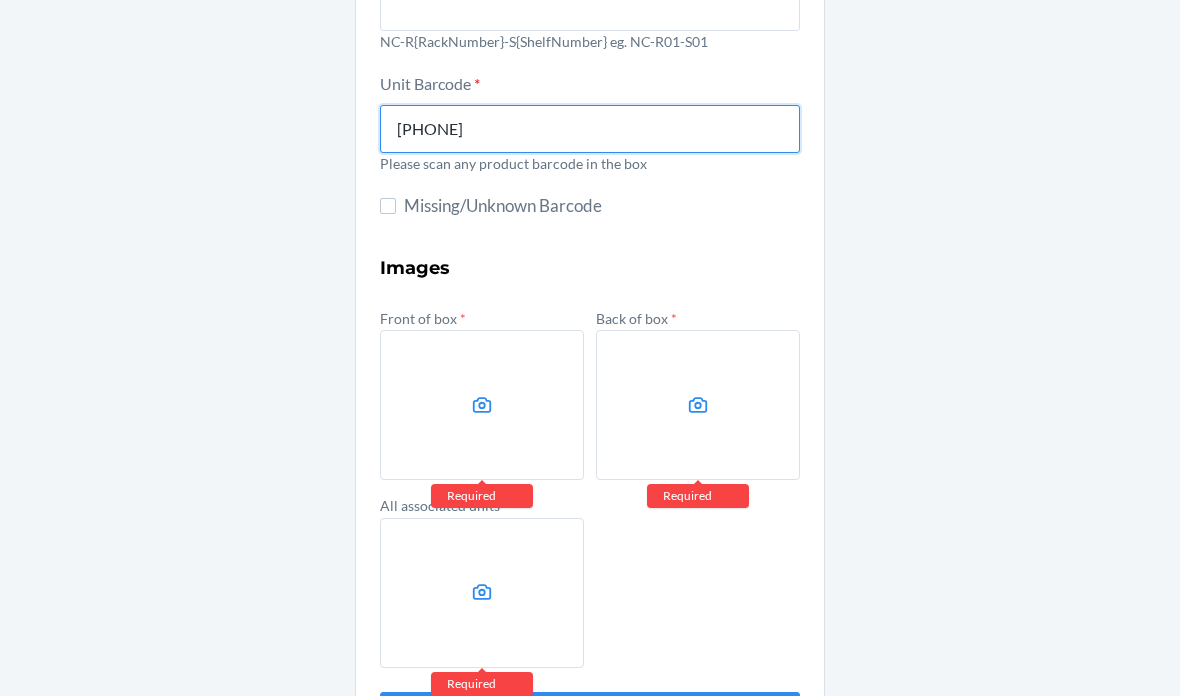 scroll, scrollTop: 241, scrollLeft: 0, axis: vertical 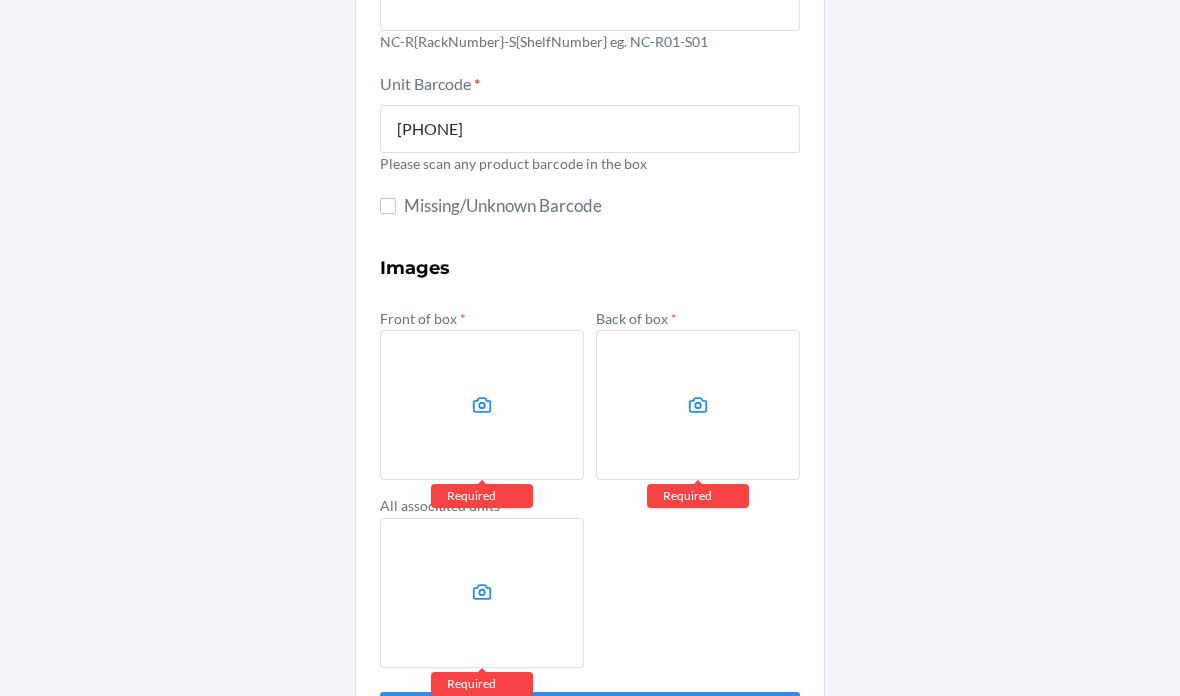 click at bounding box center [482, 405] 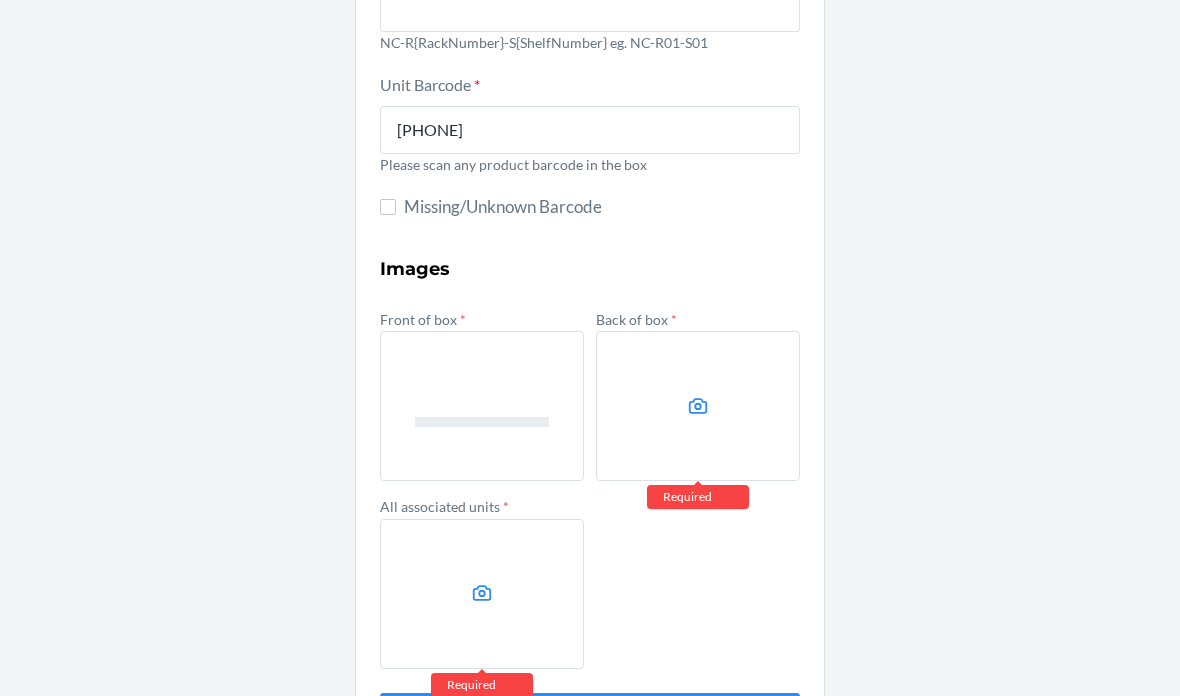 click at bounding box center (698, 406) 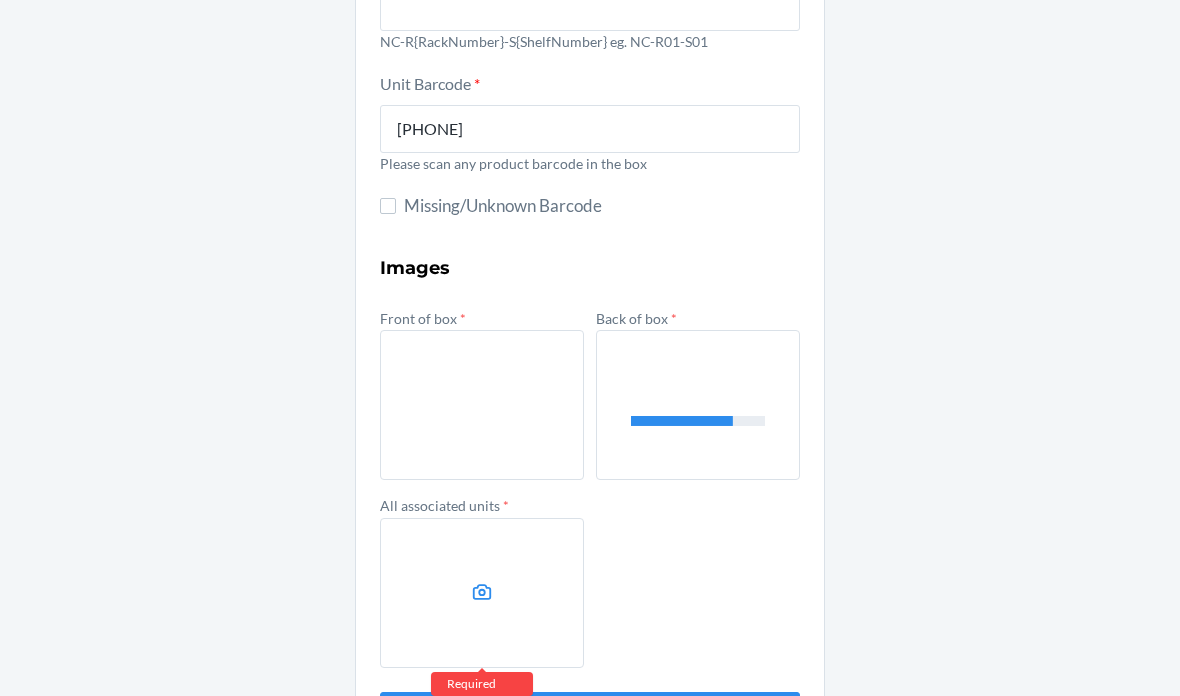 scroll, scrollTop: 80, scrollLeft: 0, axis: vertical 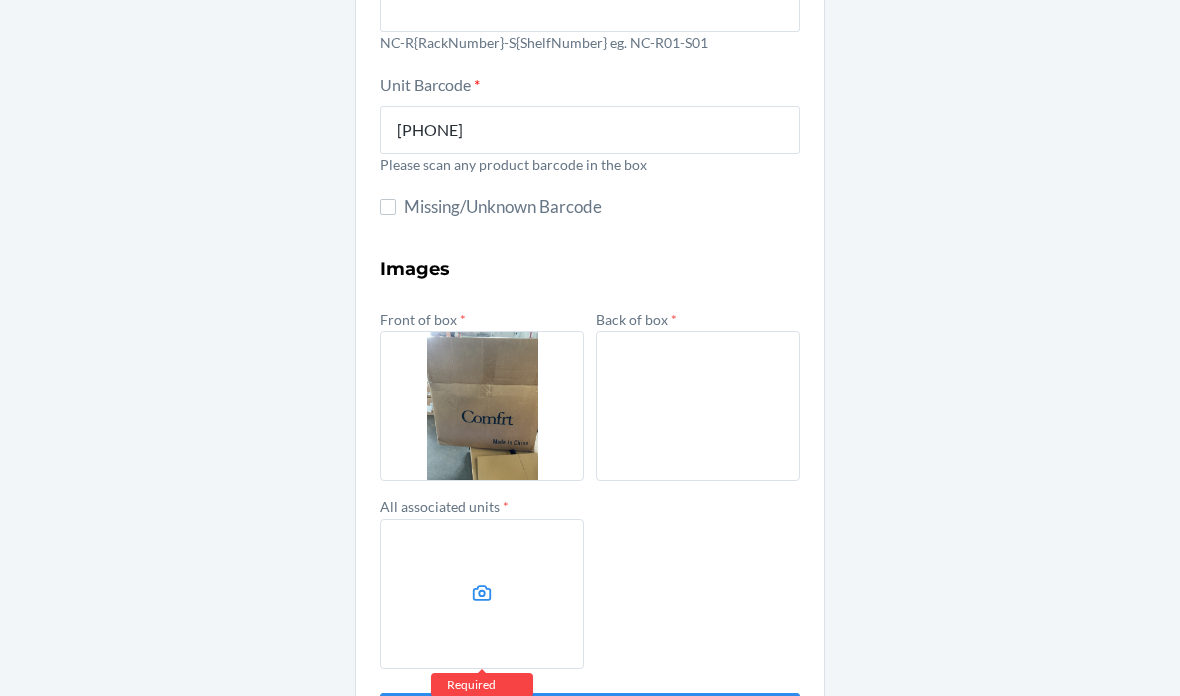 click at bounding box center [482, 594] 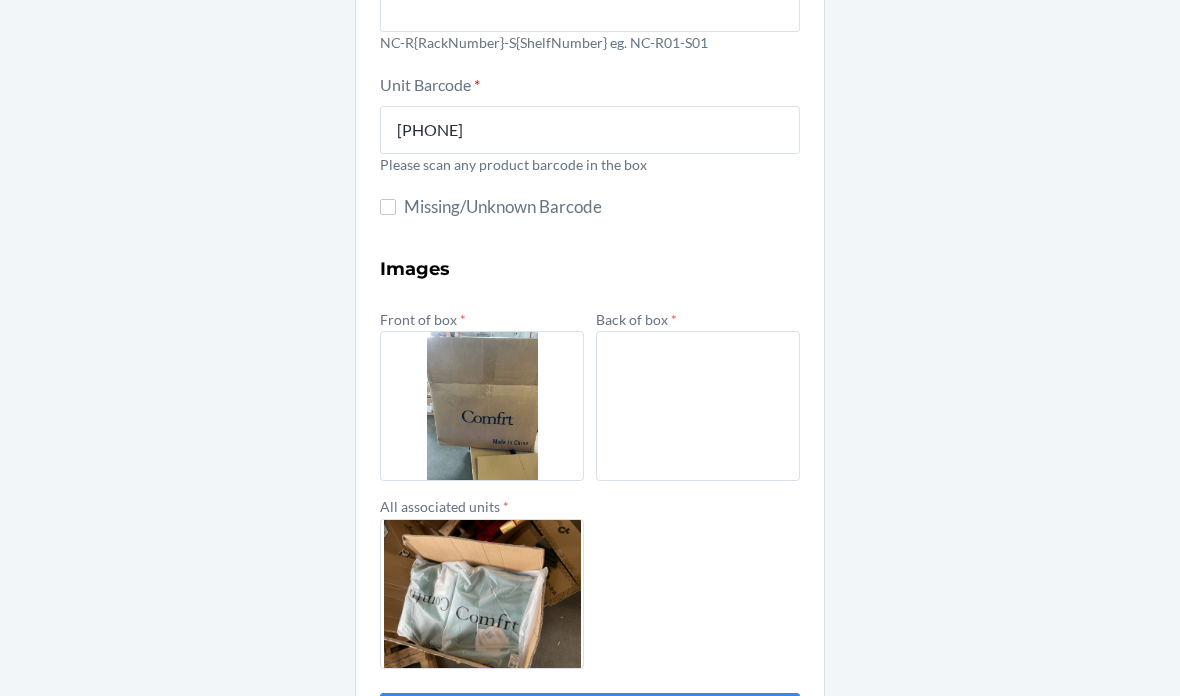 click on "Submit" at bounding box center [590, 717] 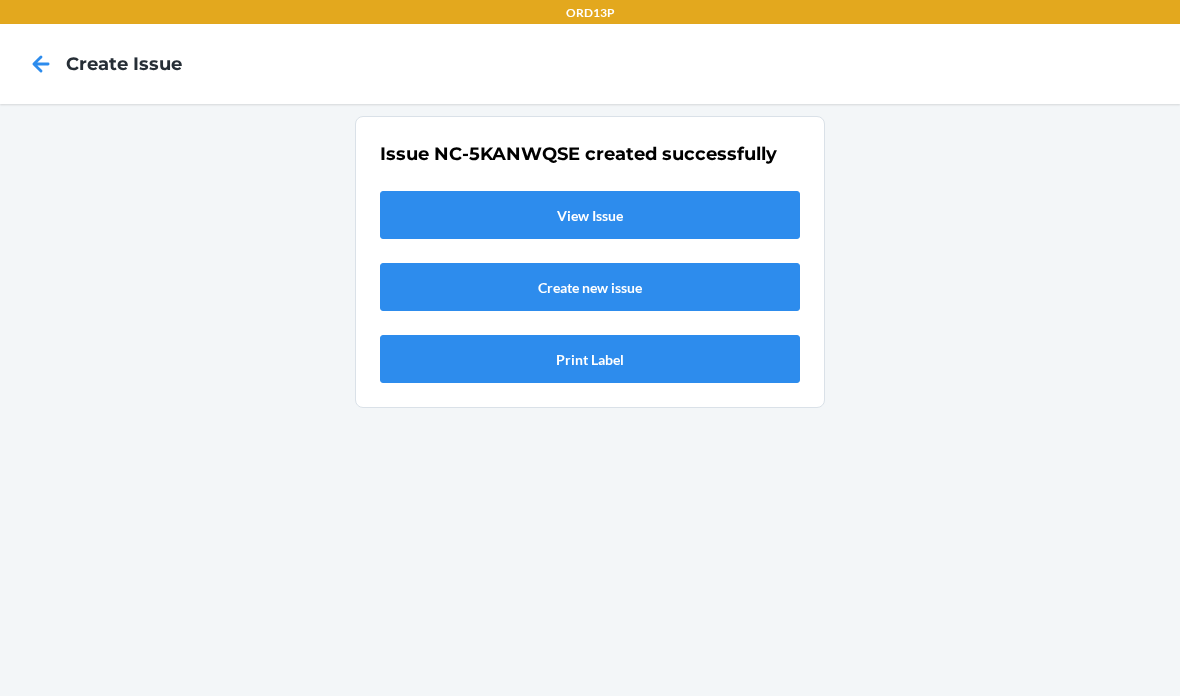 scroll, scrollTop: 0, scrollLeft: 0, axis: both 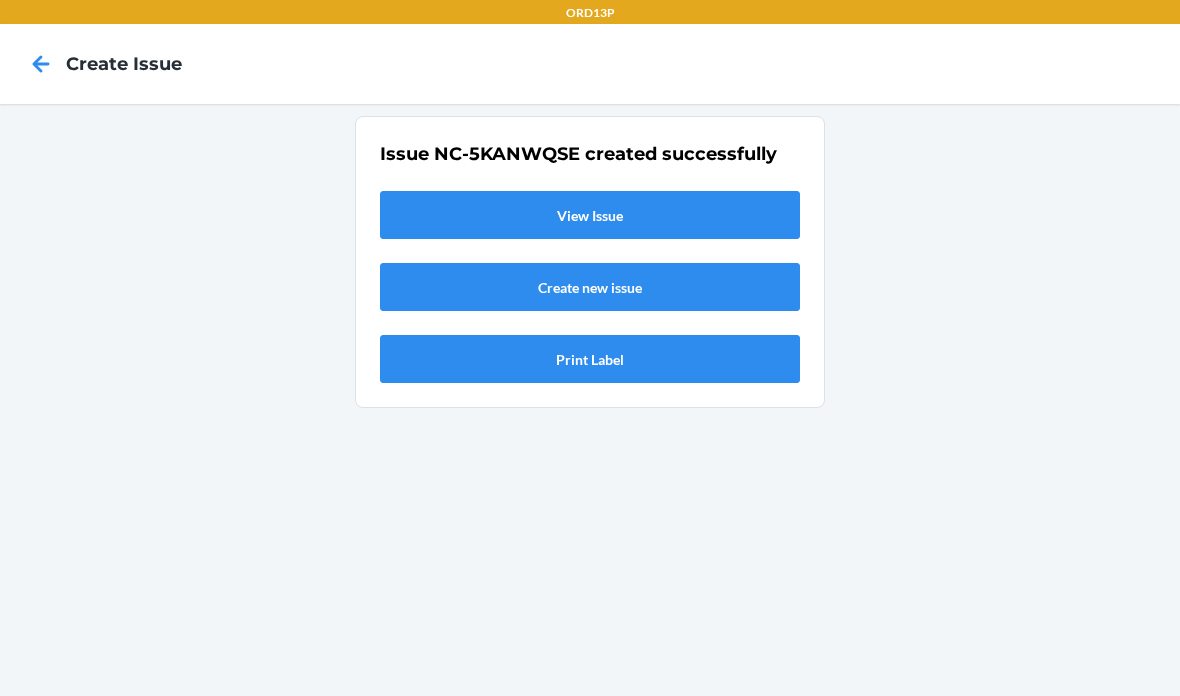click on "View Issue" at bounding box center (590, 215) 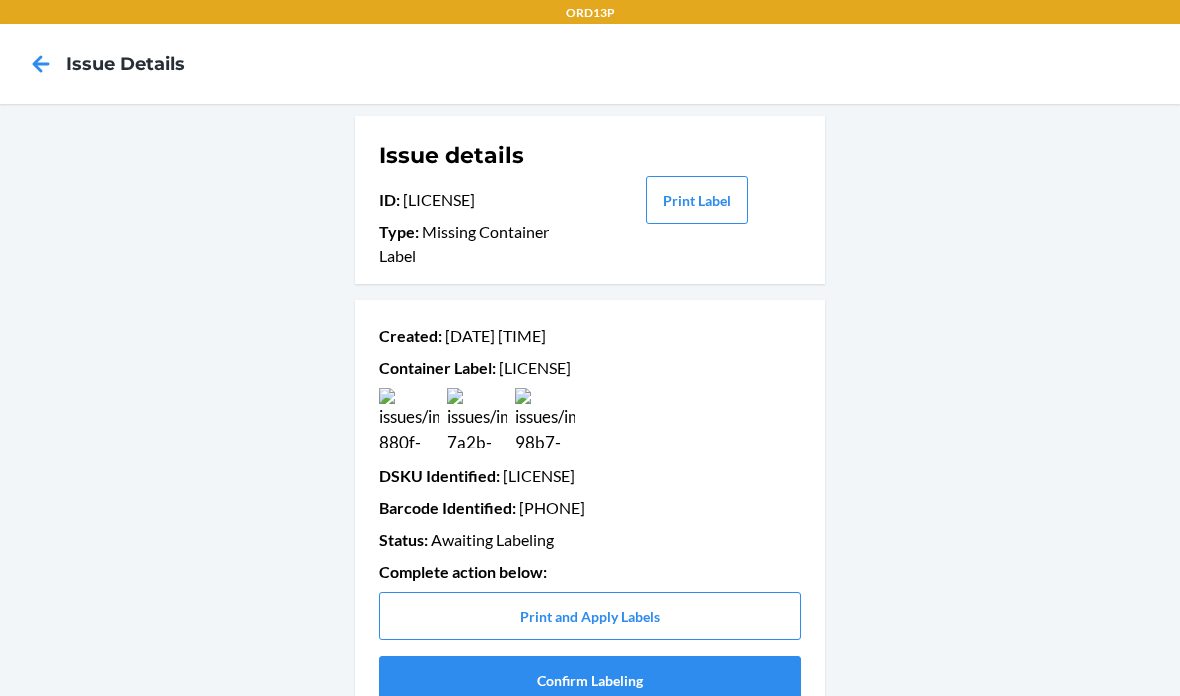 scroll, scrollTop: 80, scrollLeft: 0, axis: vertical 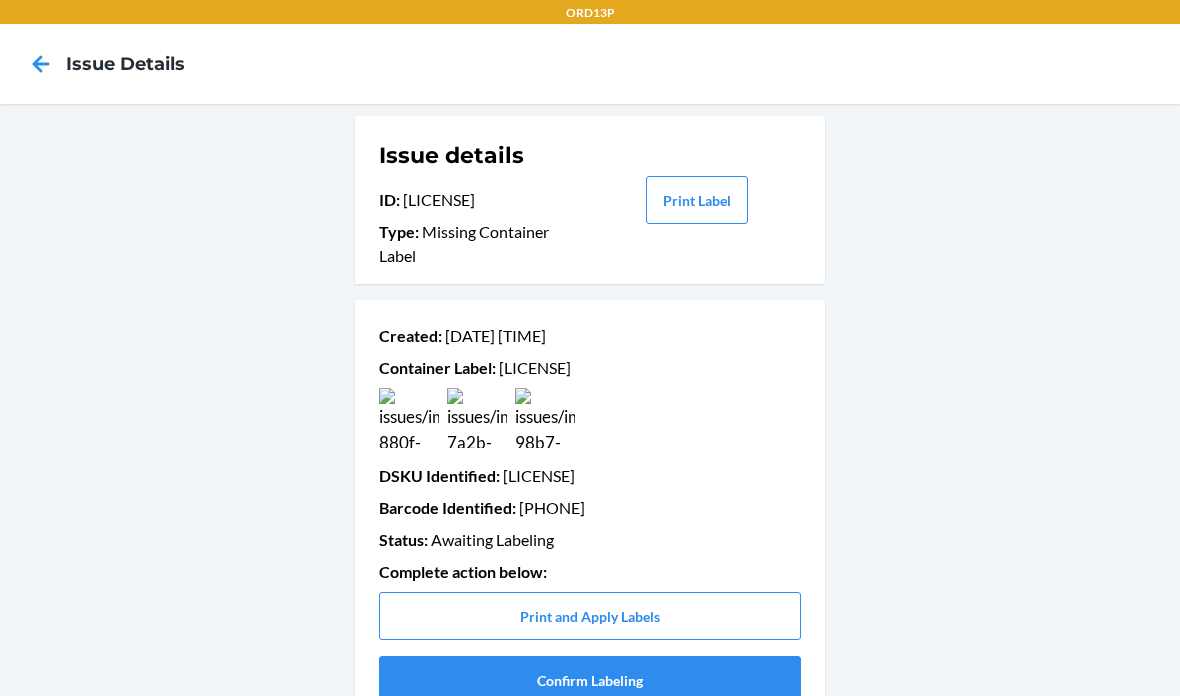click on "Confirm Labeling" at bounding box center [590, 680] 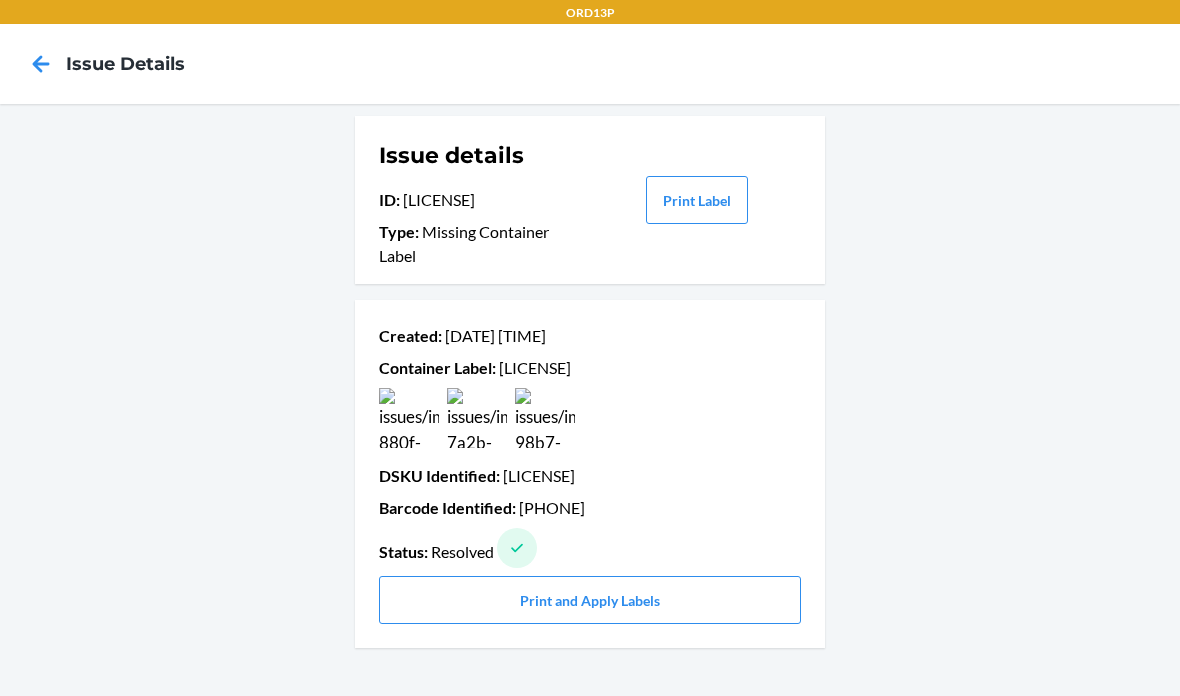 click on "Container Label :   CDNQJDVJPPD" at bounding box center [590, 368] 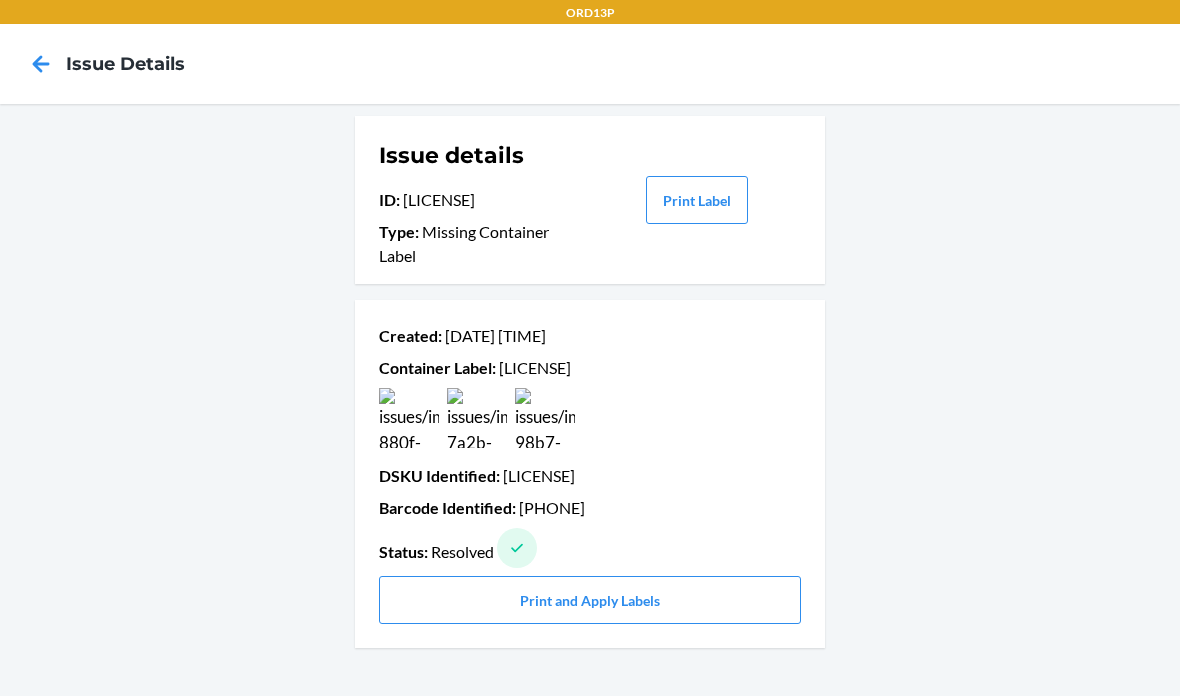 copy on "CDNQJDVJPPD" 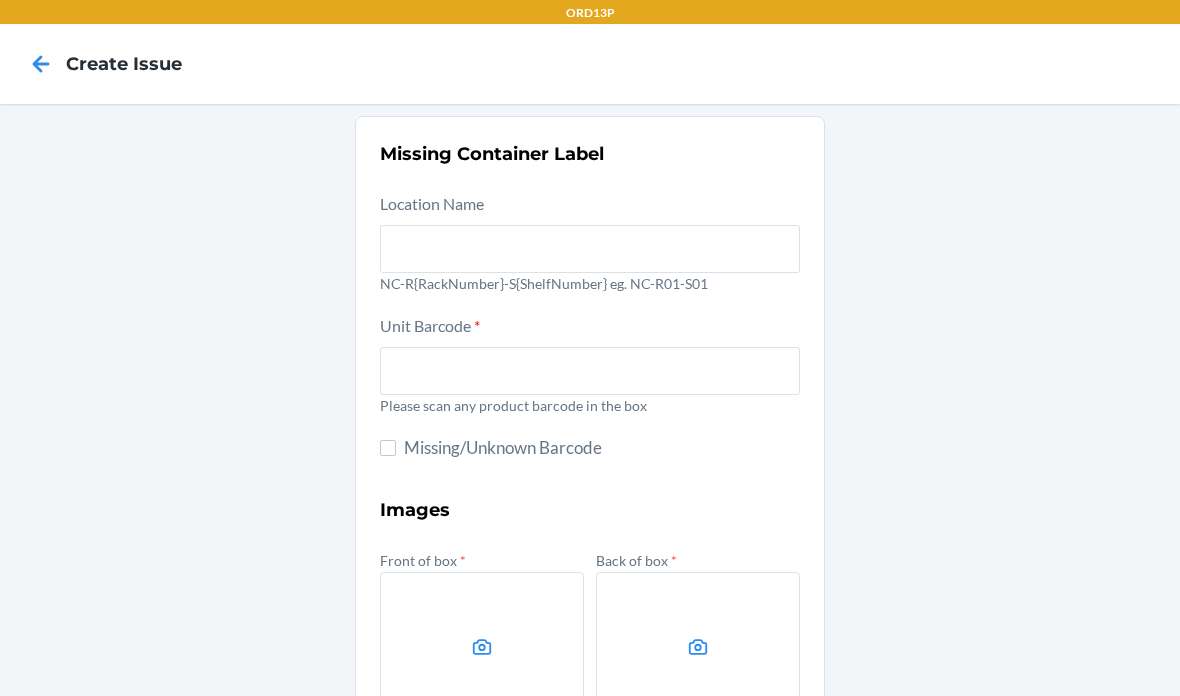 scroll, scrollTop: 0, scrollLeft: 0, axis: both 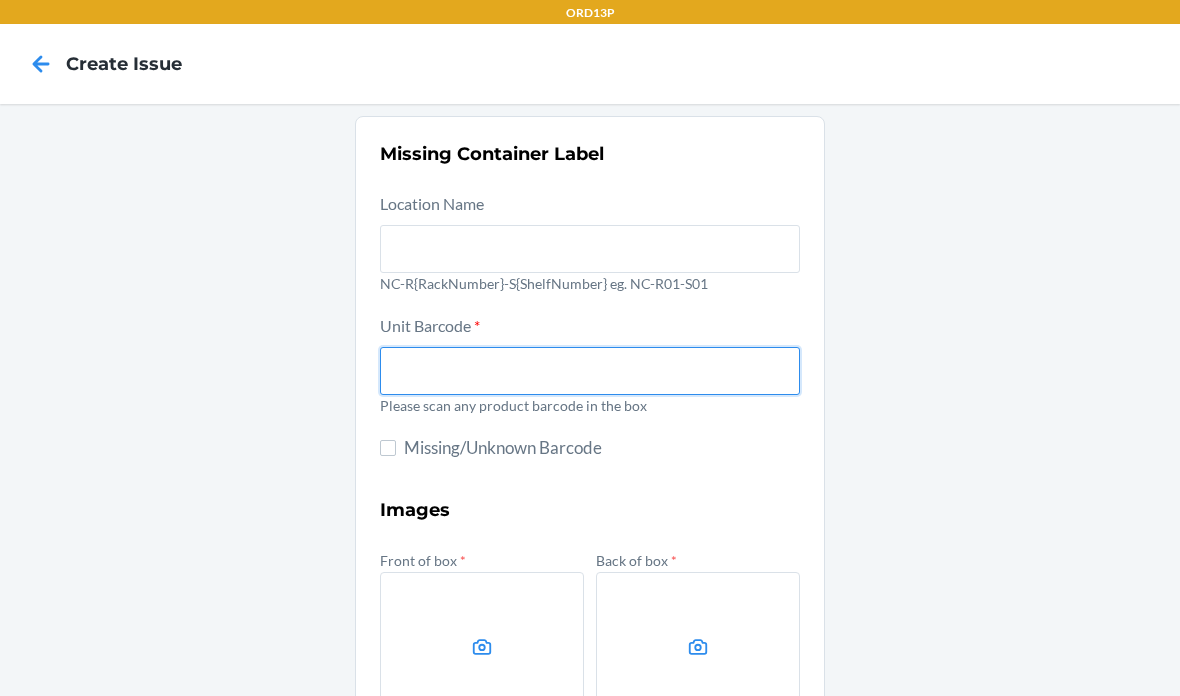 click at bounding box center [590, 371] 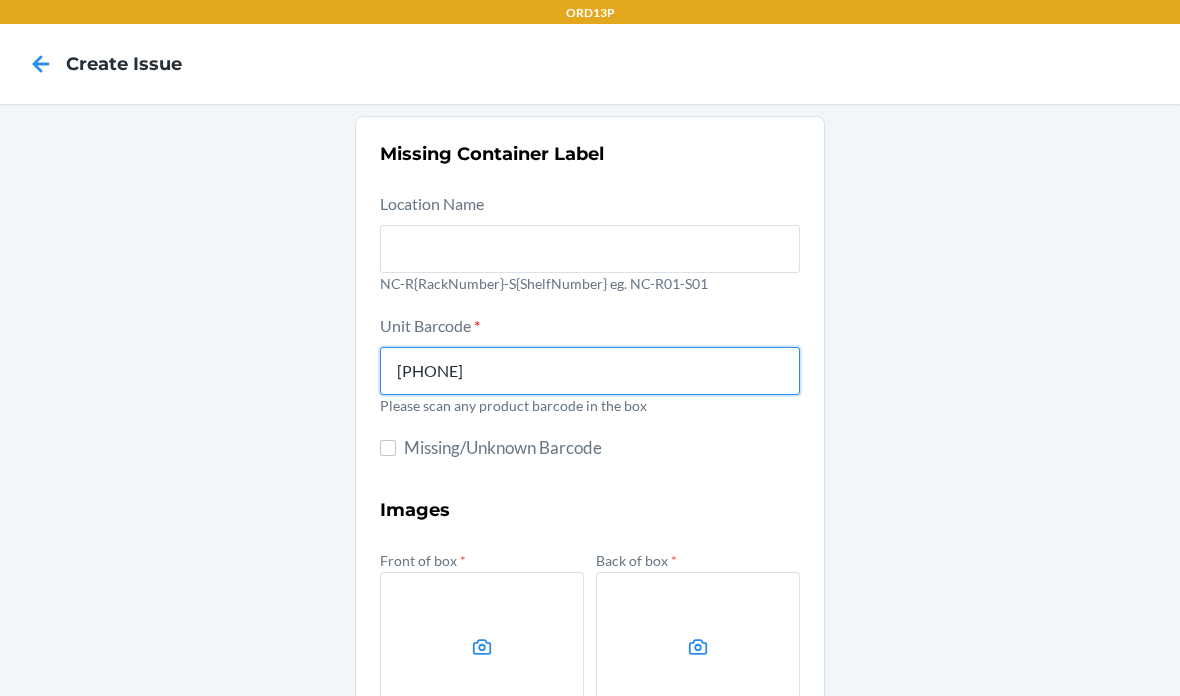 click on "Submit" at bounding box center (590, 958) 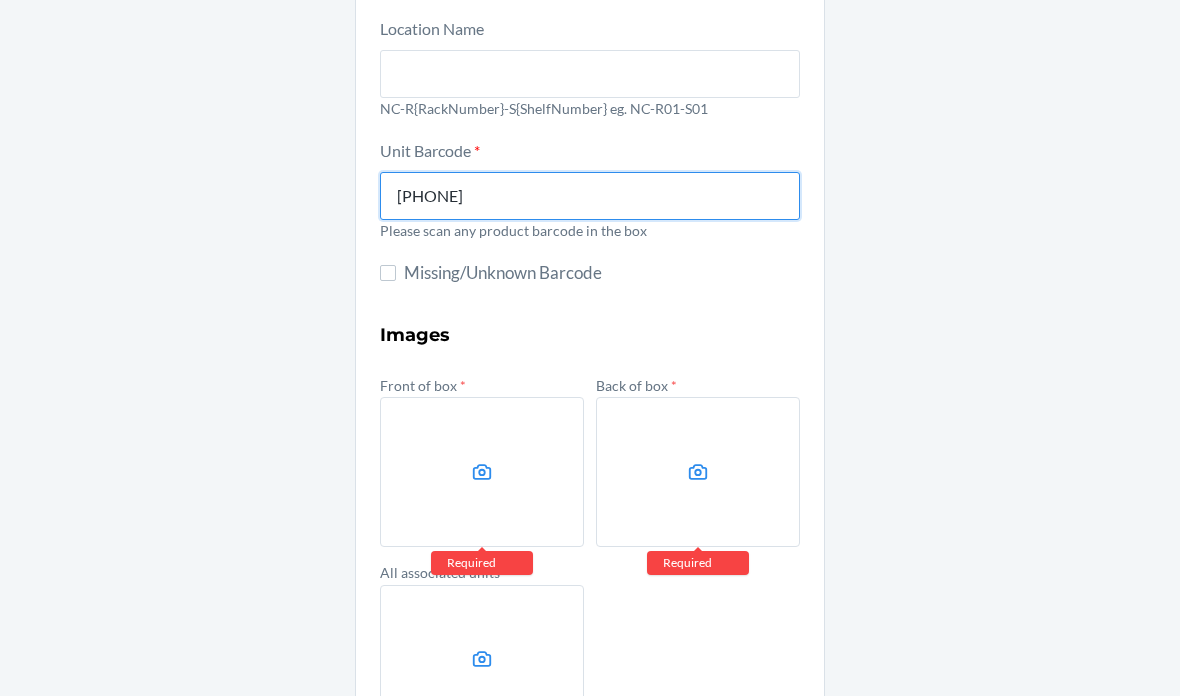 scroll, scrollTop: 178, scrollLeft: 0, axis: vertical 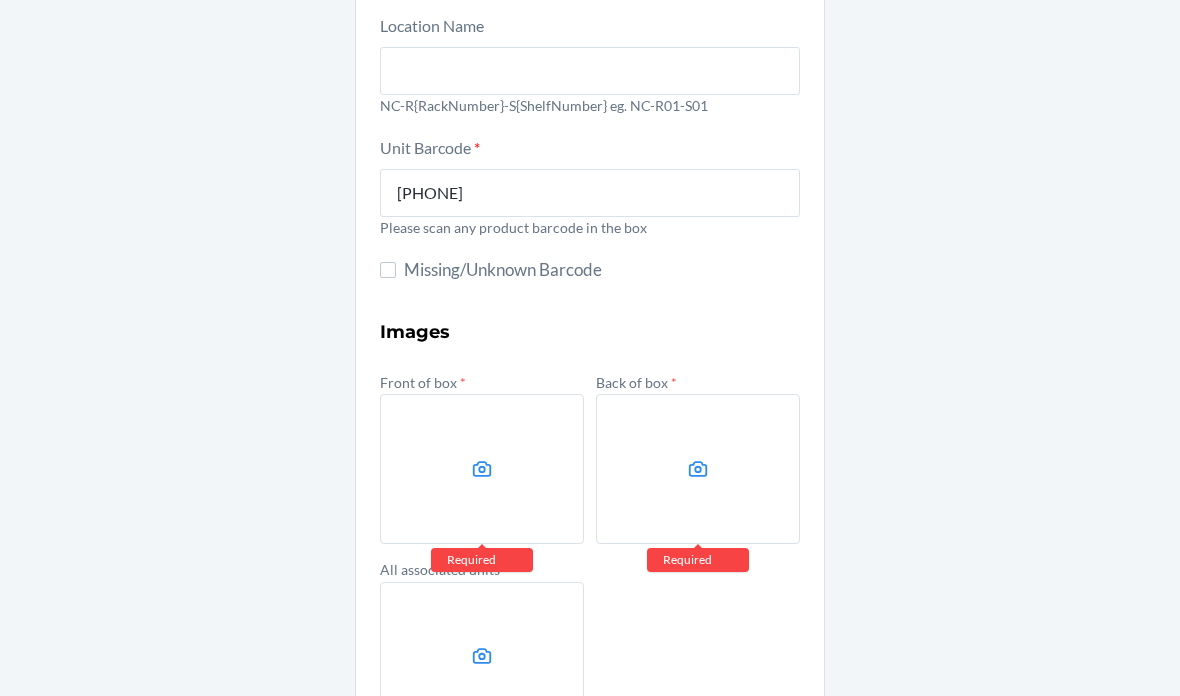 click at bounding box center [482, 469] 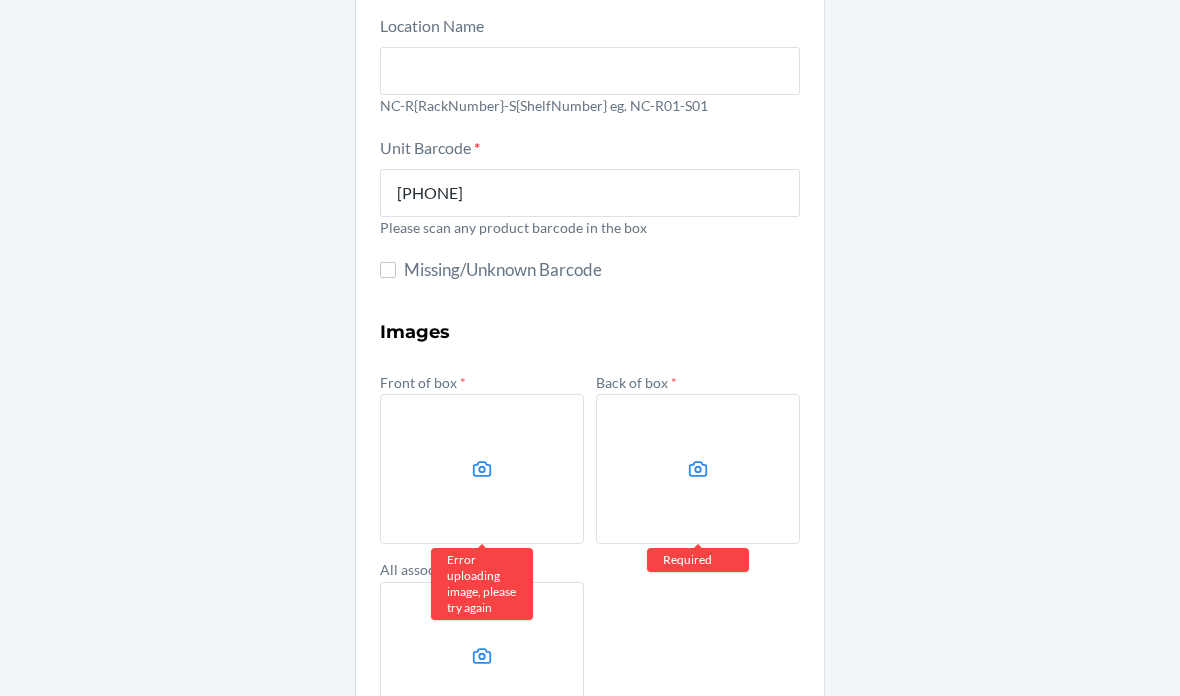 click at bounding box center [482, 469] 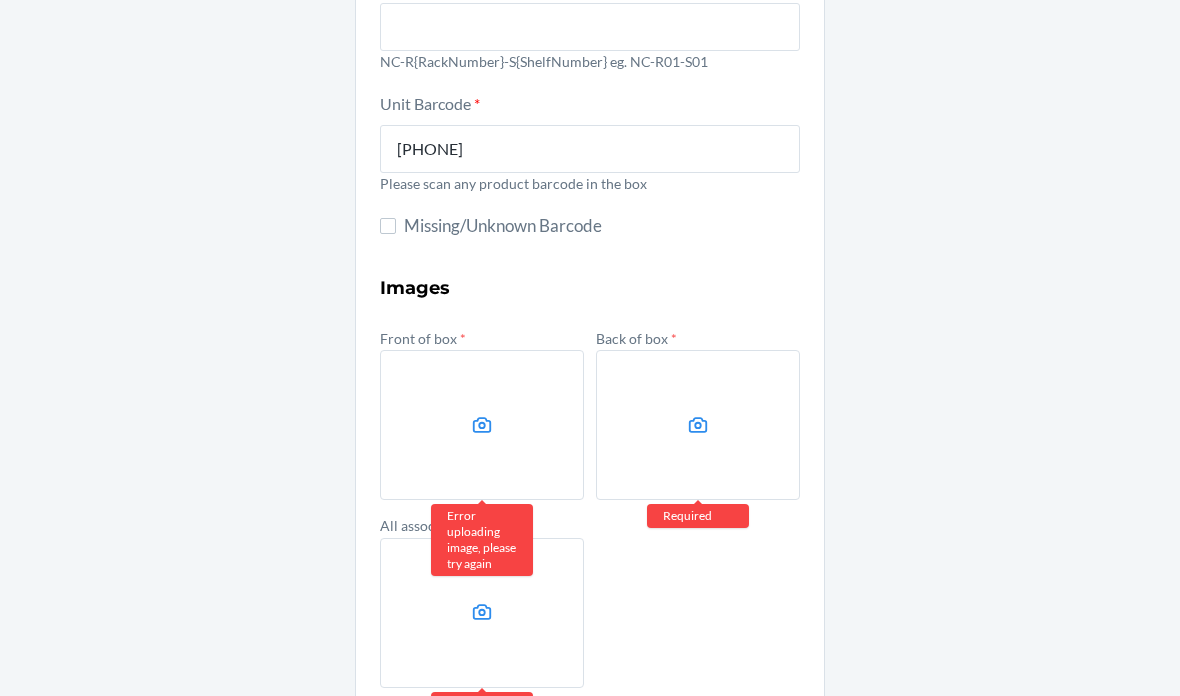 scroll, scrollTop: 223, scrollLeft: 0, axis: vertical 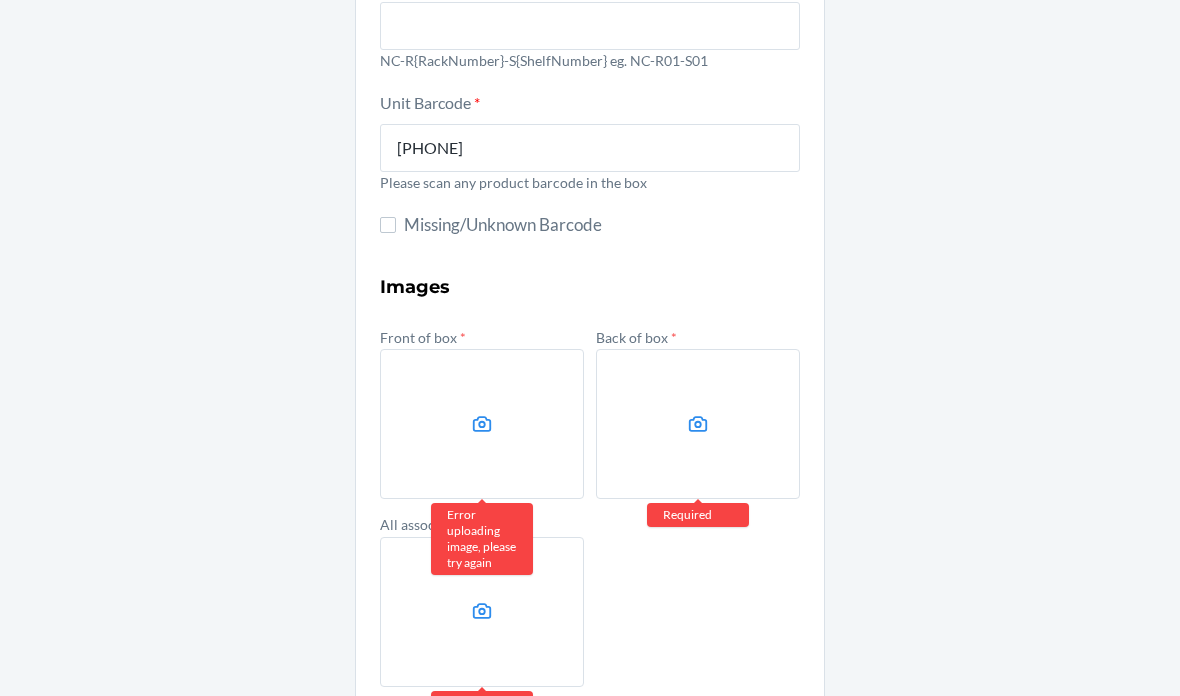 click at bounding box center [482, 424] 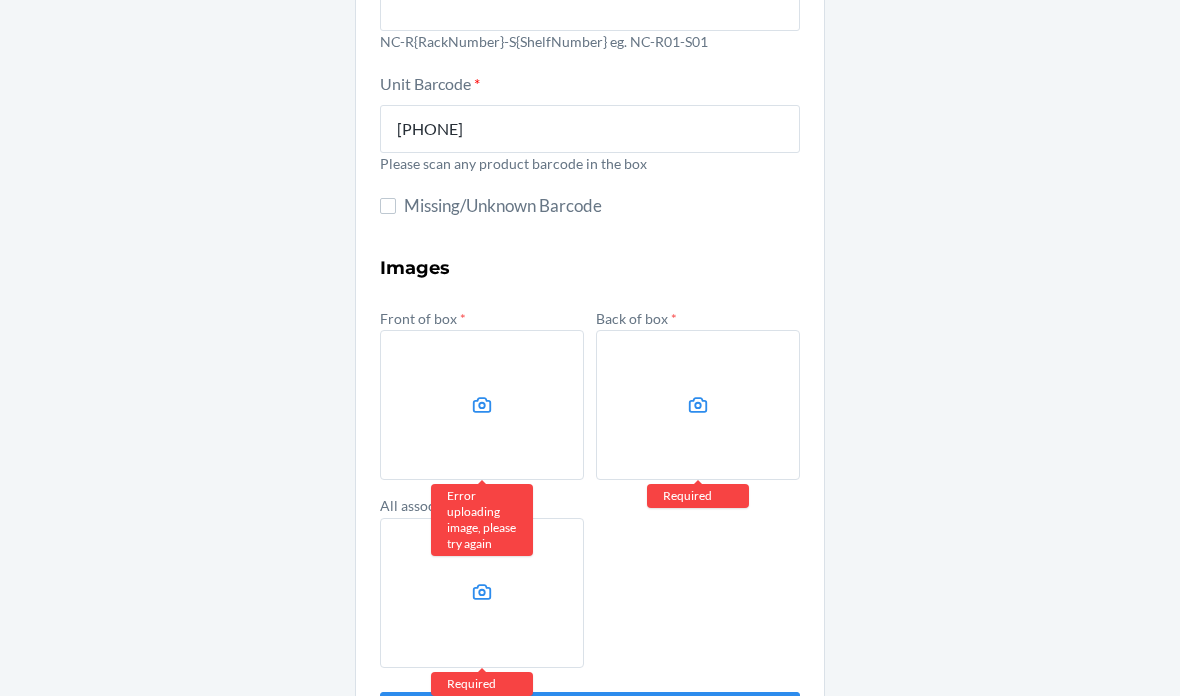 scroll, scrollTop: 241, scrollLeft: 0, axis: vertical 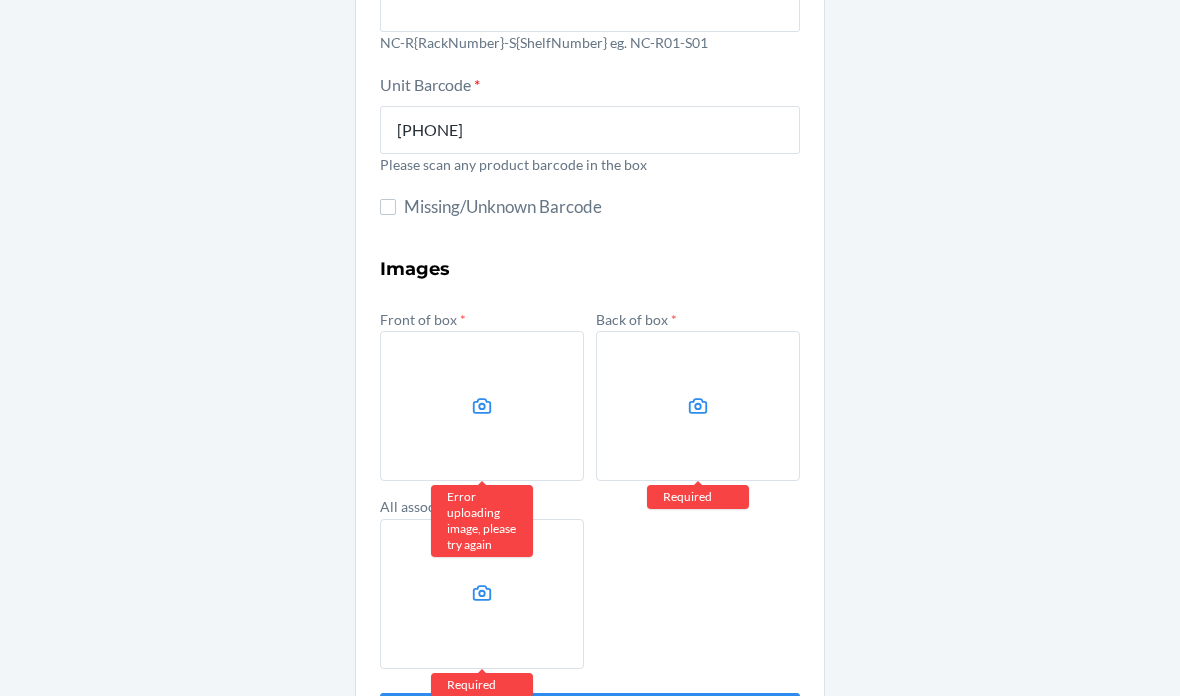 click on "Submit" at bounding box center [590, 717] 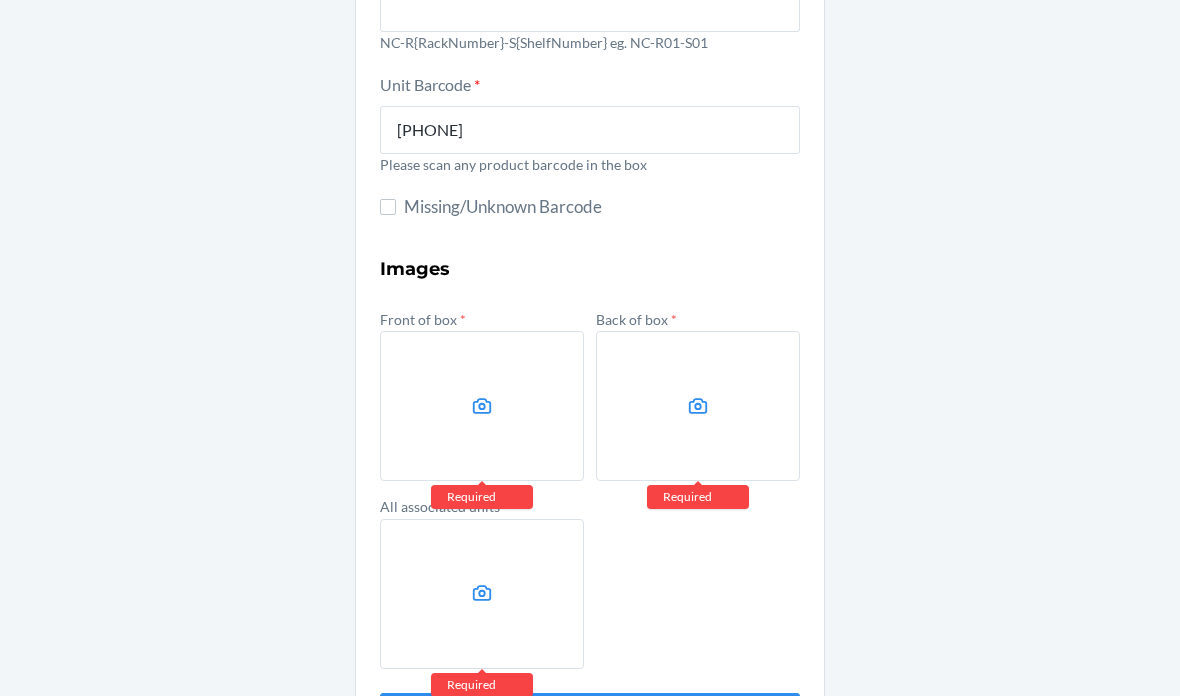 click 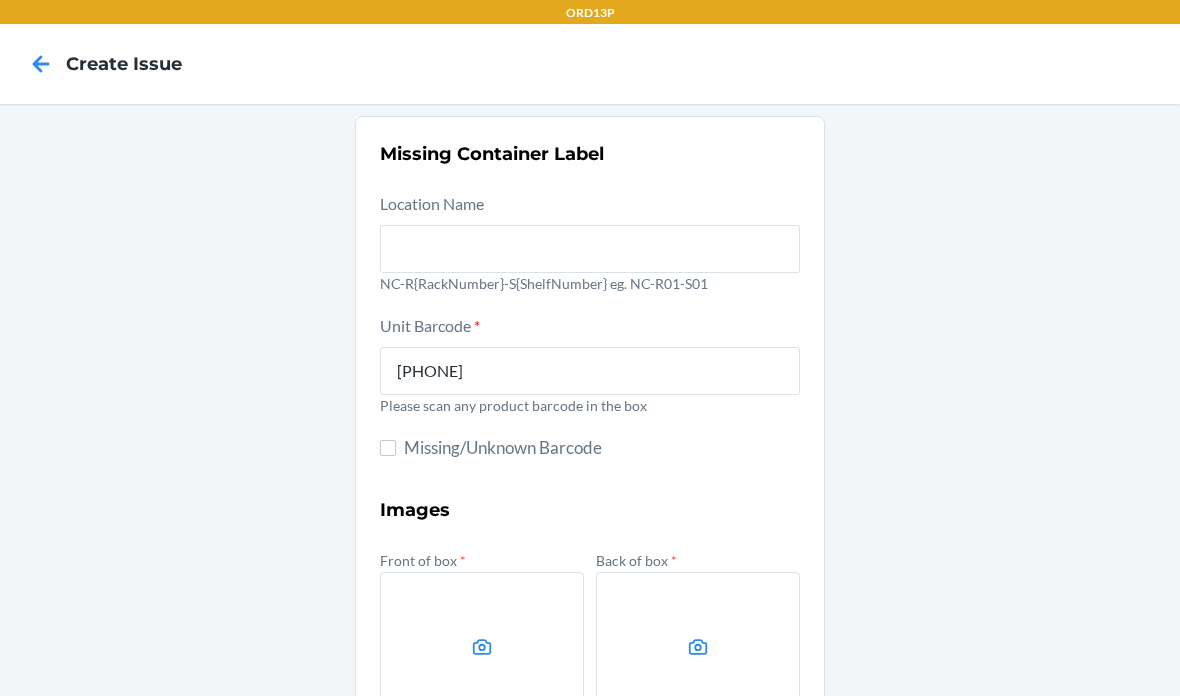 scroll, scrollTop: 0, scrollLeft: 0, axis: both 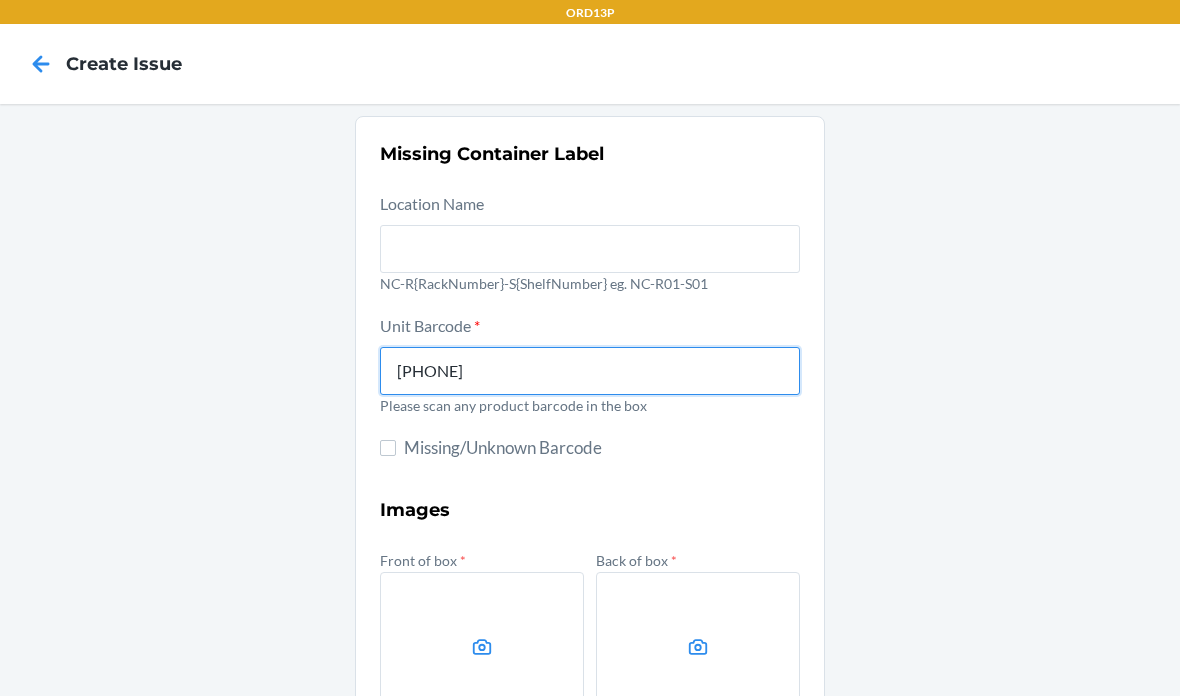 click on "659359553516" at bounding box center [590, 371] 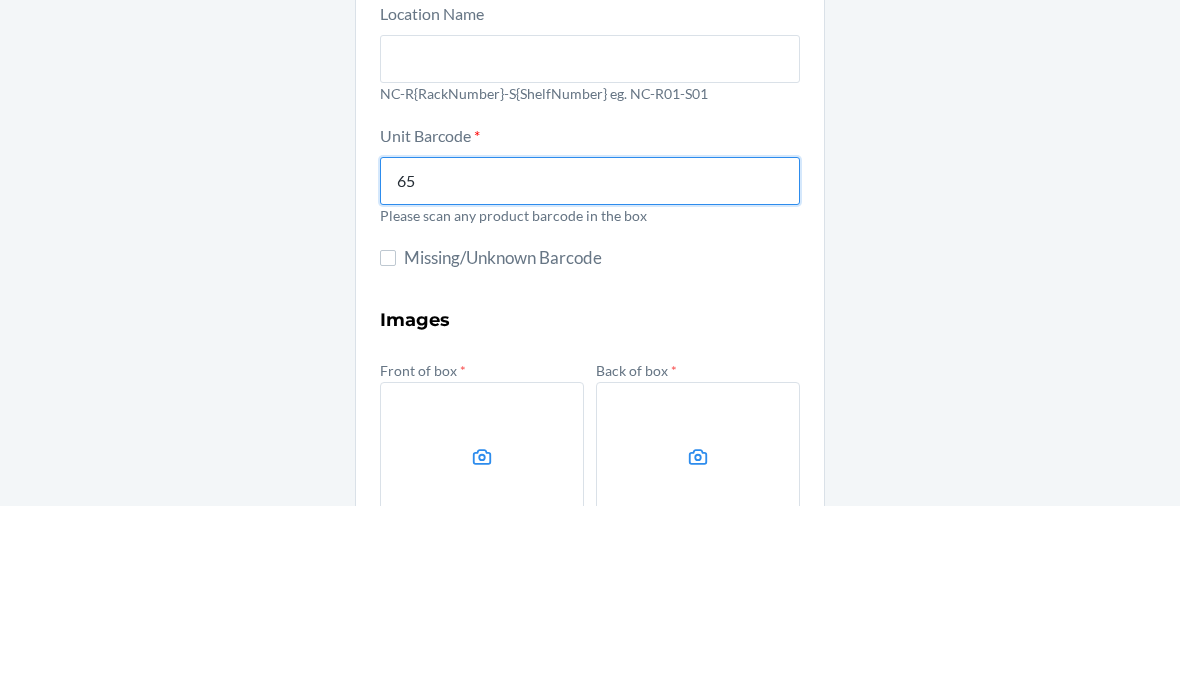 type on "6" 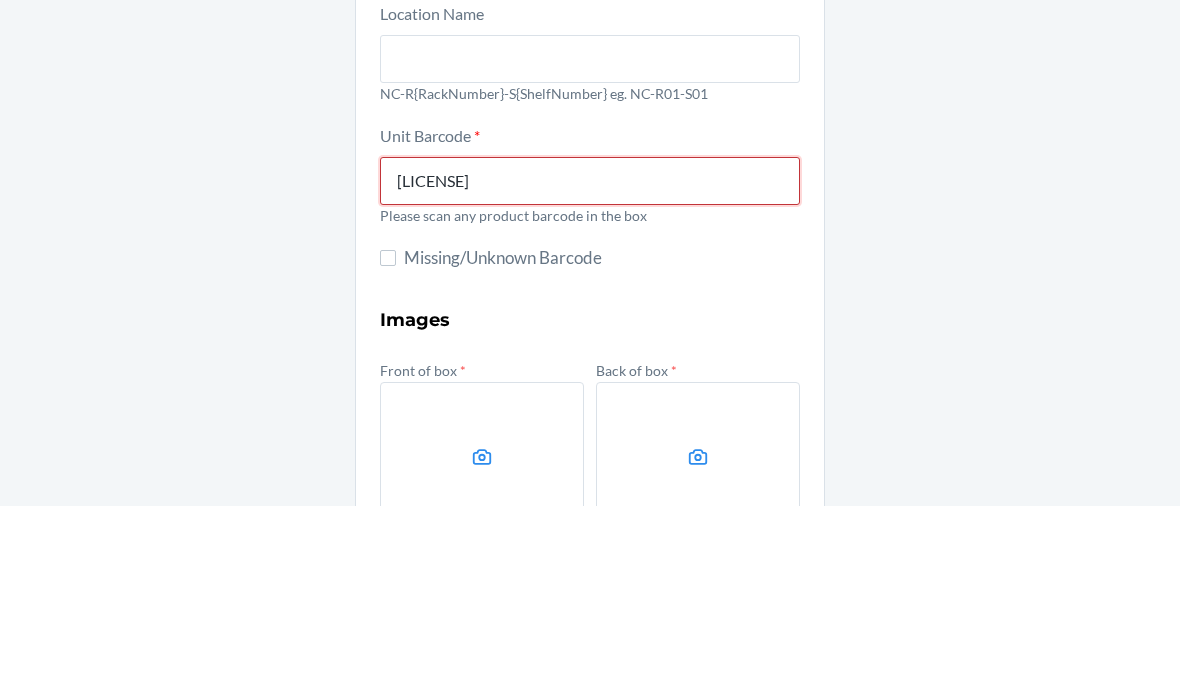 click on "Submit" at bounding box center (590, 958) 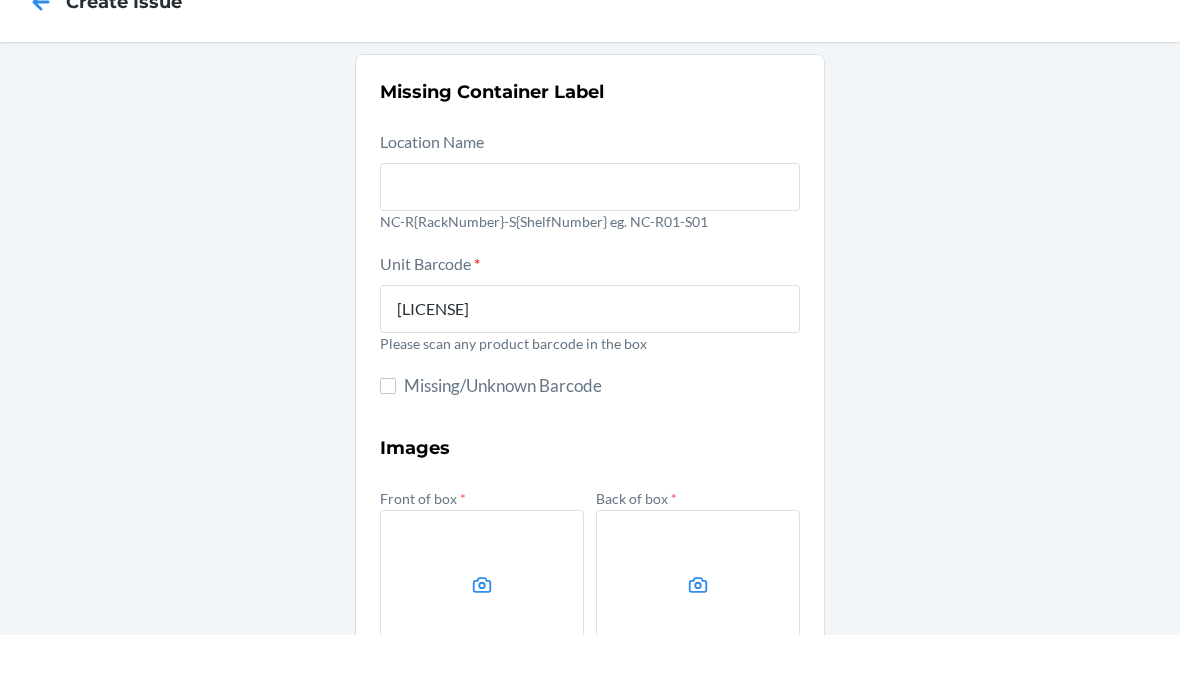 click at bounding box center (482, 647) 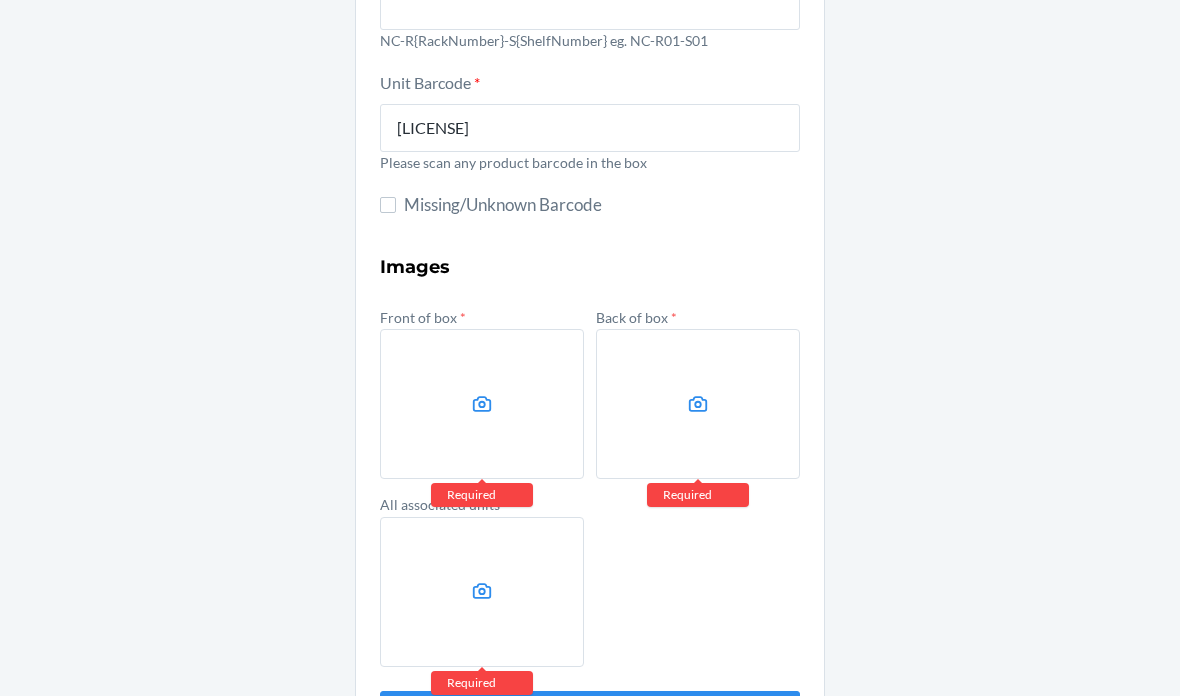 scroll, scrollTop: 241, scrollLeft: 0, axis: vertical 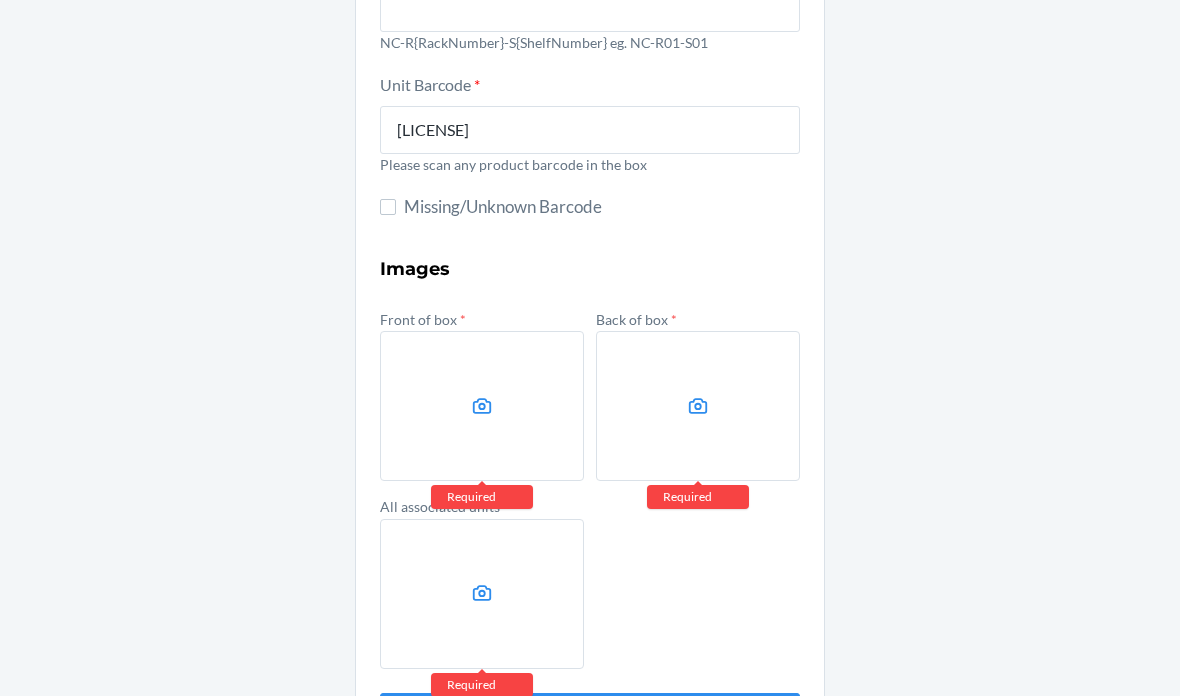 click on "Submit" at bounding box center [590, 717] 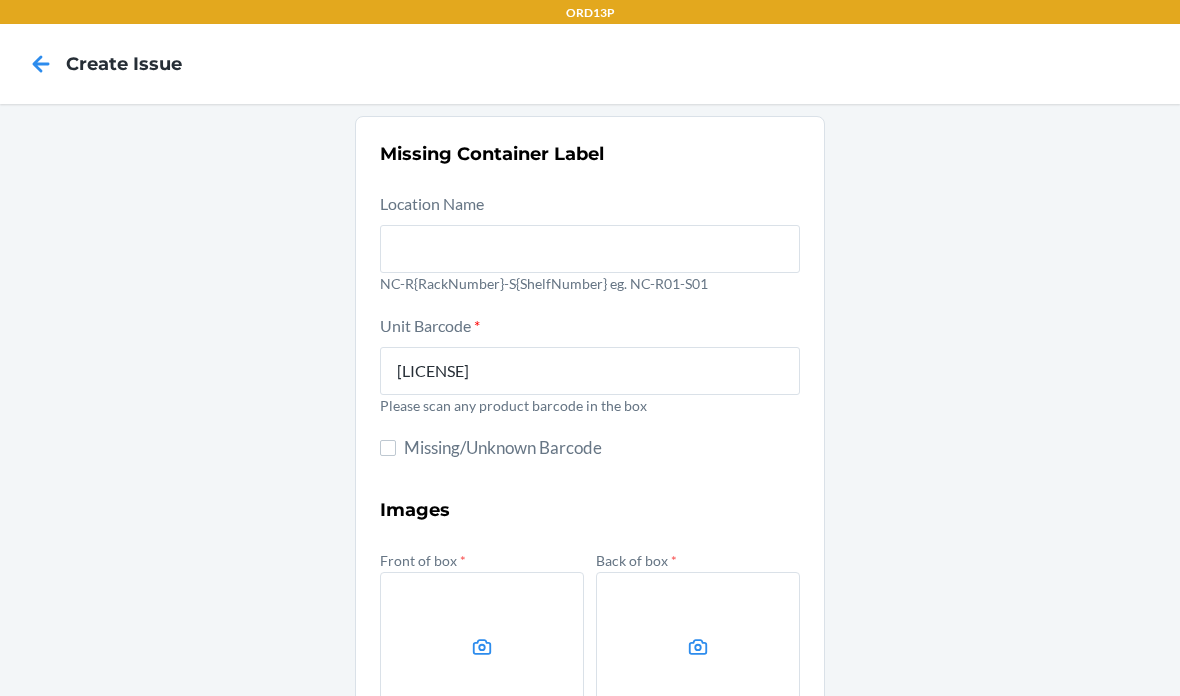 scroll, scrollTop: 0, scrollLeft: 0, axis: both 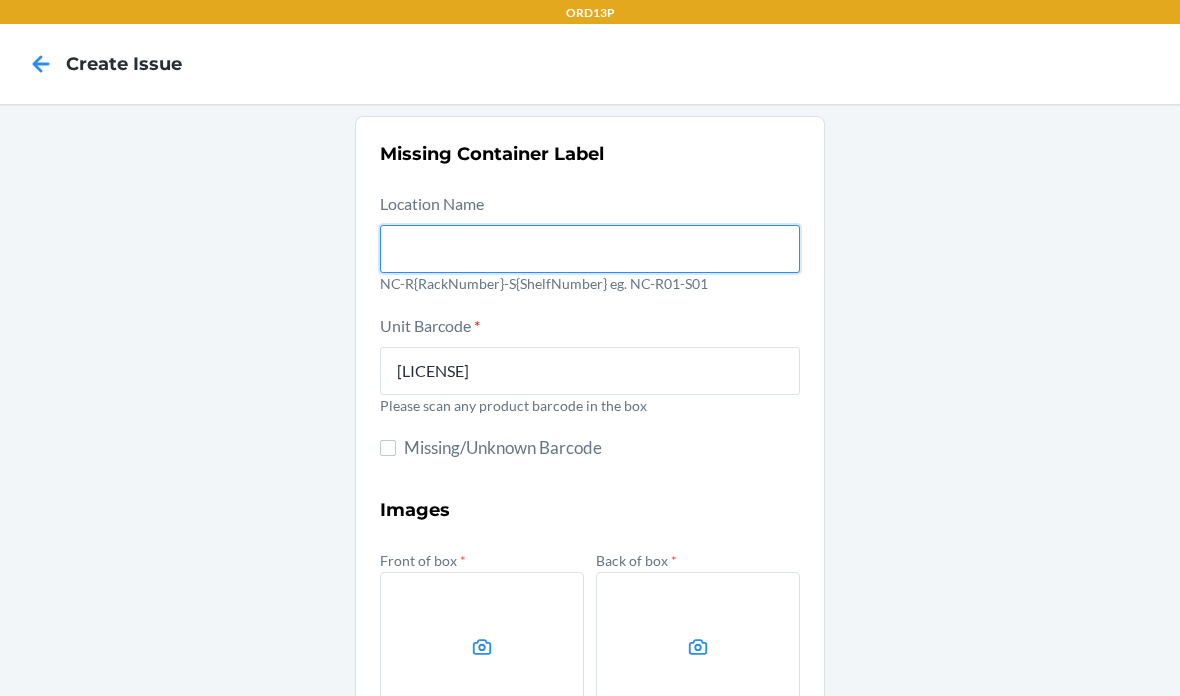 click at bounding box center [590, 249] 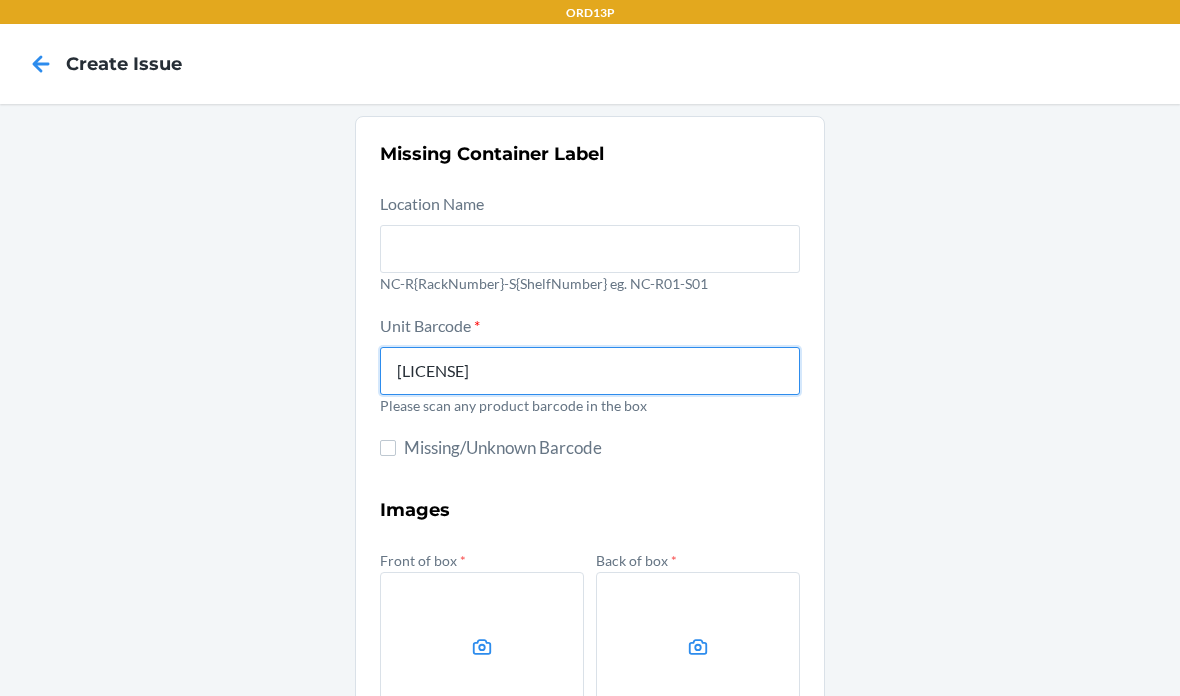 click on "[ALPHANUMERIC]" at bounding box center (590, 371) 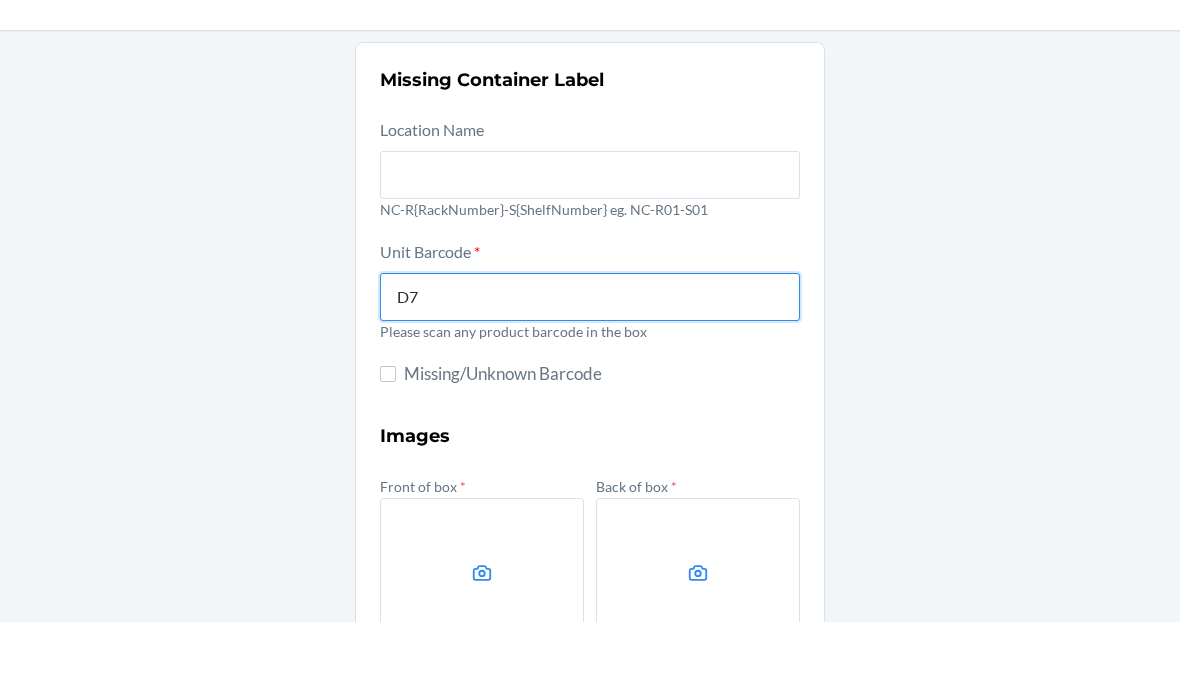 type on "D" 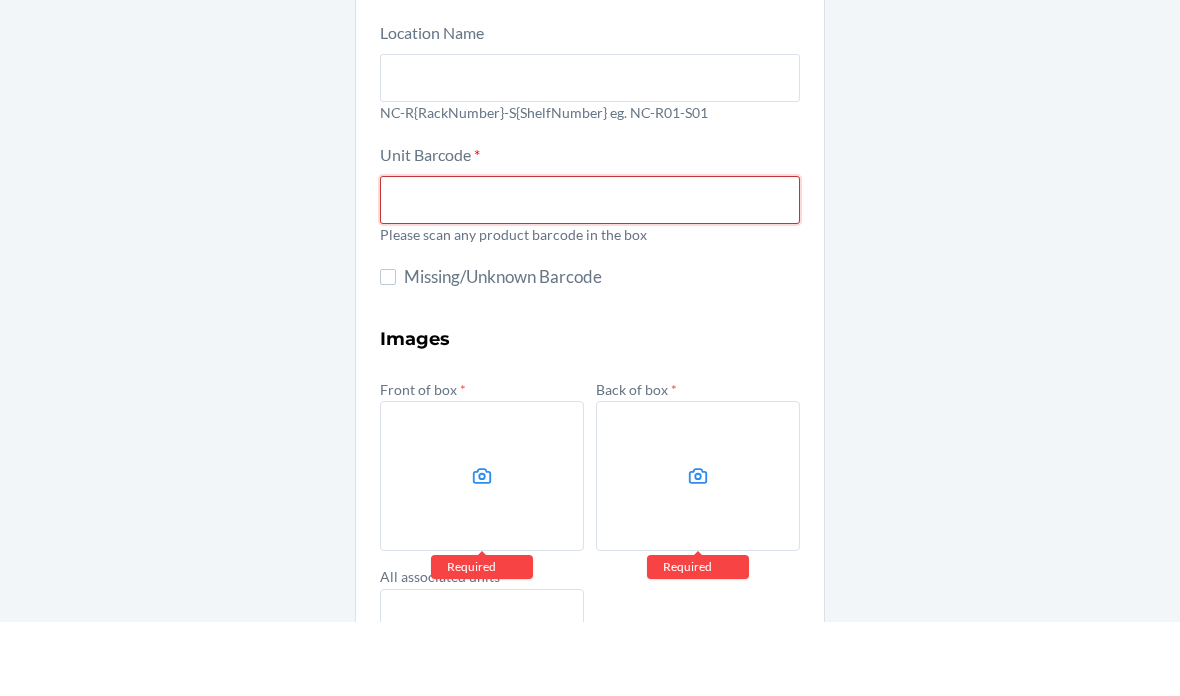 scroll, scrollTop: 93, scrollLeft: 0, axis: vertical 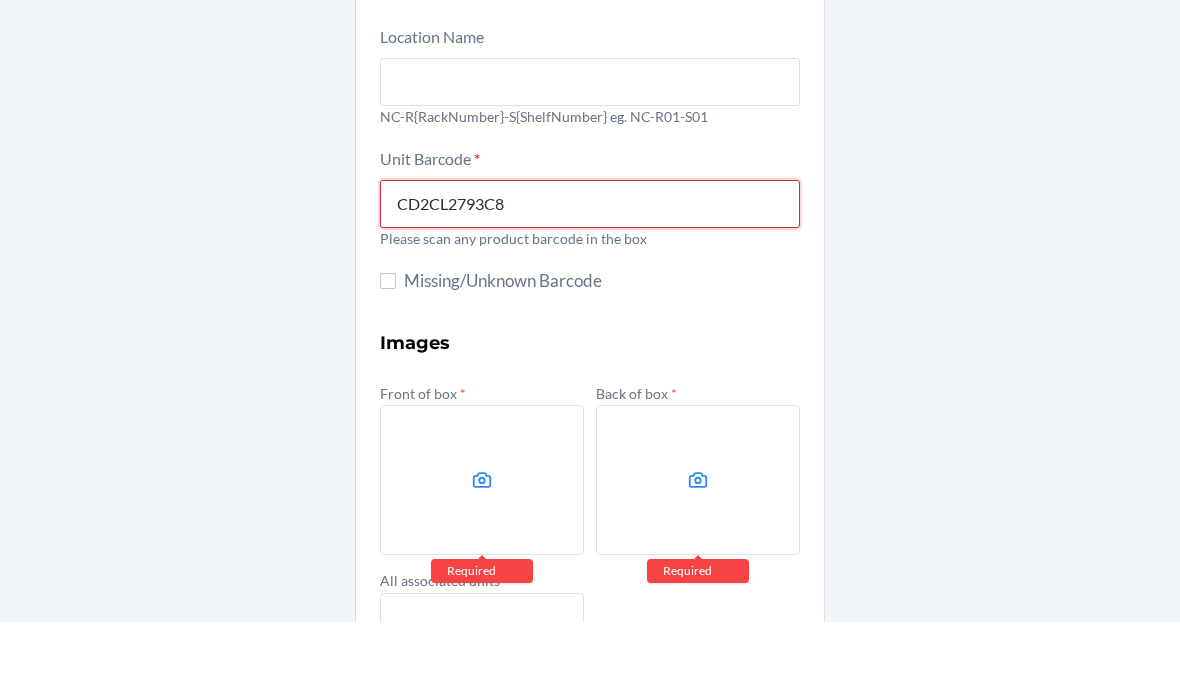 click on "Submit" at bounding box center (590, 865) 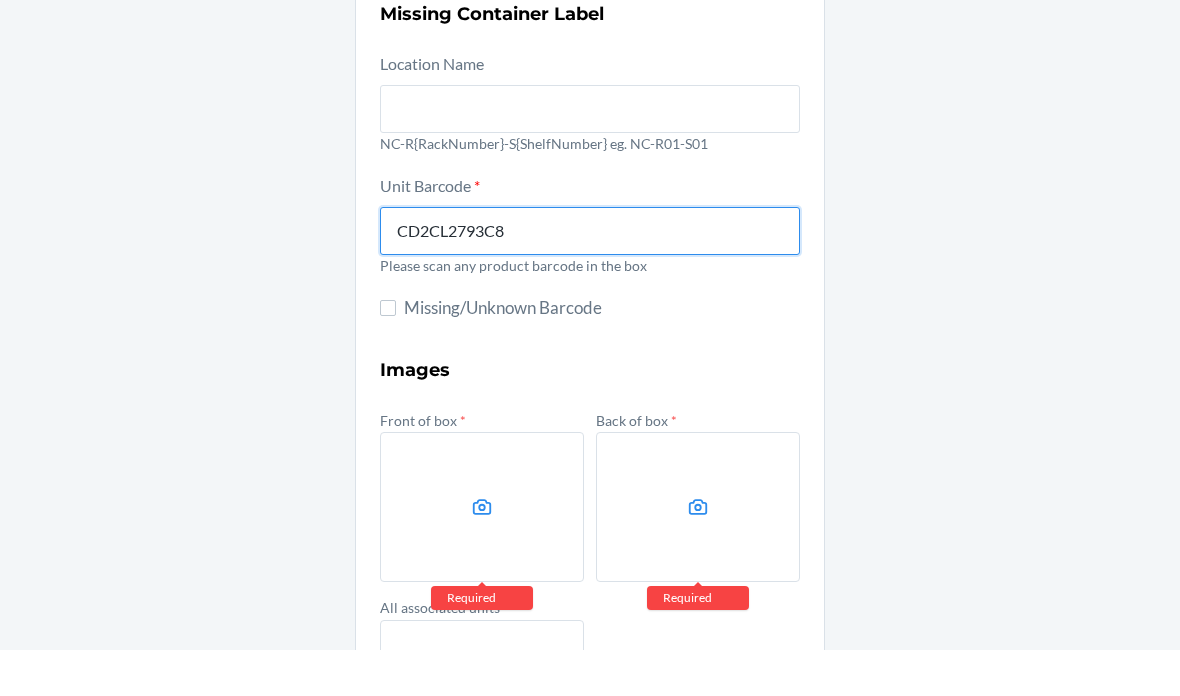 click on "CD2CL2793C8" at bounding box center (590, 278) 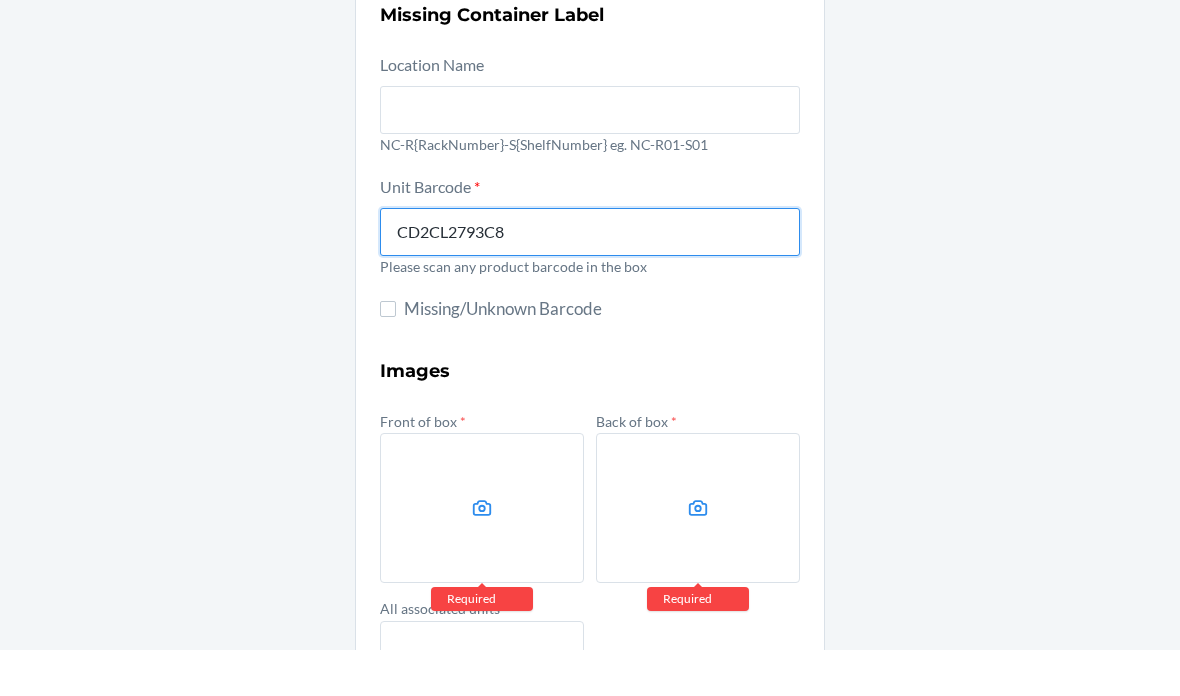 click on "CD2CL2793C8" at bounding box center (590, 278) 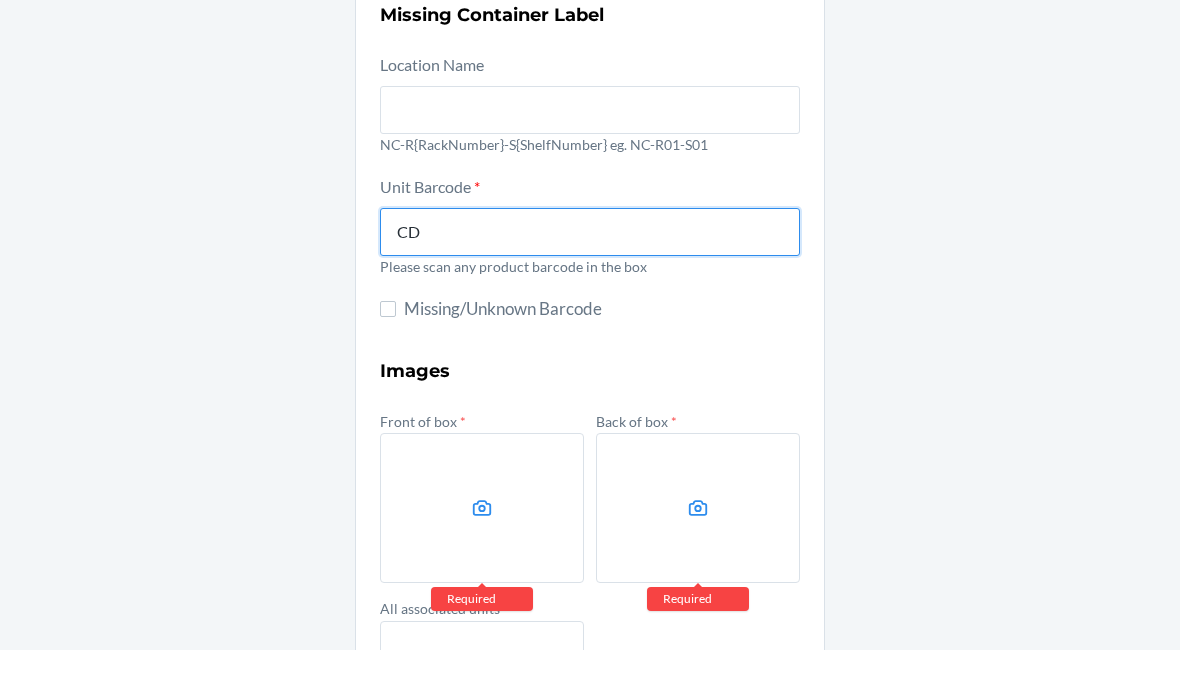 type on "C" 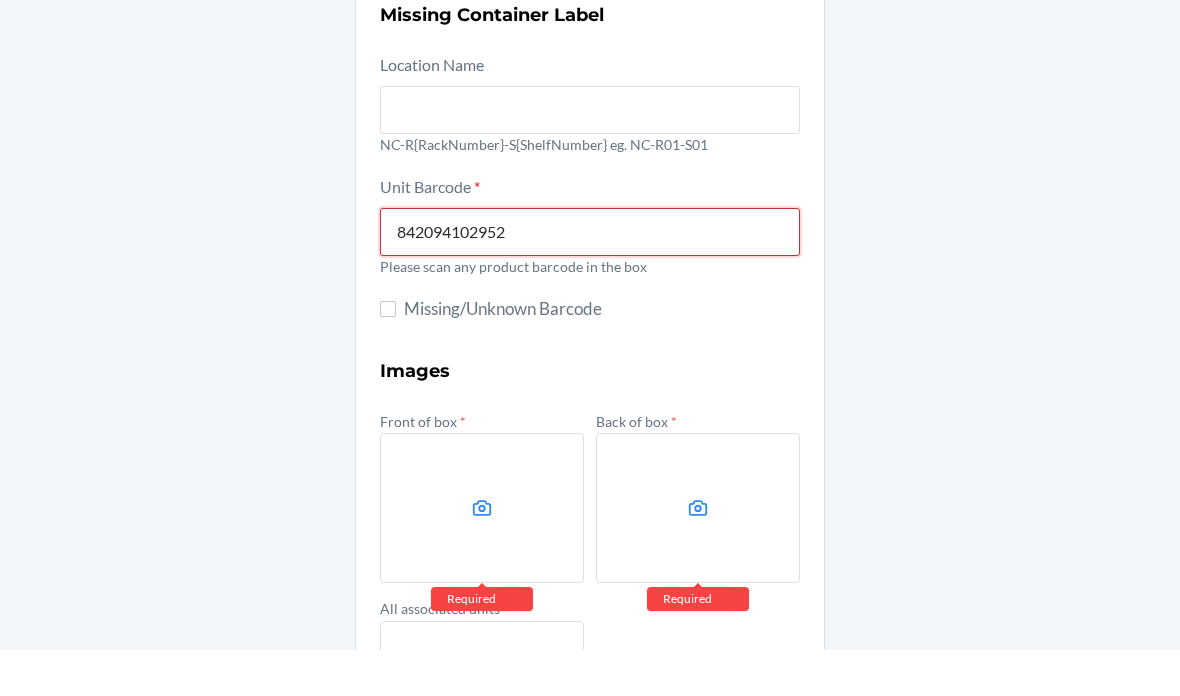 type on "842094102952" 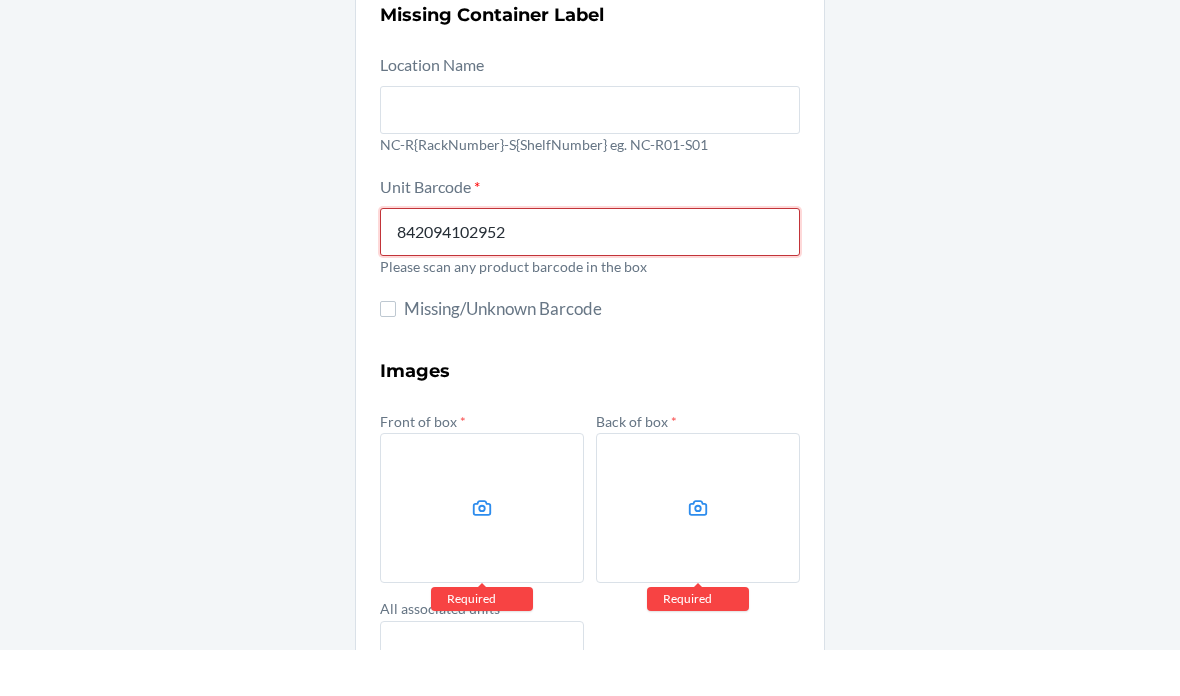 click on "Submit" at bounding box center [590, 865] 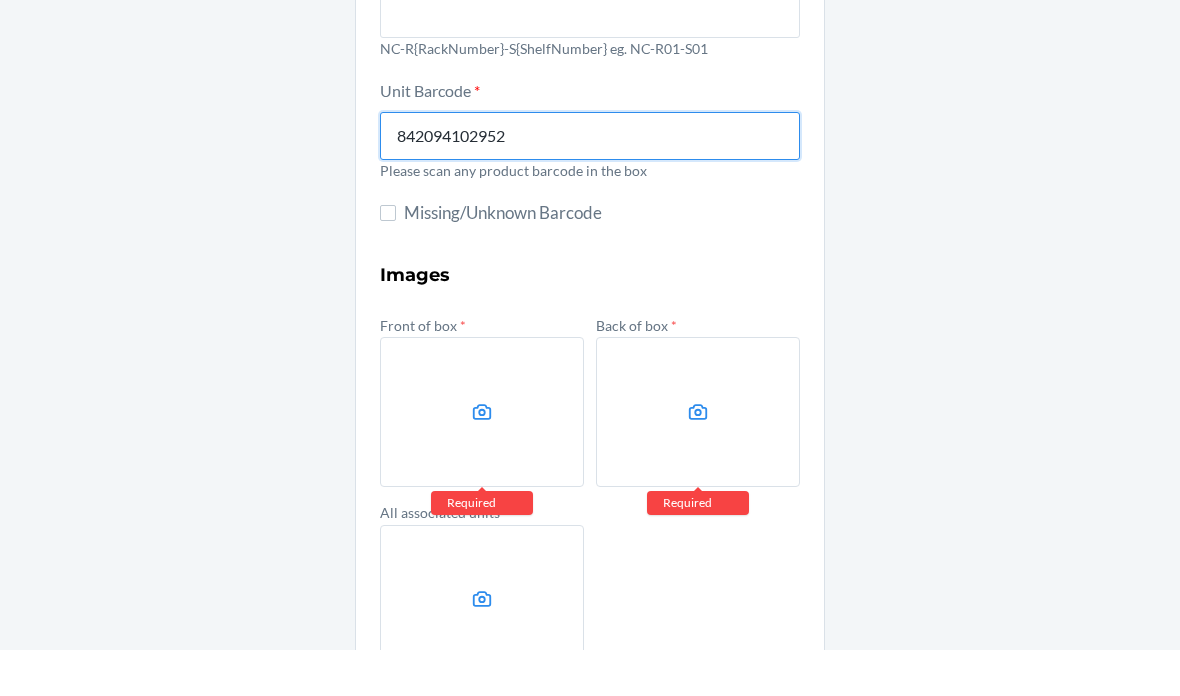 scroll, scrollTop: 193, scrollLeft: 0, axis: vertical 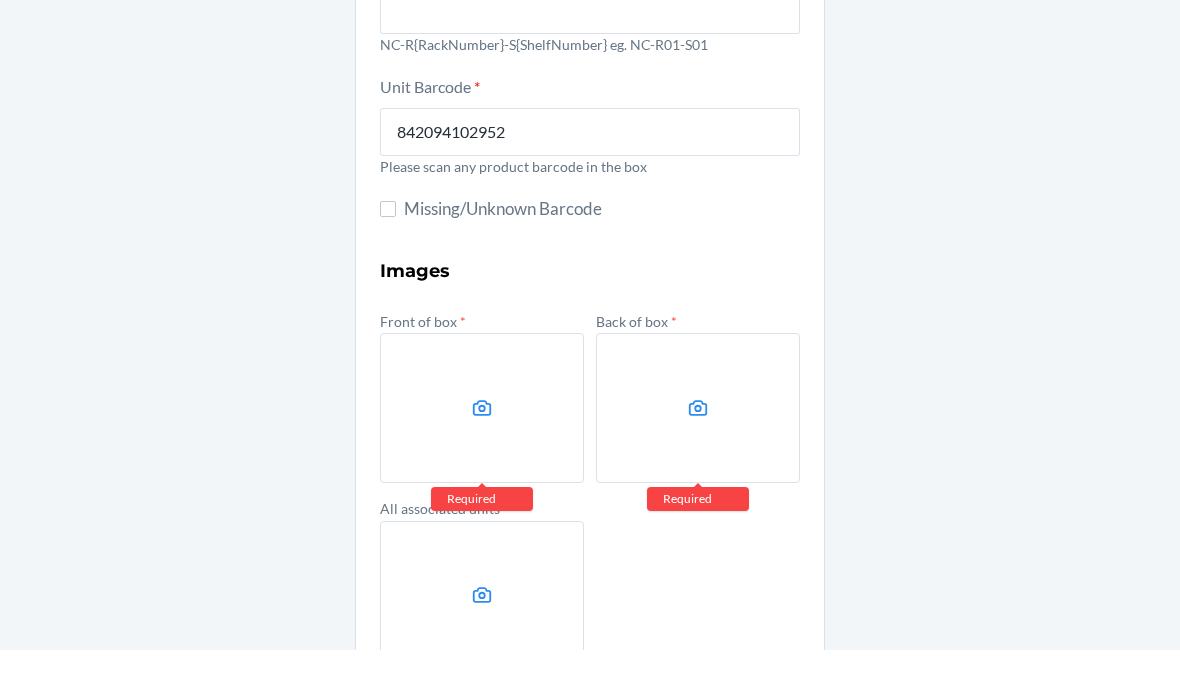 click at bounding box center [482, 454] 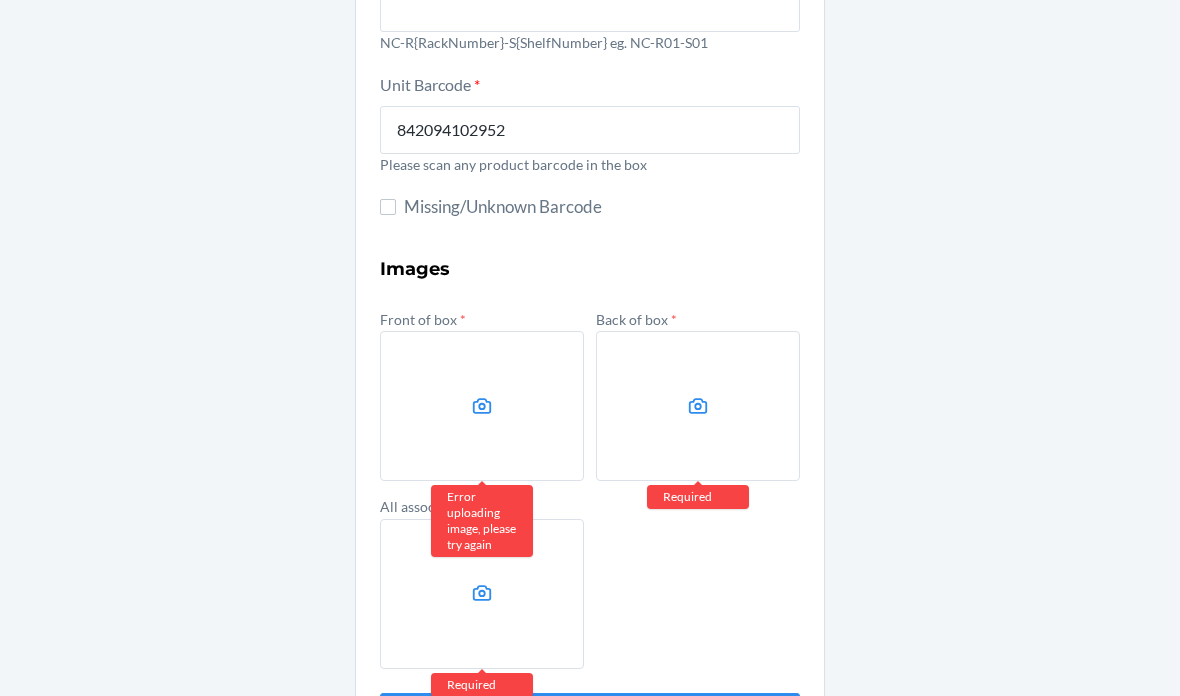 scroll, scrollTop: 241, scrollLeft: 0, axis: vertical 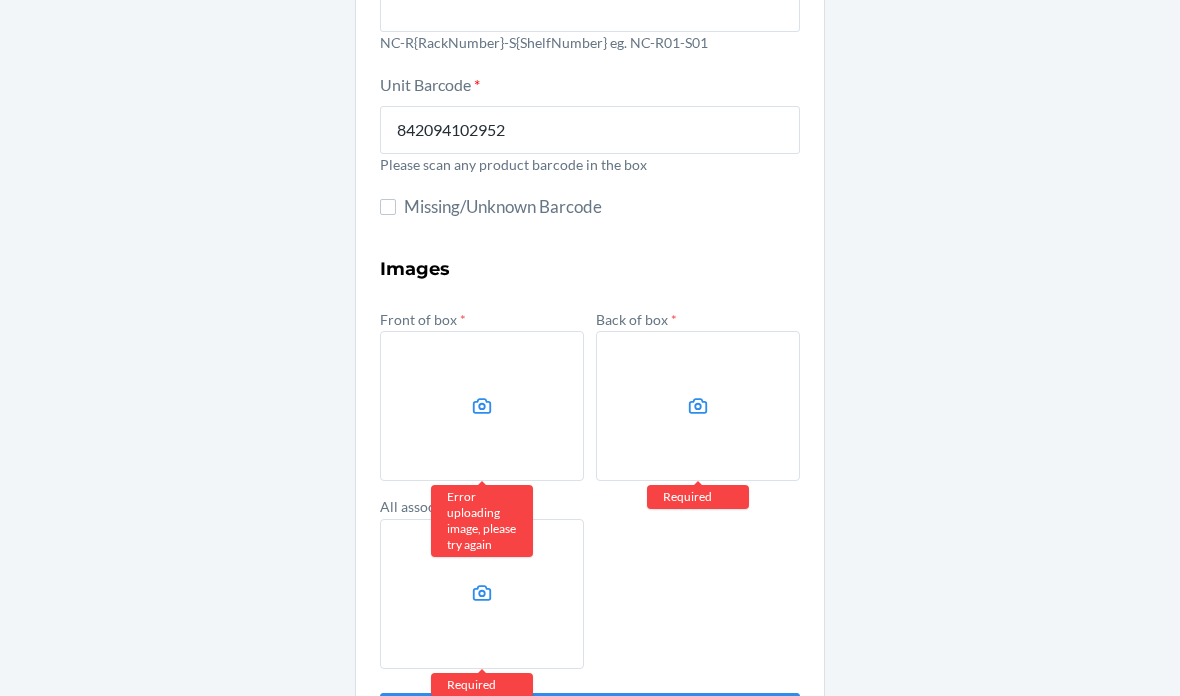 click at bounding box center [482, 406] 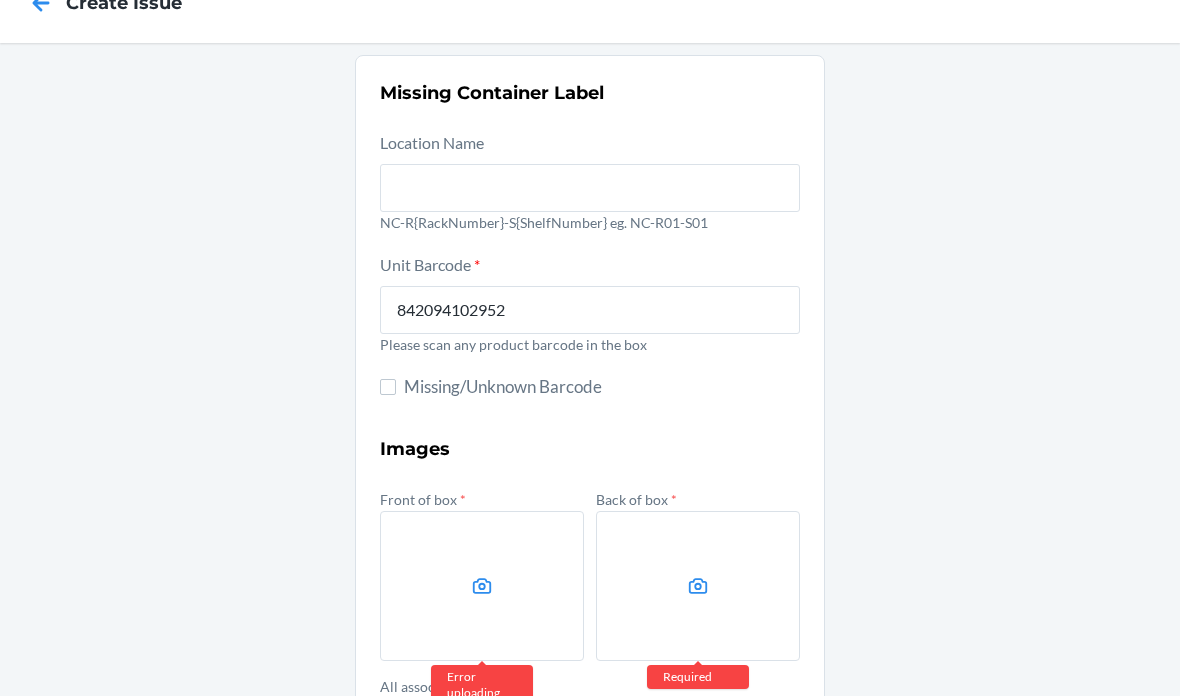 scroll, scrollTop: 63, scrollLeft: 0, axis: vertical 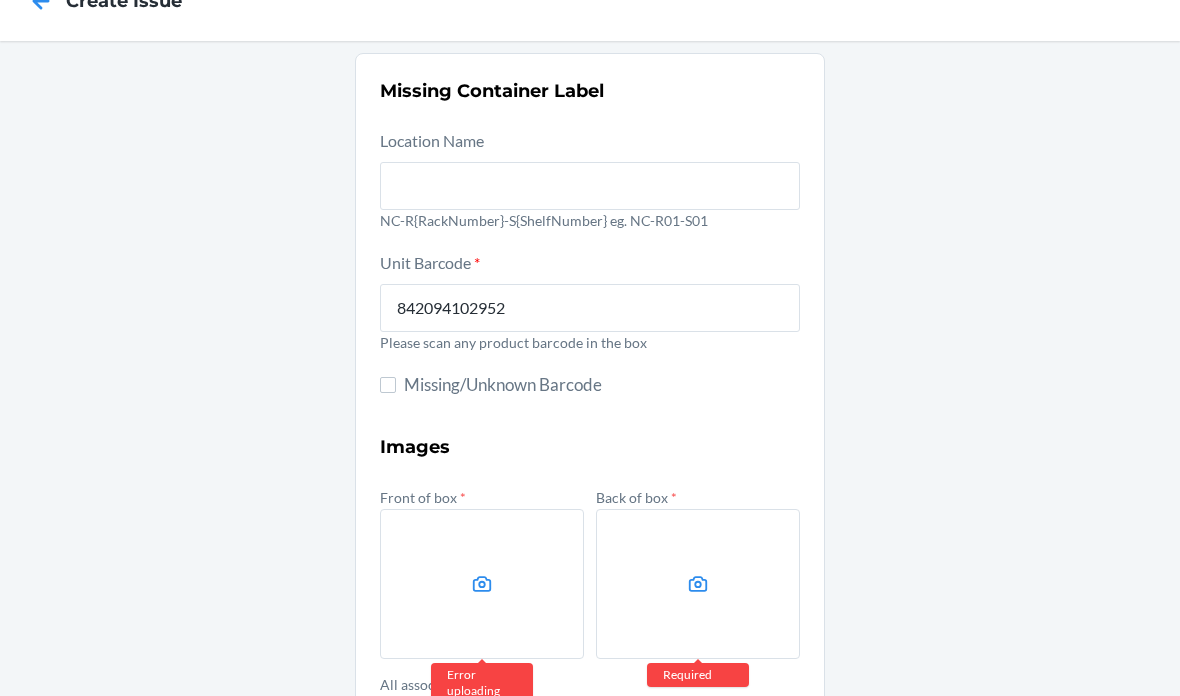 click at bounding box center [482, 584] 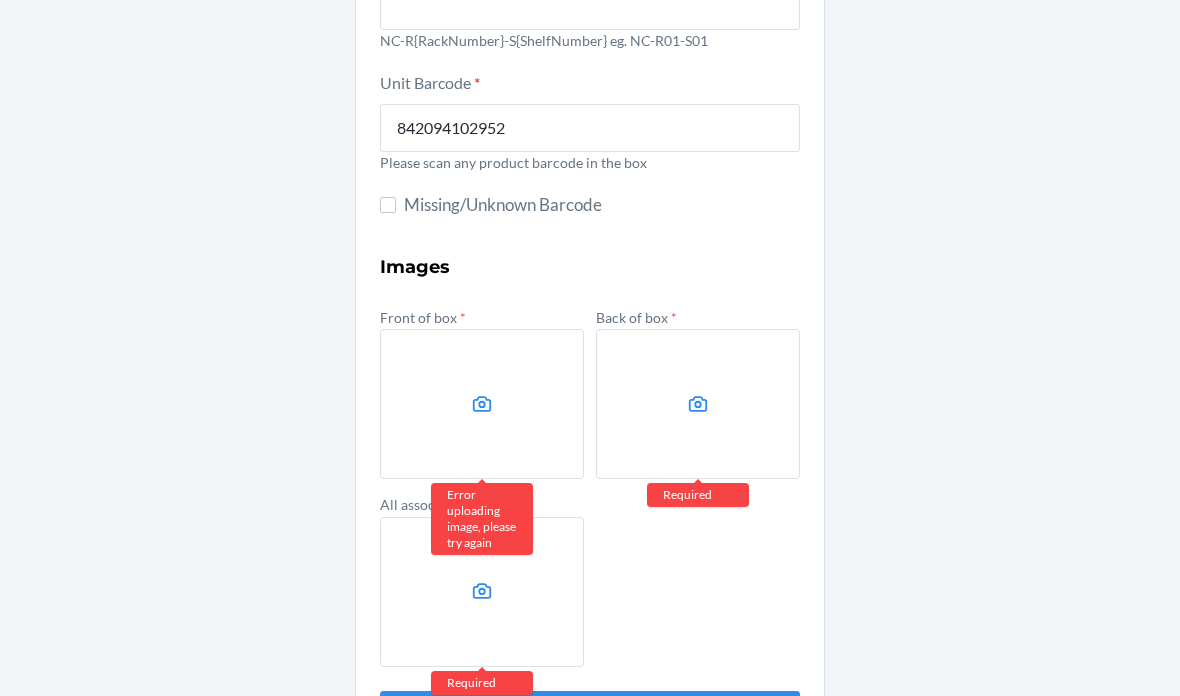 scroll, scrollTop: 241, scrollLeft: 0, axis: vertical 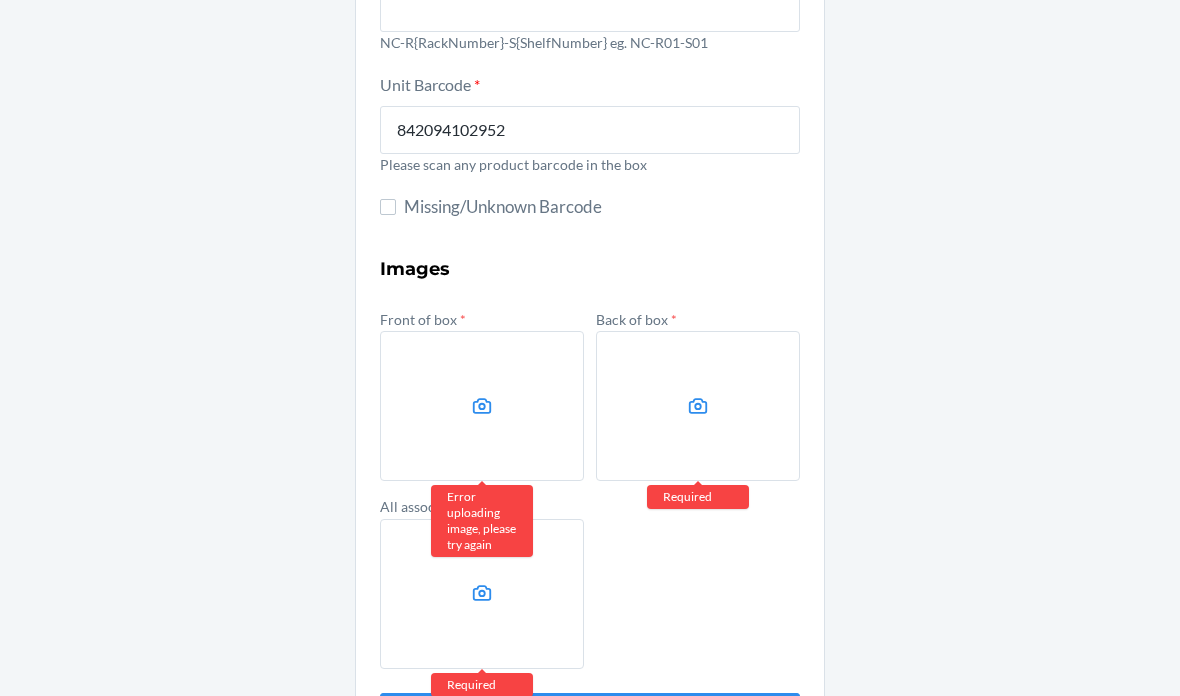 click on "Submit" at bounding box center (590, 717) 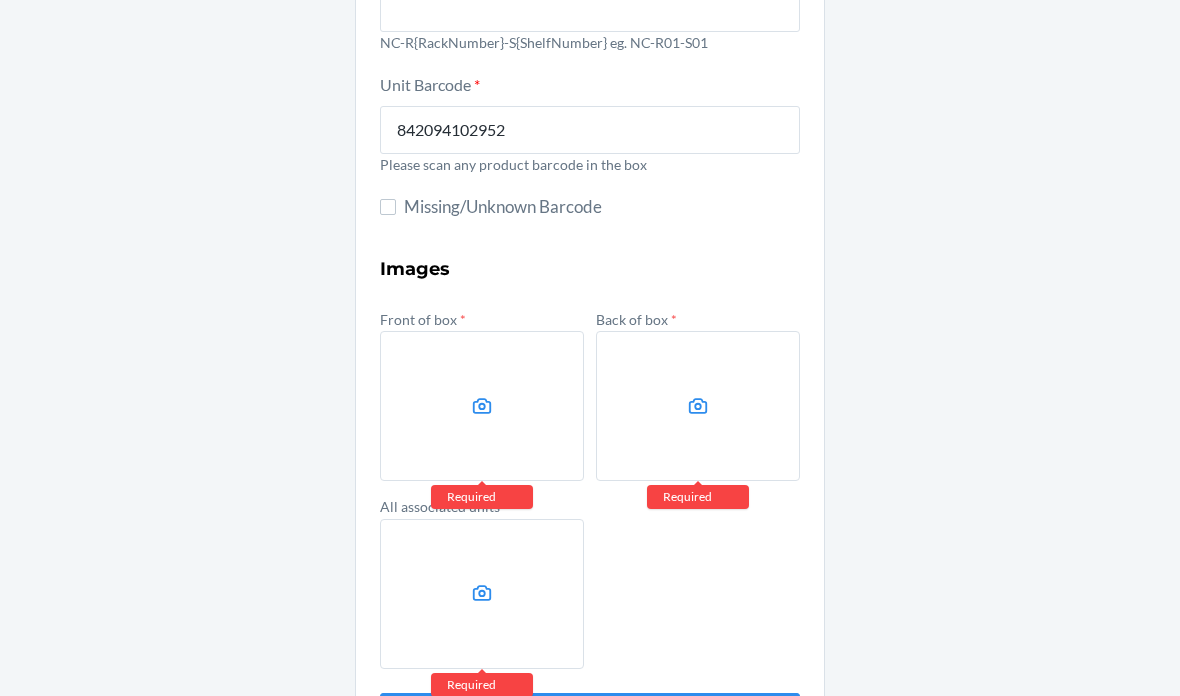 click on "Submit" at bounding box center (590, 717) 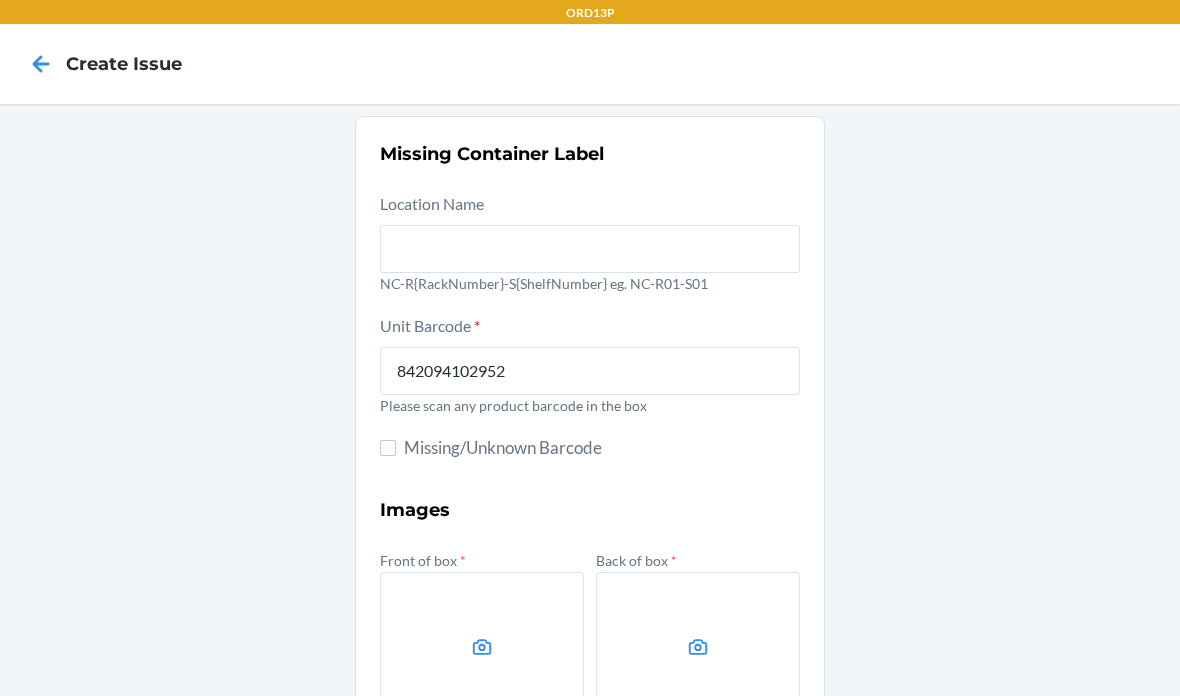 scroll, scrollTop: 0, scrollLeft: 0, axis: both 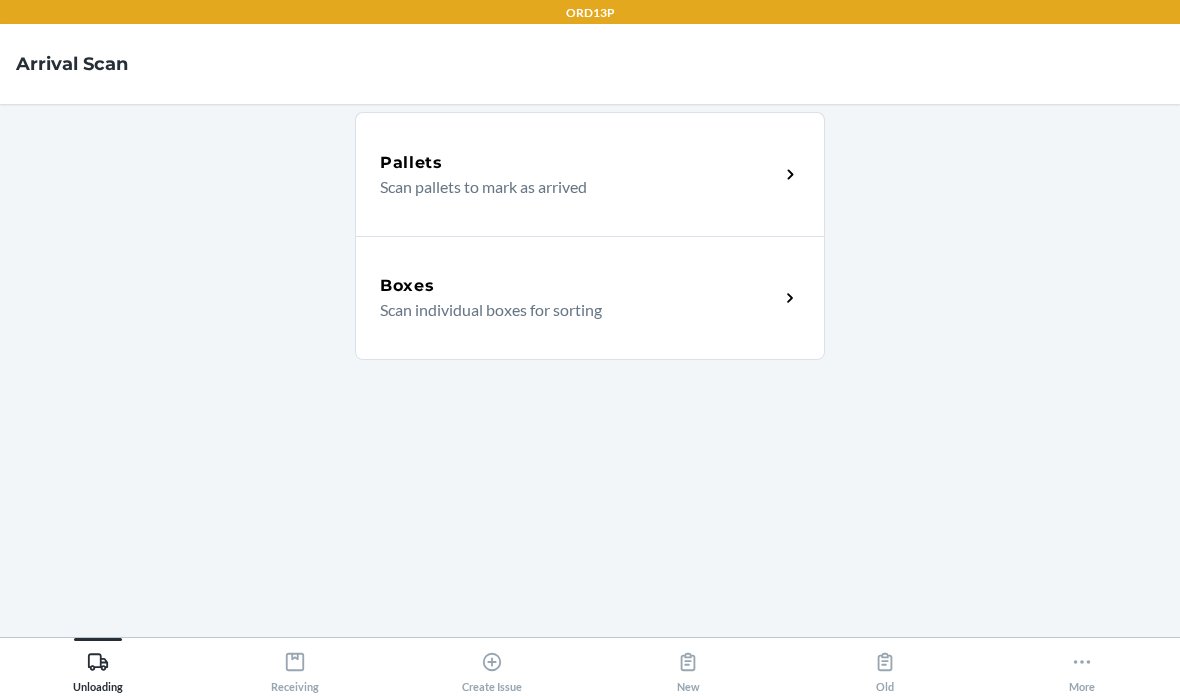 click 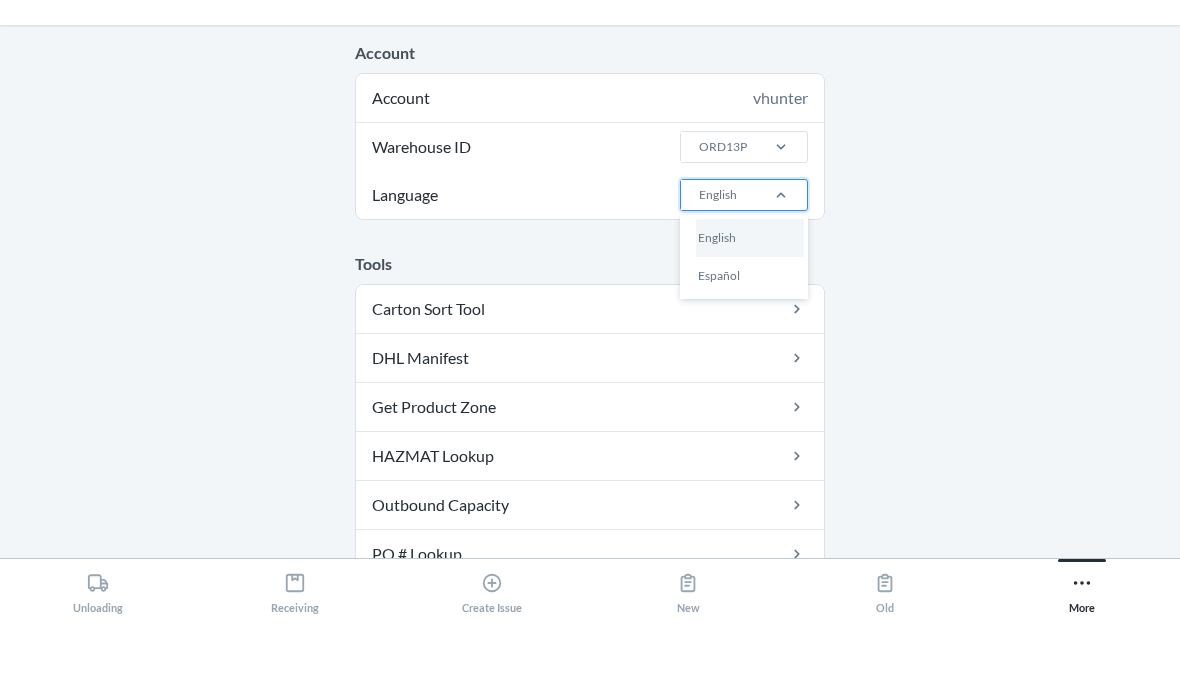 click on "Español" at bounding box center [750, 355] 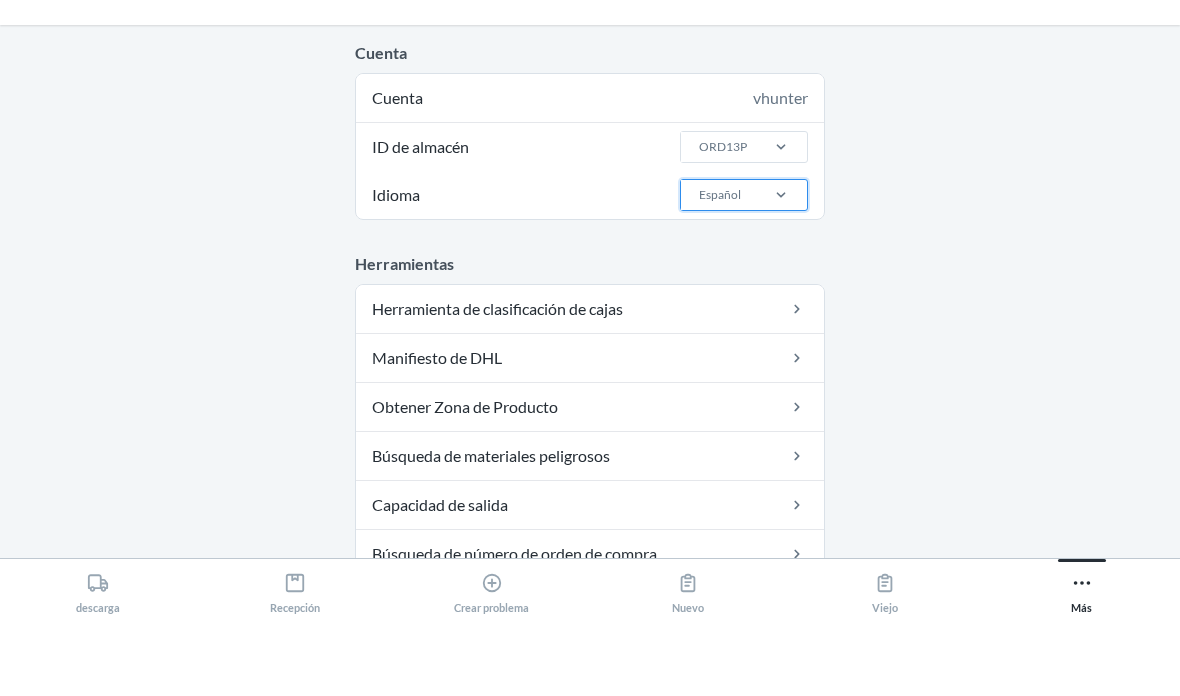 scroll, scrollTop: 0, scrollLeft: 0, axis: both 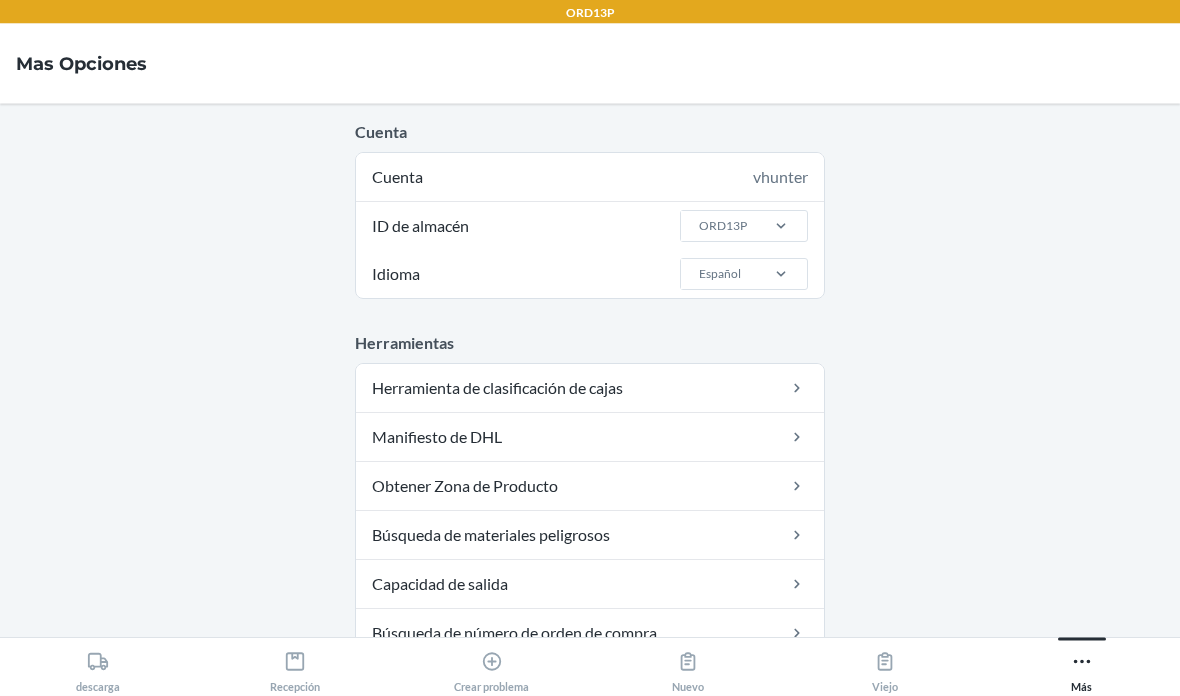 click 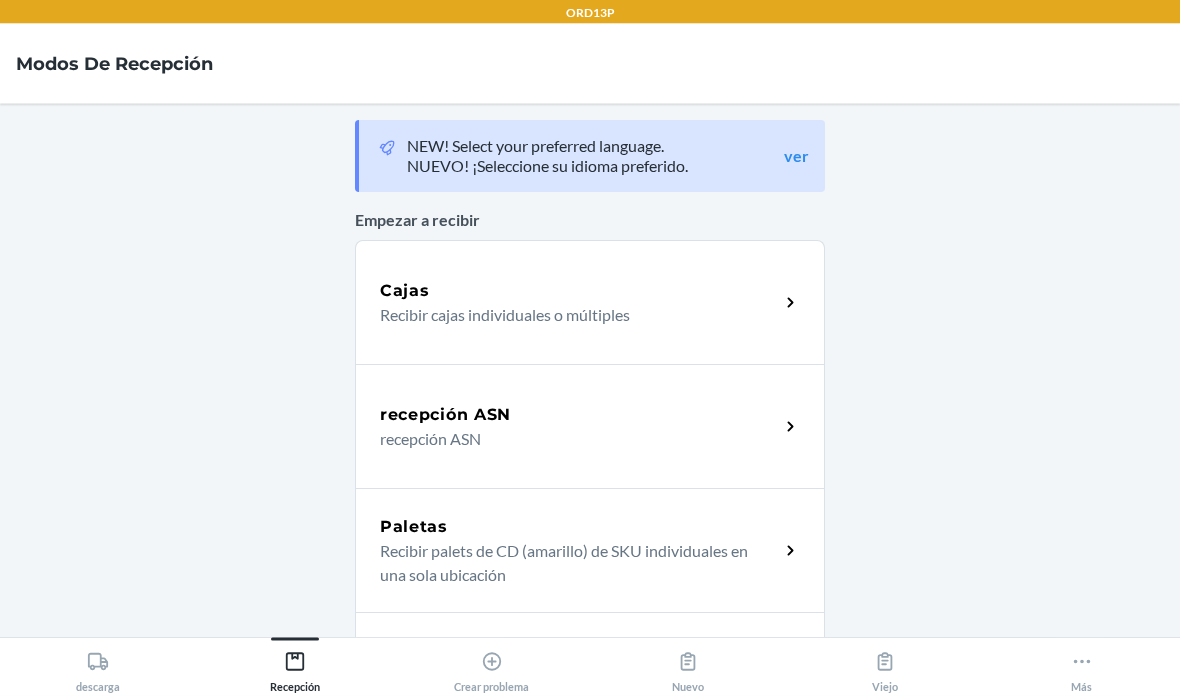 scroll, scrollTop: 69, scrollLeft: 0, axis: vertical 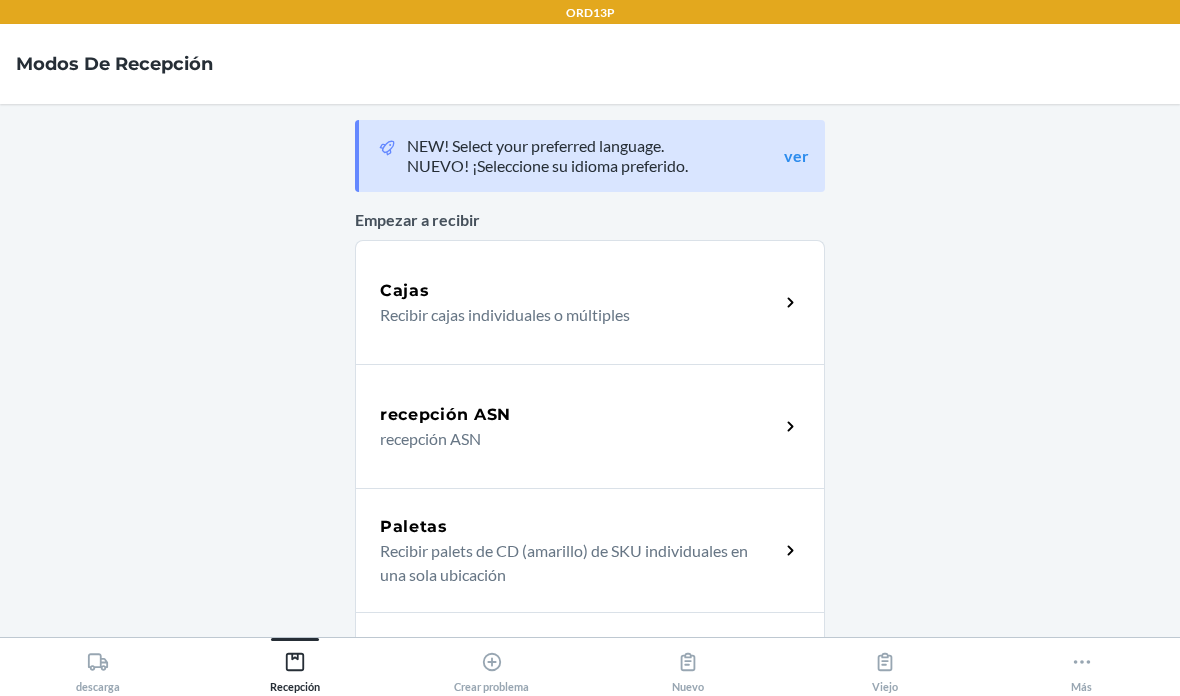 click on "Cajas" at bounding box center (579, 291) 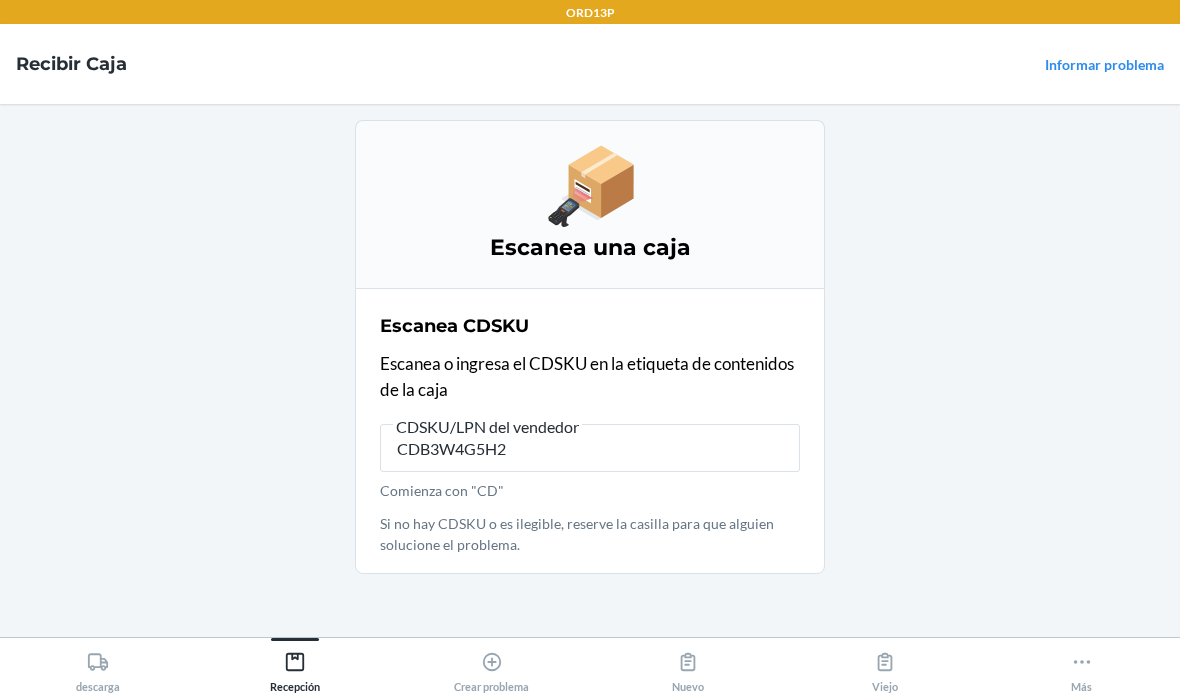 type on "CDB3W4G5H2W" 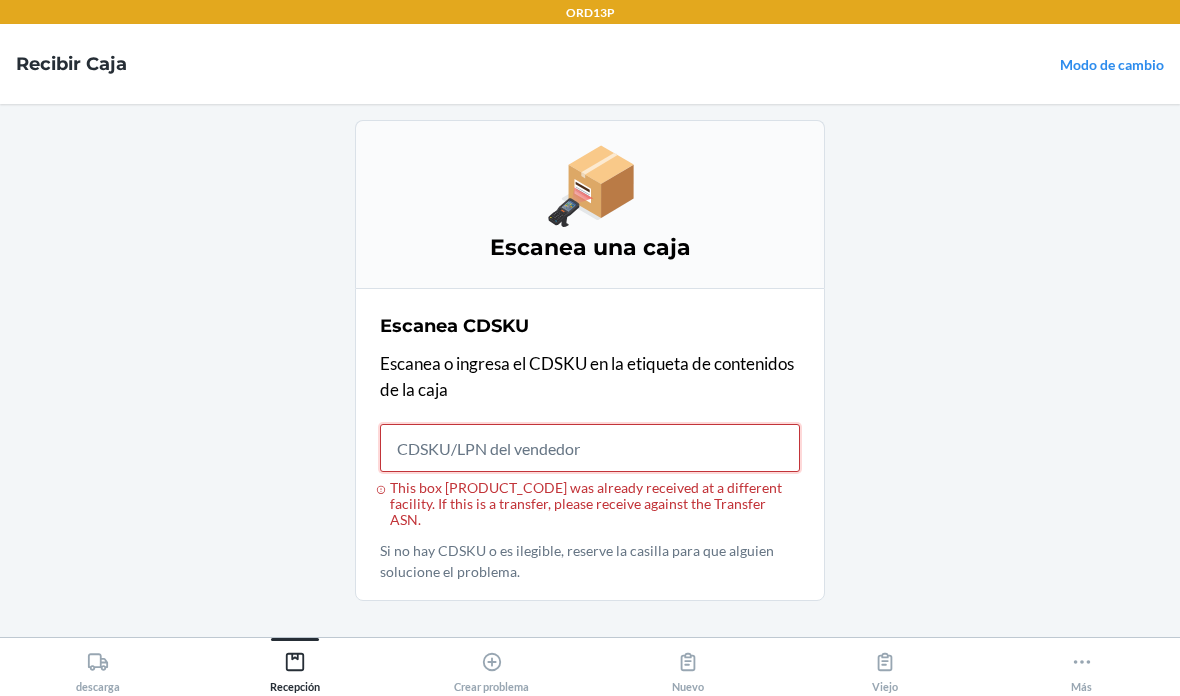 scroll, scrollTop: 68, scrollLeft: 0, axis: vertical 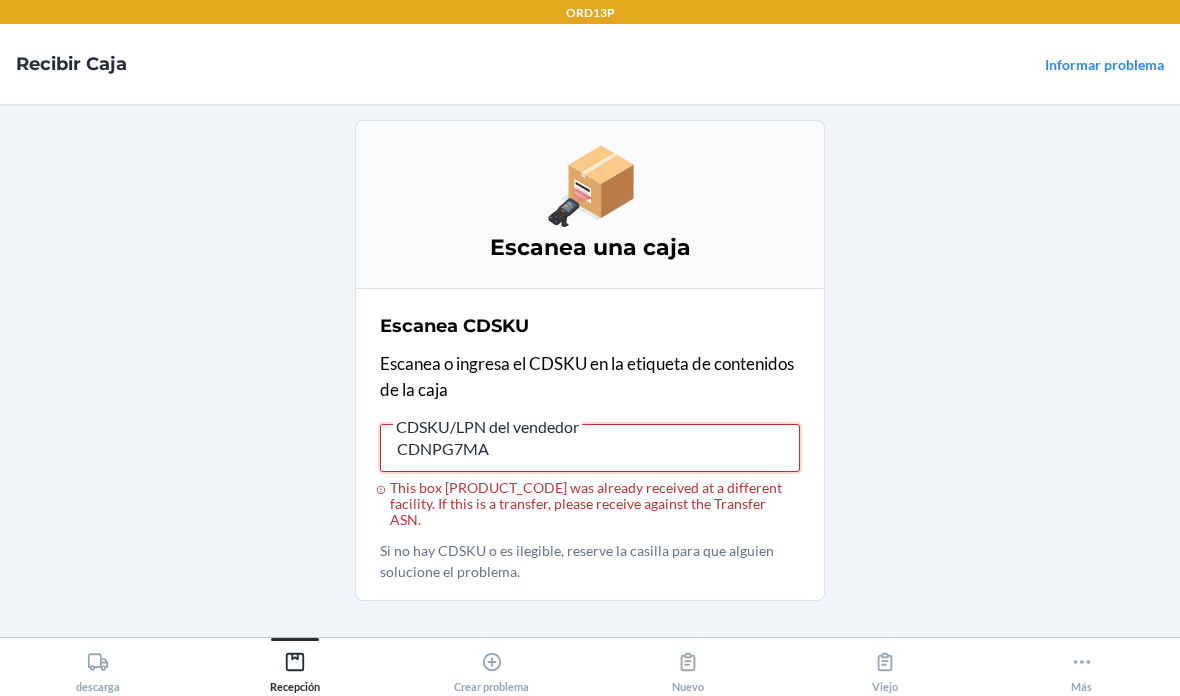 type on "CDNPG7MAH" 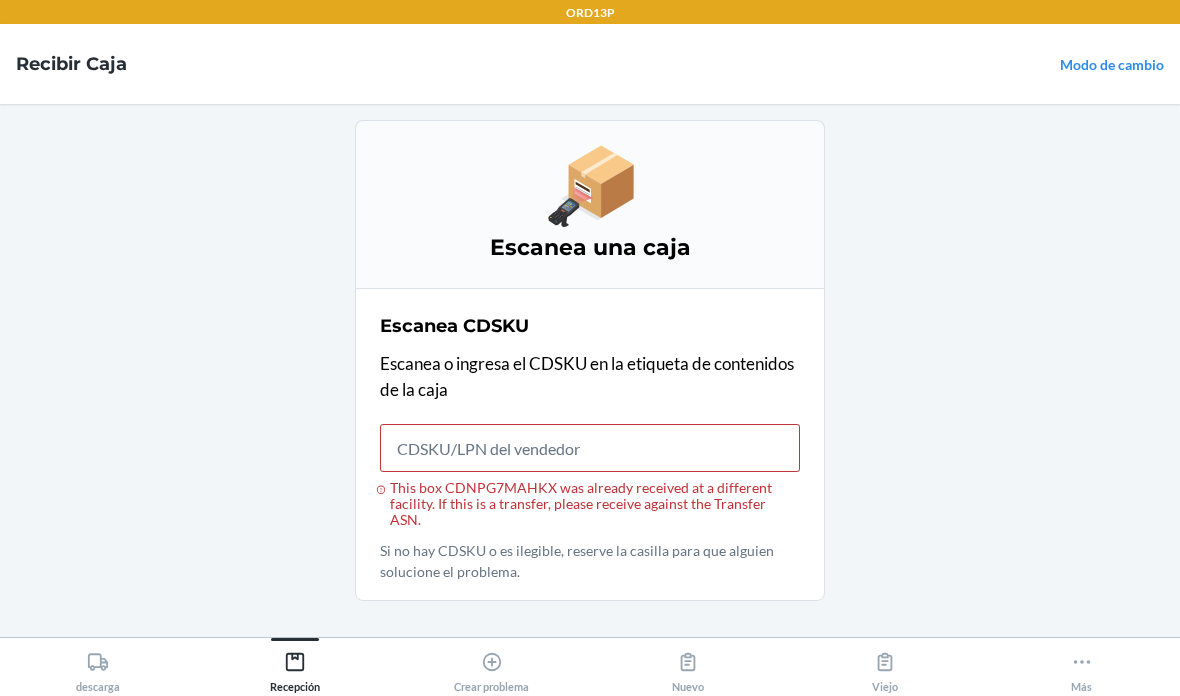 scroll, scrollTop: 69, scrollLeft: 0, axis: vertical 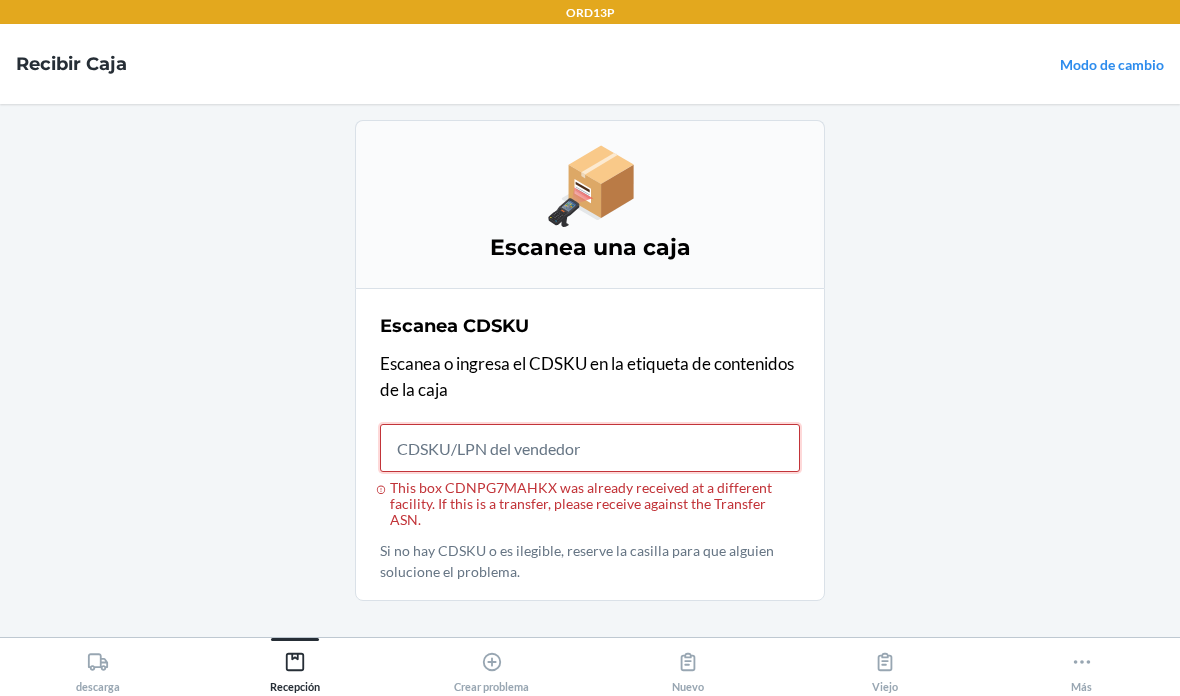 click on "This box CDNPG7MAHKX was already received at a different facility. If this is a transfer, please receive against the Transfer ASN." at bounding box center [590, 448] 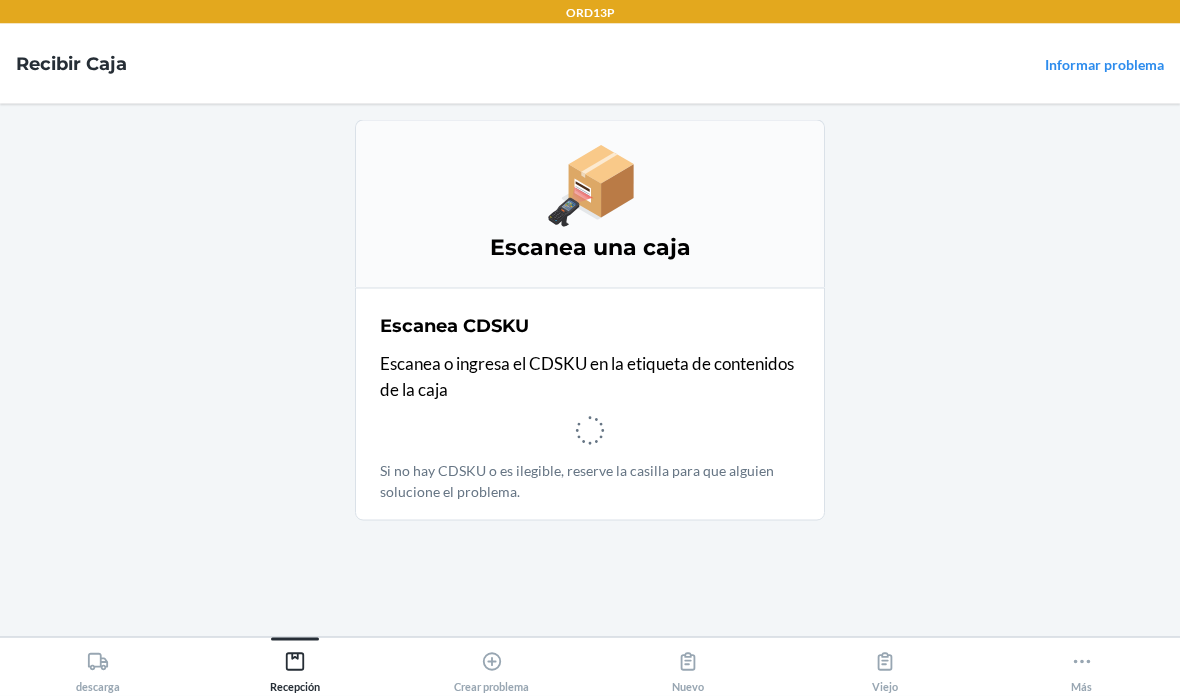 scroll, scrollTop: 69, scrollLeft: 0, axis: vertical 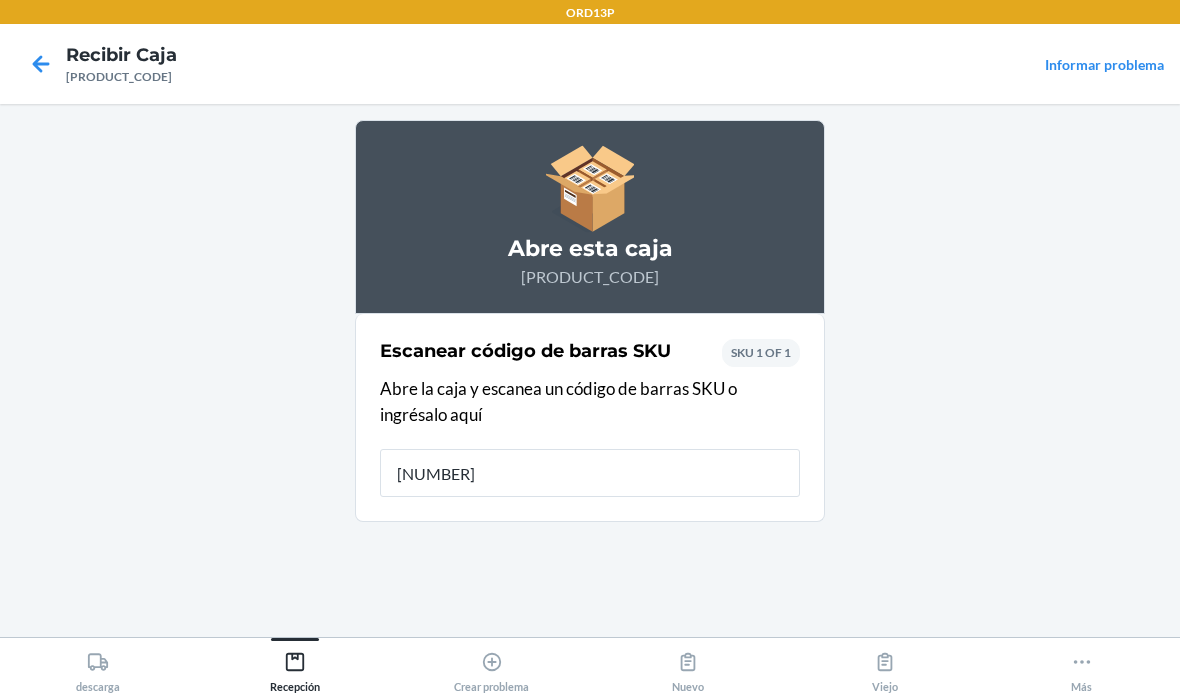 type on "[NUMBER]" 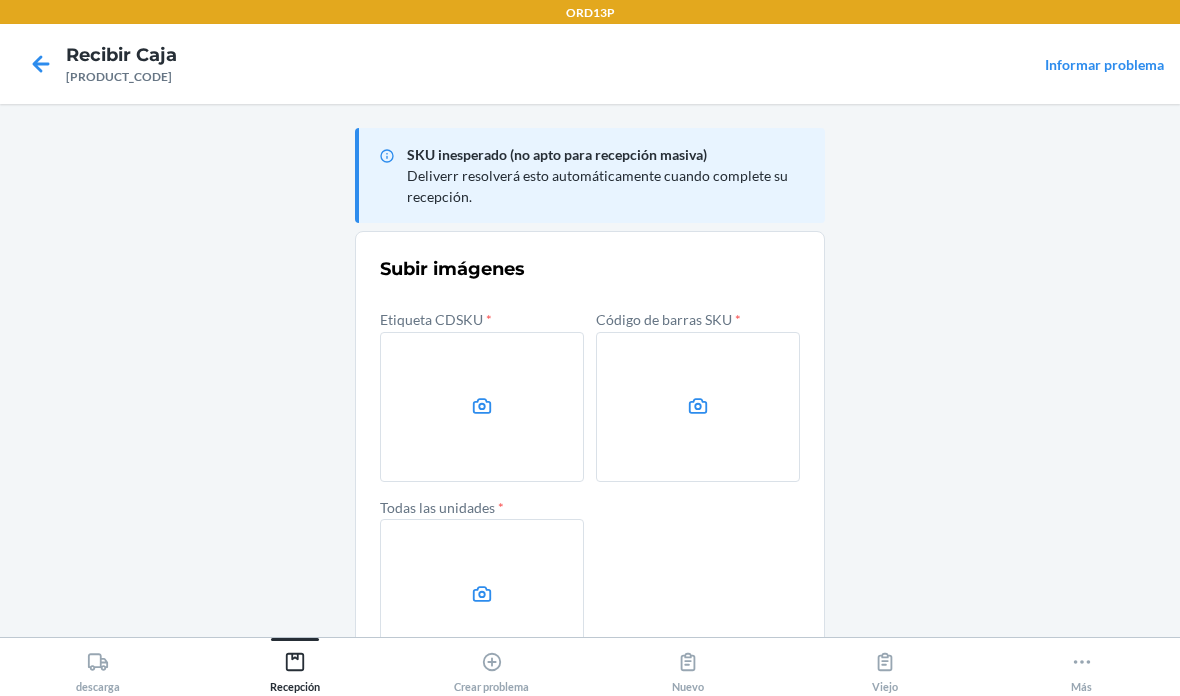 click at bounding box center [482, 407] 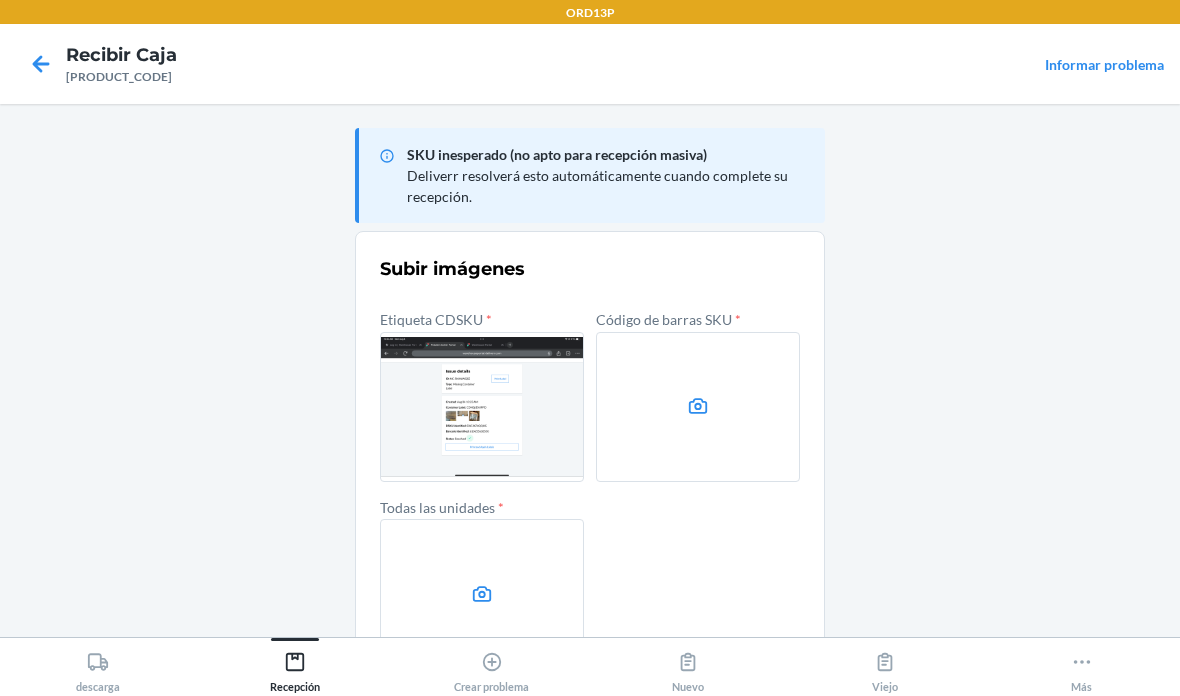 click at bounding box center [698, 407] 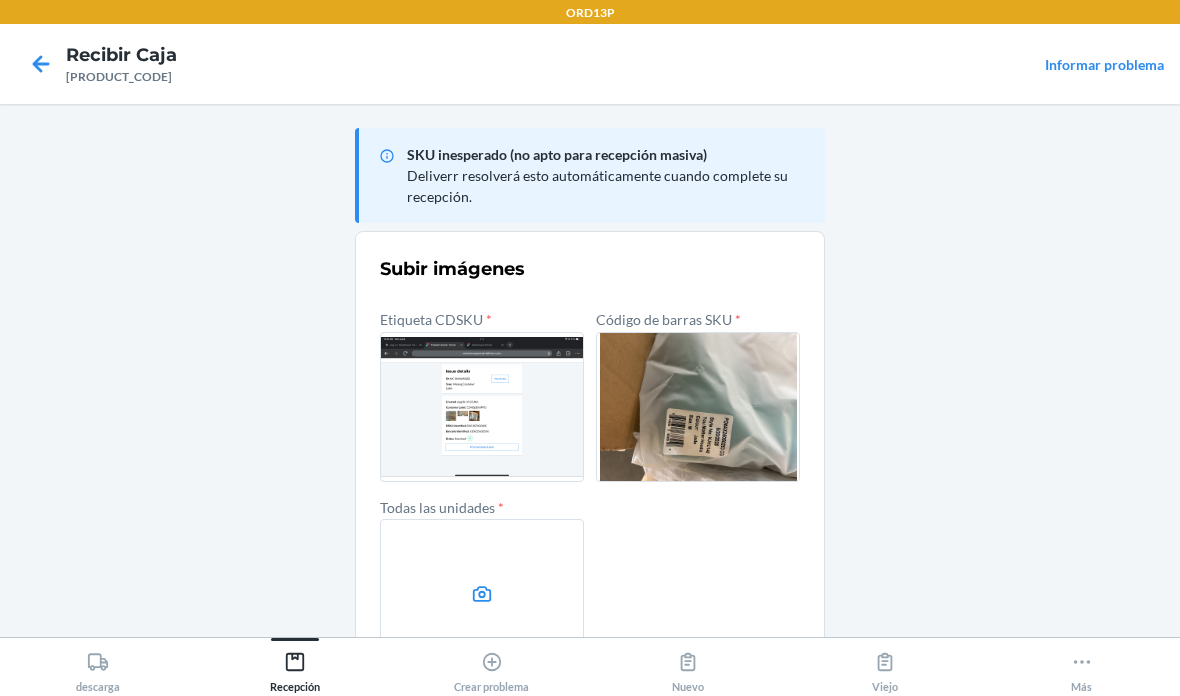 click at bounding box center (482, 594) 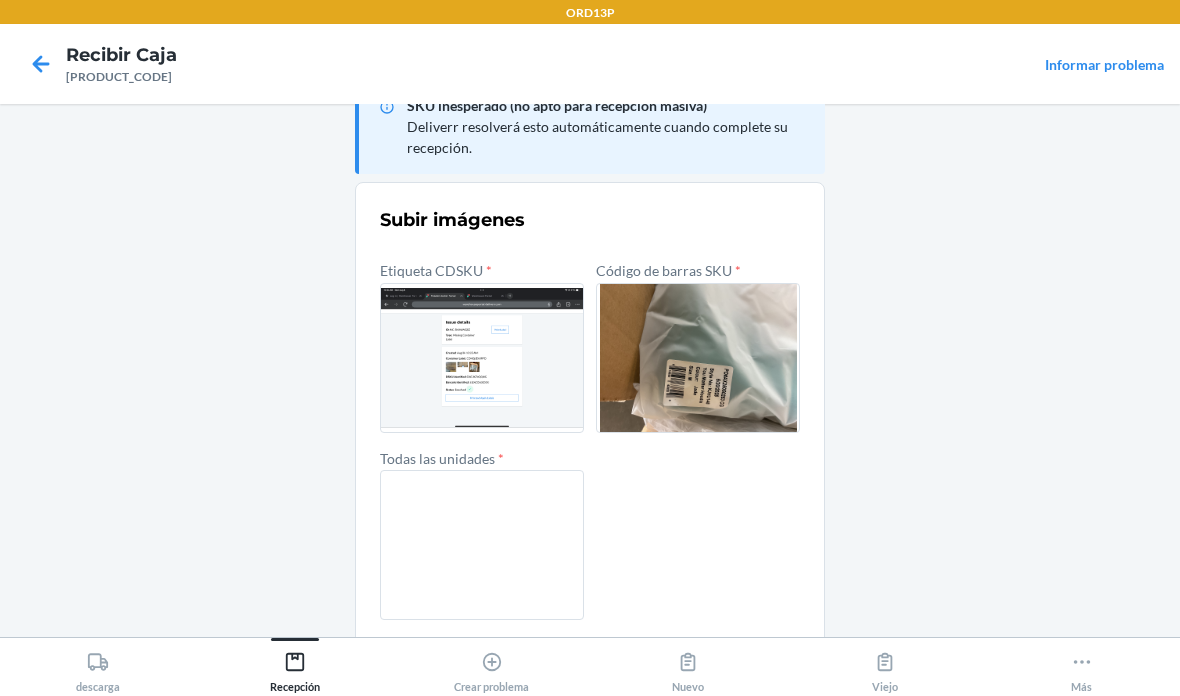scroll, scrollTop: 48, scrollLeft: 0, axis: vertical 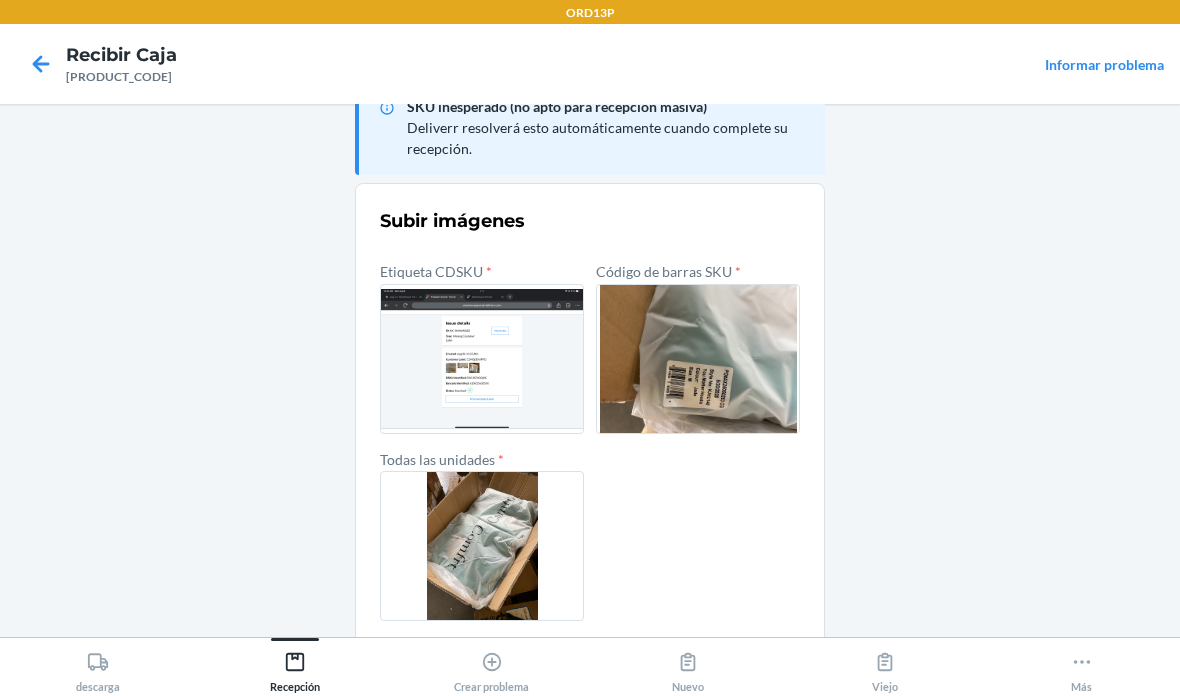 click on "confirmar" at bounding box center [590, 669] 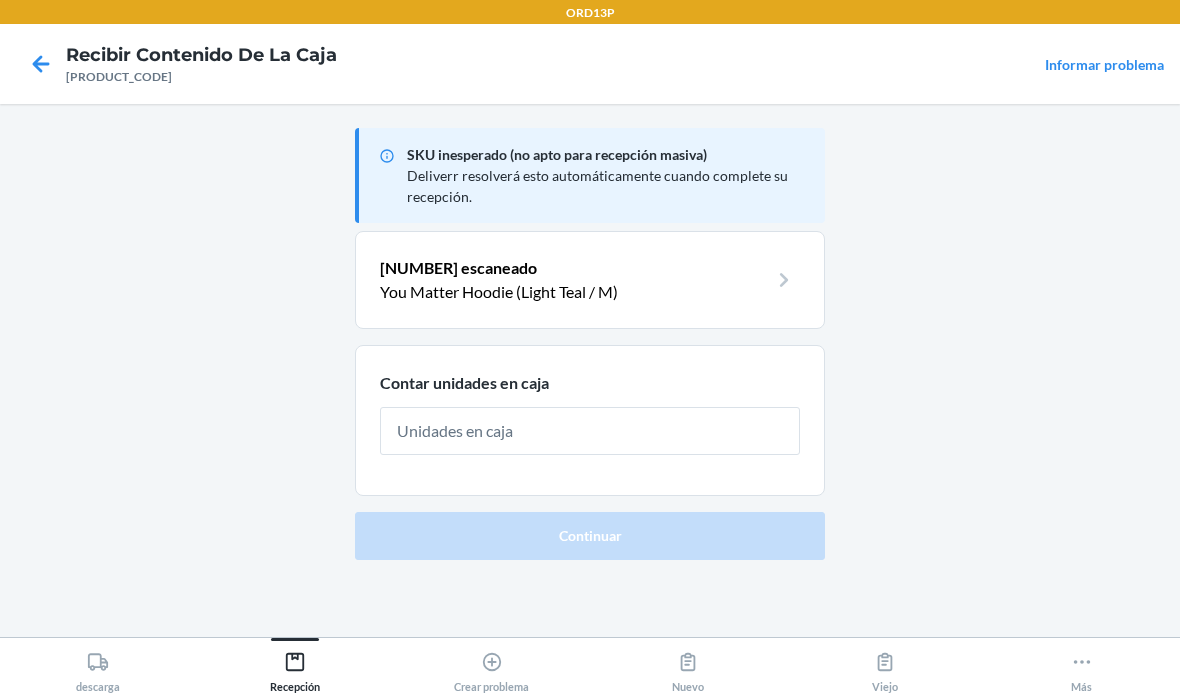 scroll, scrollTop: 0, scrollLeft: 0, axis: both 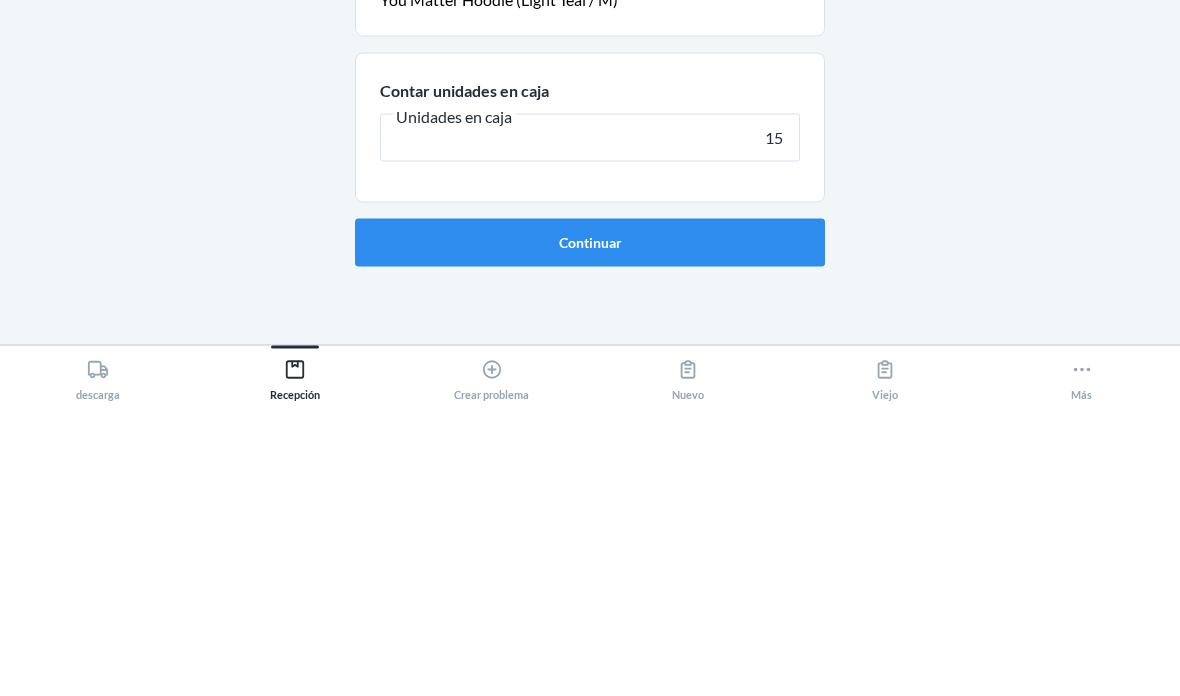 type on "15" 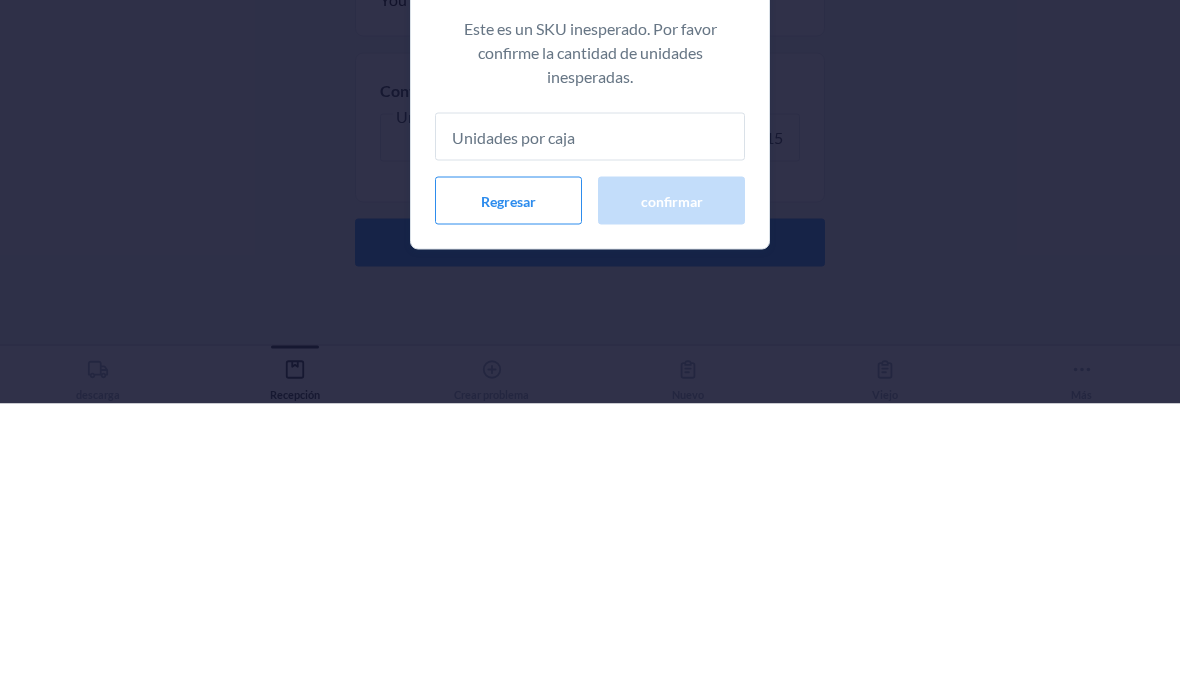 scroll, scrollTop: 80, scrollLeft: 0, axis: vertical 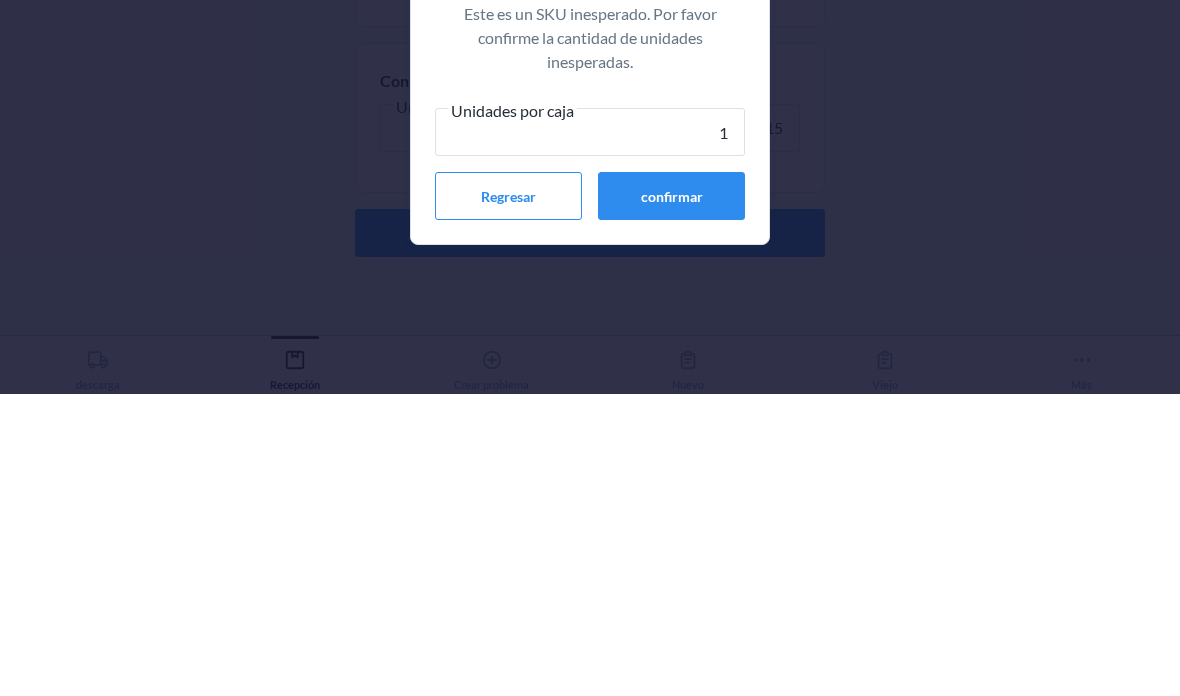 type on "15" 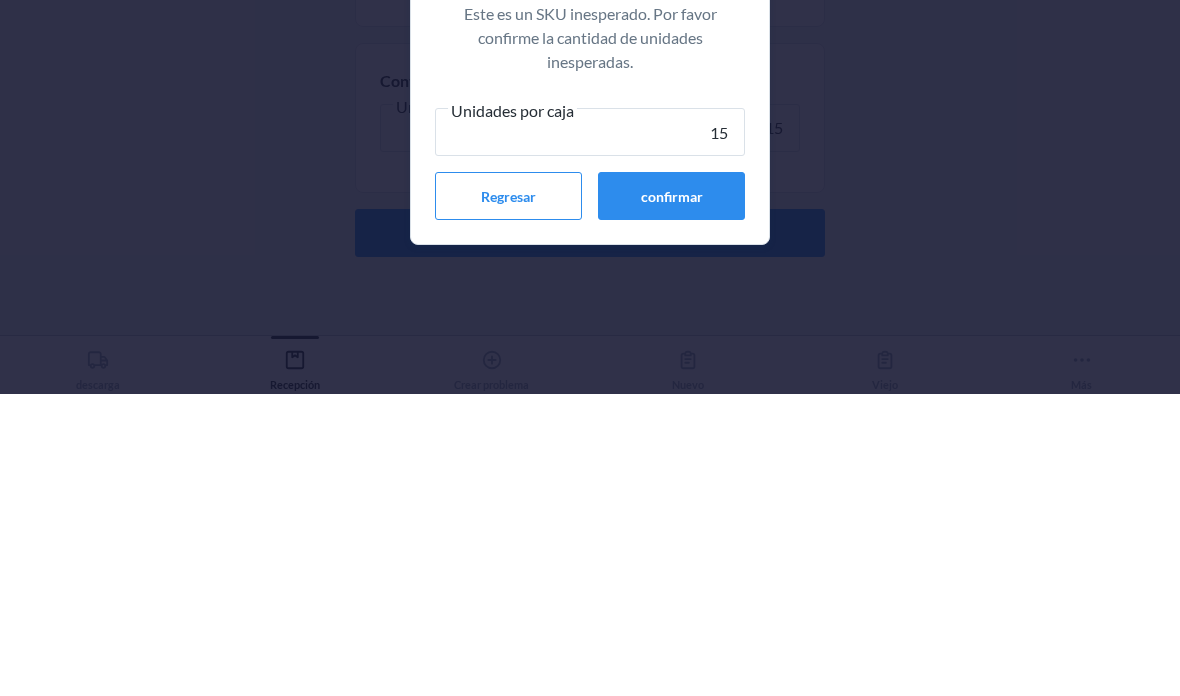 click on "confirmar" at bounding box center (671, 498) 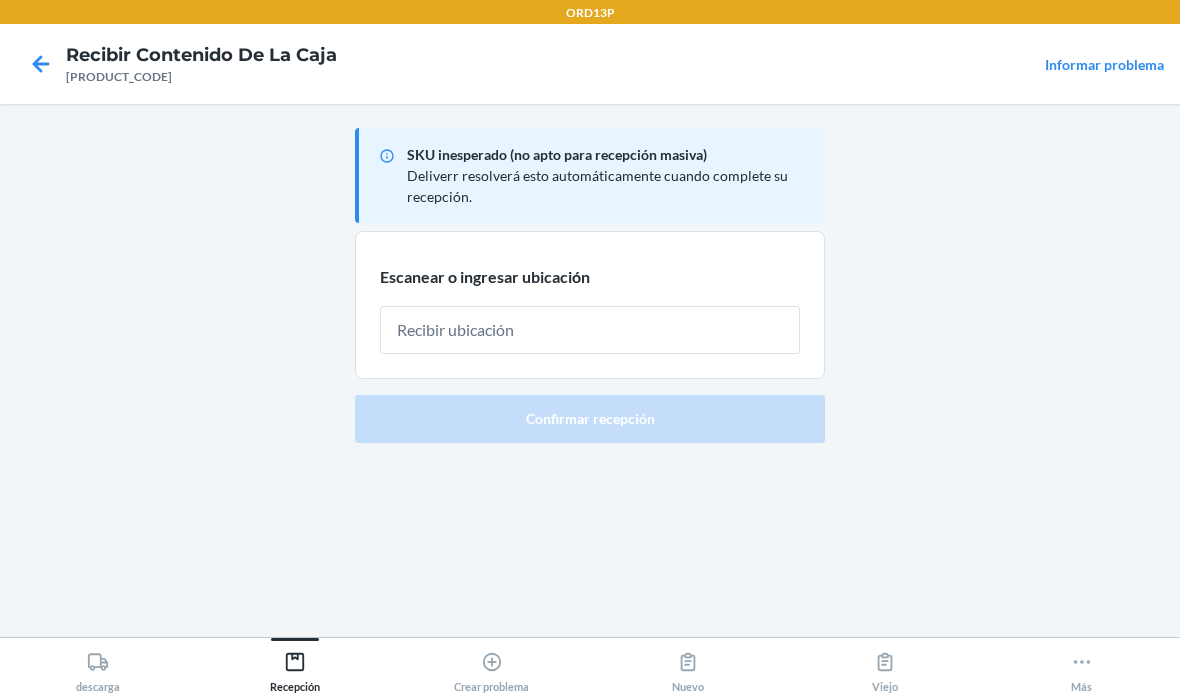 click at bounding box center [590, 330] 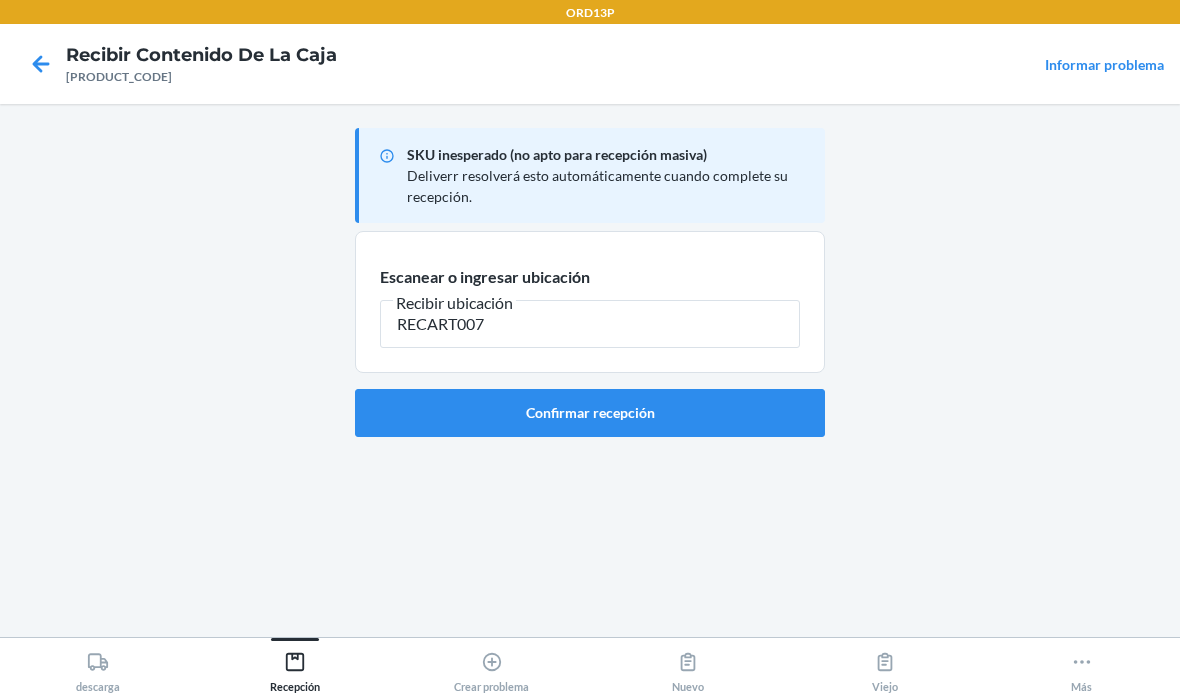 type on "RECART007" 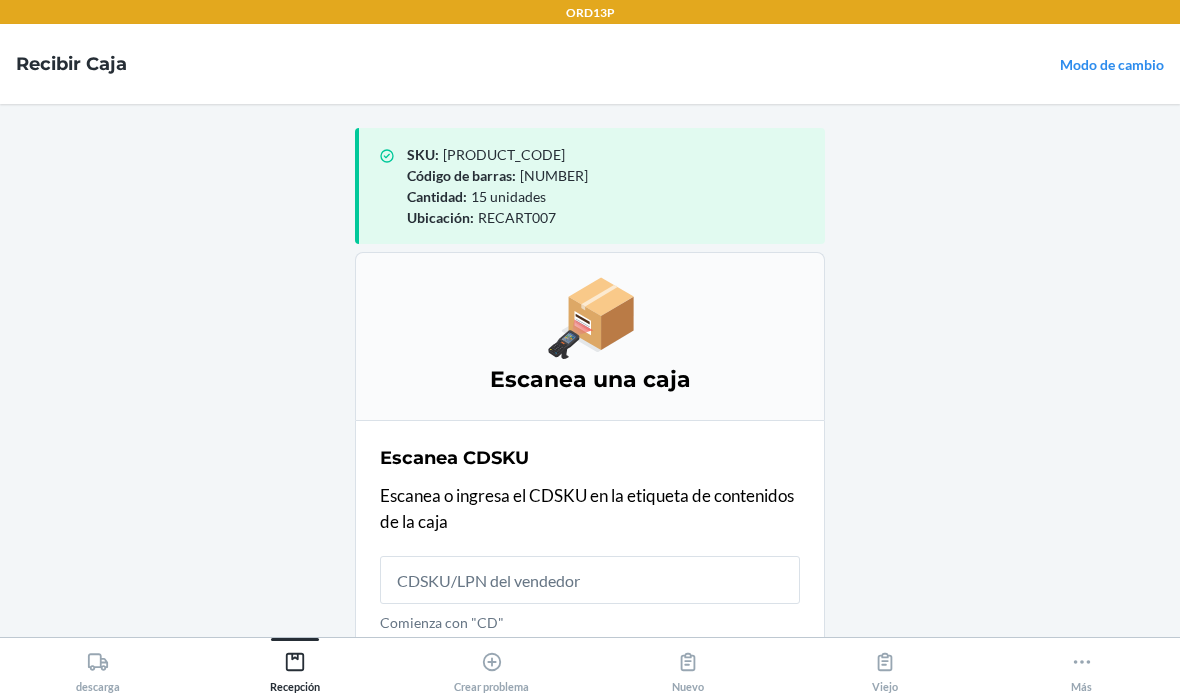 click on "Ubicación : RECART007" at bounding box center [608, 217] 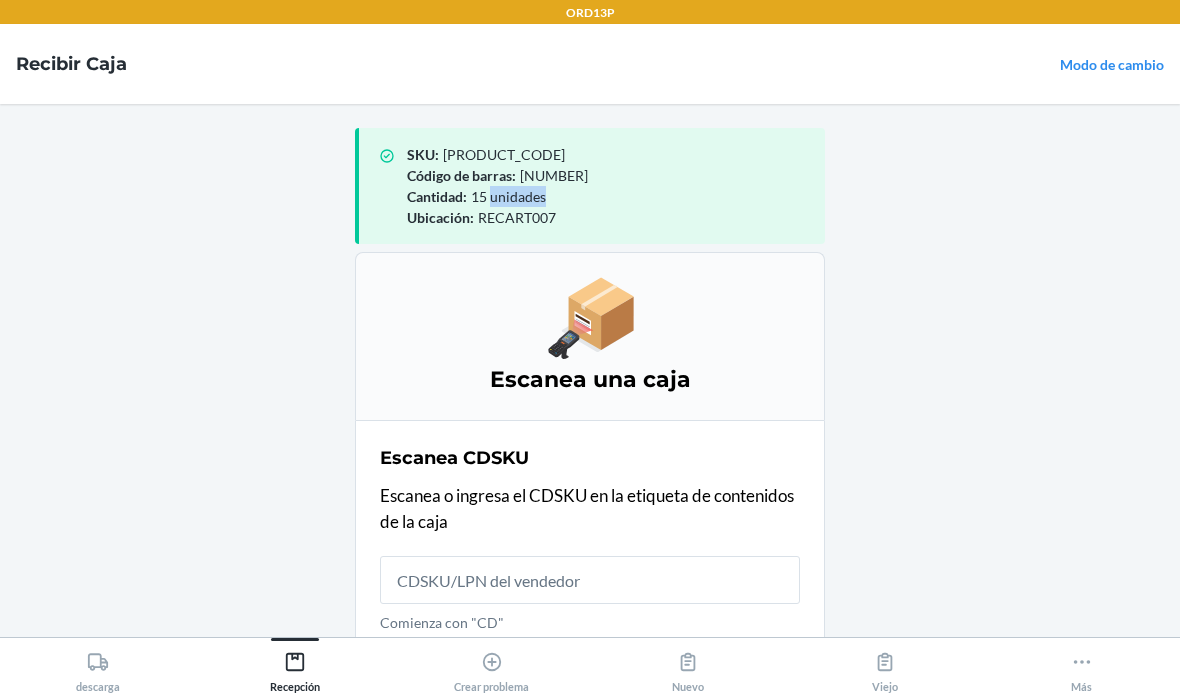 click on "Ubicación : RECART007" at bounding box center [608, 217] 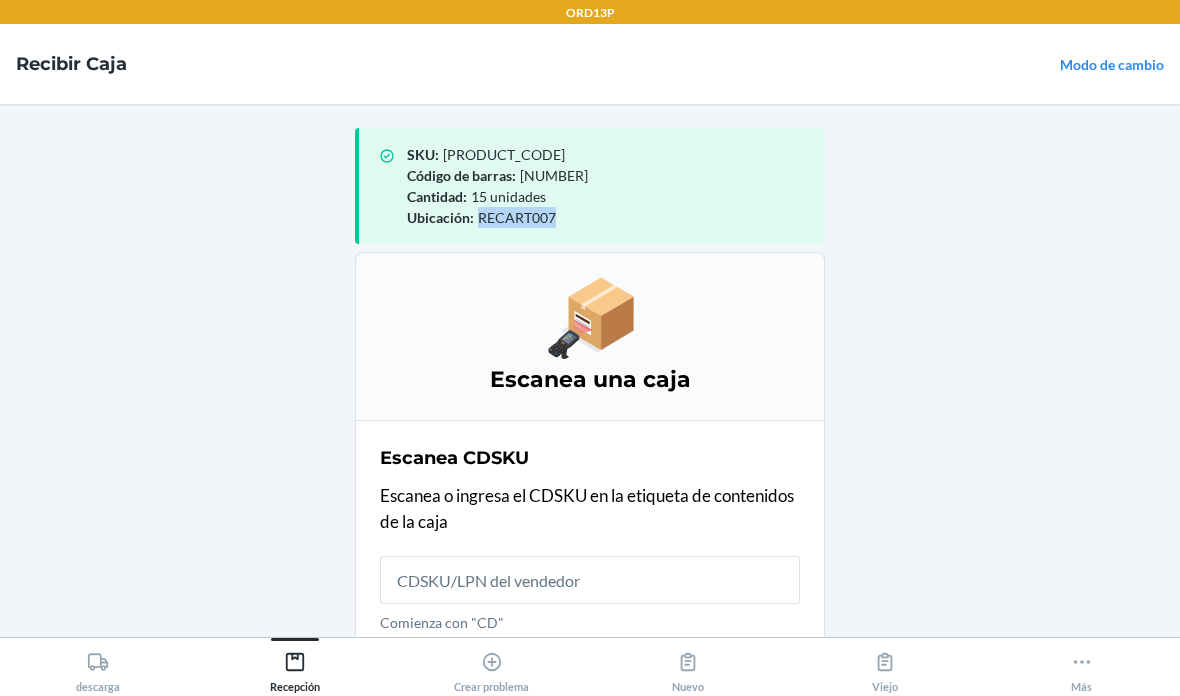 copy on "RECART007" 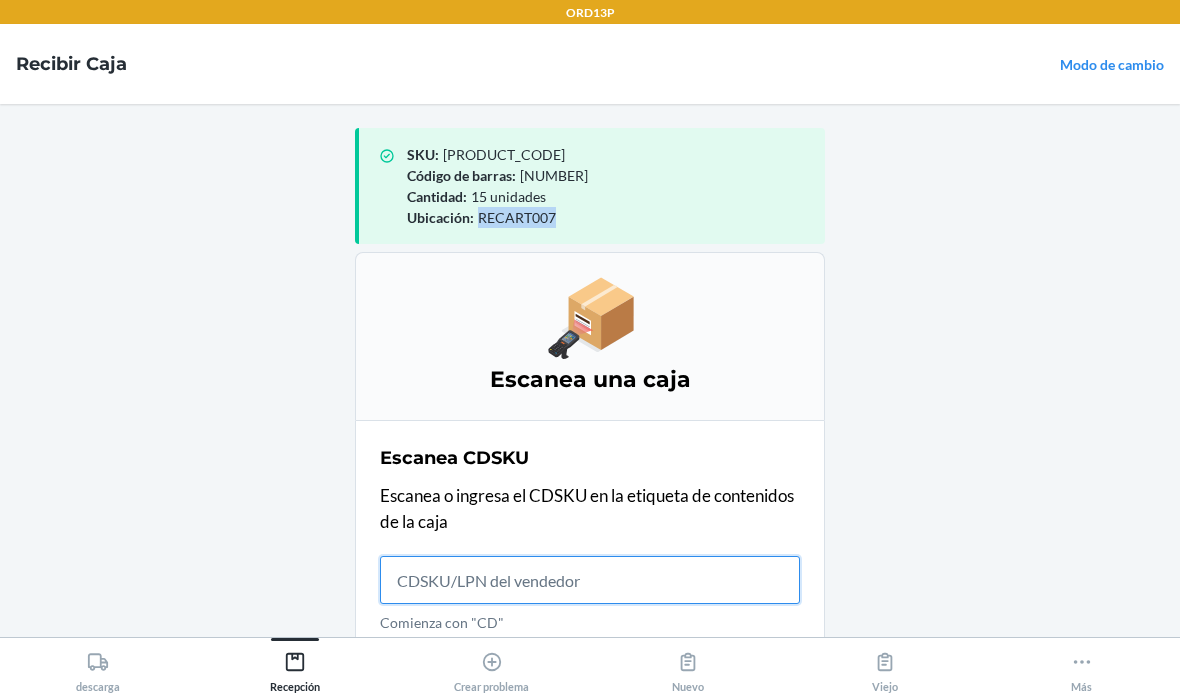click on "Comienza con "CD"" at bounding box center (590, 580) 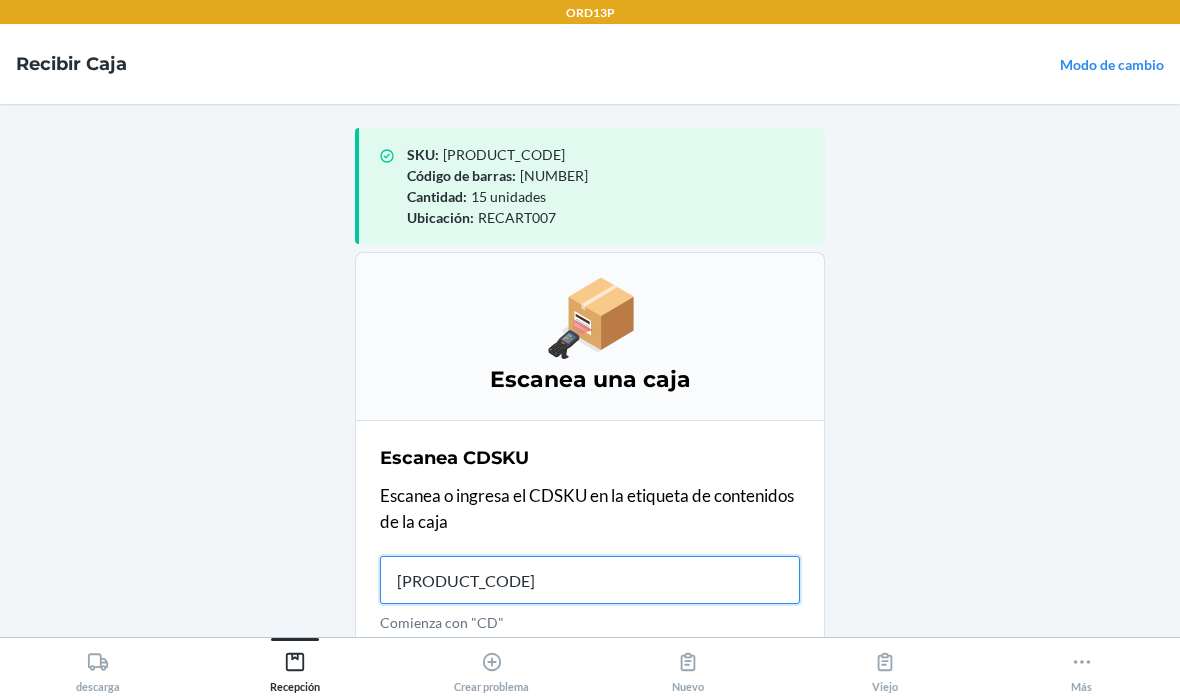 type on "CDFVT9DCZ" 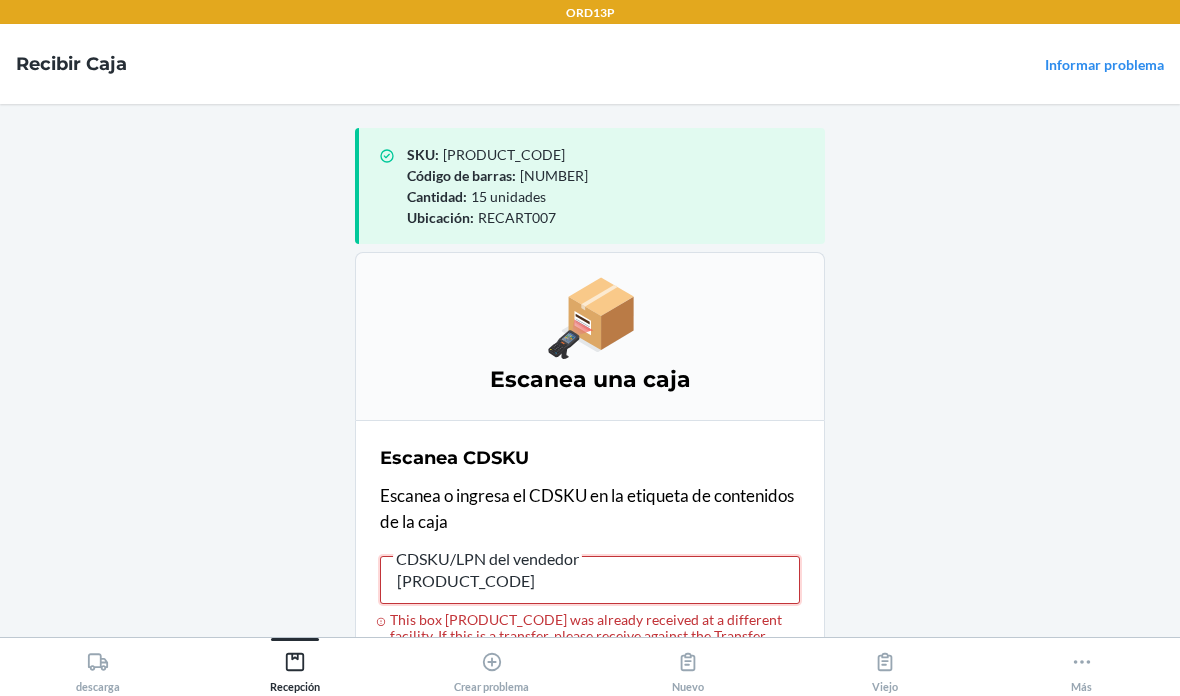 type on "CD3P5NJW" 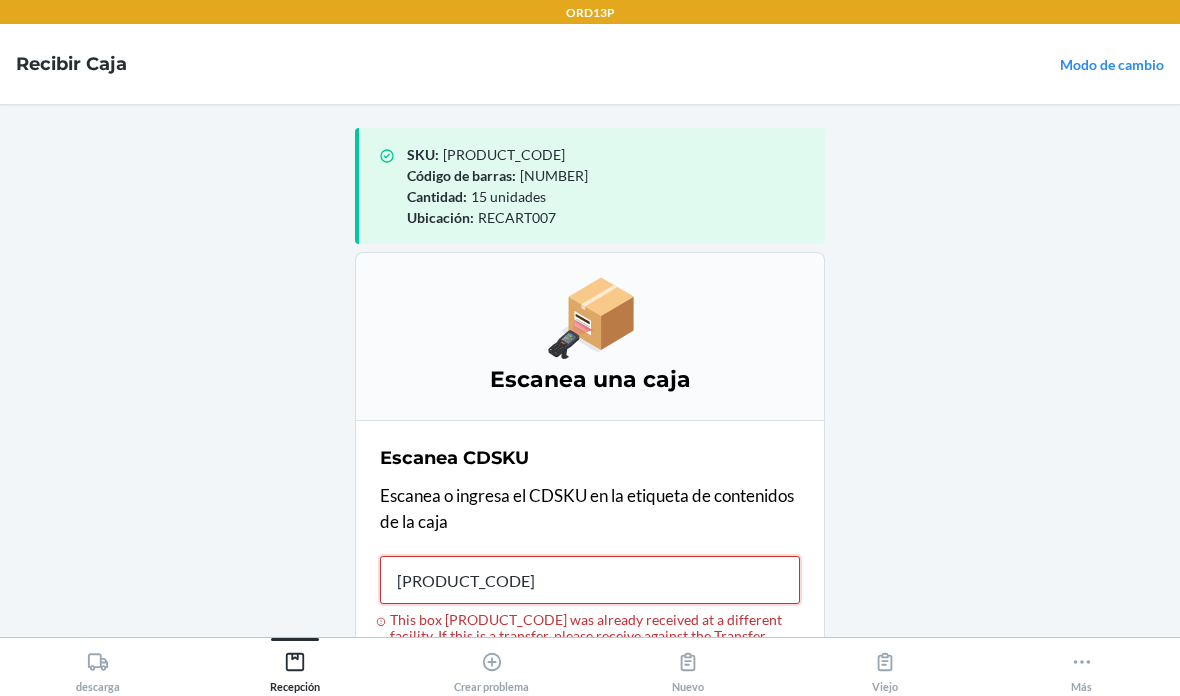 type on "CD3P5NJWMCD" 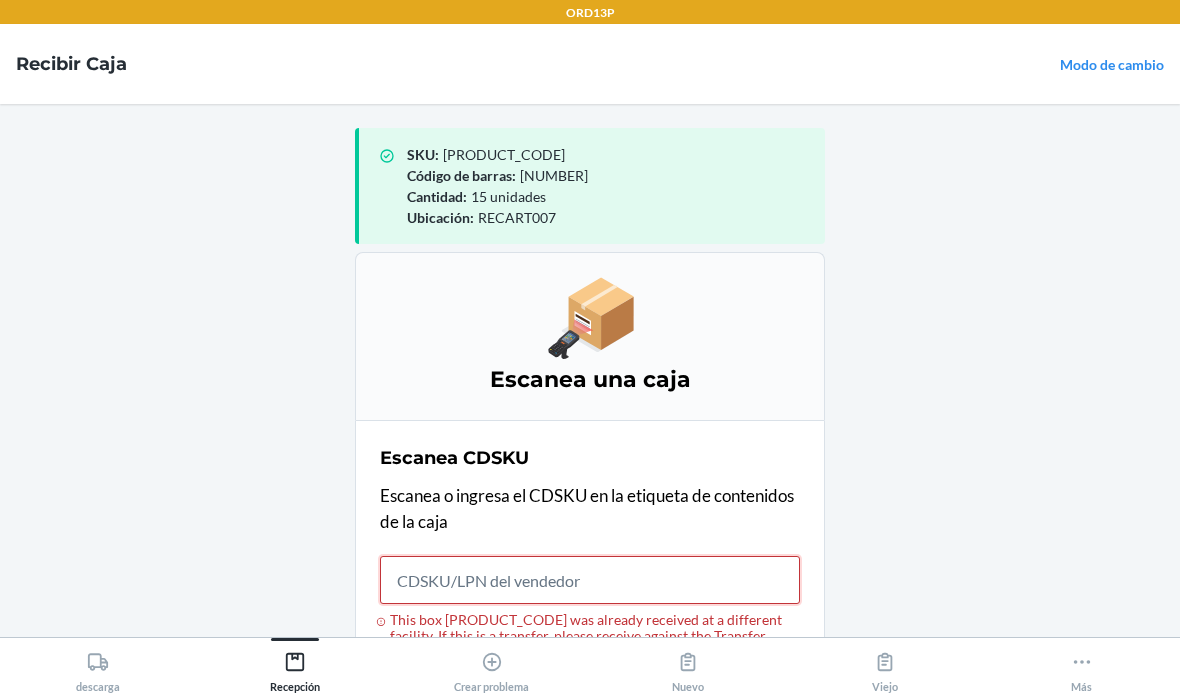 click on "This box CDFVT9DCZ8P was already received at a different facility. If this is a transfer, please receive against the Transfer ASN." at bounding box center [590, 580] 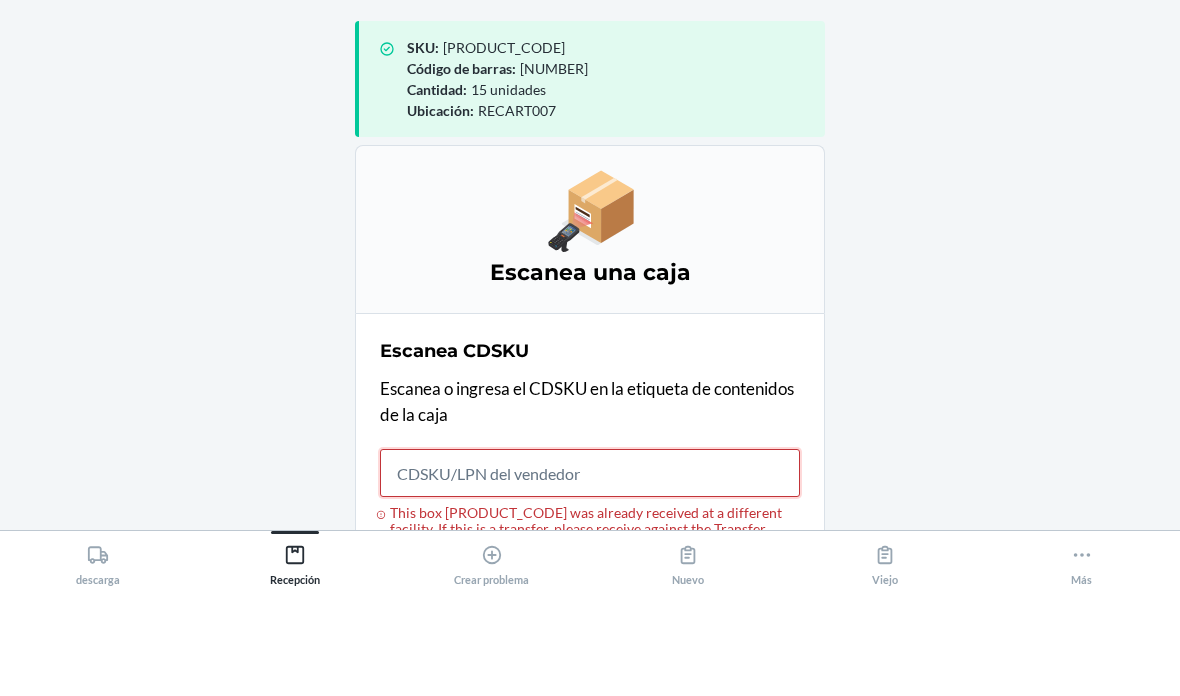 click on "This box CDFVT9DCZ8P was already received at a different facility. If this is a transfer, please receive against the Transfer ASN." at bounding box center [590, 580] 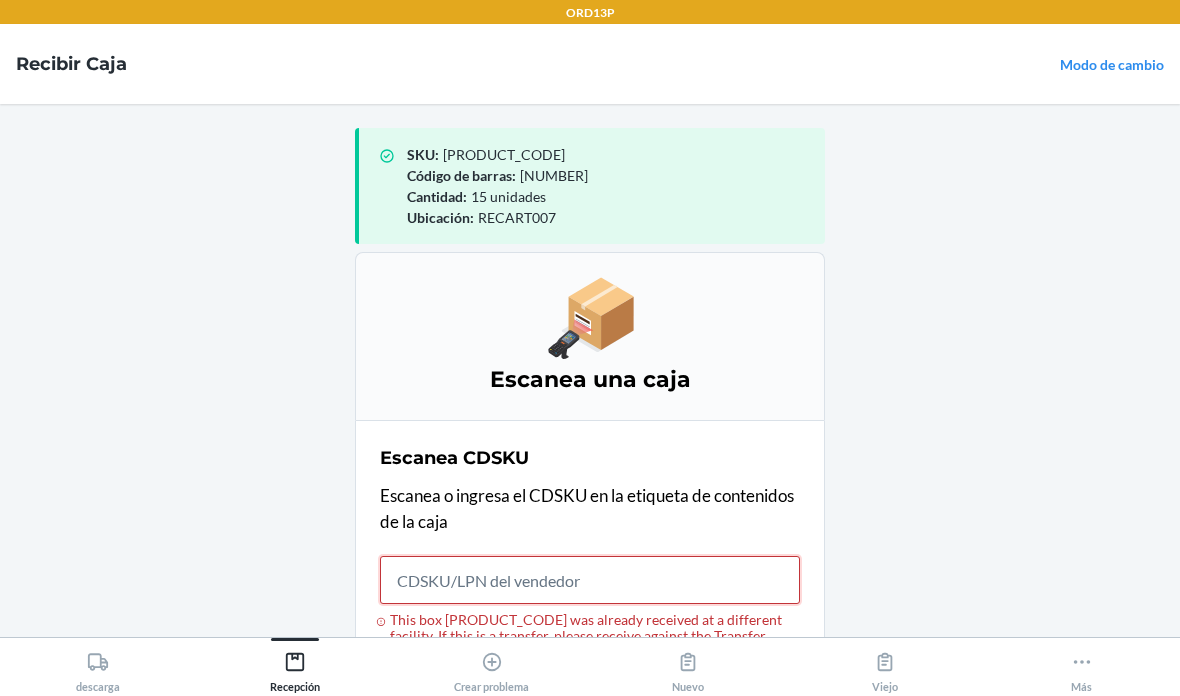 click on "This box CDFVT9DCZ8P was already received at a different facility. If this is a transfer, please receive against the Transfer ASN." at bounding box center [590, 580] 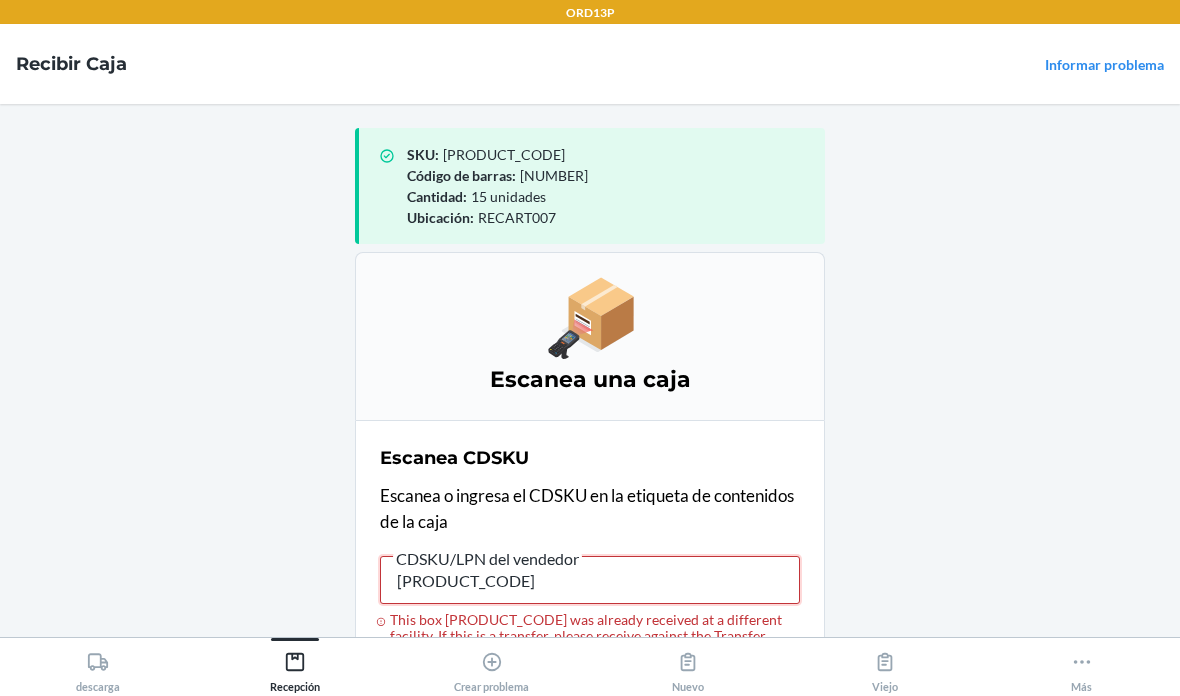 type on "[ALPHANUMERIC]" 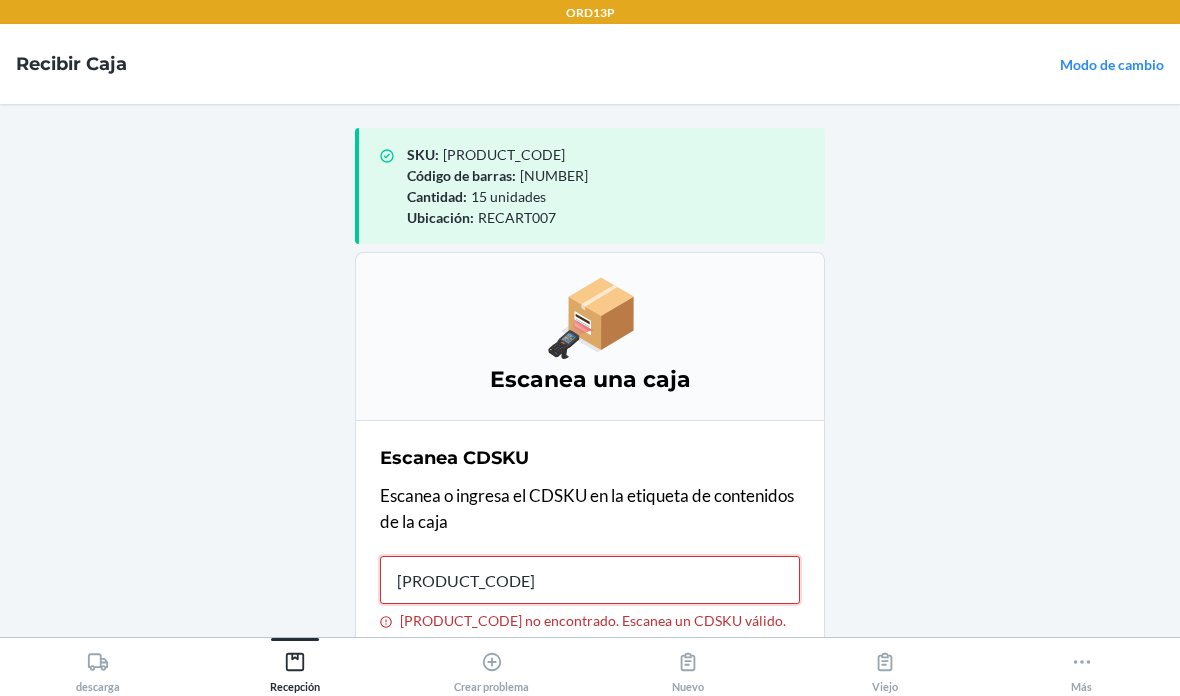 type on "[ALPHANUMERIC]" 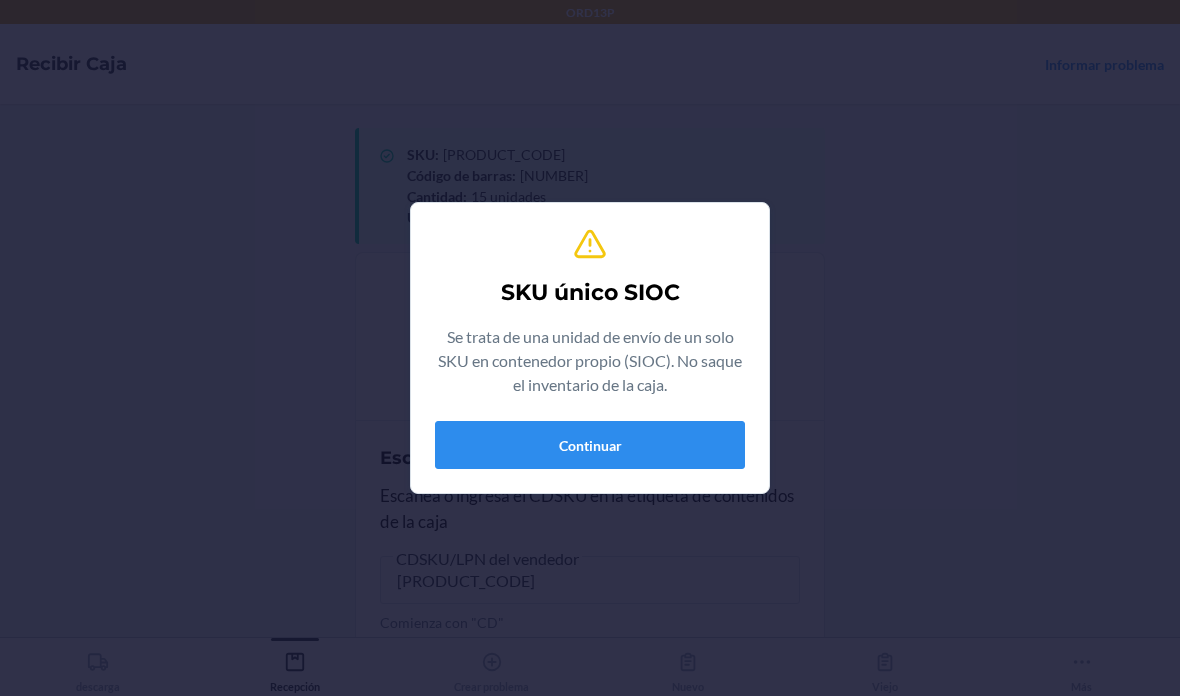 click on "Continuar" at bounding box center (590, 445) 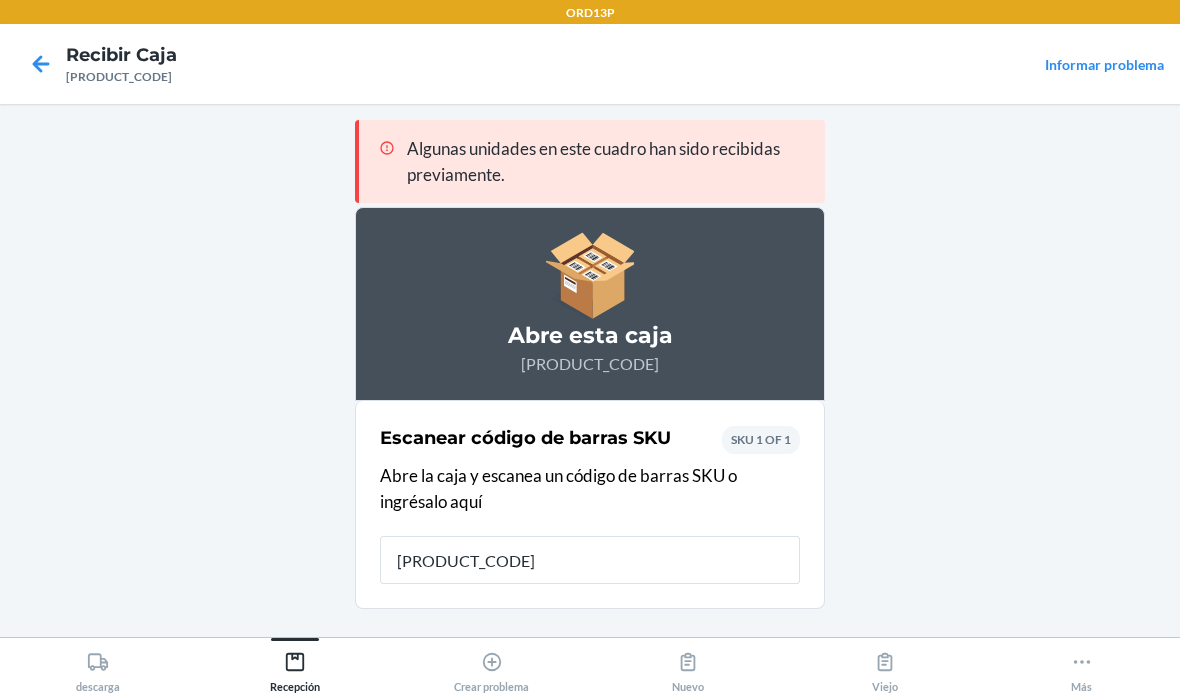 type on "[ALPHANUMERIC]" 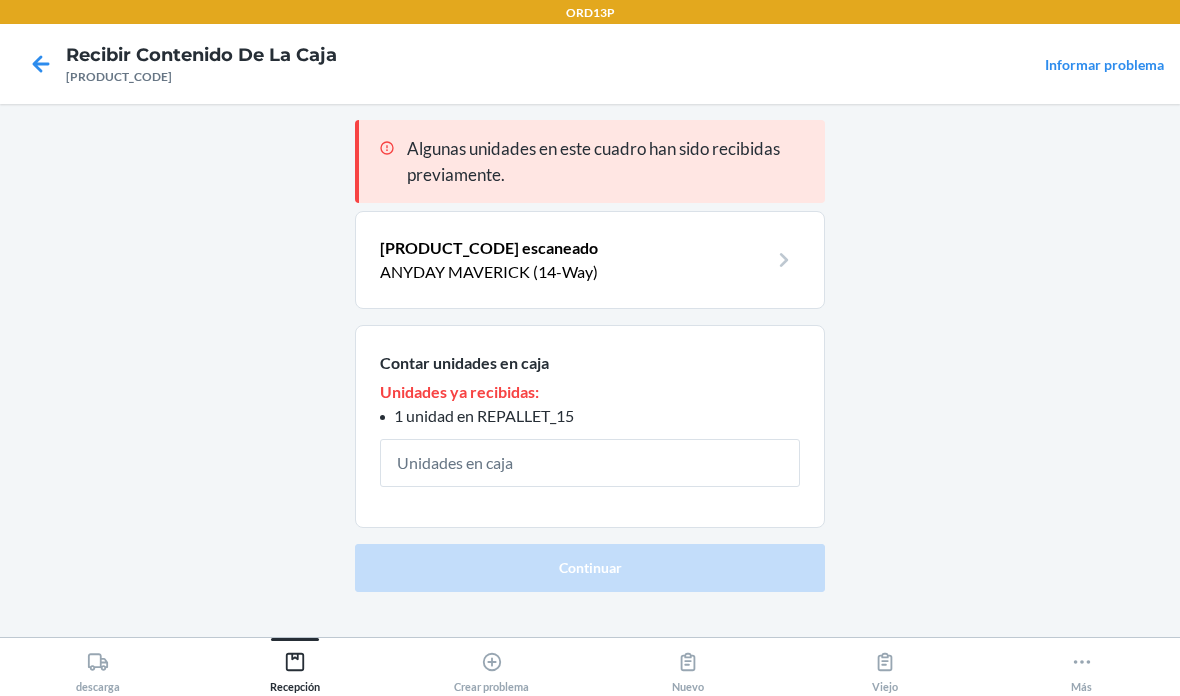 click at bounding box center (590, 463) 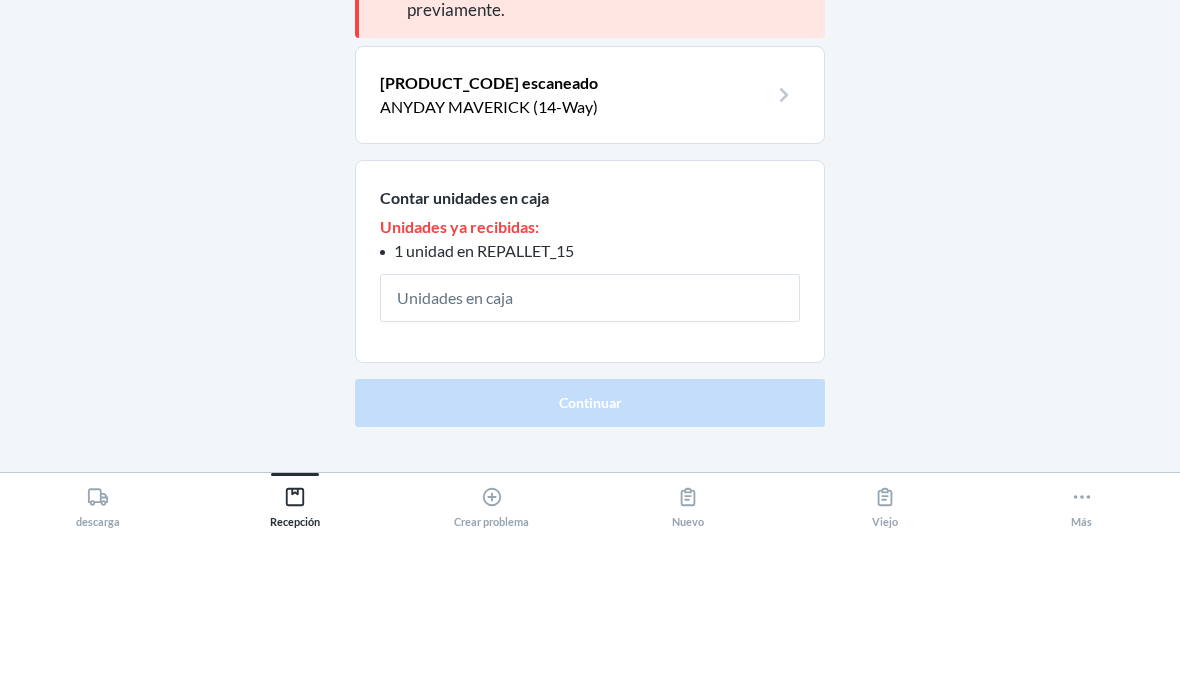 type on "1" 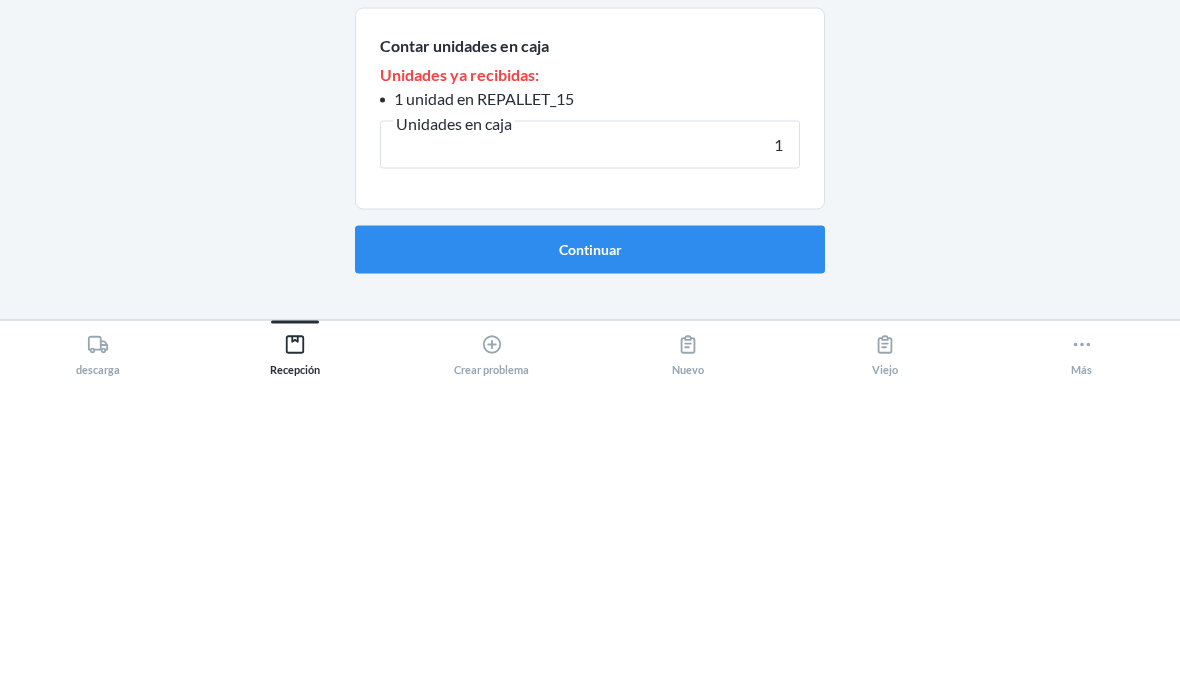 click on "Continuar" at bounding box center [590, 567] 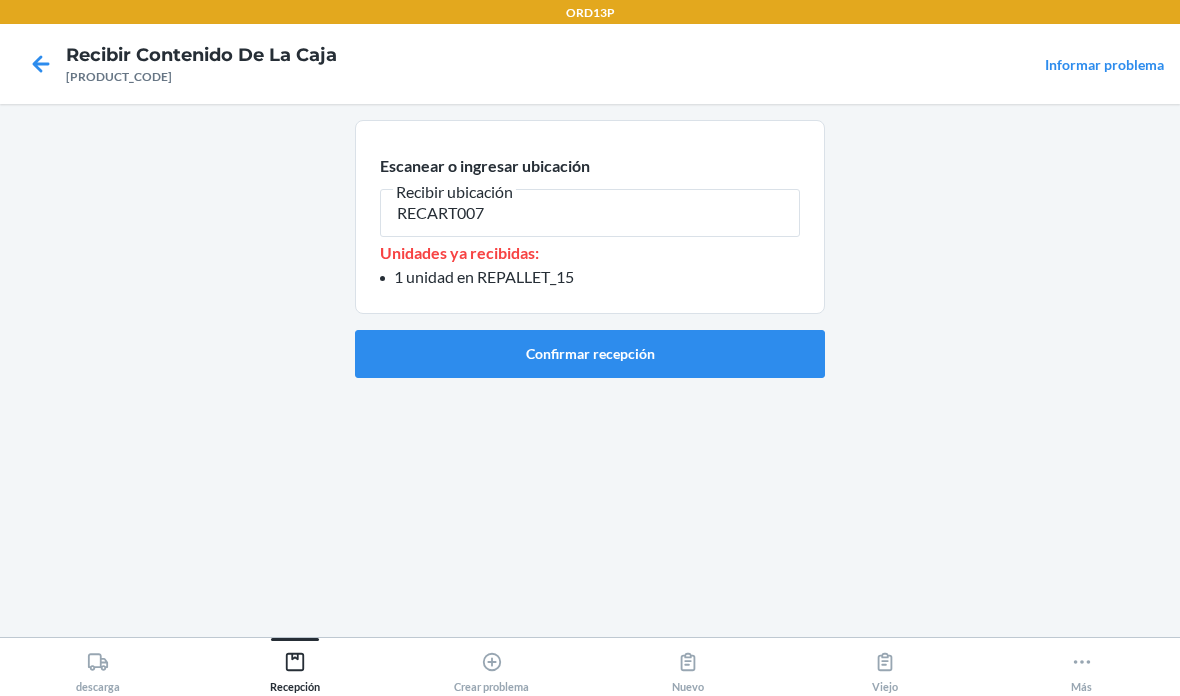 type on "RECART007" 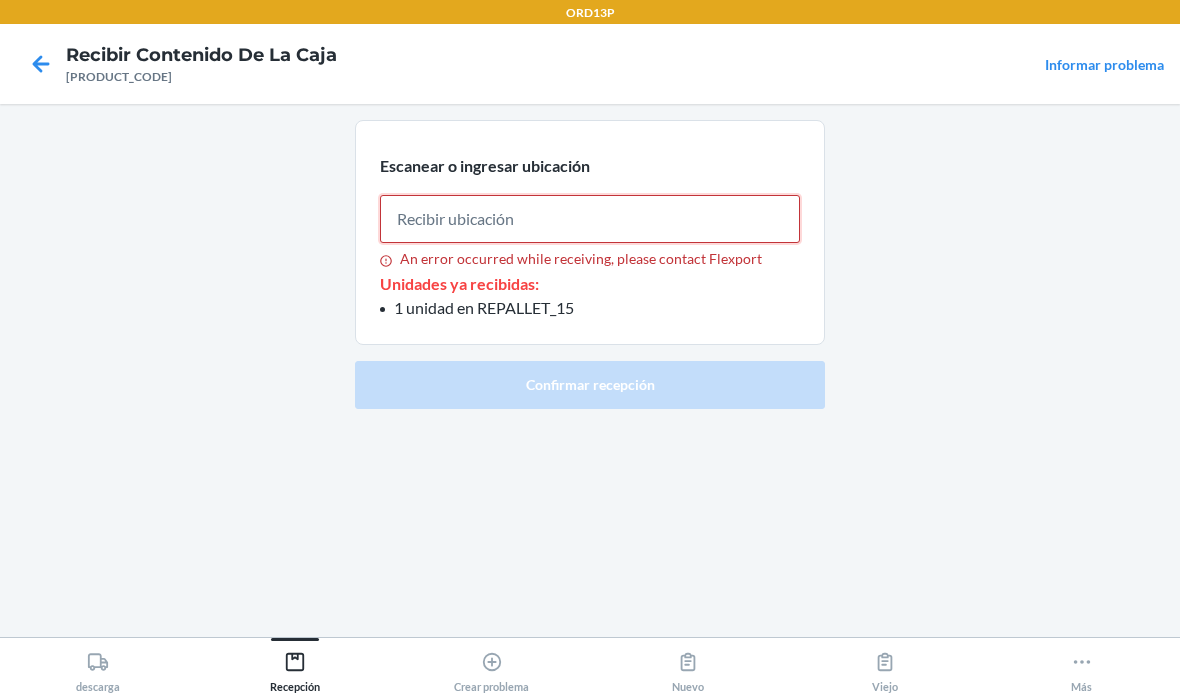 paste on "RECART007" 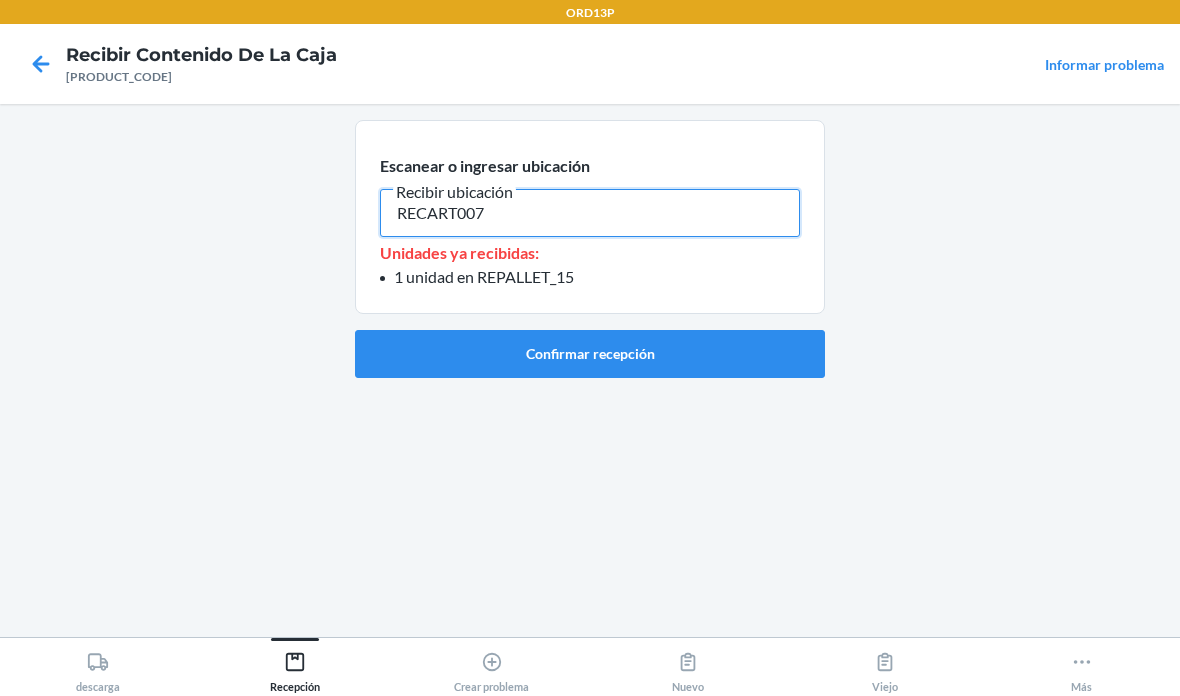 type on "RECART007" 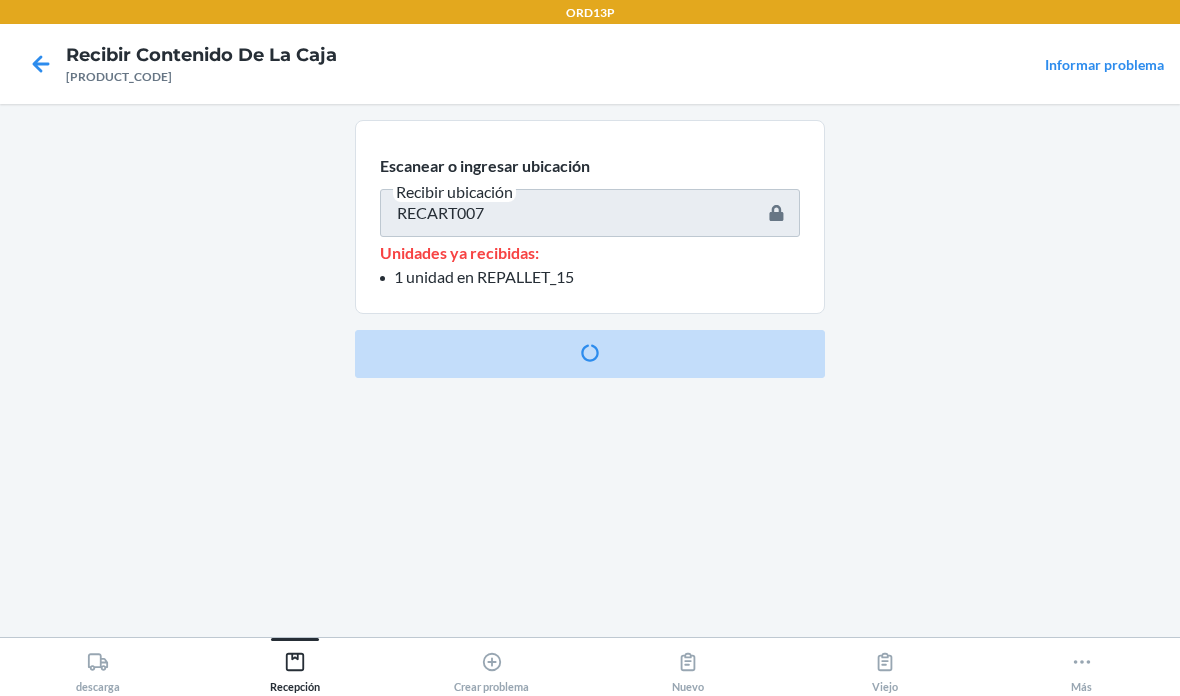 type 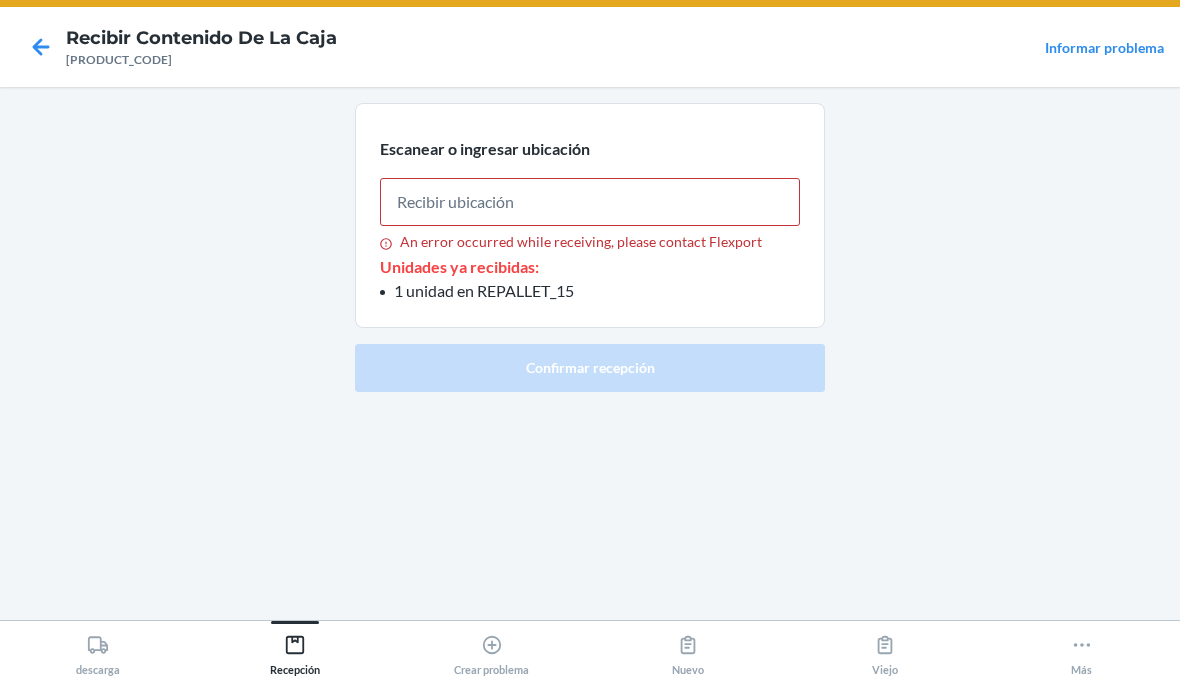 scroll, scrollTop: 80, scrollLeft: 0, axis: vertical 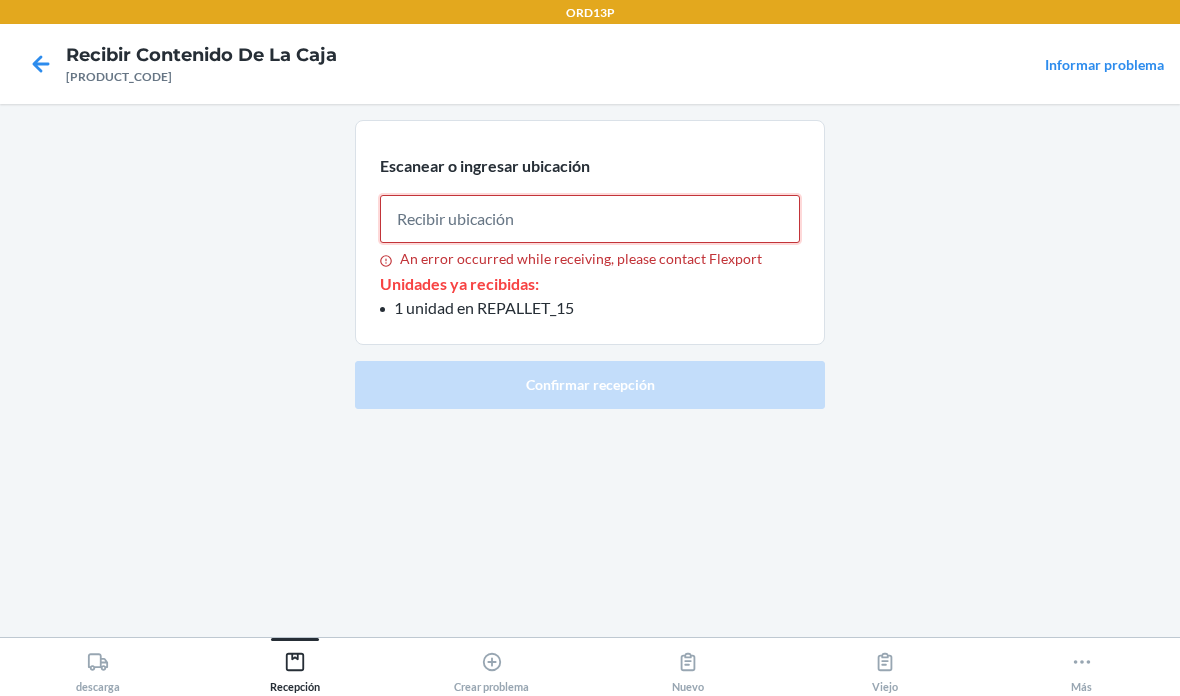 click 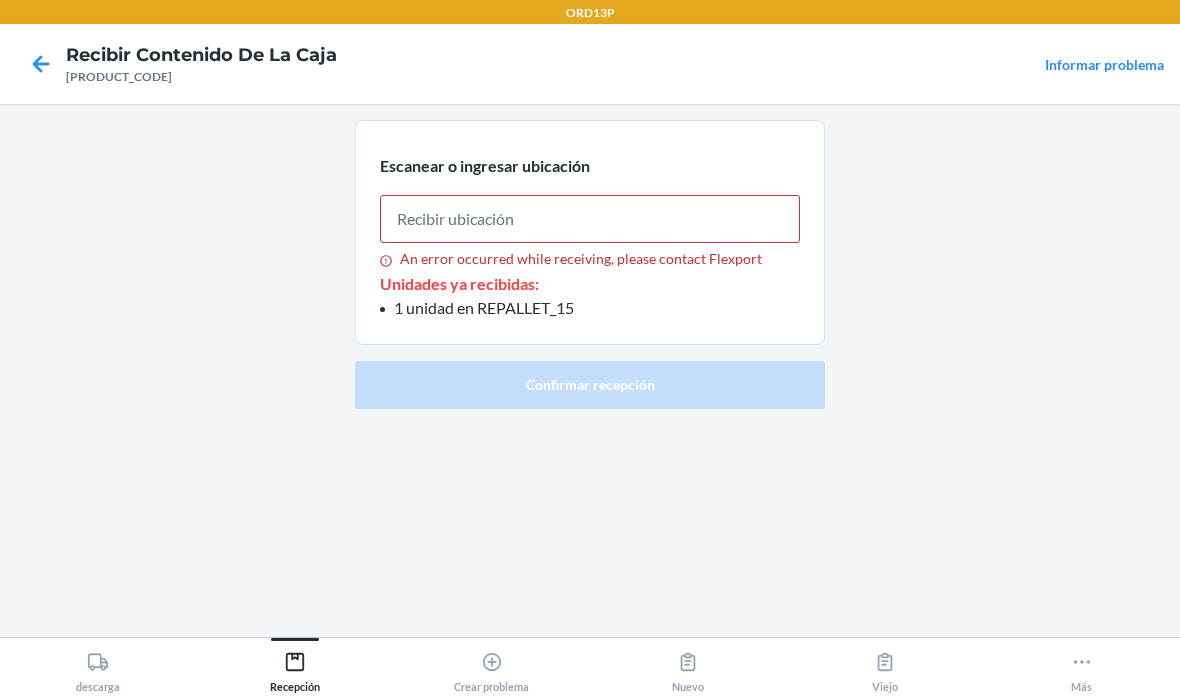 click 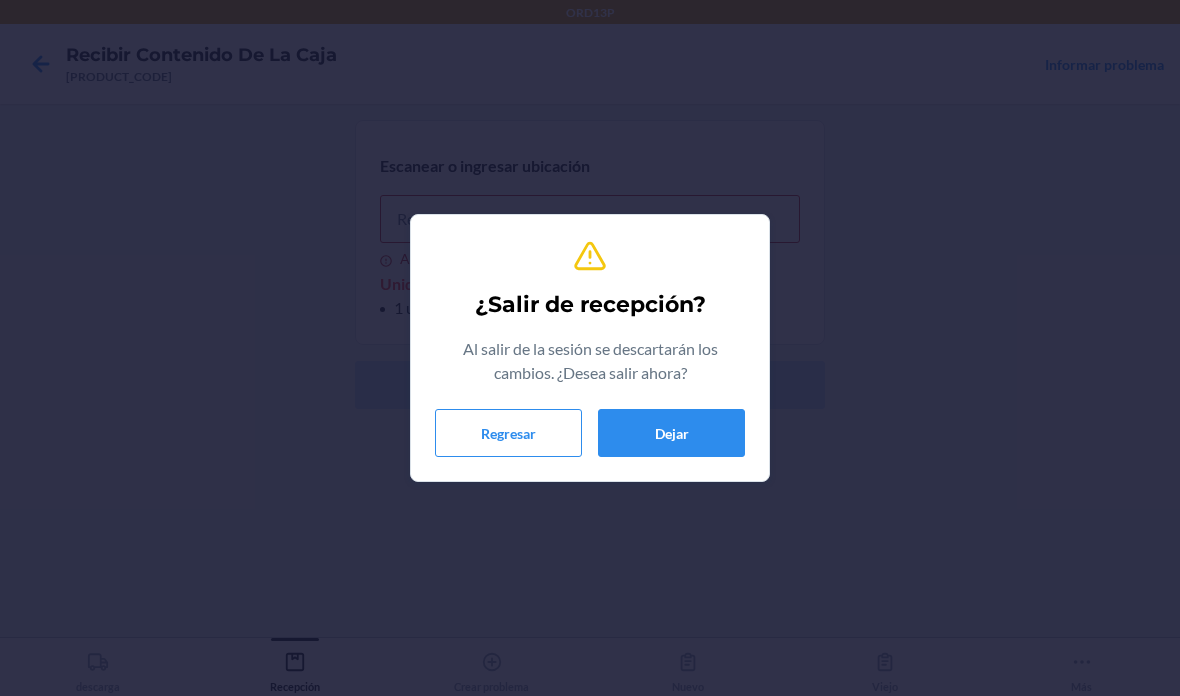 click on "¿Salir de recepción? Al salir de la sesión se descartarán los cambios. ¿Desea salir ahora? Regresar Dejar" at bounding box center [590, 348] 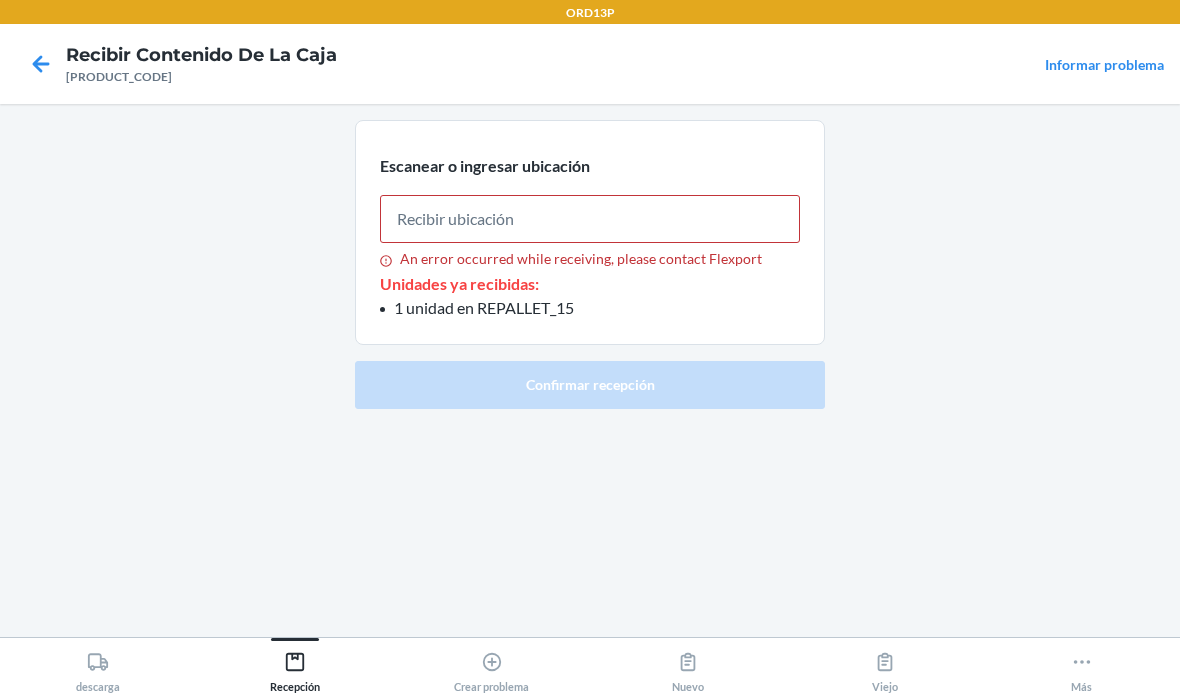 click on "descarga" at bounding box center (98, 668) 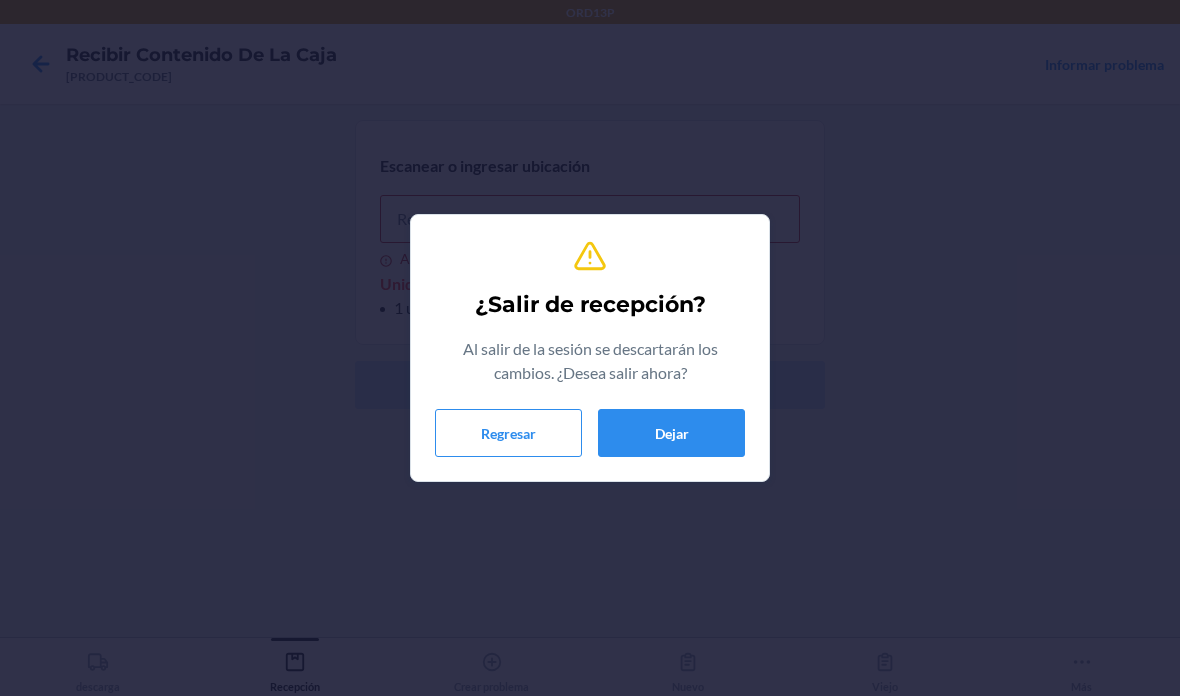 click on "Dejar" at bounding box center [671, 433] 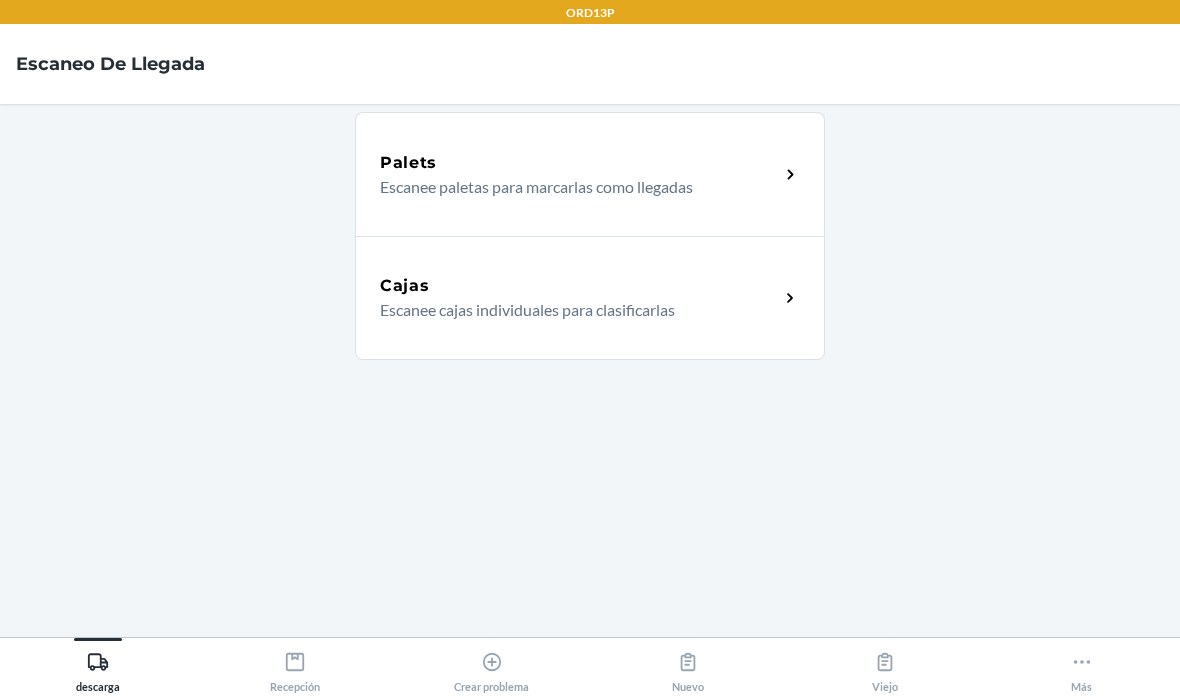 click on "Recepción" at bounding box center (295, 668) 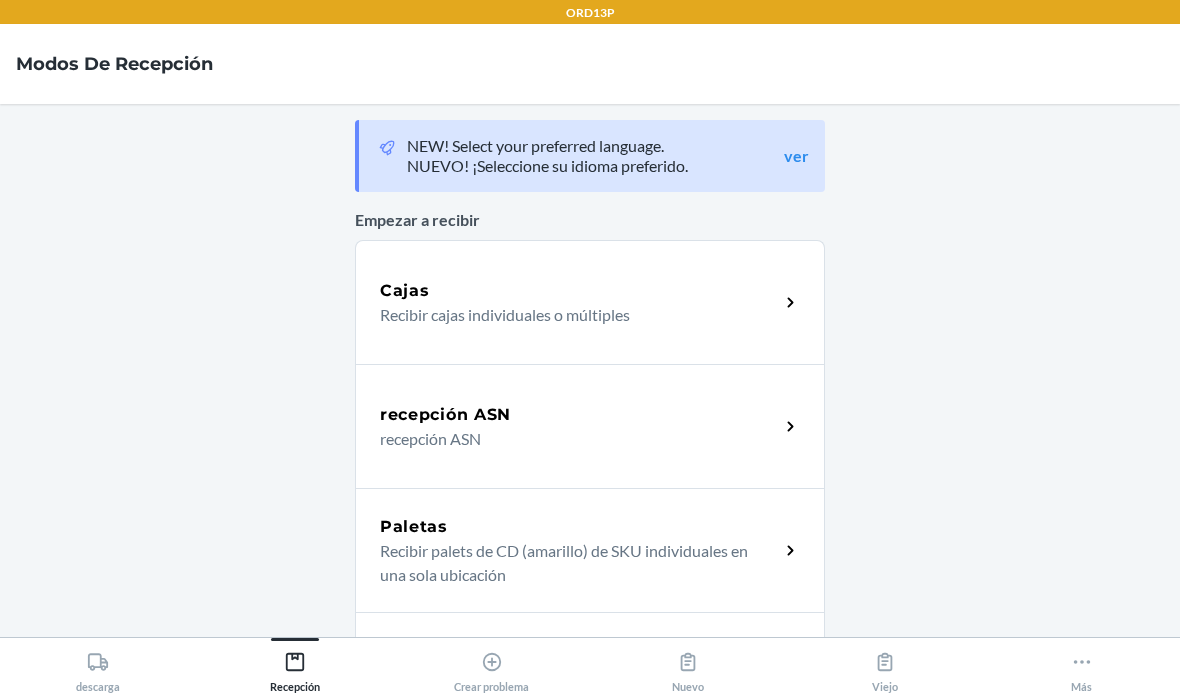 click on "Cajas" at bounding box center [579, 291] 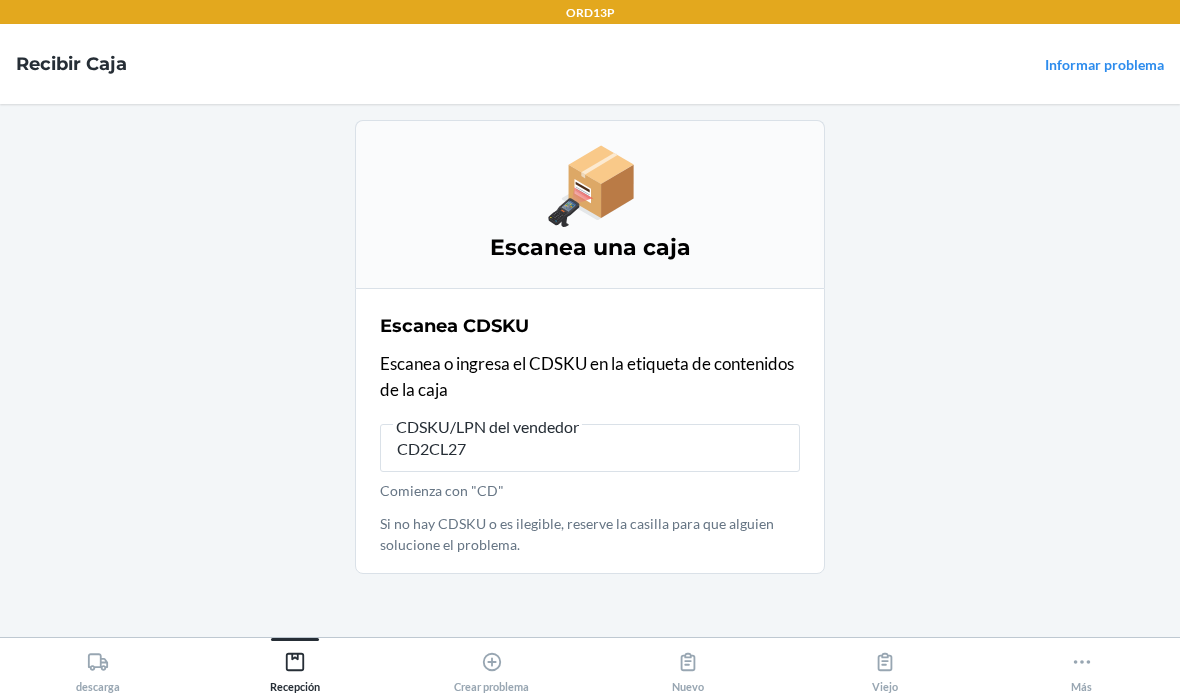 type on "CD2CL279" 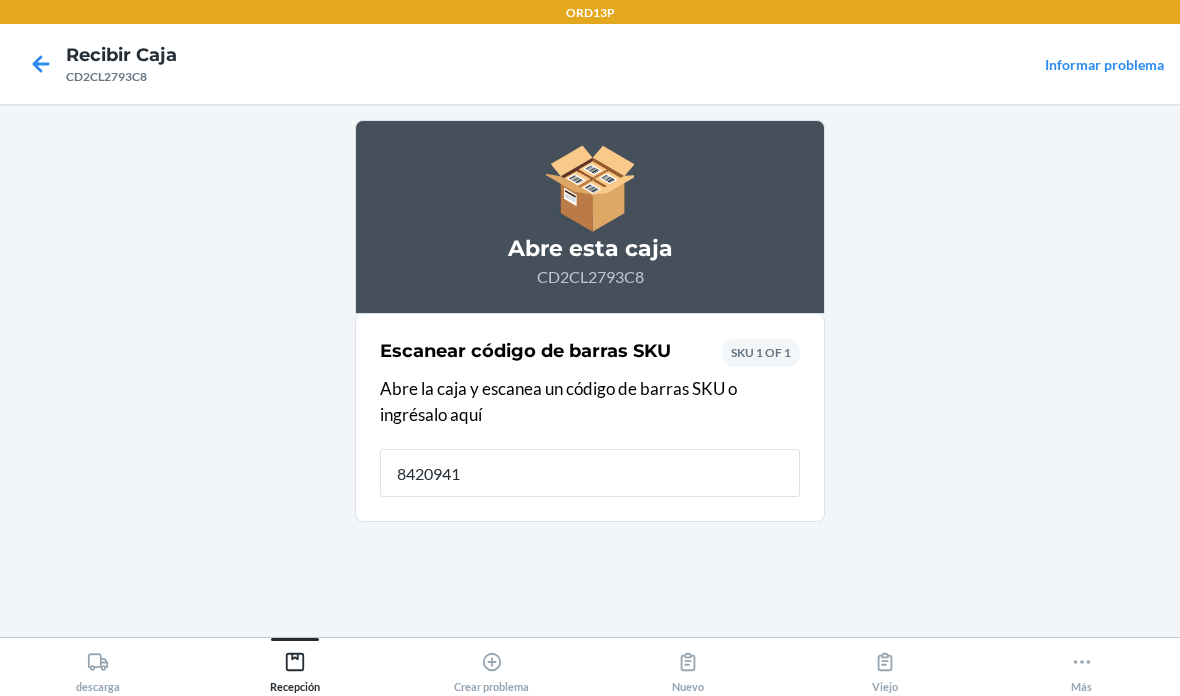 type on "84209410" 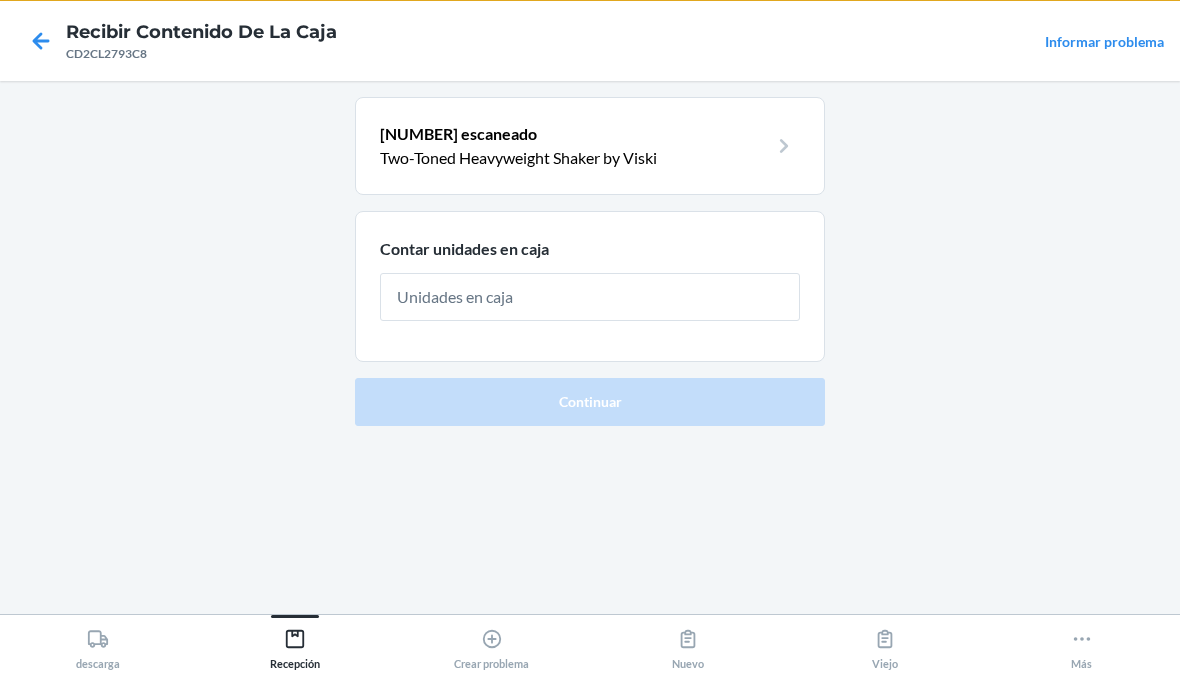 type on "6" 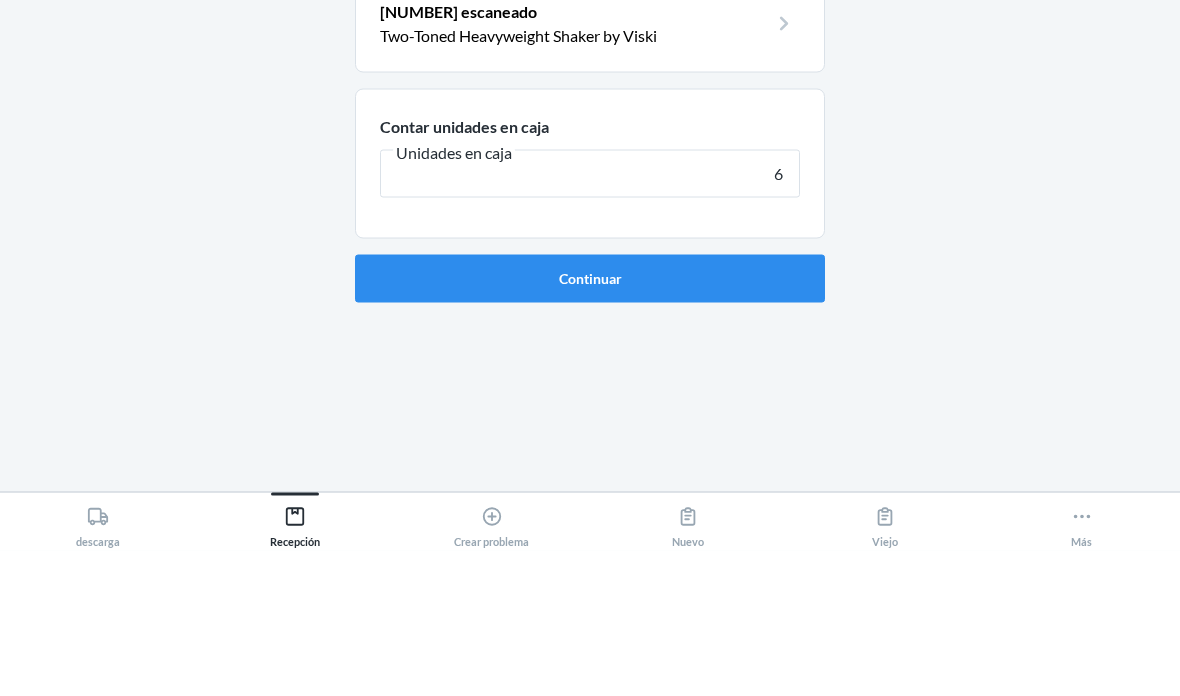click on "Continuar" at bounding box center [590, 424] 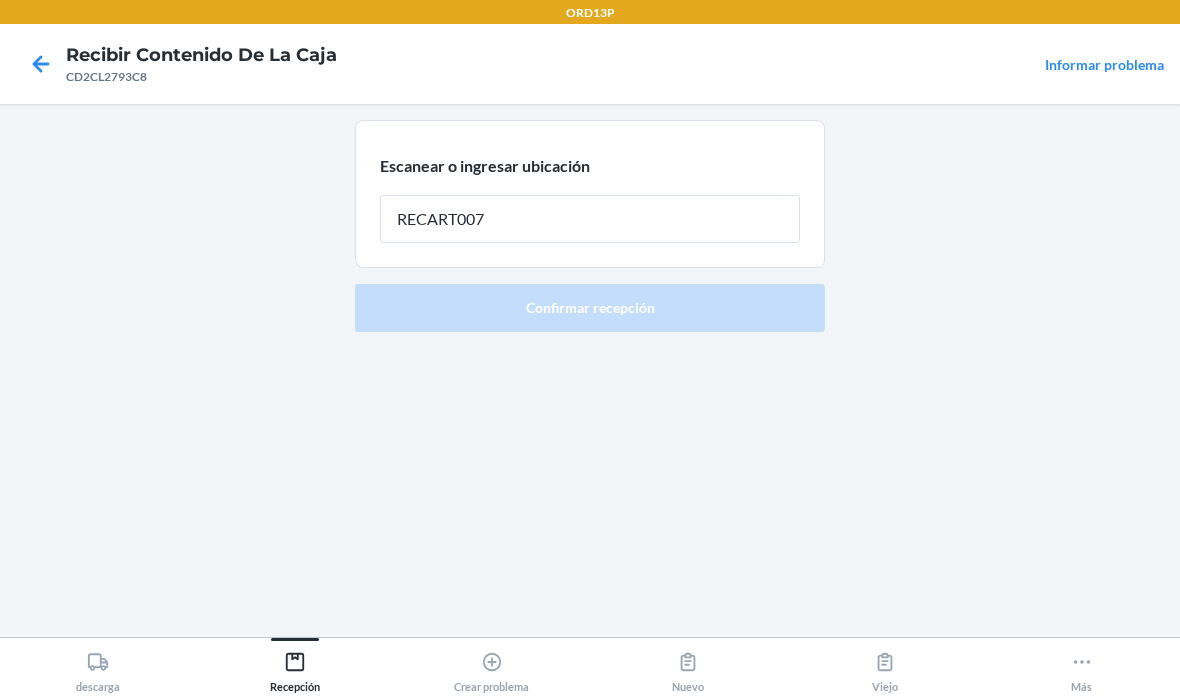 type on "RECART007" 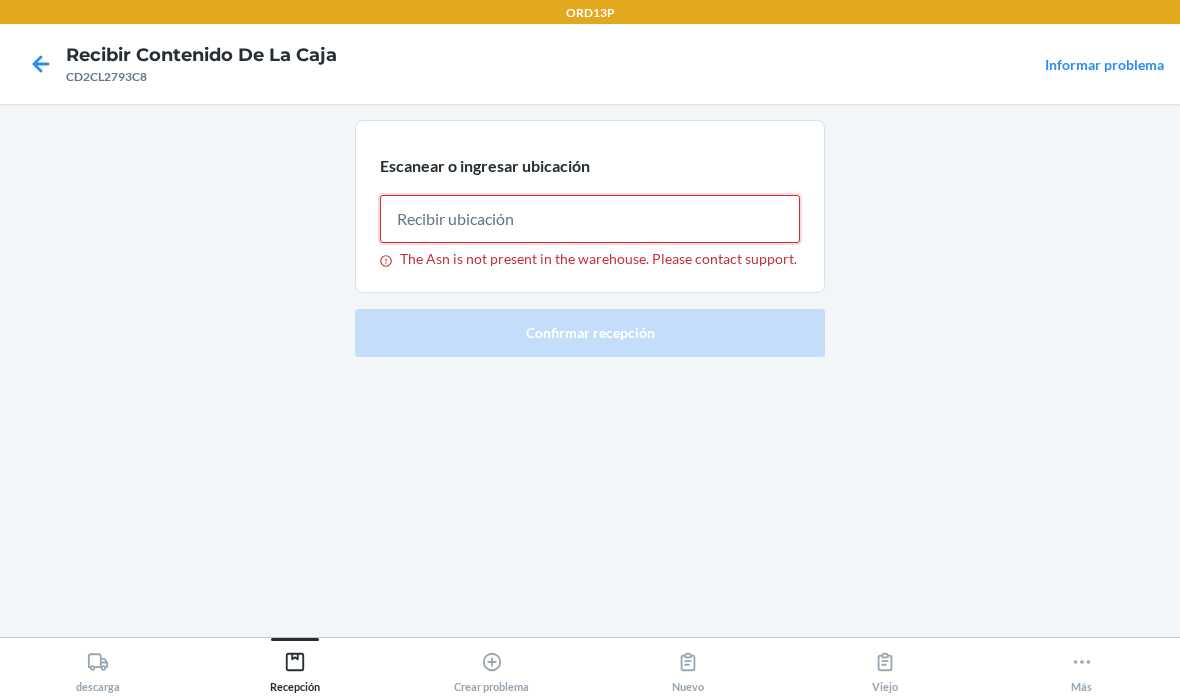 paste on "RECART007" 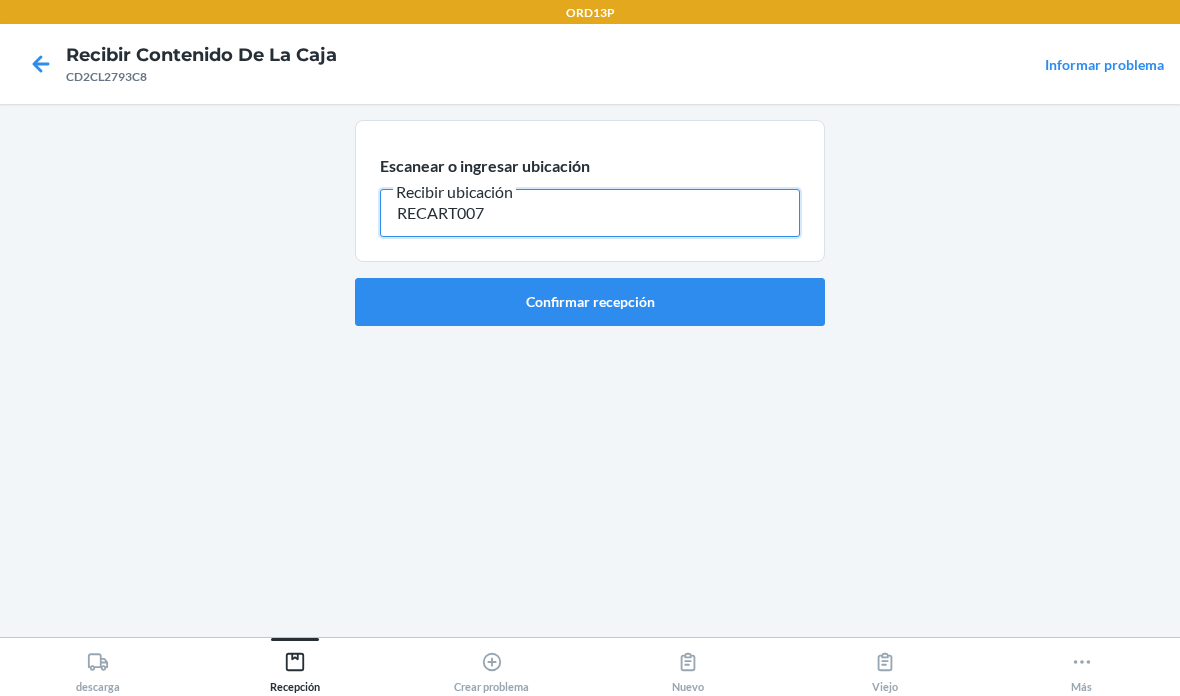 type on "RECART007" 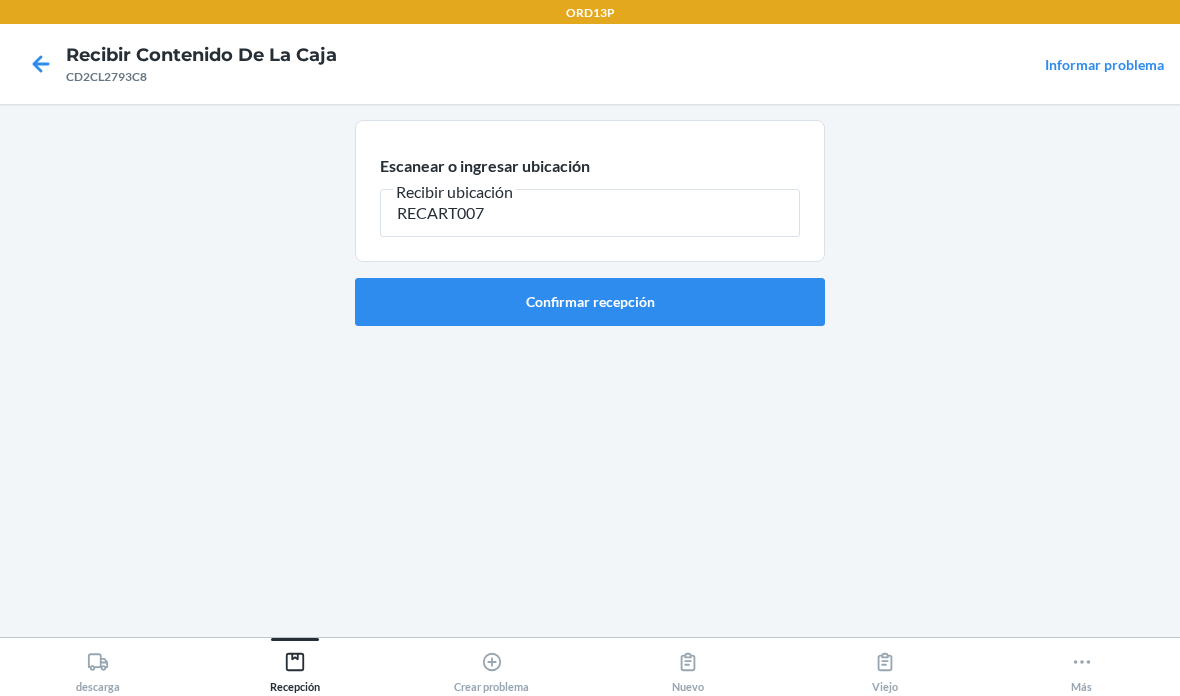 click on "Confirmar recepción" at bounding box center [590, 302] 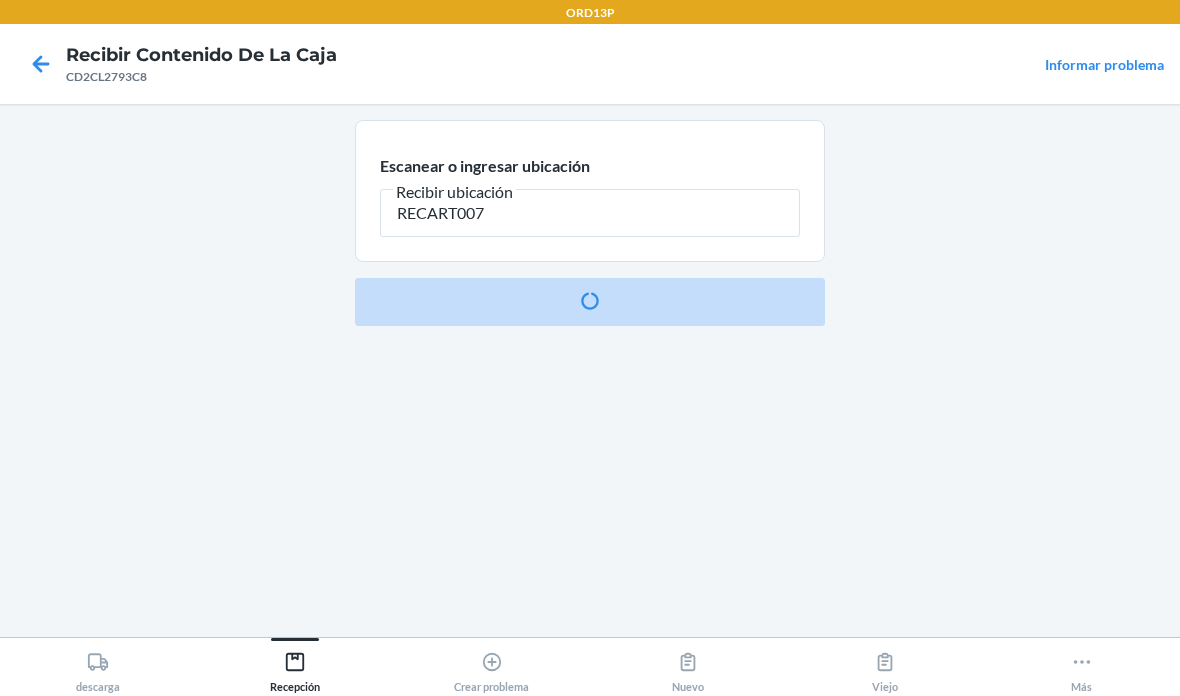 type 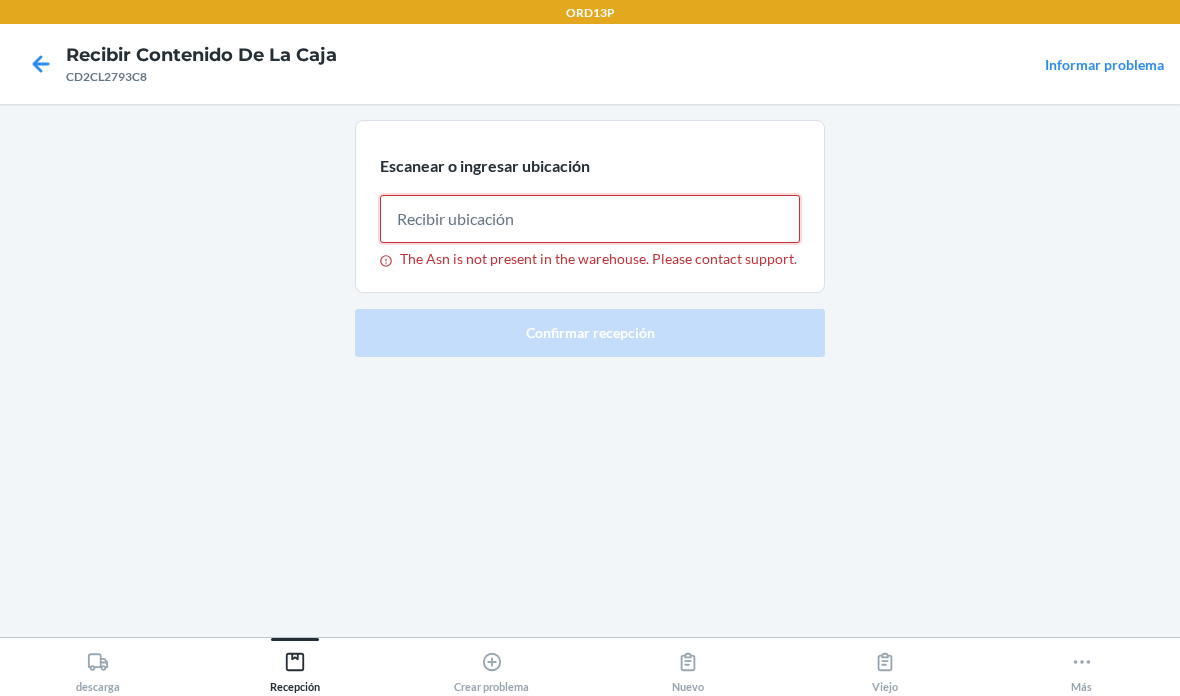 click on "The Asn is not present in the warehouse. Please contact support." at bounding box center [590, 219] 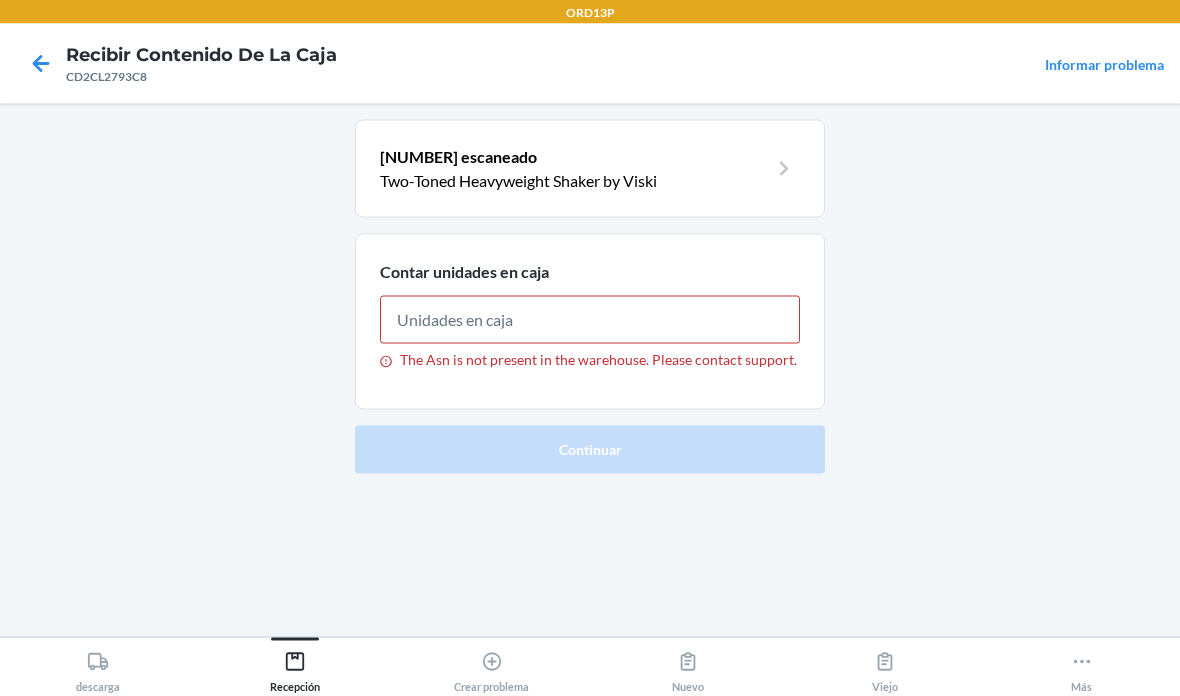 type on "6" 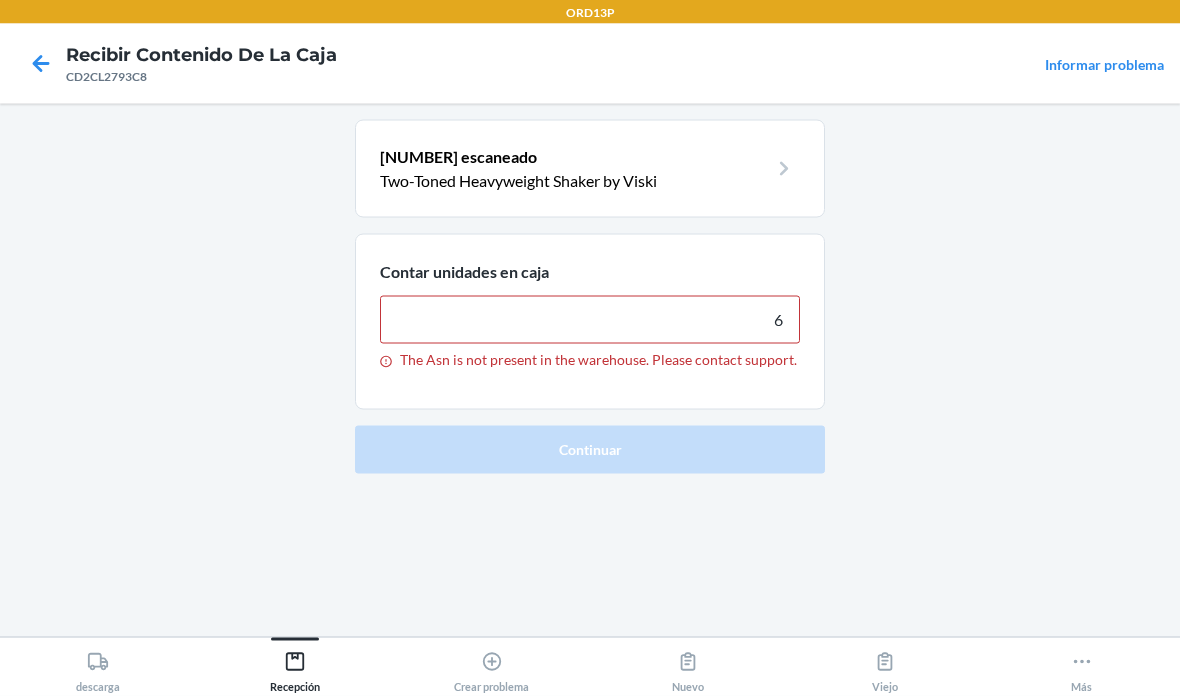 scroll, scrollTop: 80, scrollLeft: 0, axis: vertical 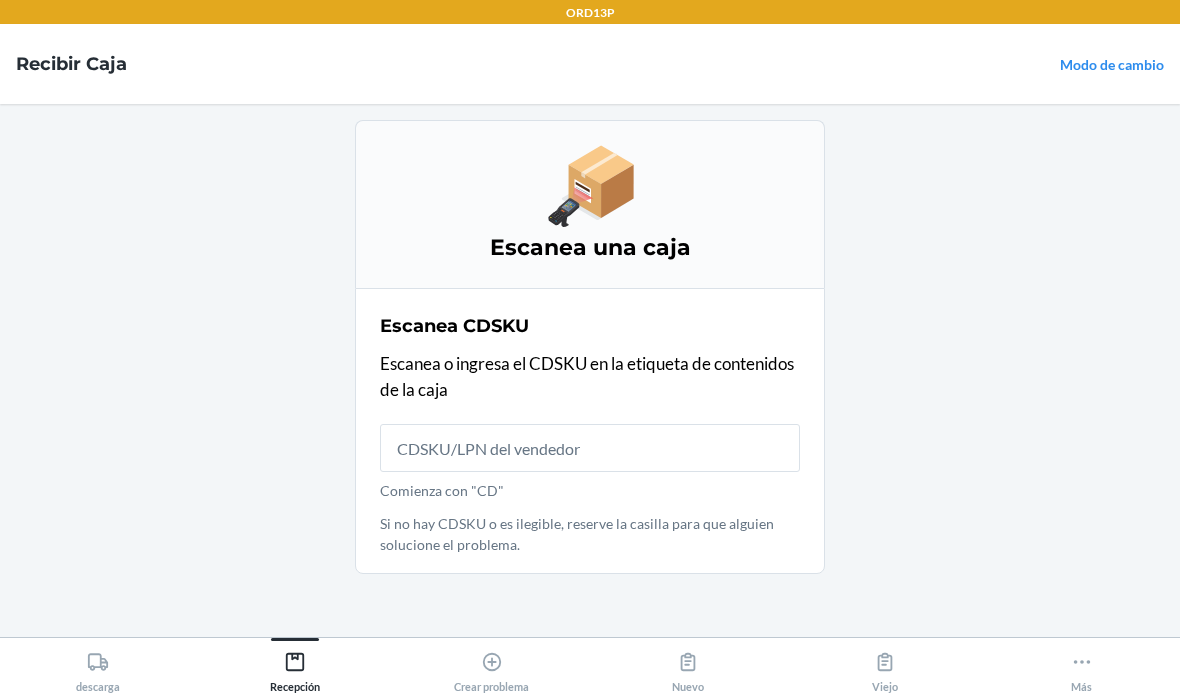 click on "Comienza con "CD"" at bounding box center (590, 448) 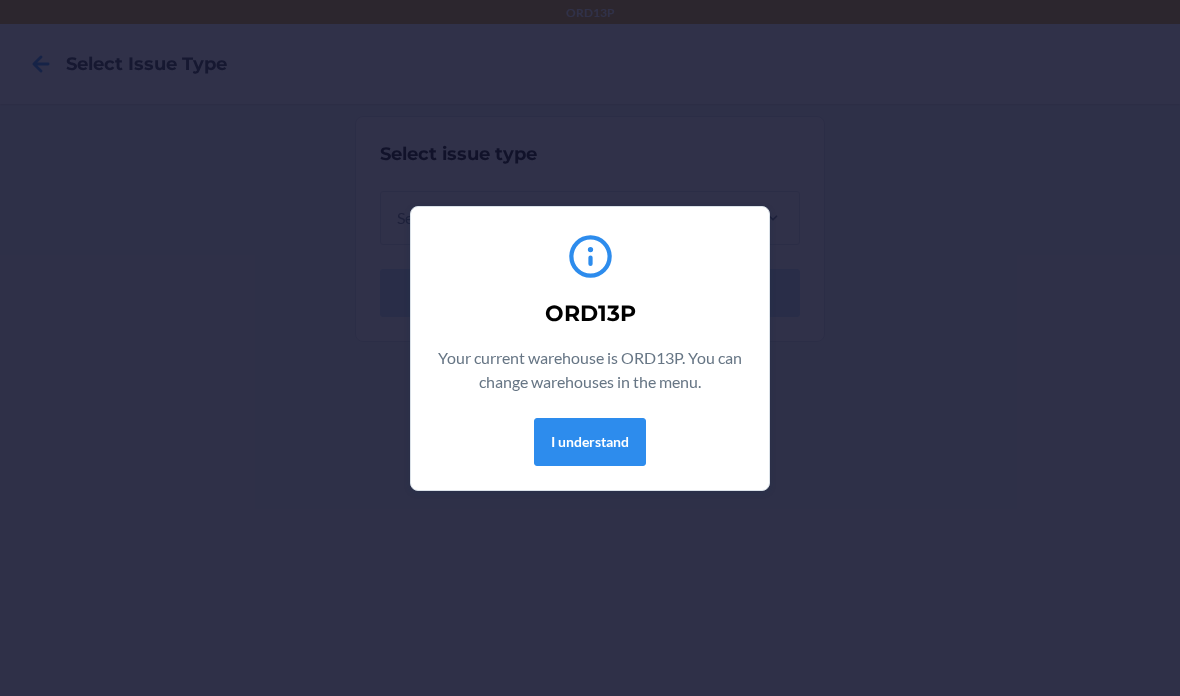 scroll, scrollTop: 0, scrollLeft: 0, axis: both 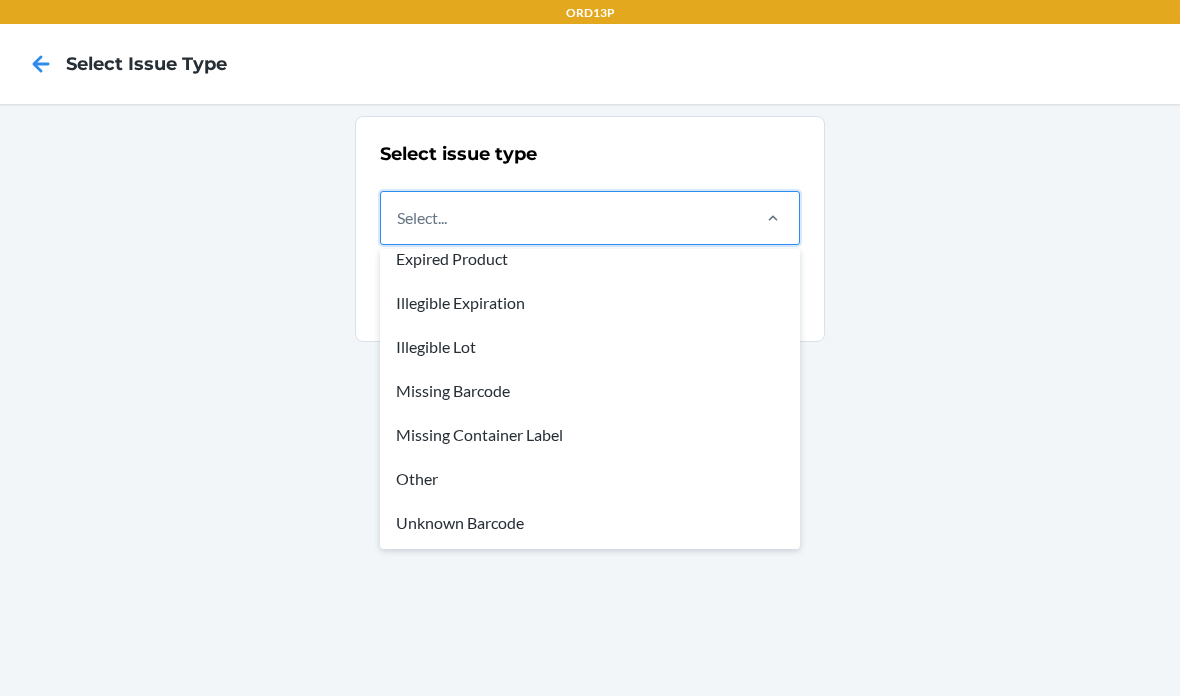 click on "Other" at bounding box center [590, 479] 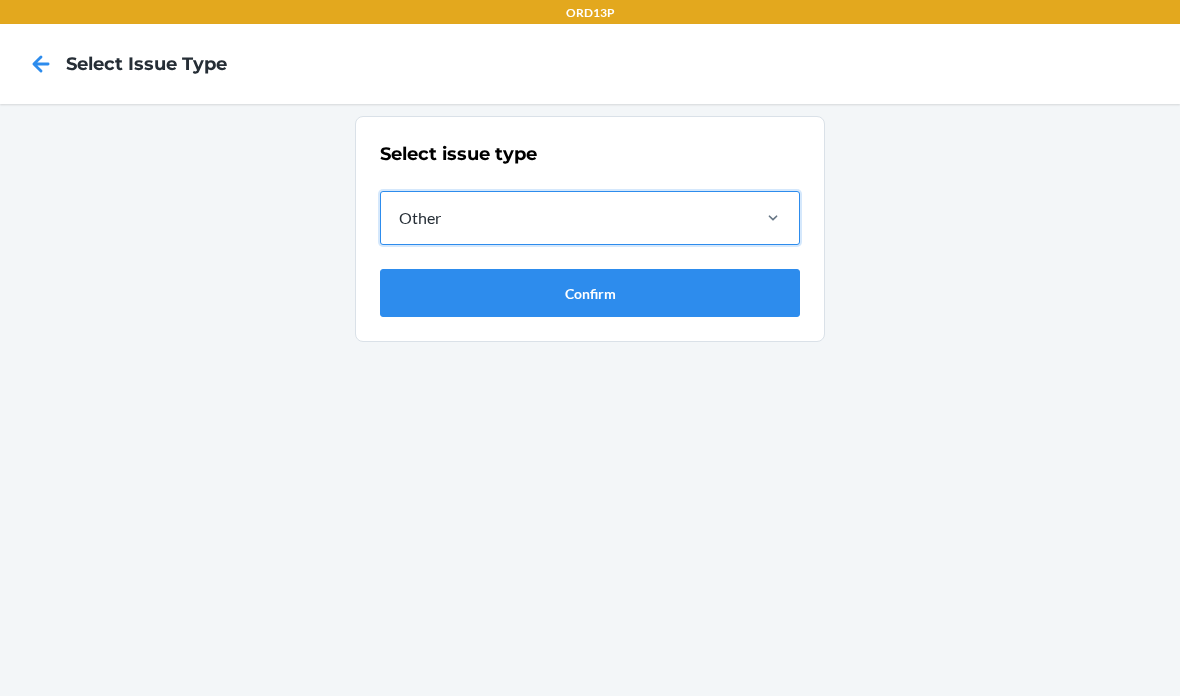 click on "Confirm" at bounding box center [590, 293] 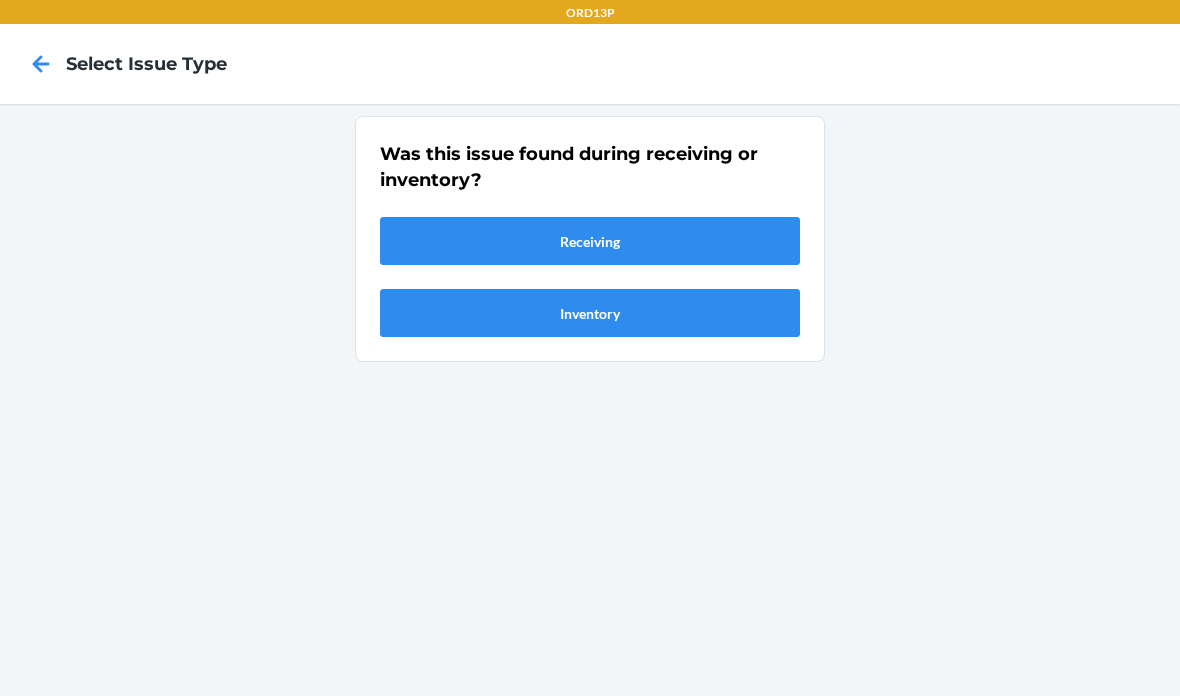 click on "Receiving" at bounding box center (590, 241) 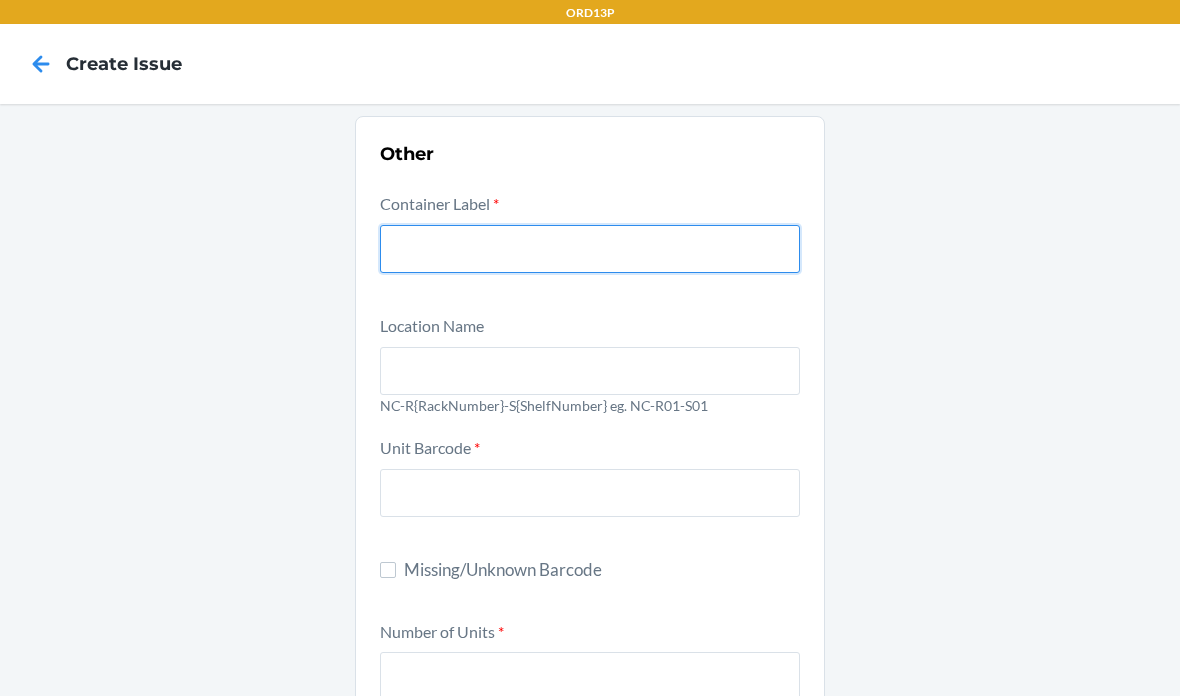 click at bounding box center [590, 249] 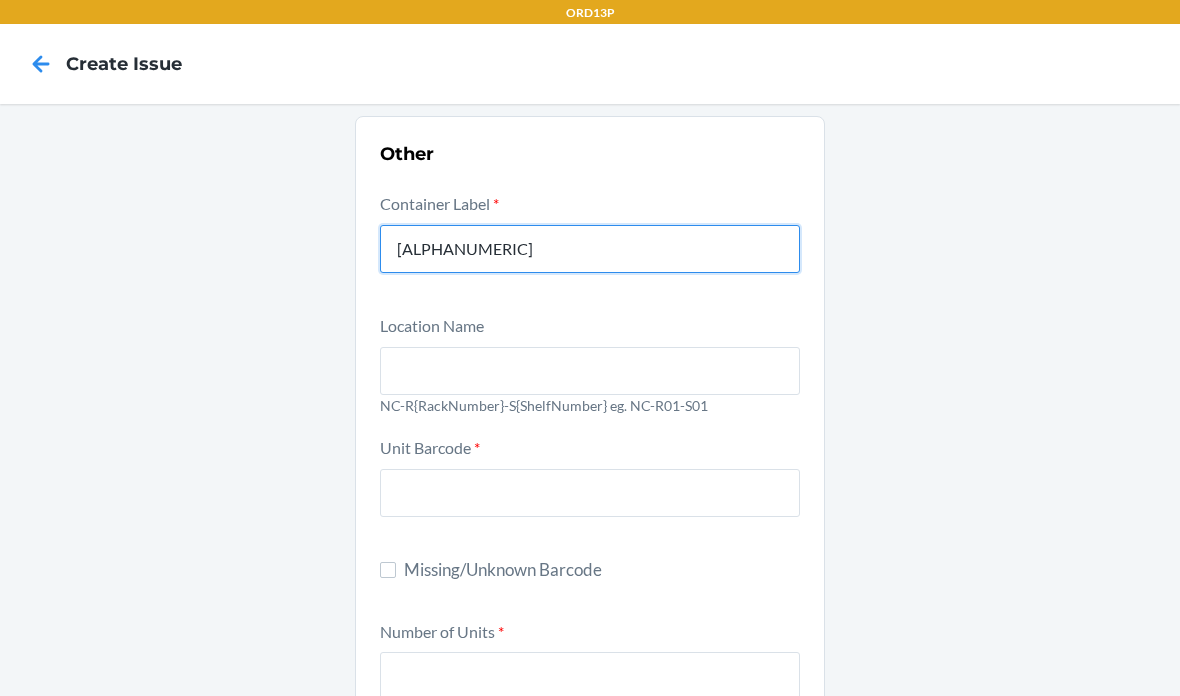 type on "[ALPHANUMERIC]" 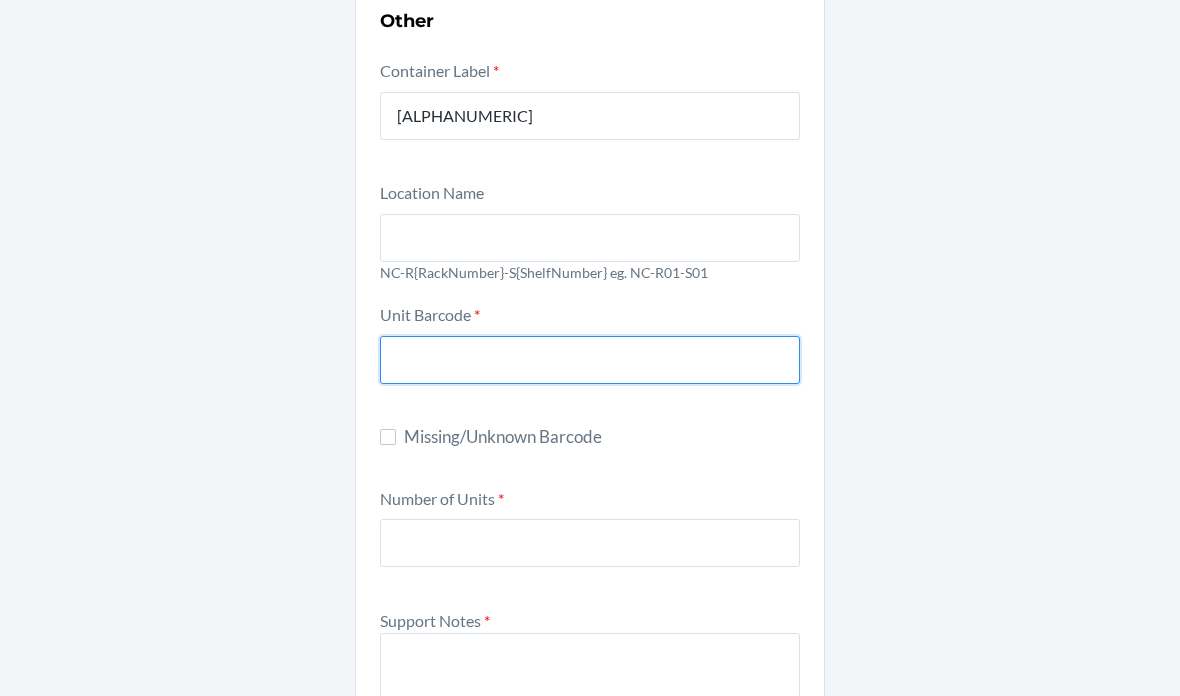 scroll, scrollTop: 132, scrollLeft: 0, axis: vertical 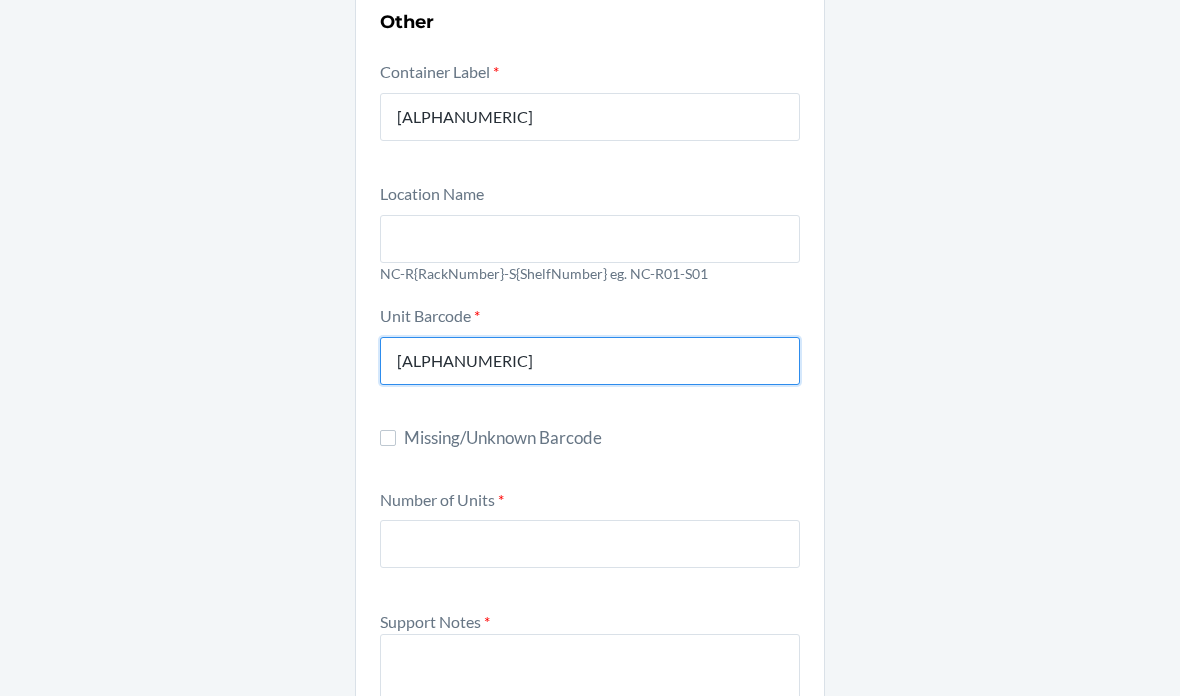 type on "[ALPHANUMERIC]" 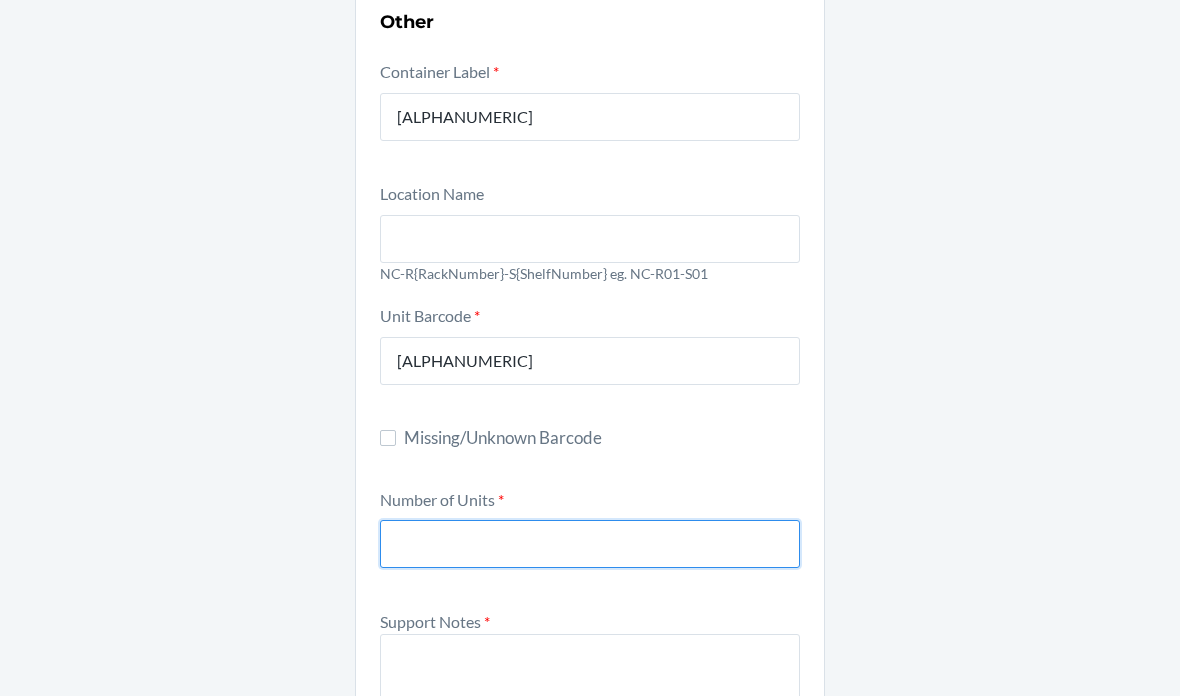 scroll, scrollTop: 80, scrollLeft: 0, axis: vertical 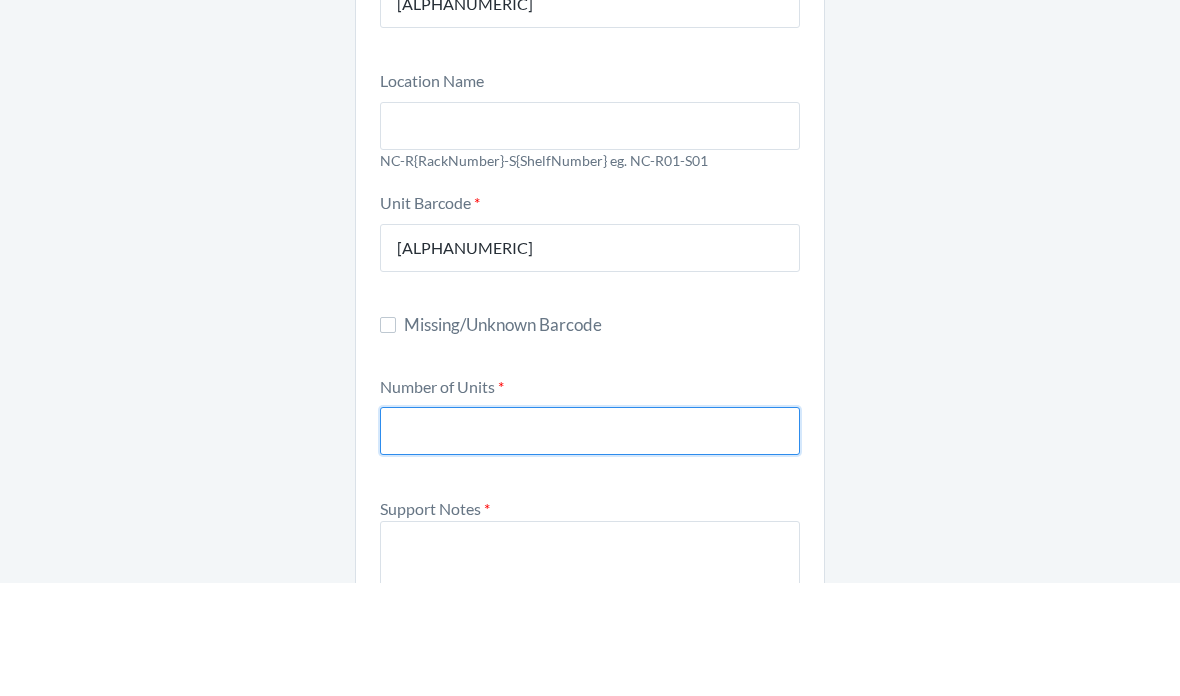 click at bounding box center [590, 544] 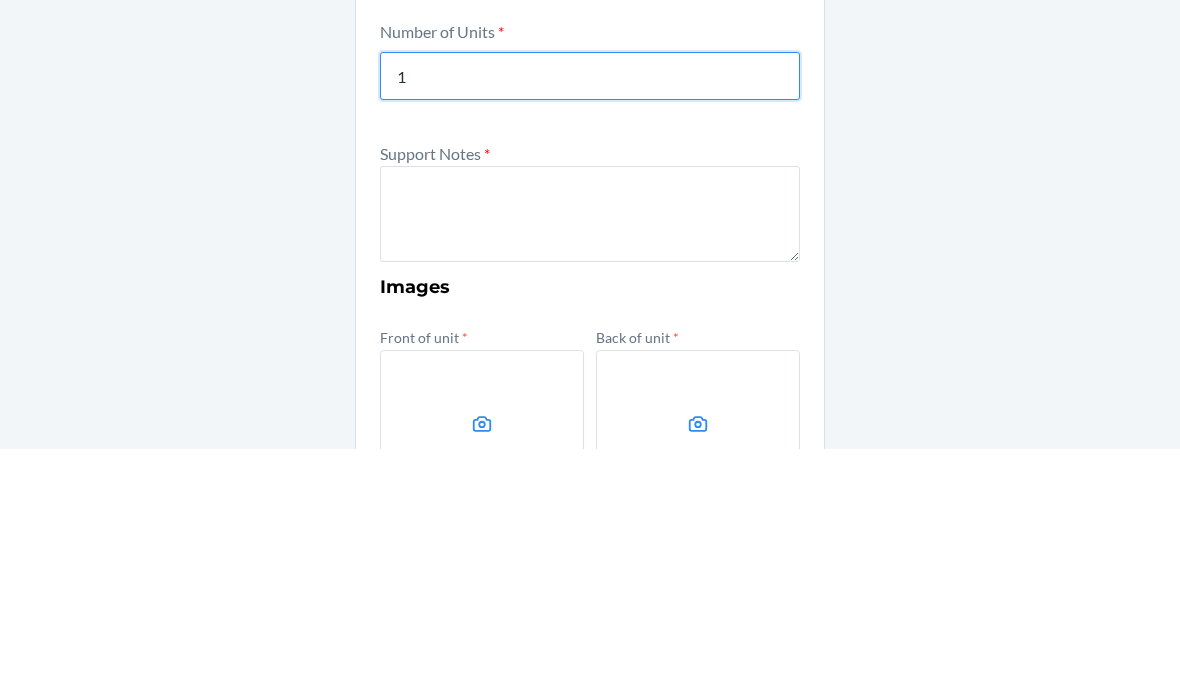 scroll, scrollTop: 354, scrollLeft: 0, axis: vertical 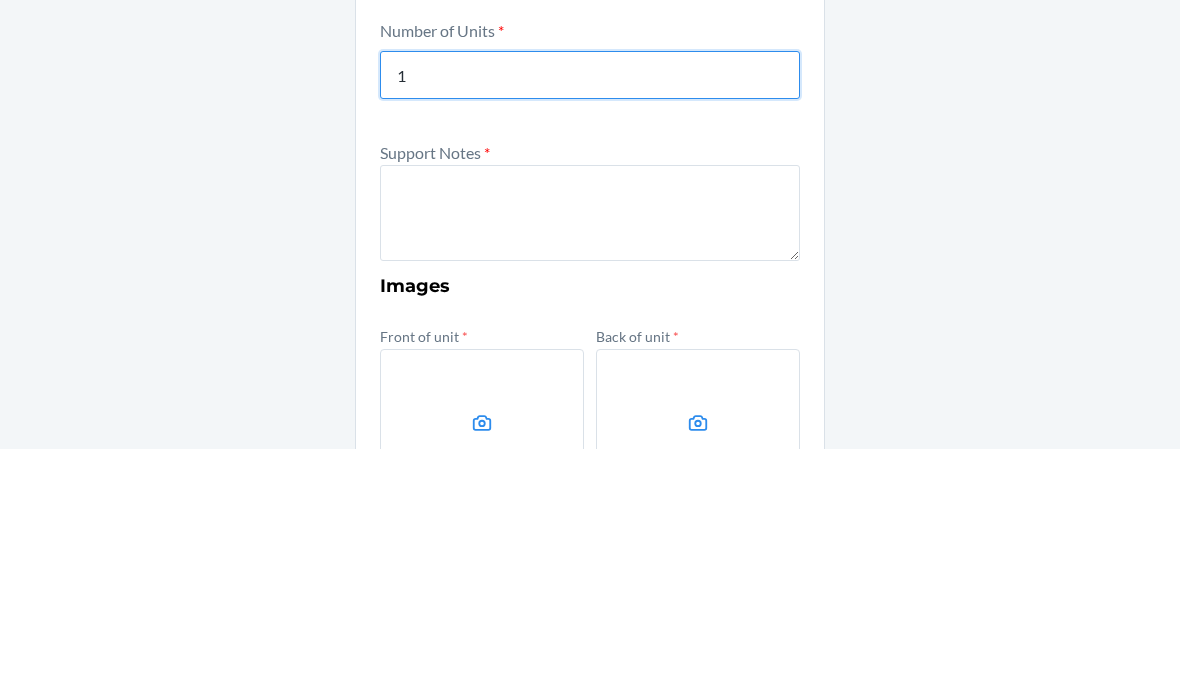 type on "1" 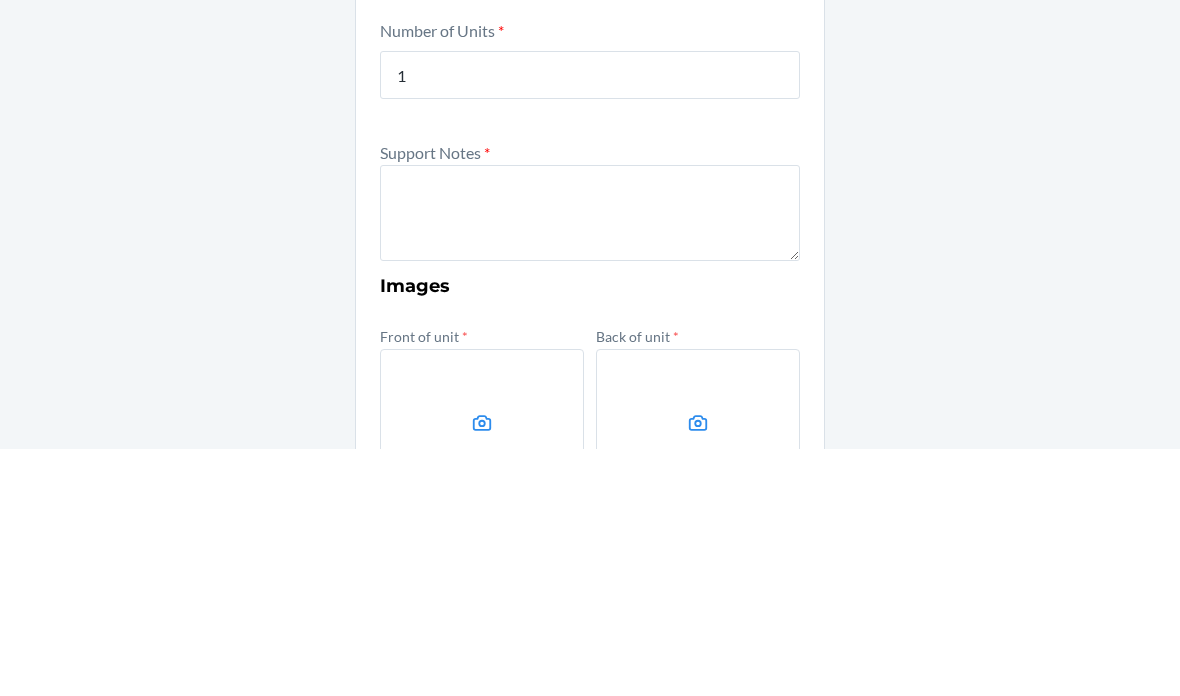 click at bounding box center (590, 460) 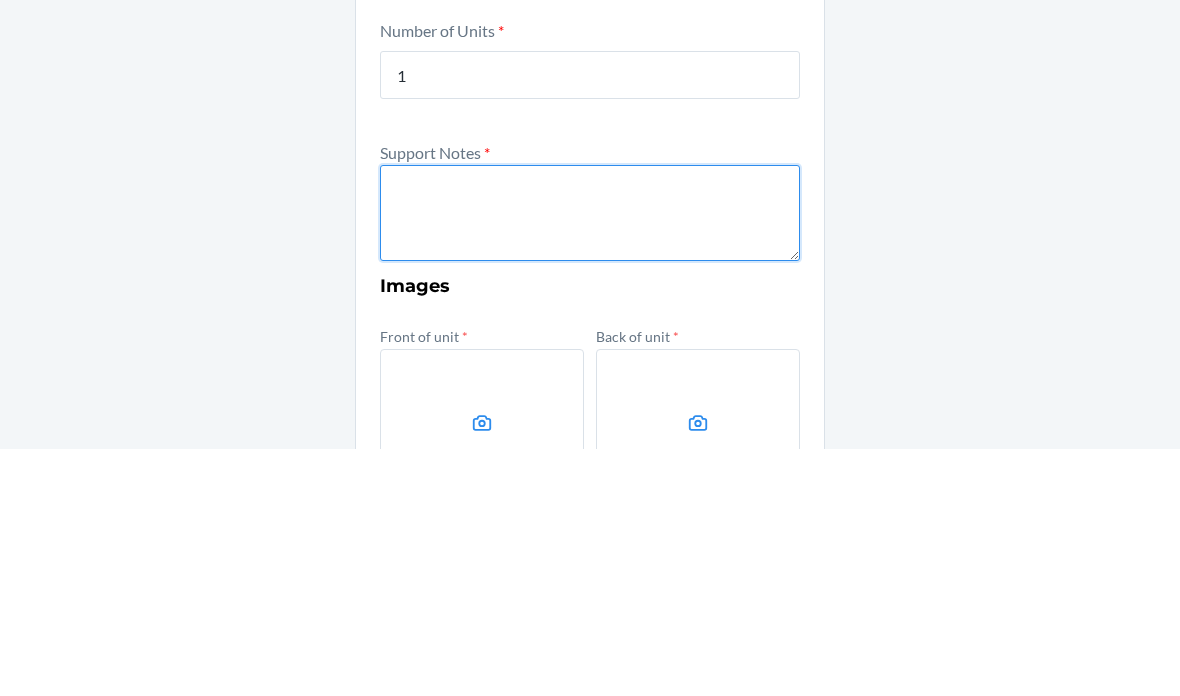 paste on "RECART007" 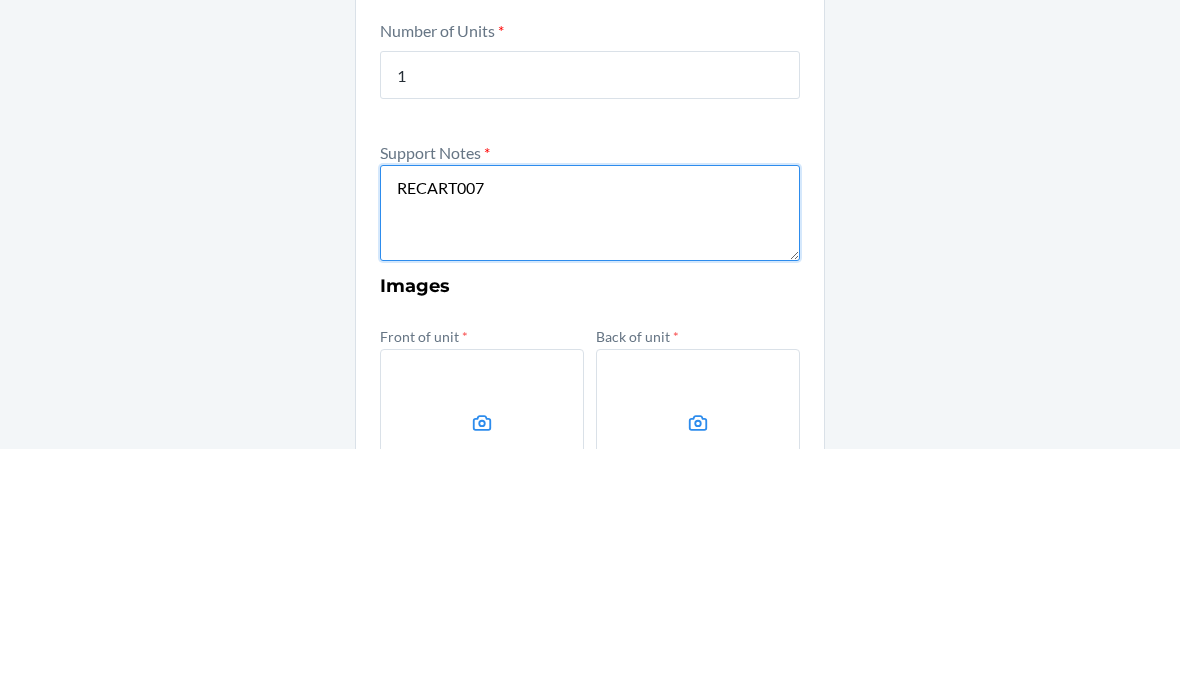 paste on "RECART007" 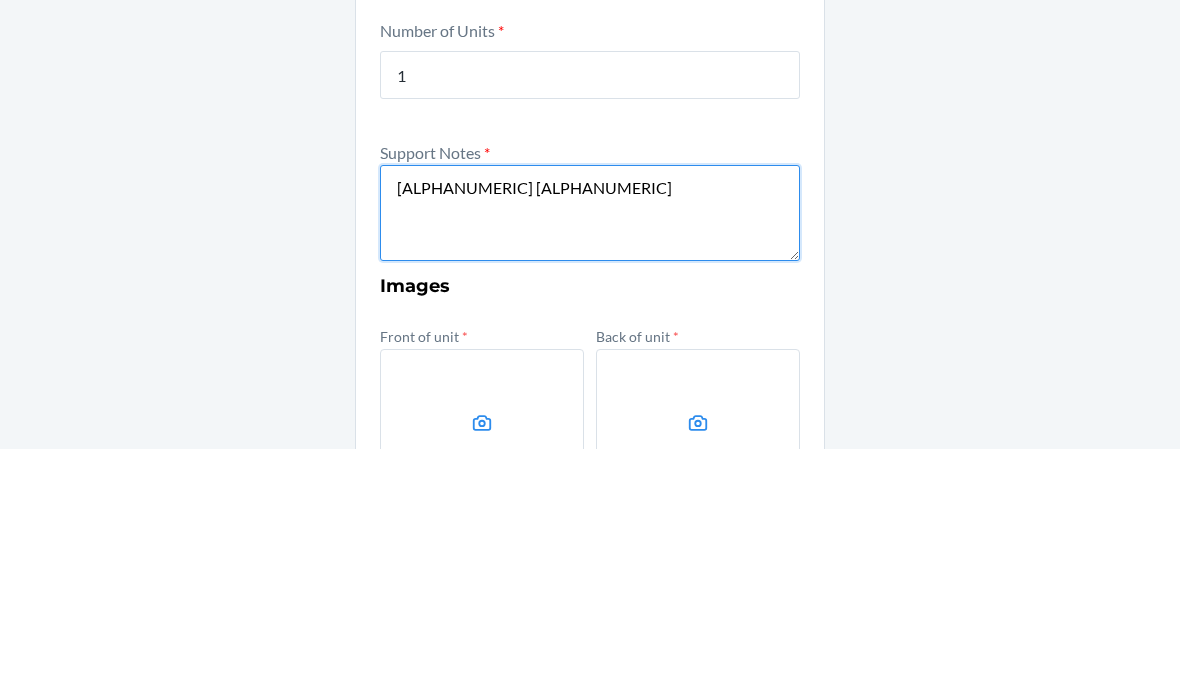 paste on "RECART007" 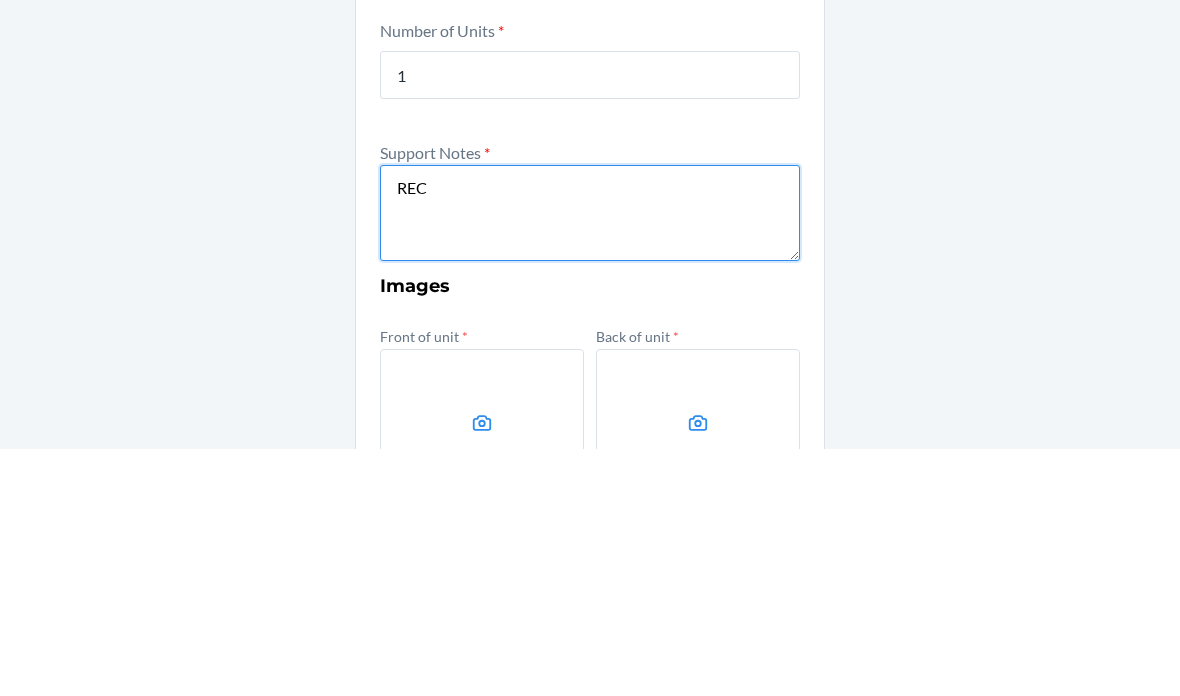 type on "RE" 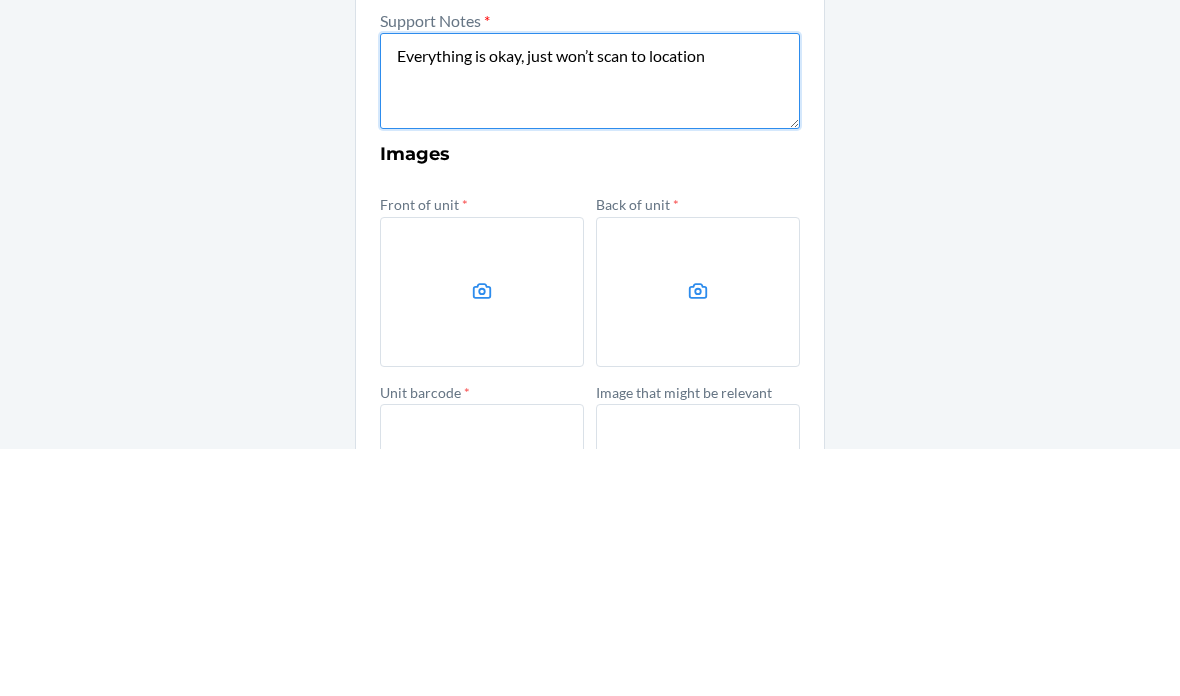 scroll, scrollTop: 487, scrollLeft: 0, axis: vertical 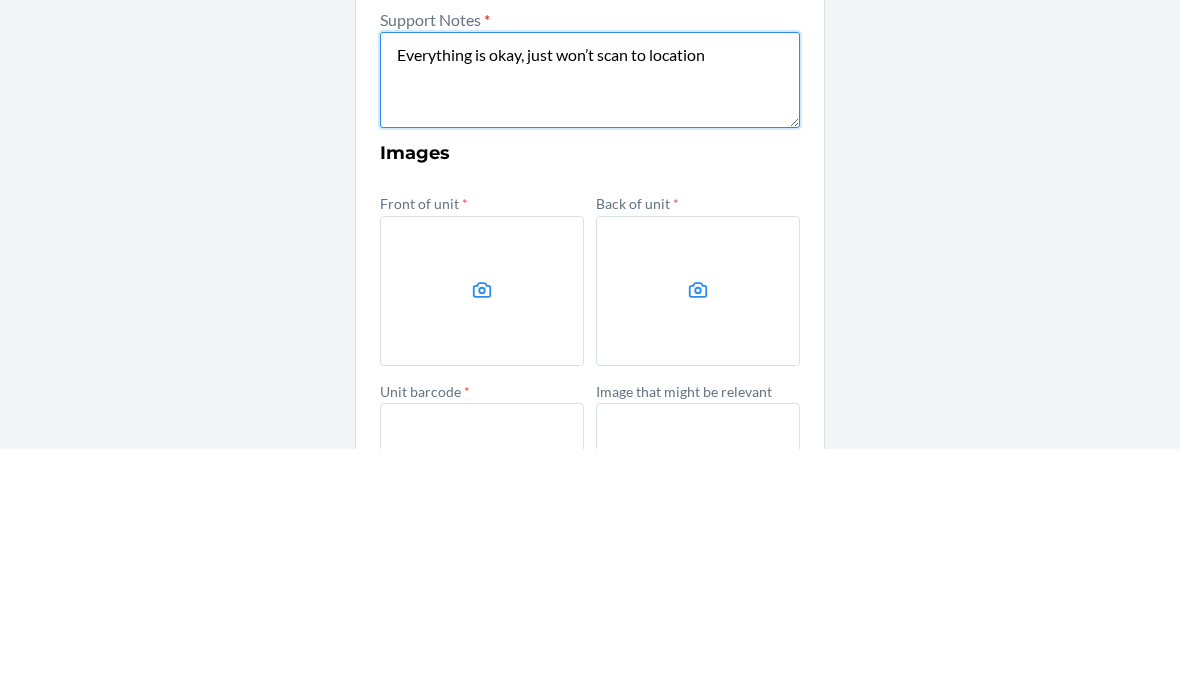 type on "Everything is okay, just won’t scan to location" 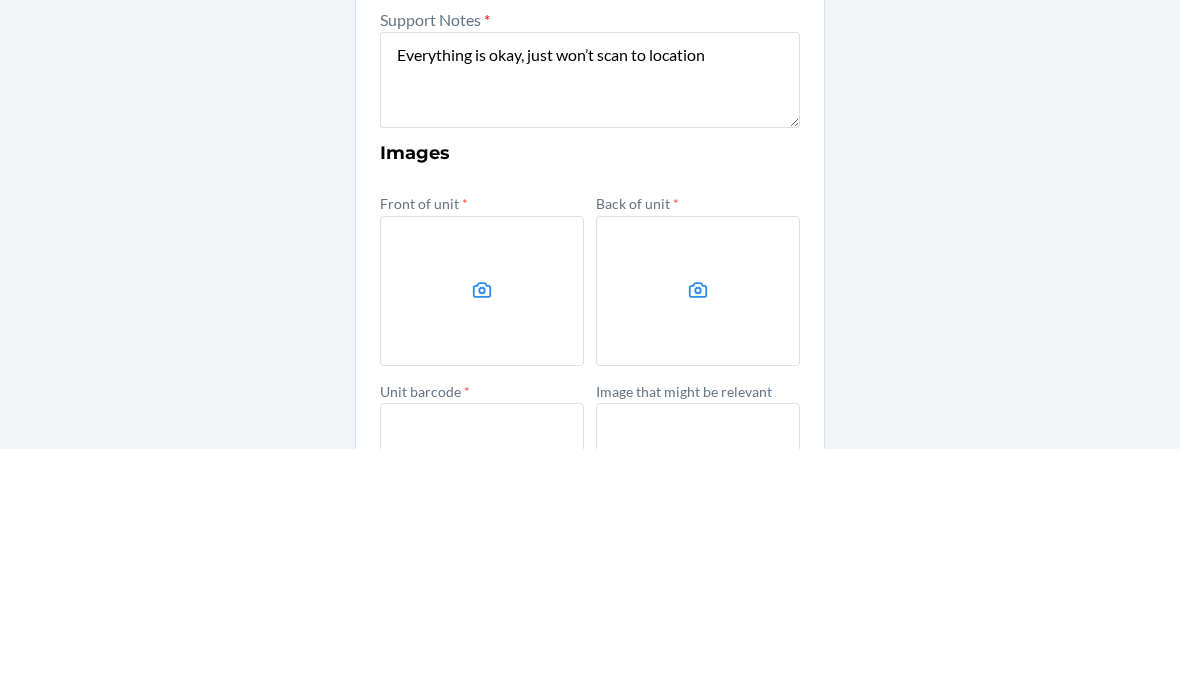 click at bounding box center [482, 538] 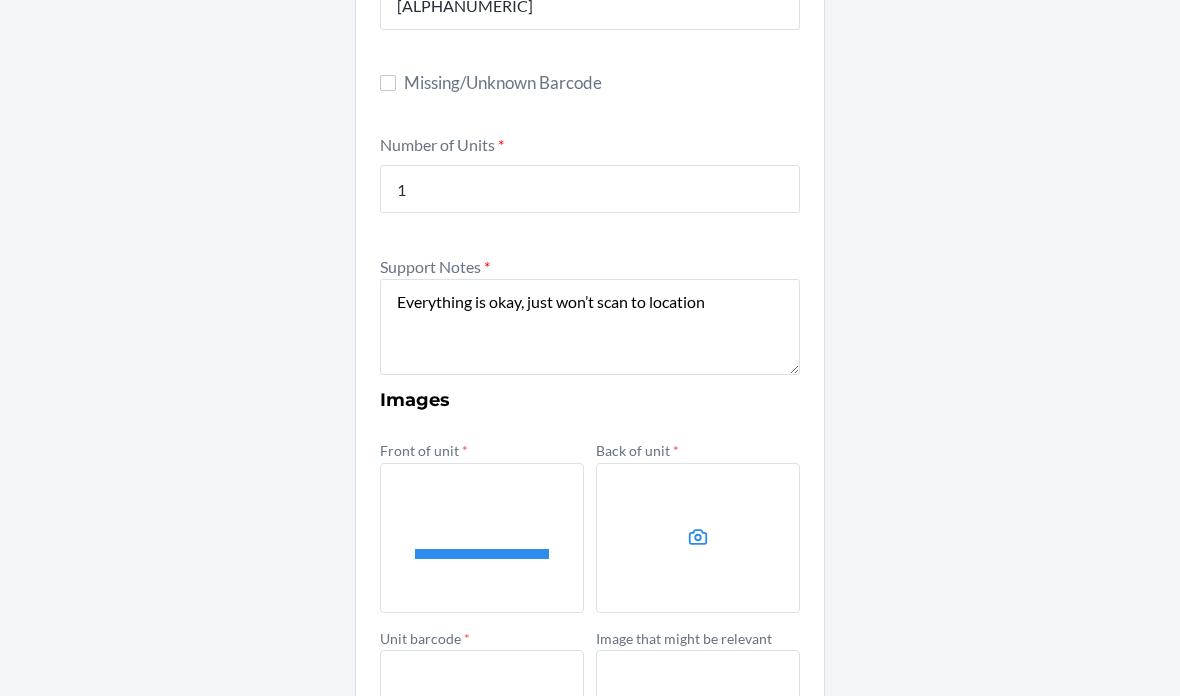 click at bounding box center [698, 538] 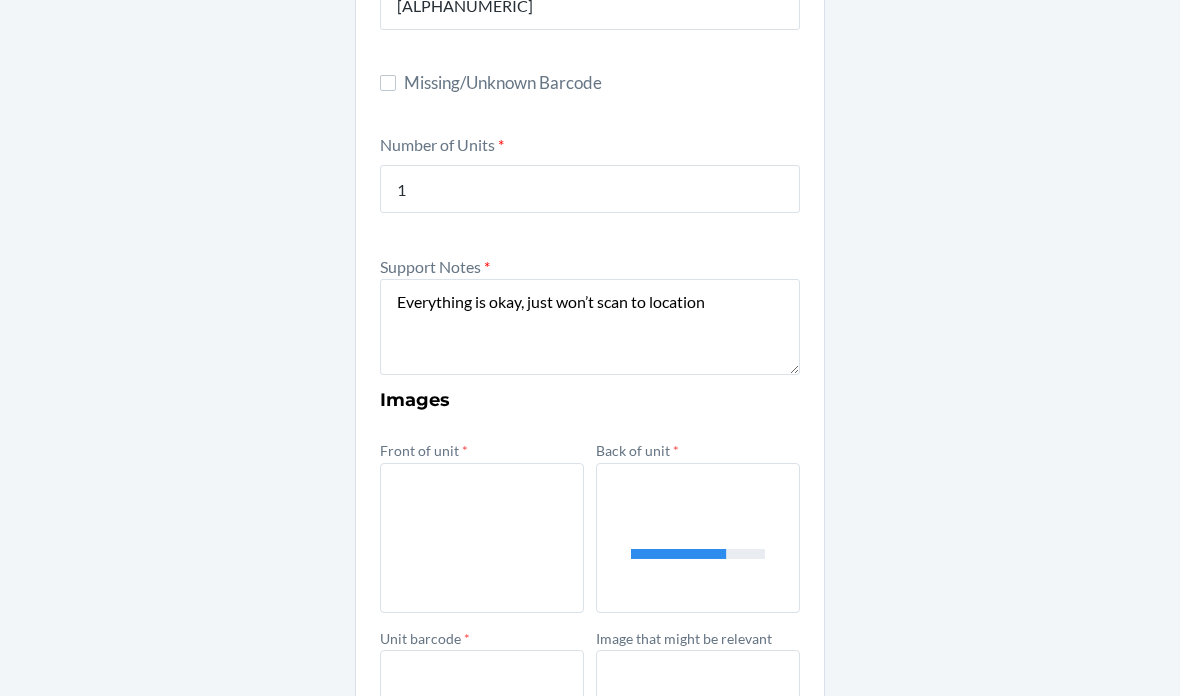 scroll, scrollTop: 586, scrollLeft: 0, axis: vertical 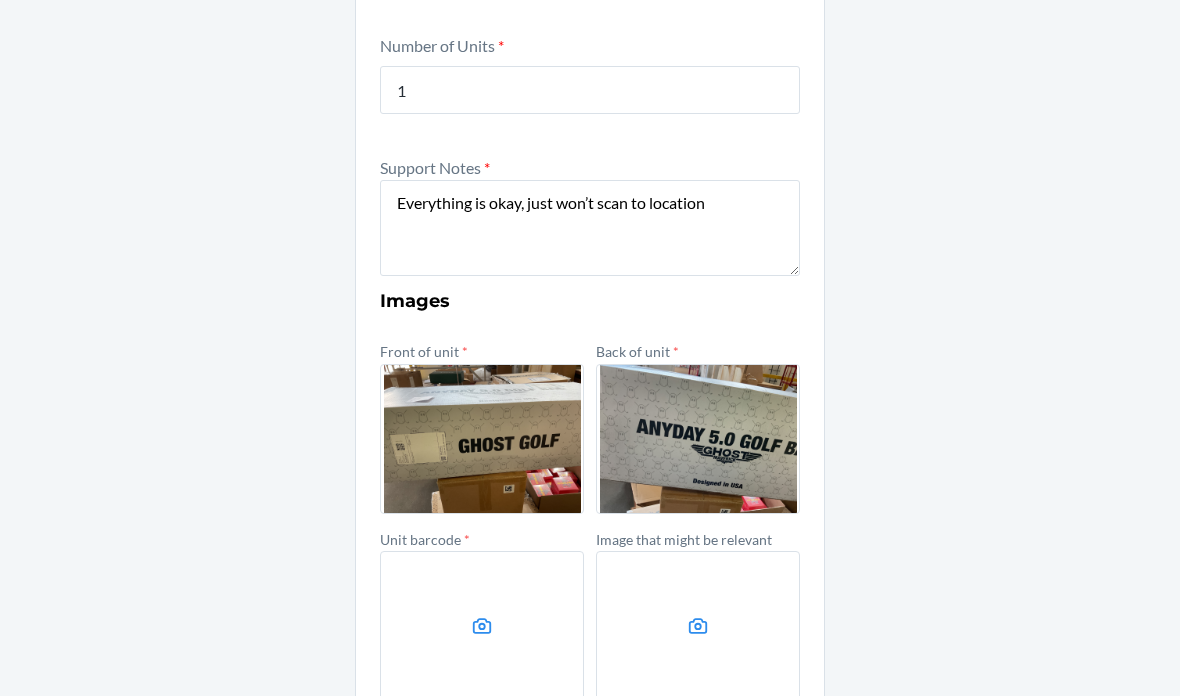 click at bounding box center [482, 626] 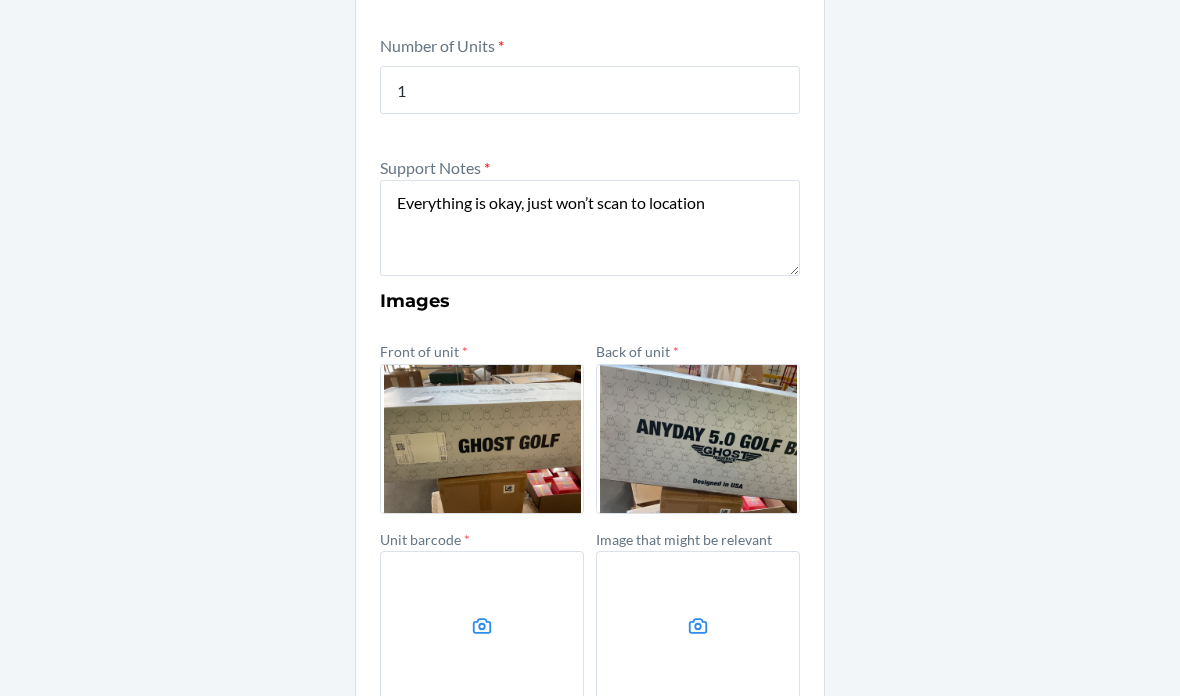 click at bounding box center [482, 626] 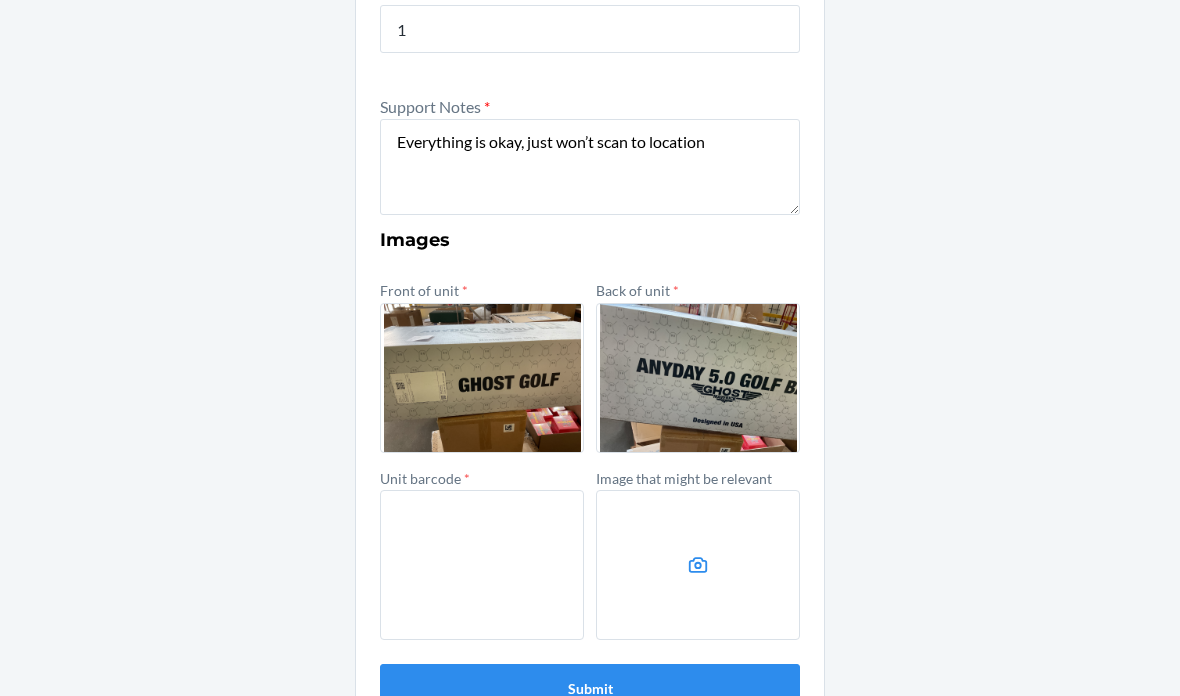 scroll, scrollTop: 618, scrollLeft: 0, axis: vertical 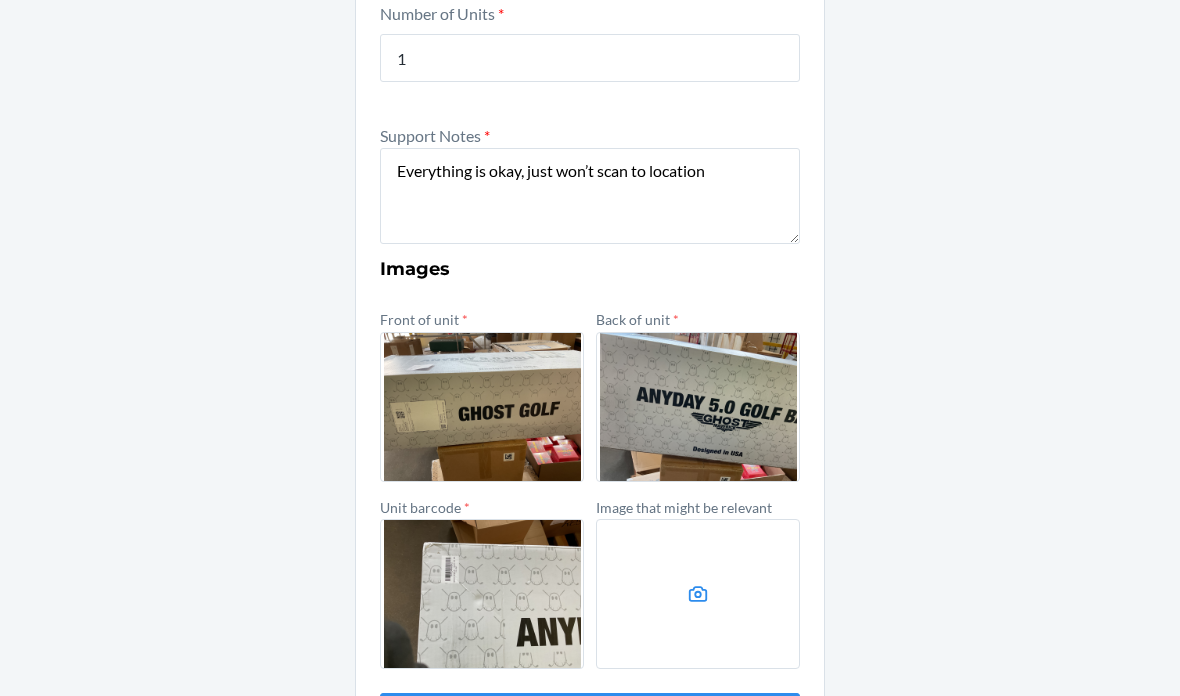 click on "Submit" at bounding box center (590, 717) 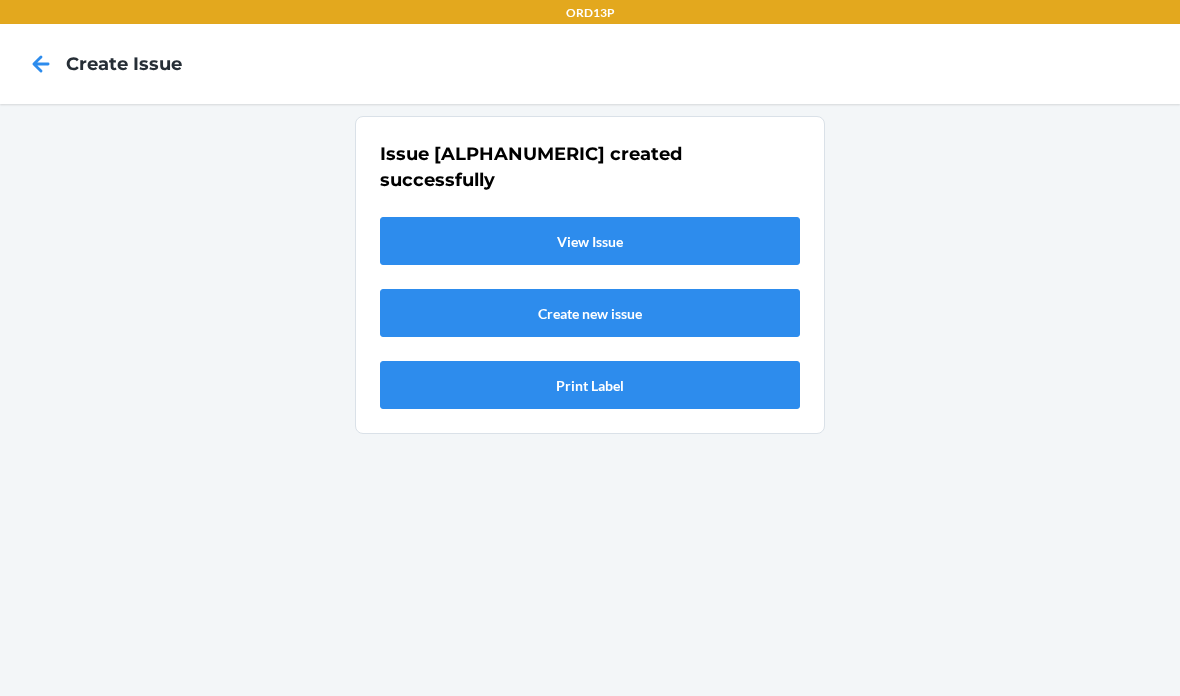 scroll, scrollTop: 0, scrollLeft: 0, axis: both 